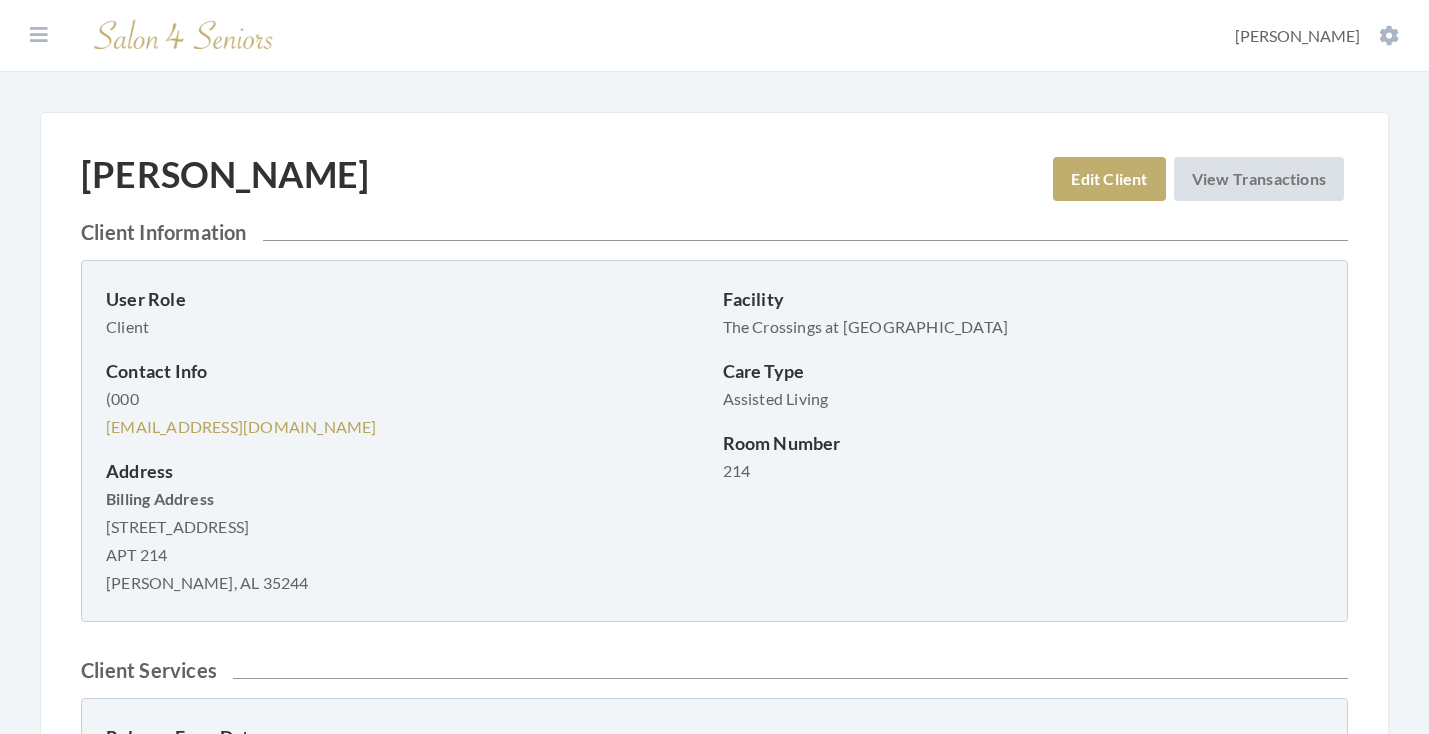 scroll, scrollTop: 0, scrollLeft: 0, axis: both 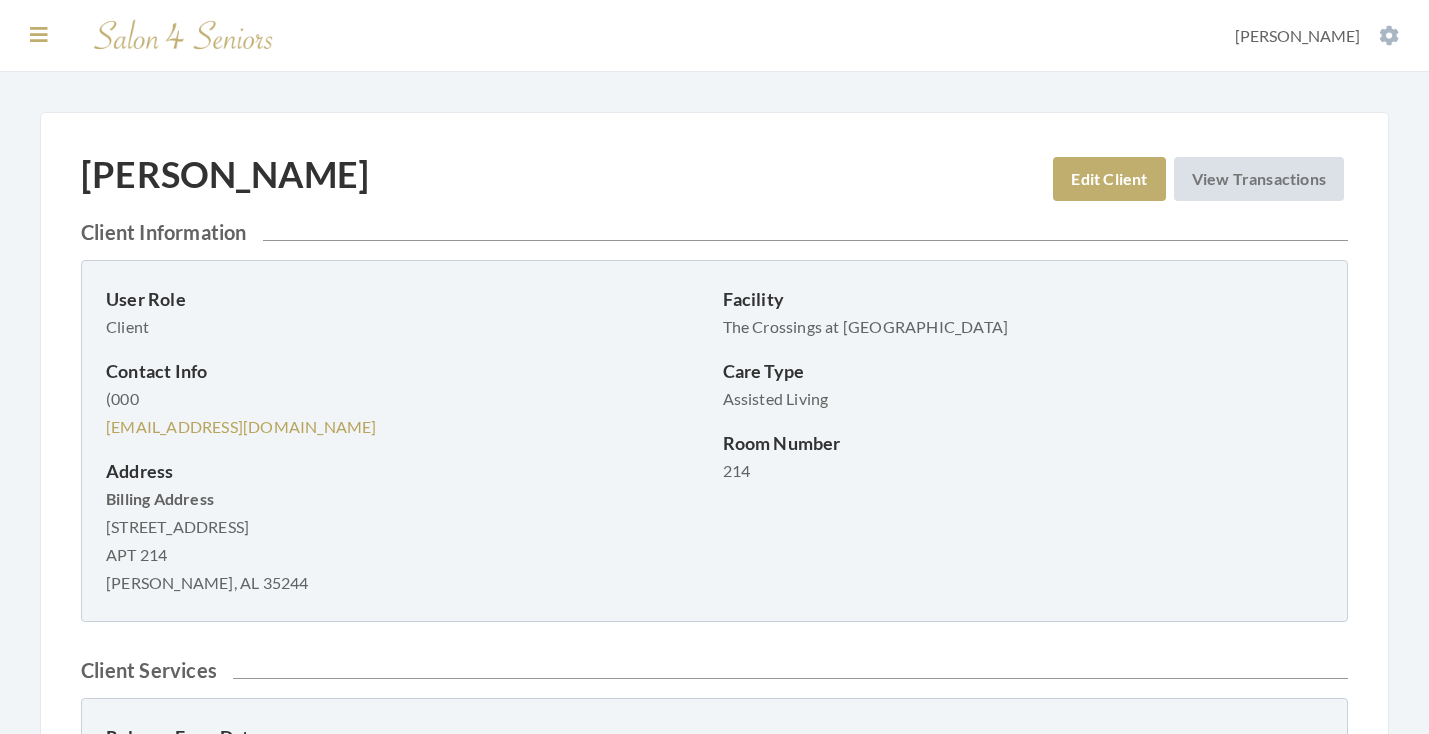 click at bounding box center (39, 35) 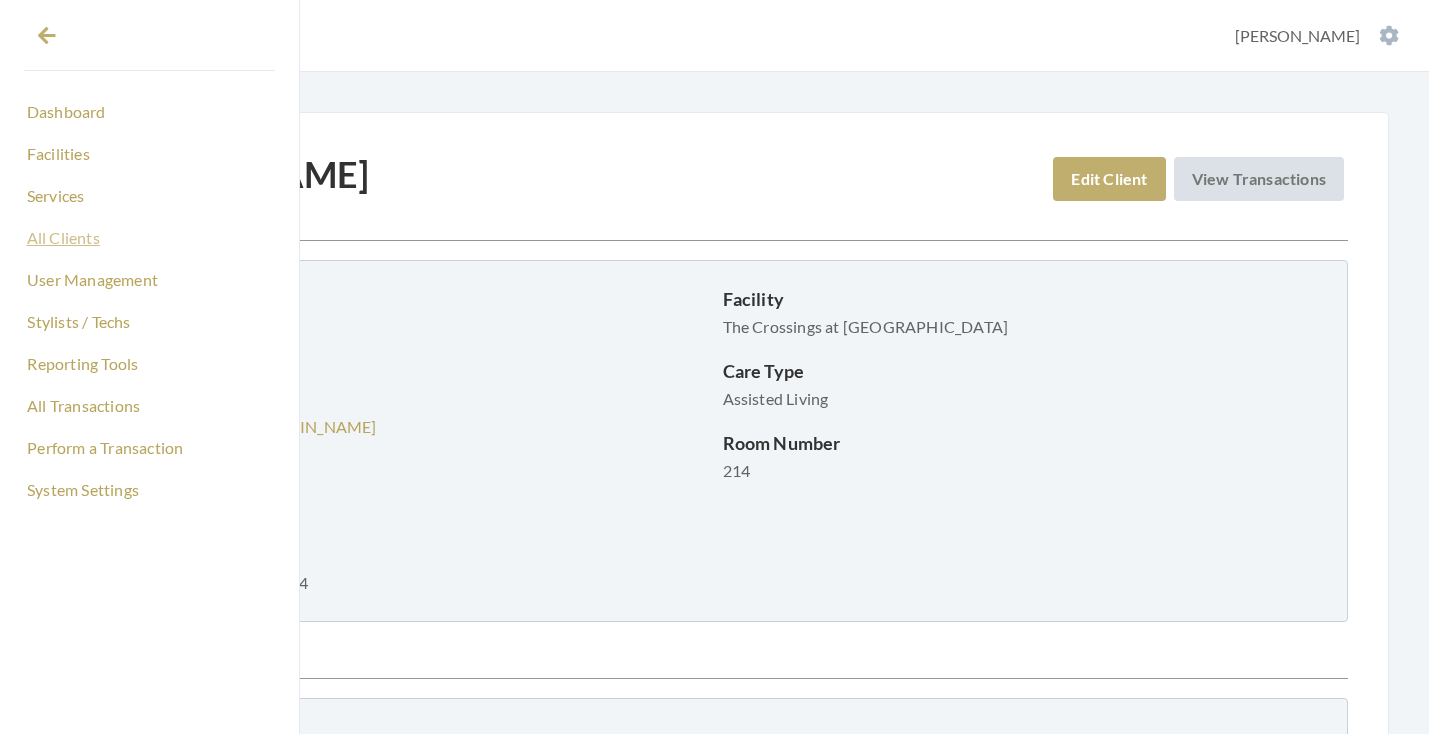 click on "All Clients" at bounding box center (149, 238) 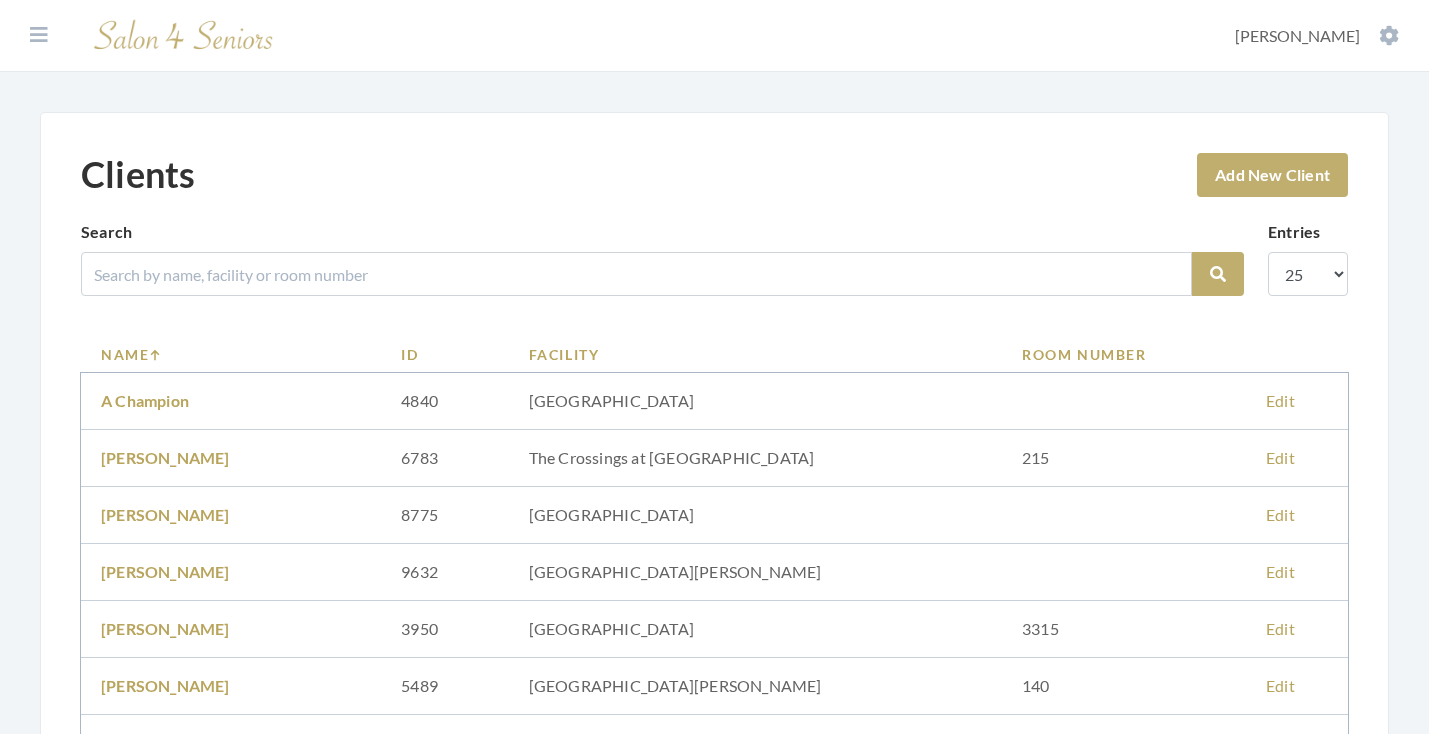 scroll, scrollTop: 0, scrollLeft: 0, axis: both 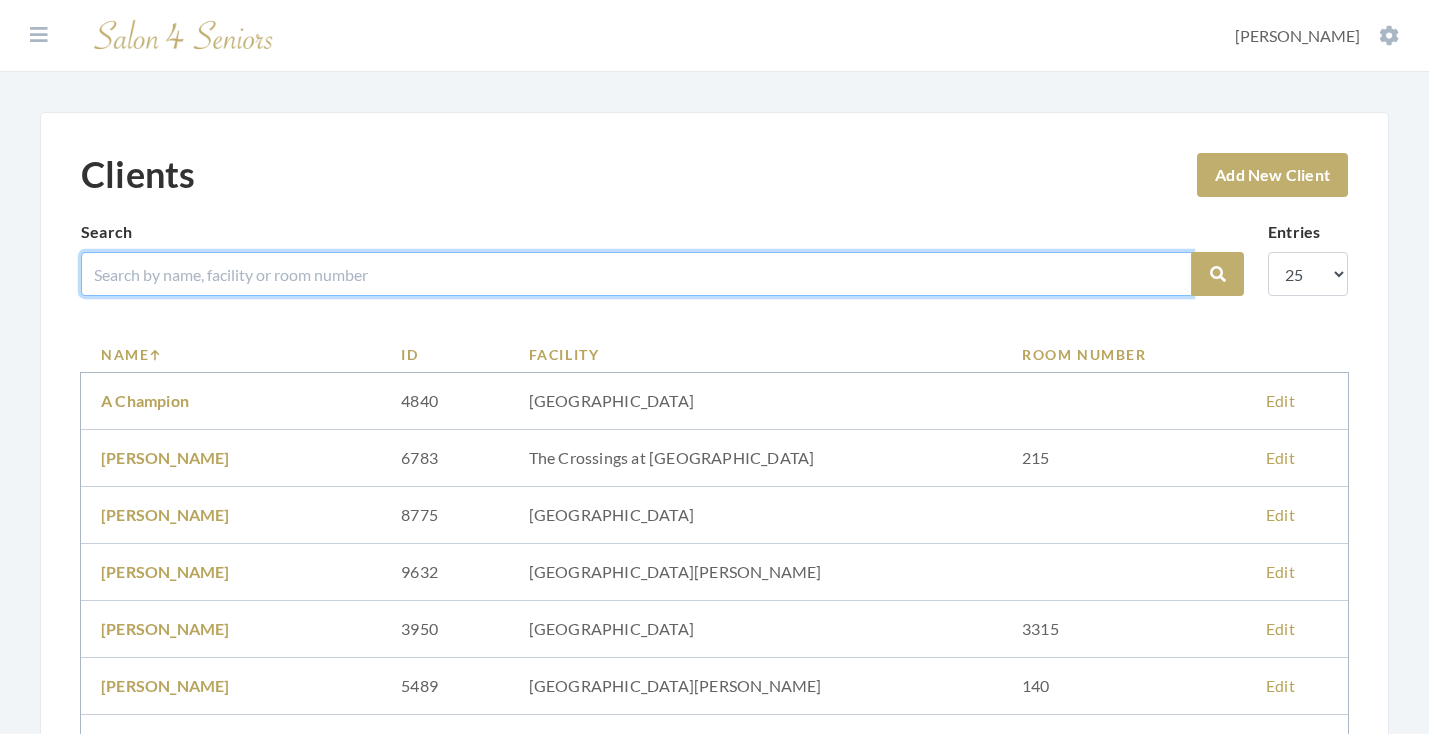 click at bounding box center (636, 274) 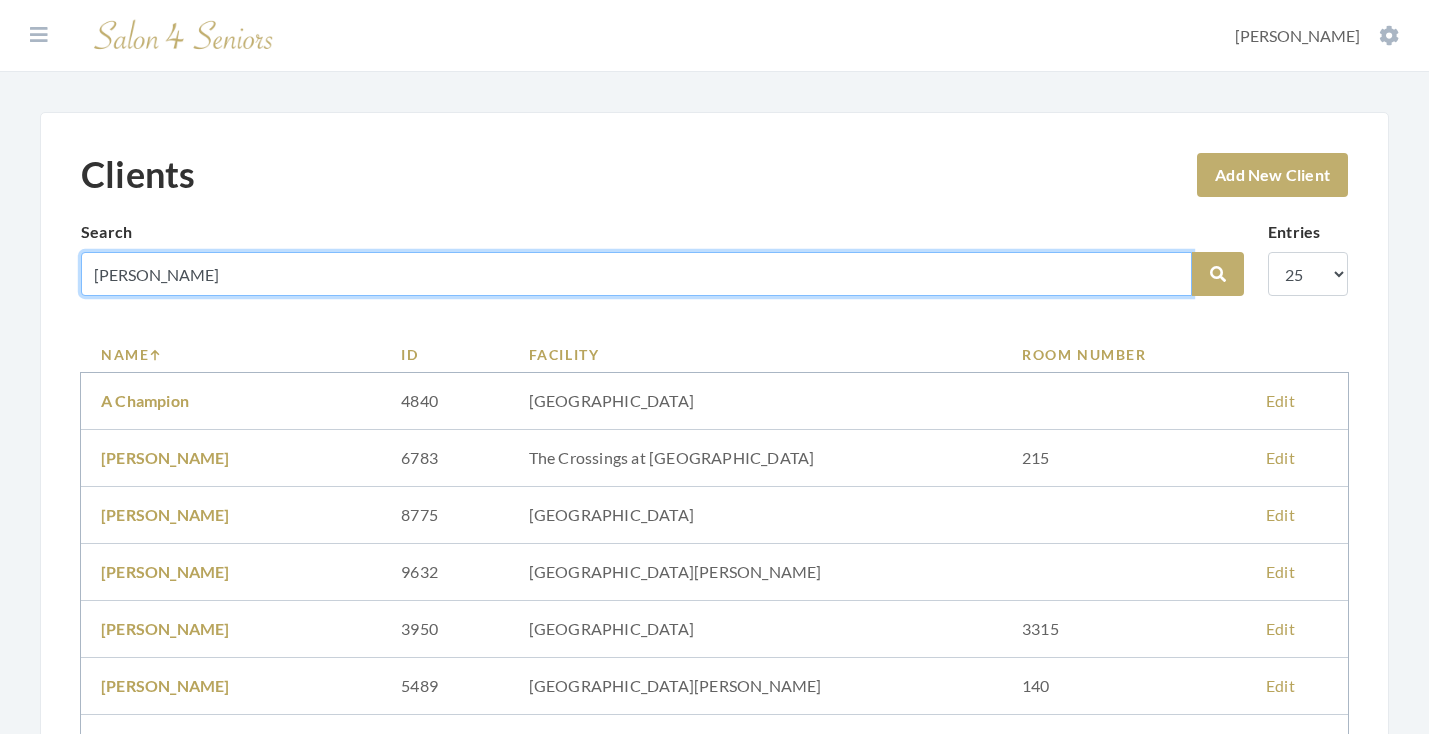 type on "MASON" 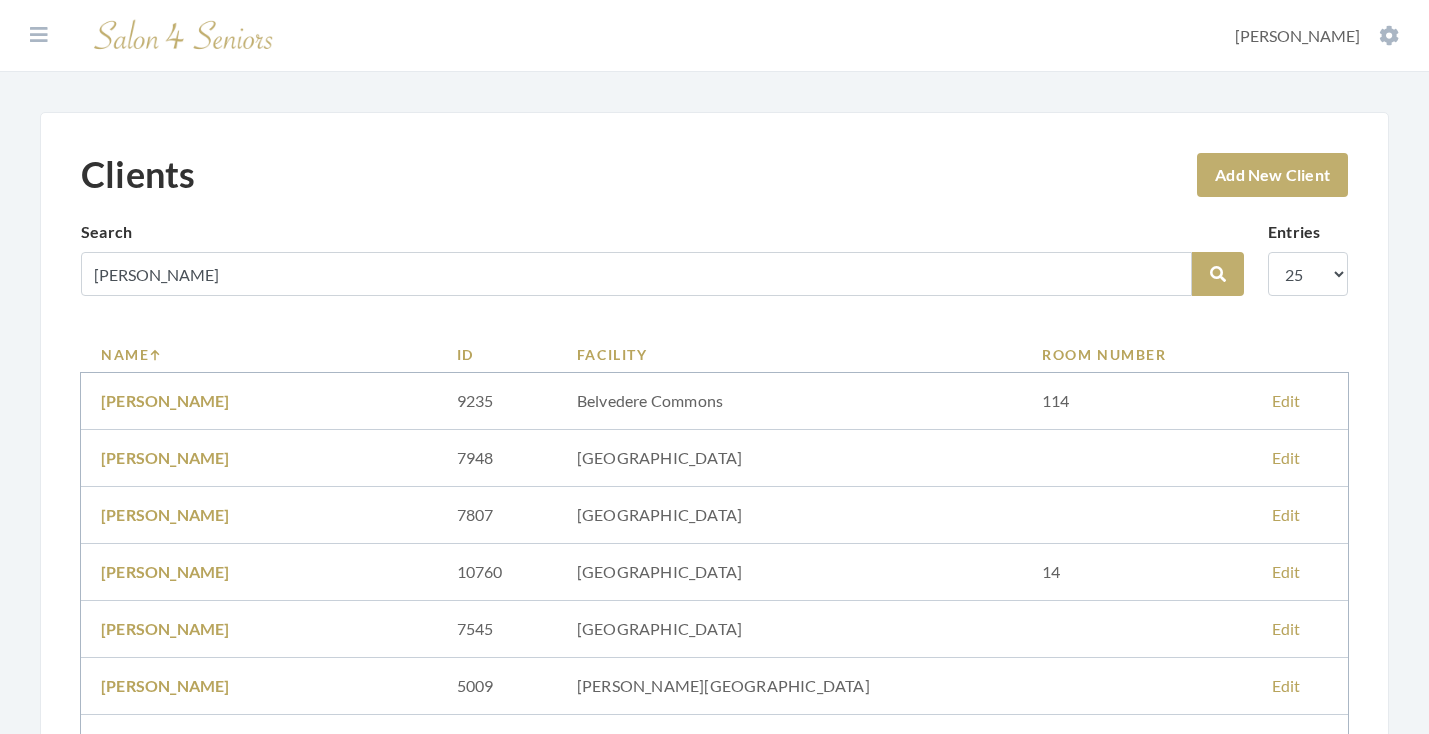 scroll, scrollTop: 0, scrollLeft: 0, axis: both 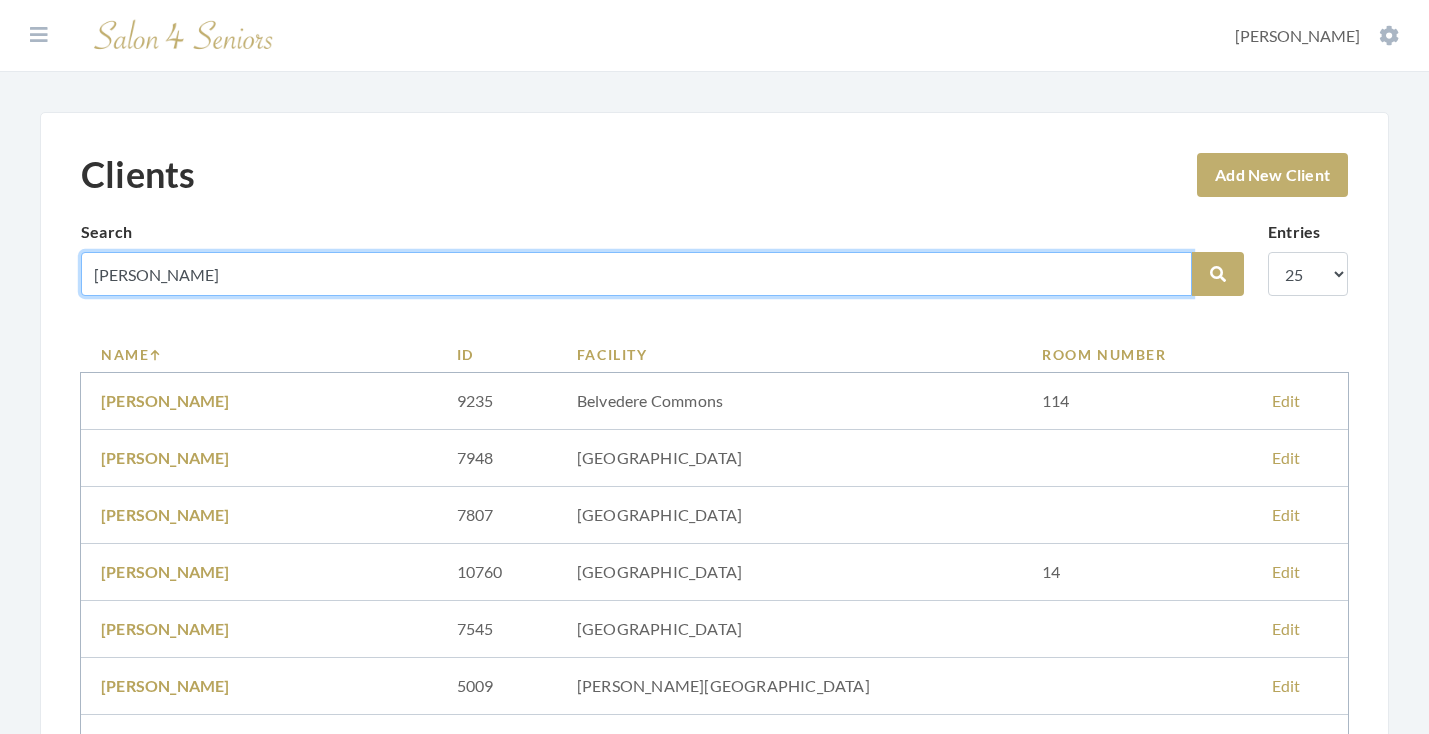 drag, startPoint x: 202, startPoint y: 295, endPoint x: 68, endPoint y: 272, distance: 135.95955 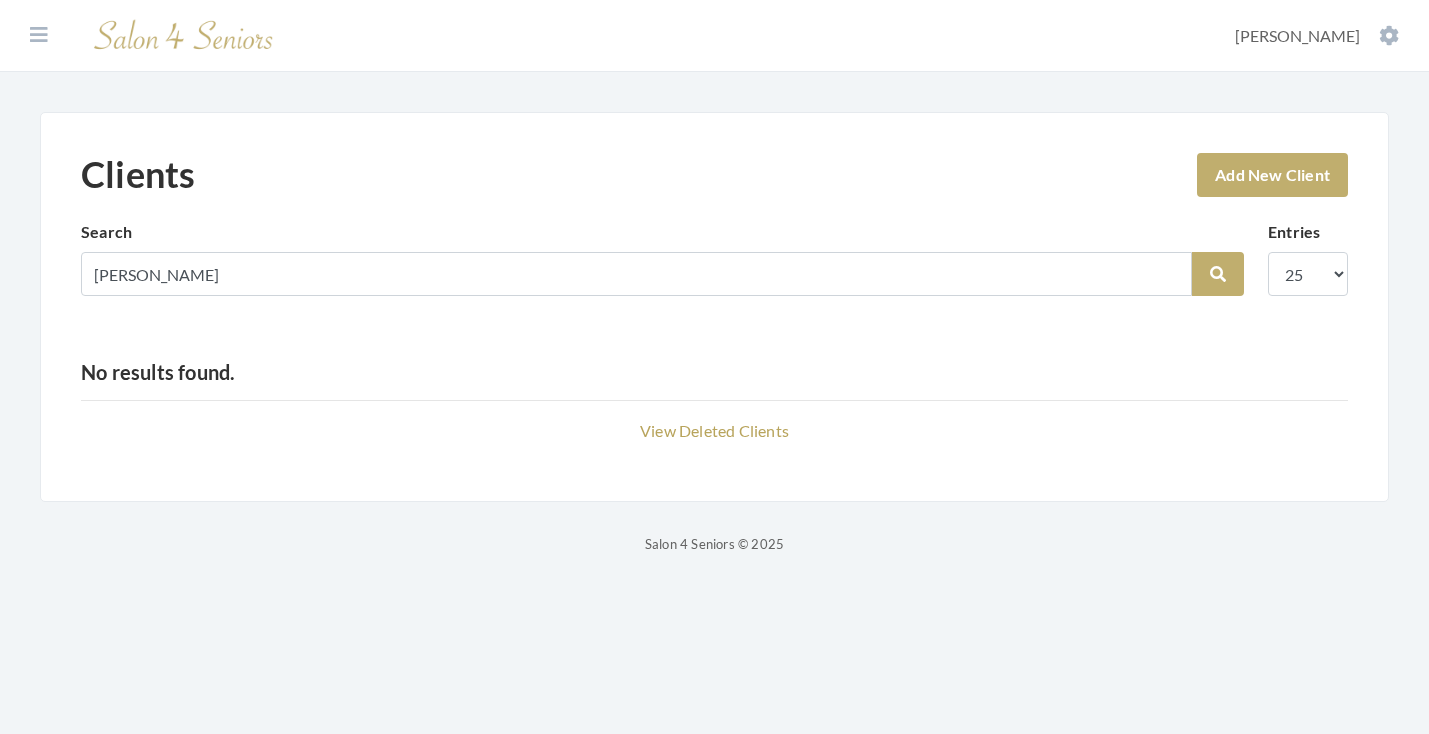 scroll, scrollTop: 0, scrollLeft: 0, axis: both 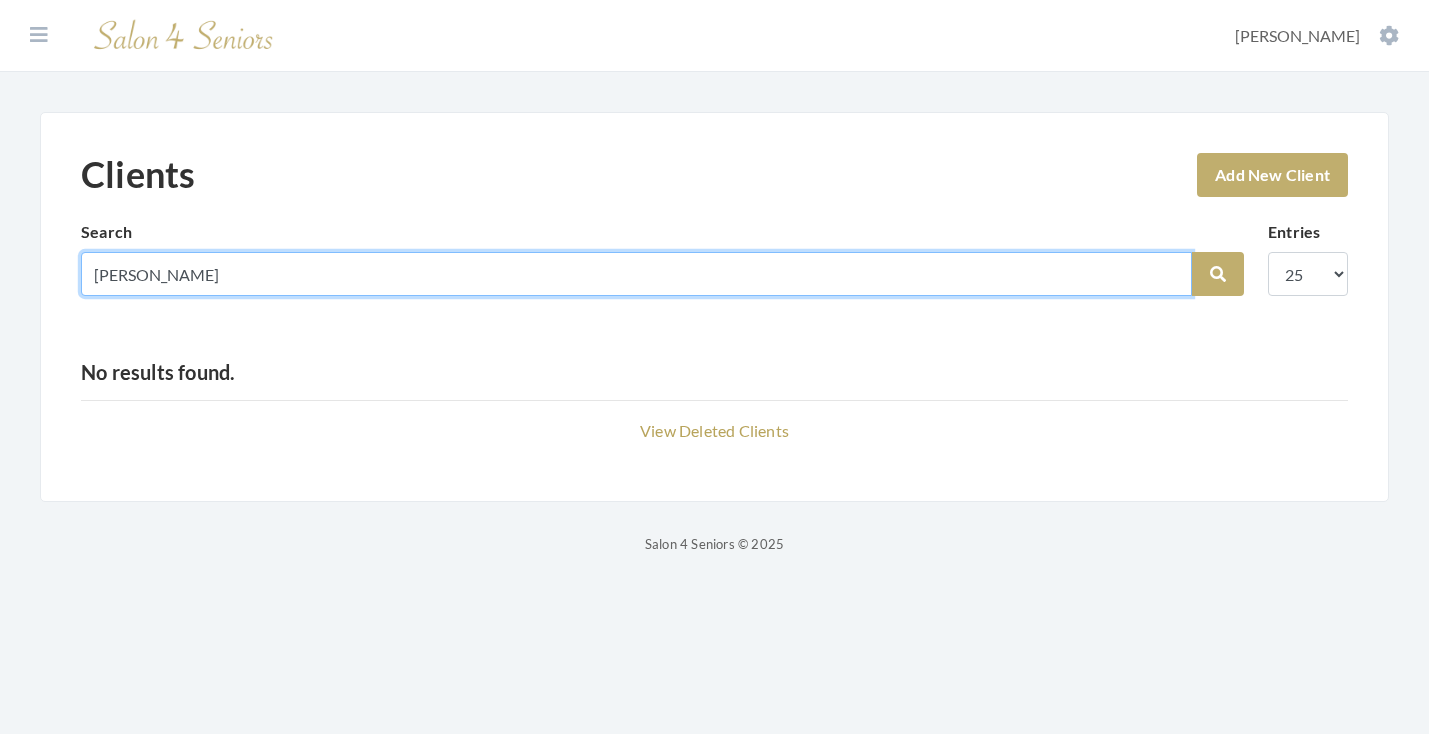 click on "VERNETTA" at bounding box center [636, 274] 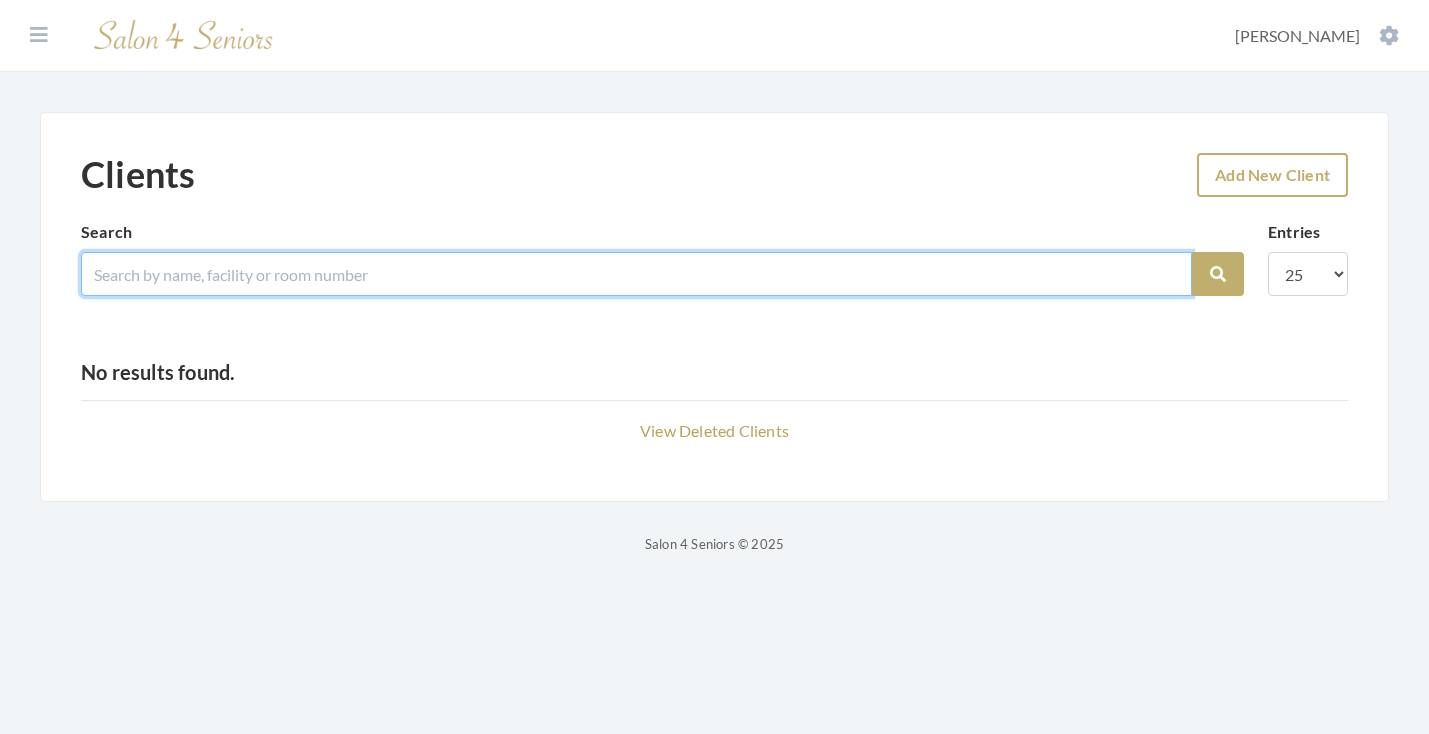 type 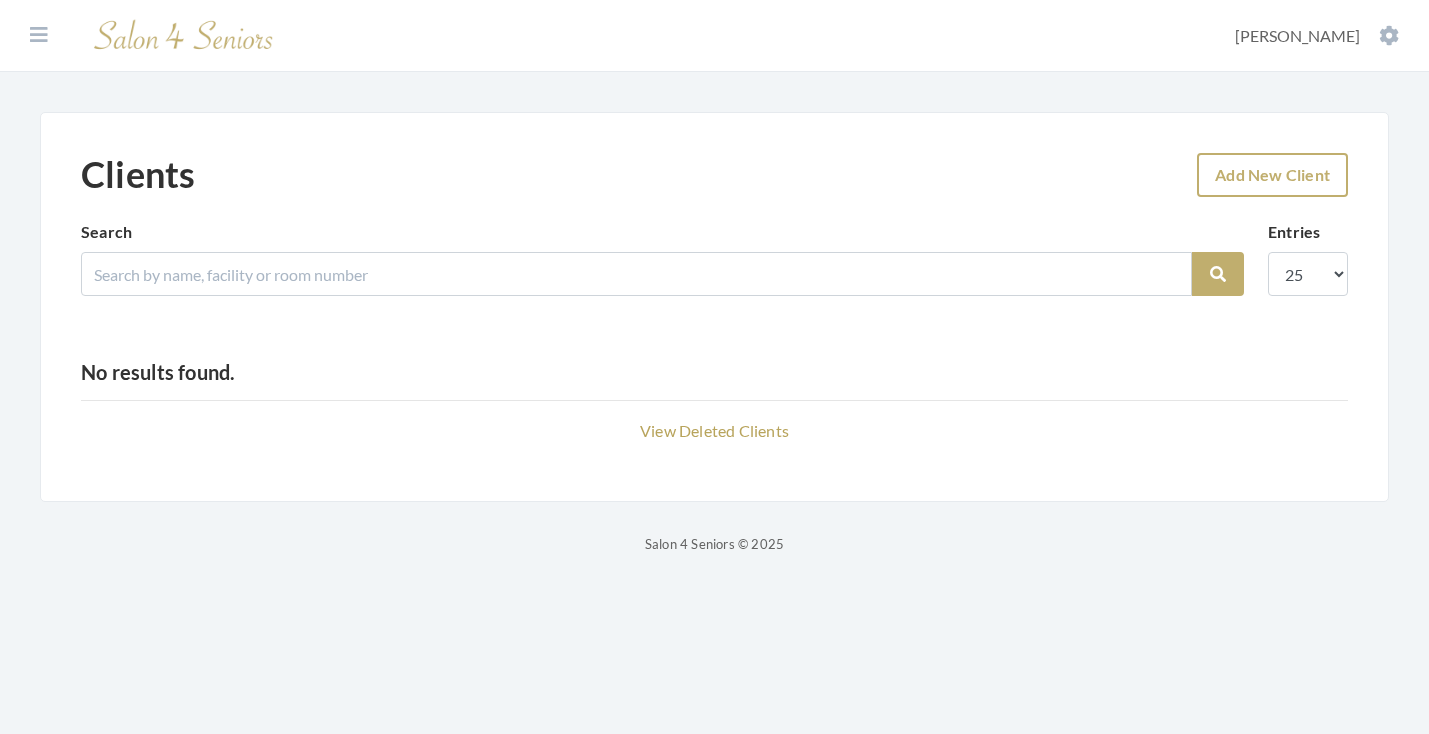 click on "Add New Client" at bounding box center (1272, 175) 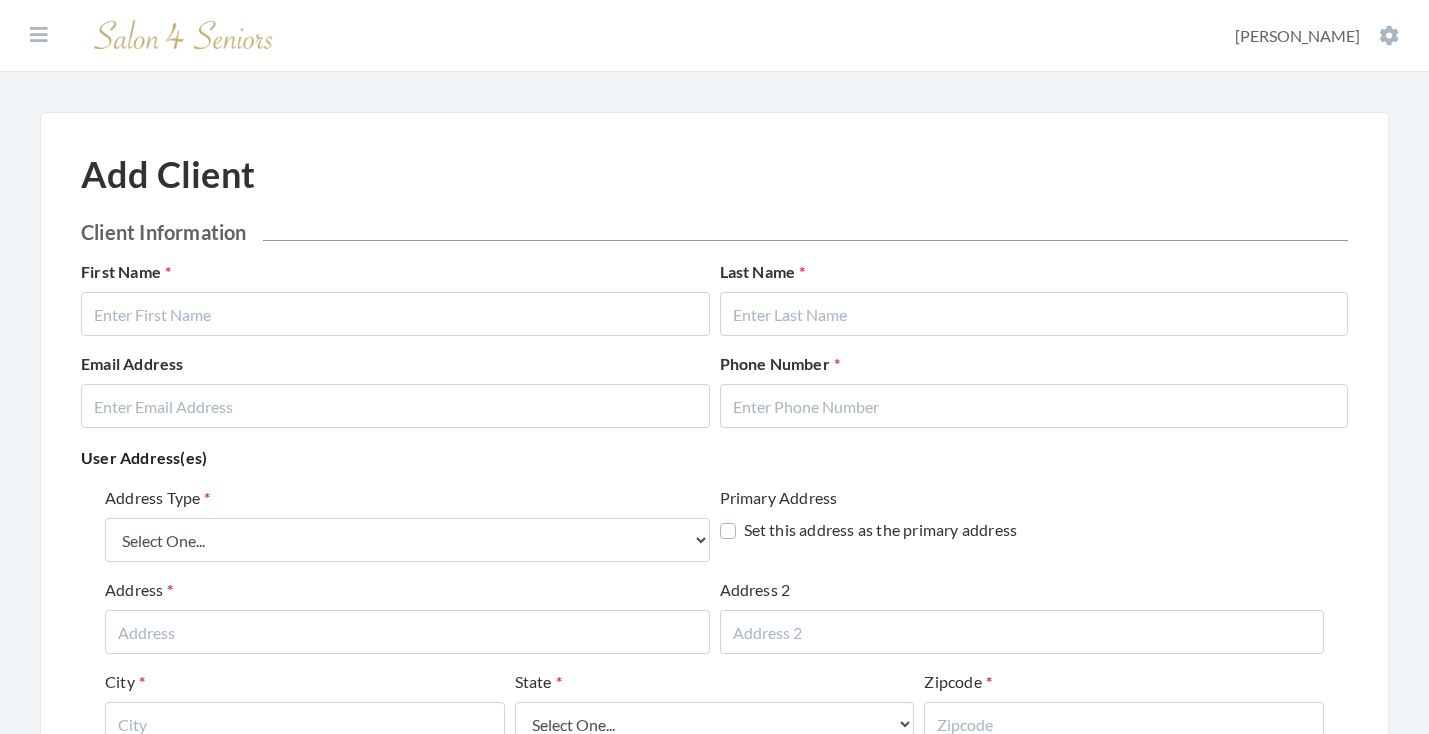 scroll, scrollTop: 0, scrollLeft: 0, axis: both 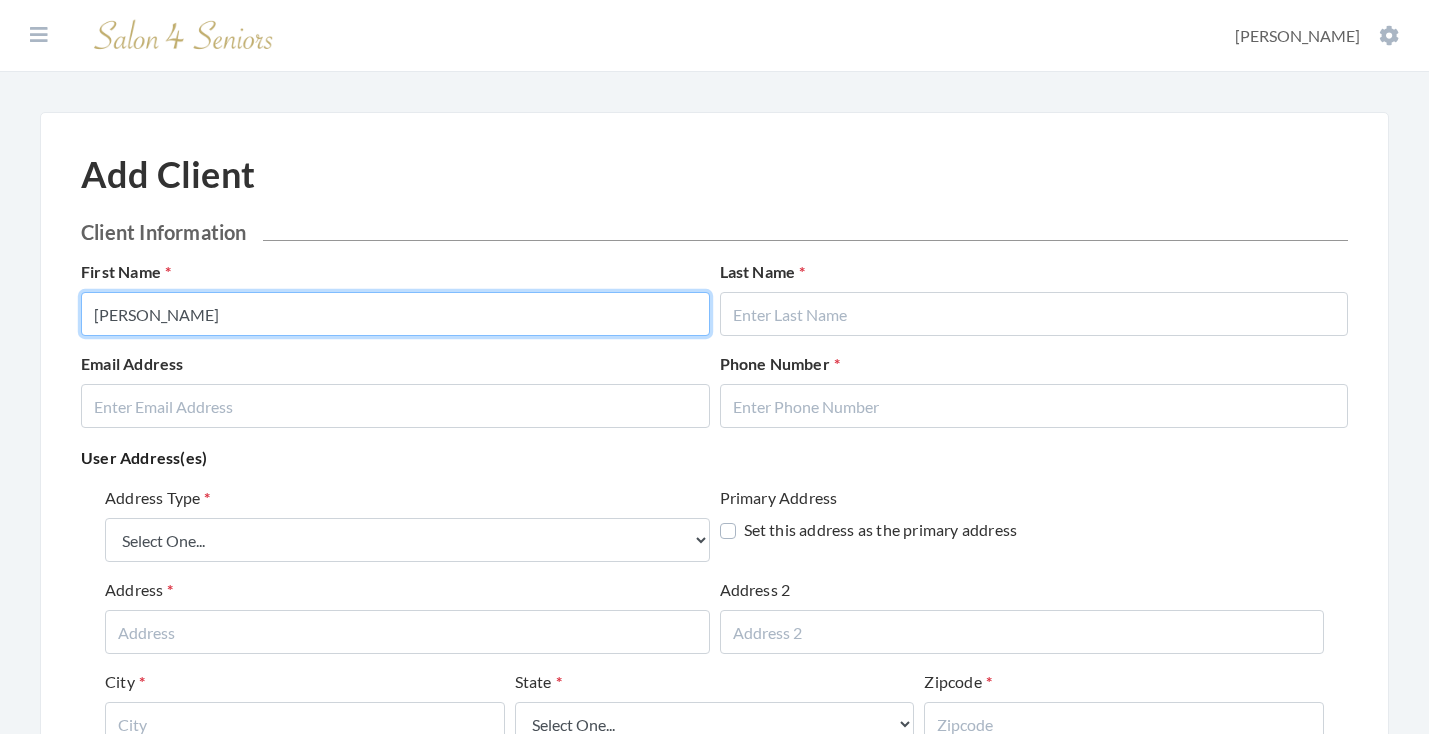 type on "VERNETTA" 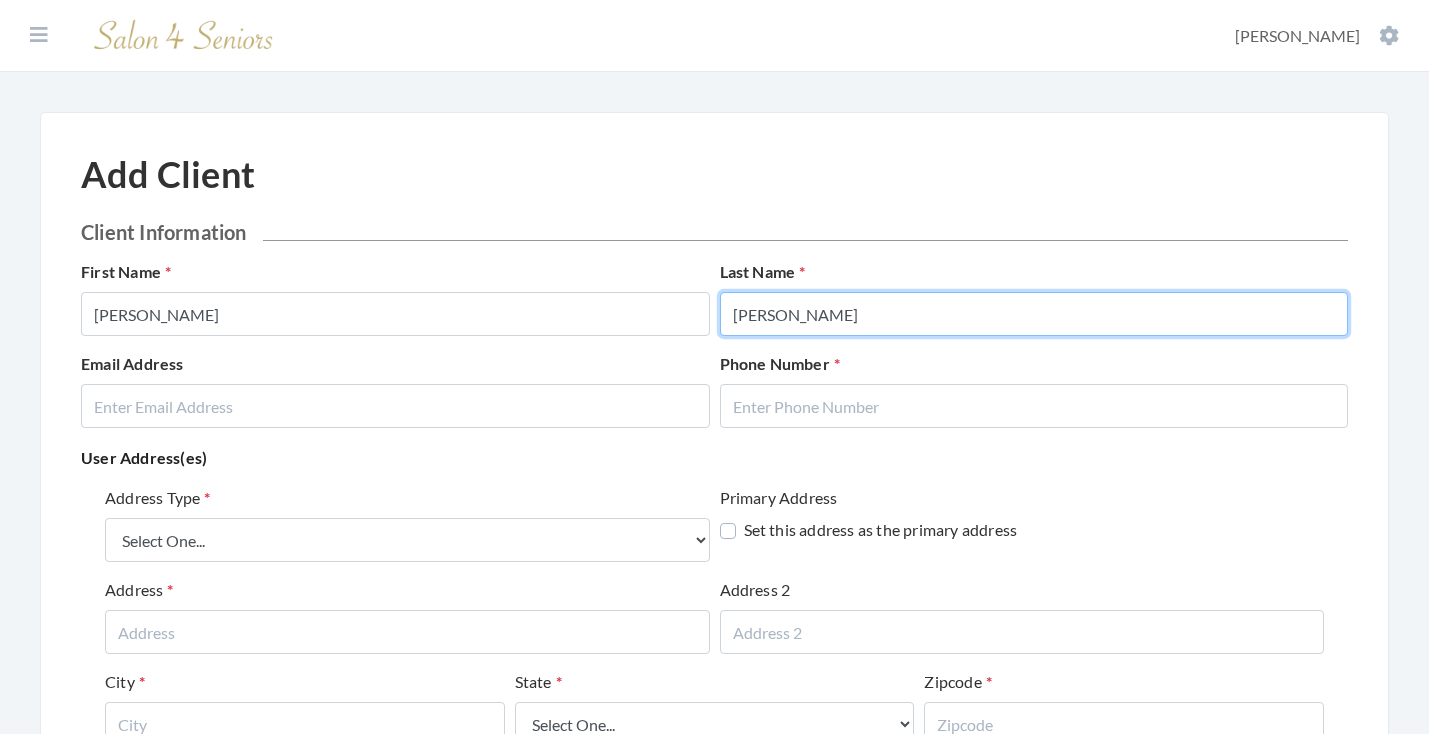 type on "MASON" 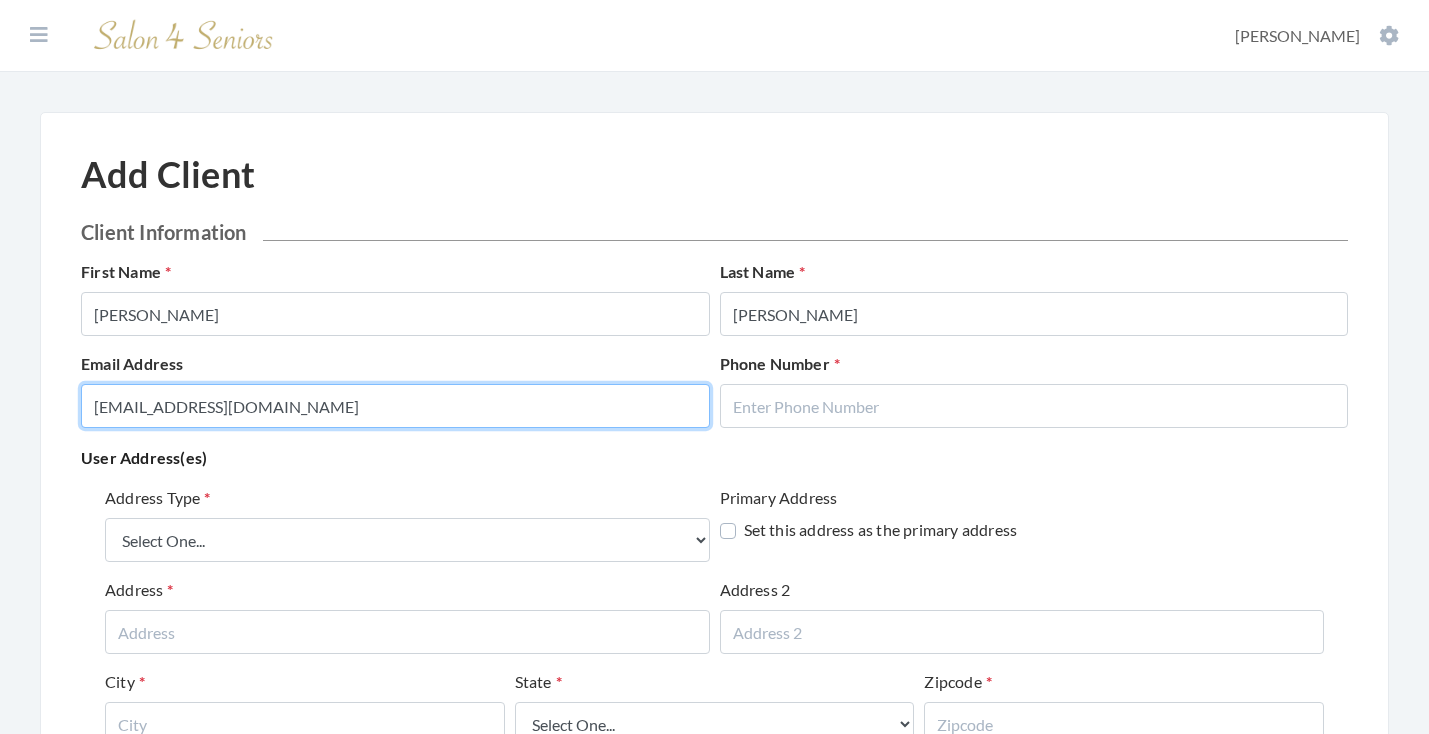 type on "EBENEZER22@ATT.NET" 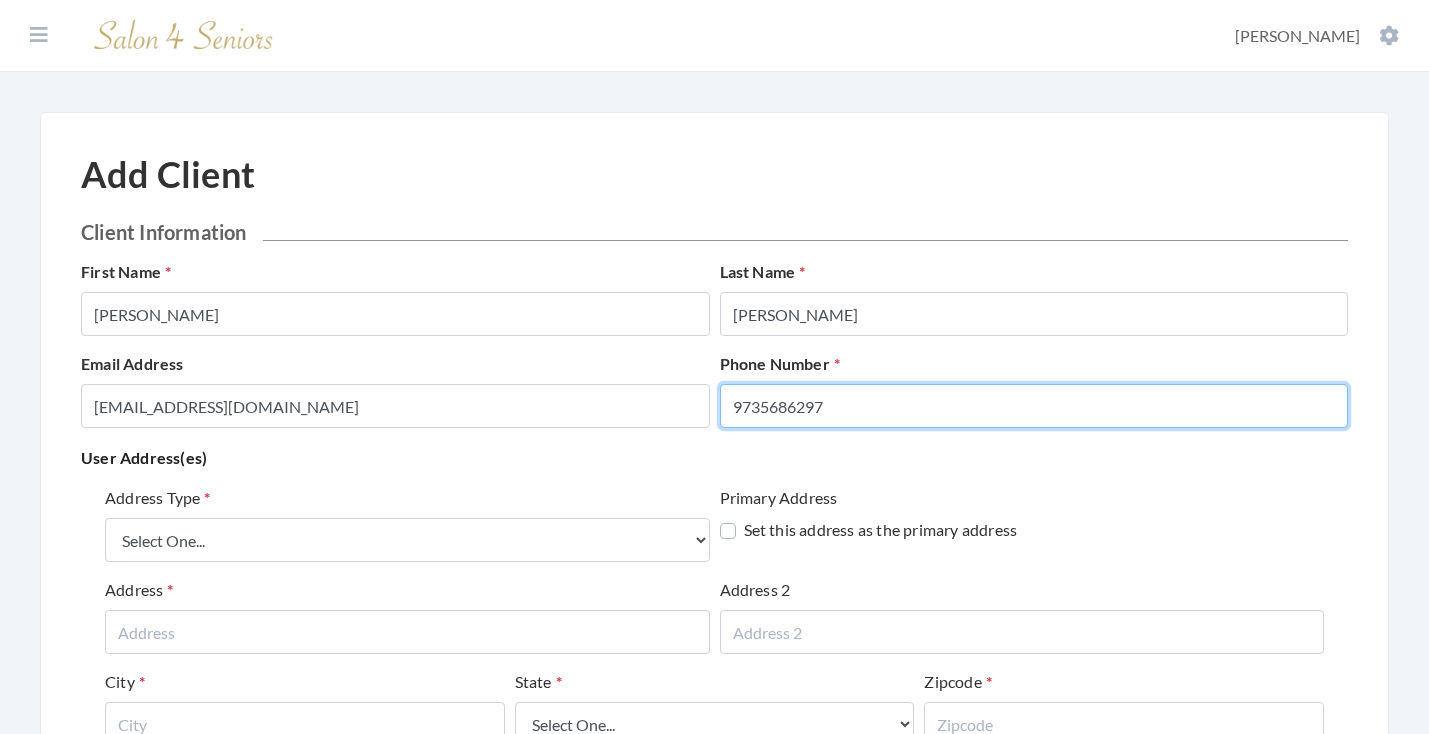 type on "9735686297" 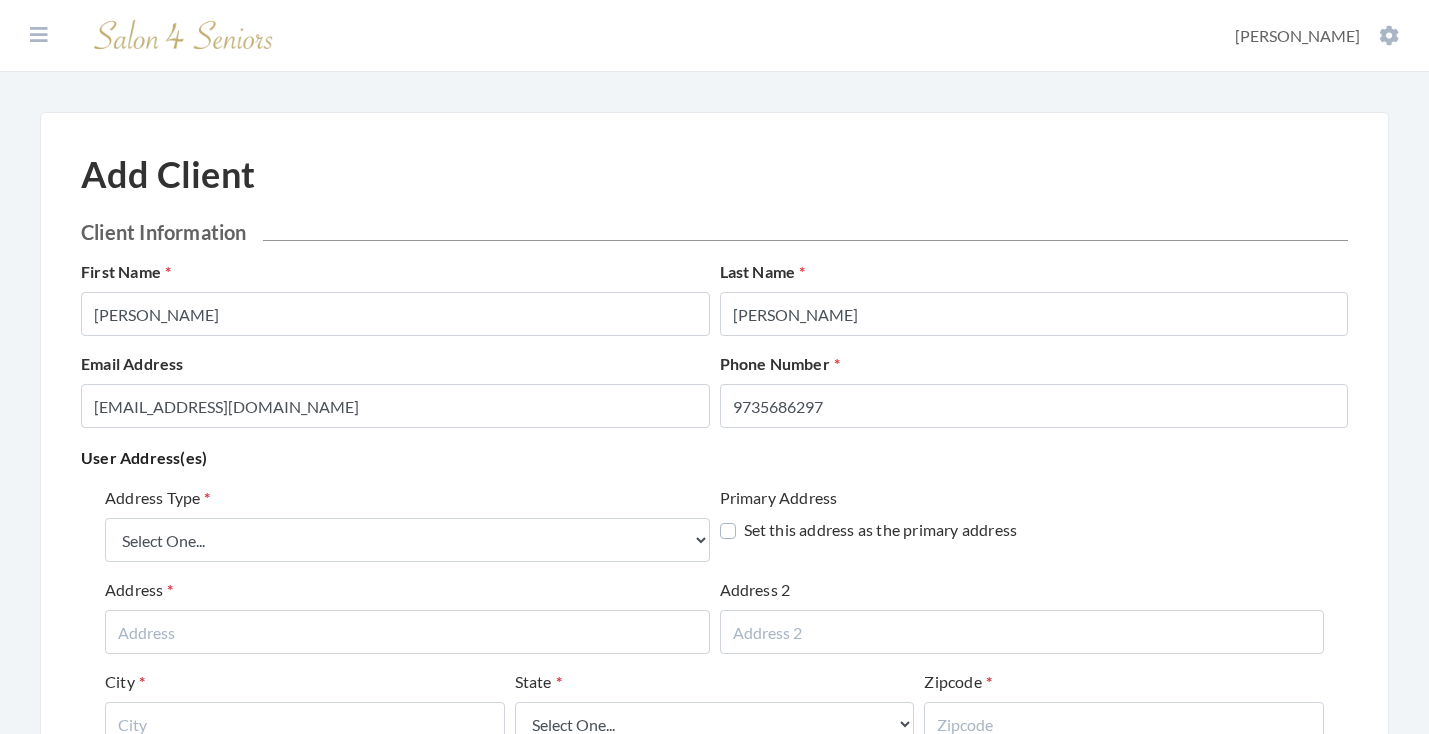 click on "User Address(es)" at bounding box center [714, 458] 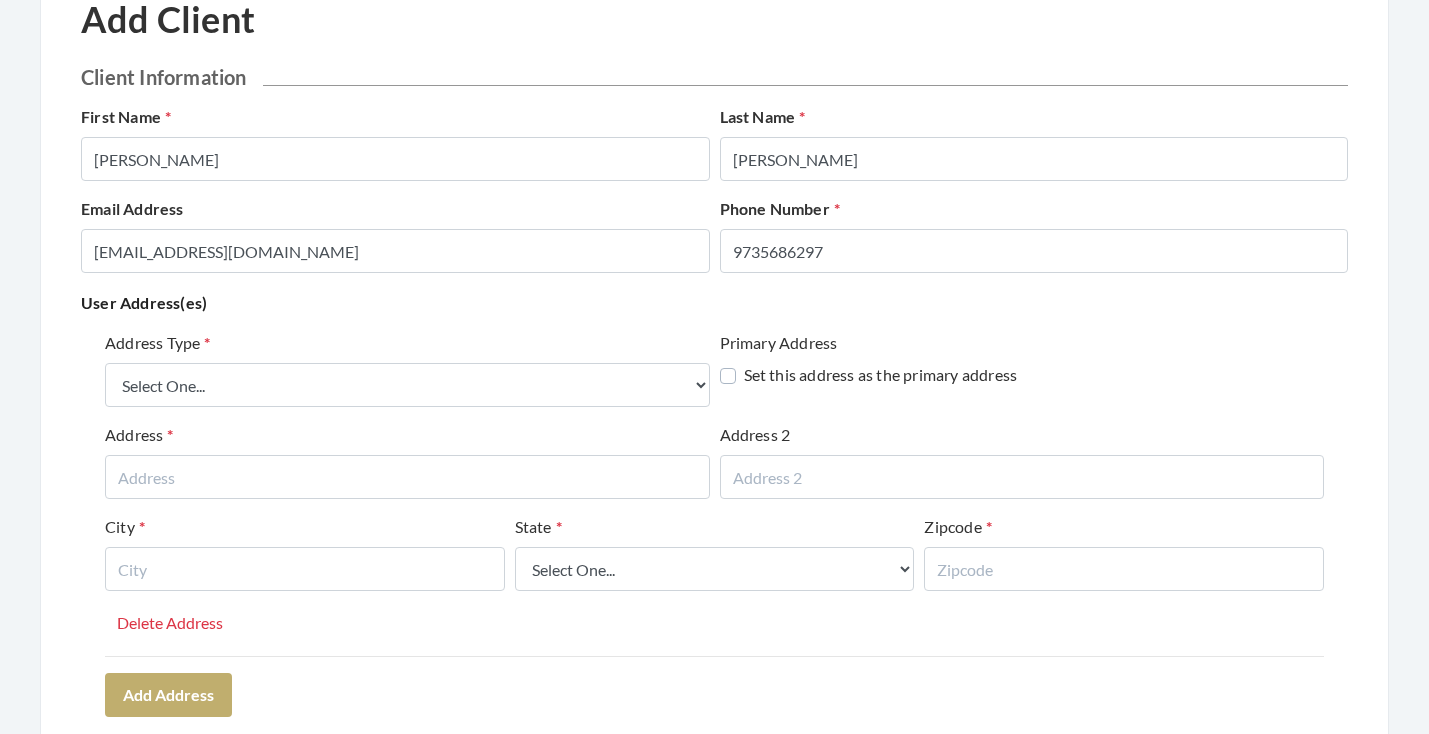scroll, scrollTop: 170, scrollLeft: 0, axis: vertical 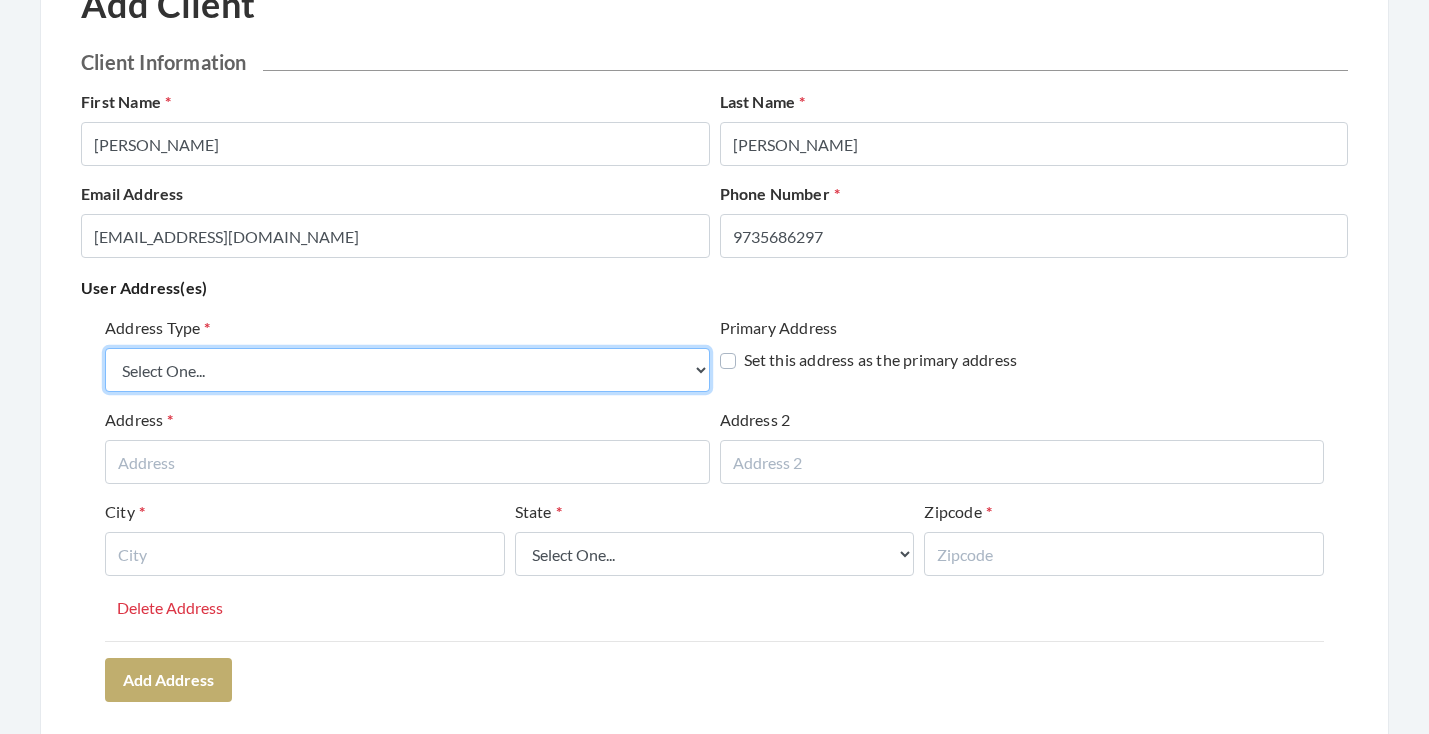 select on "billing" 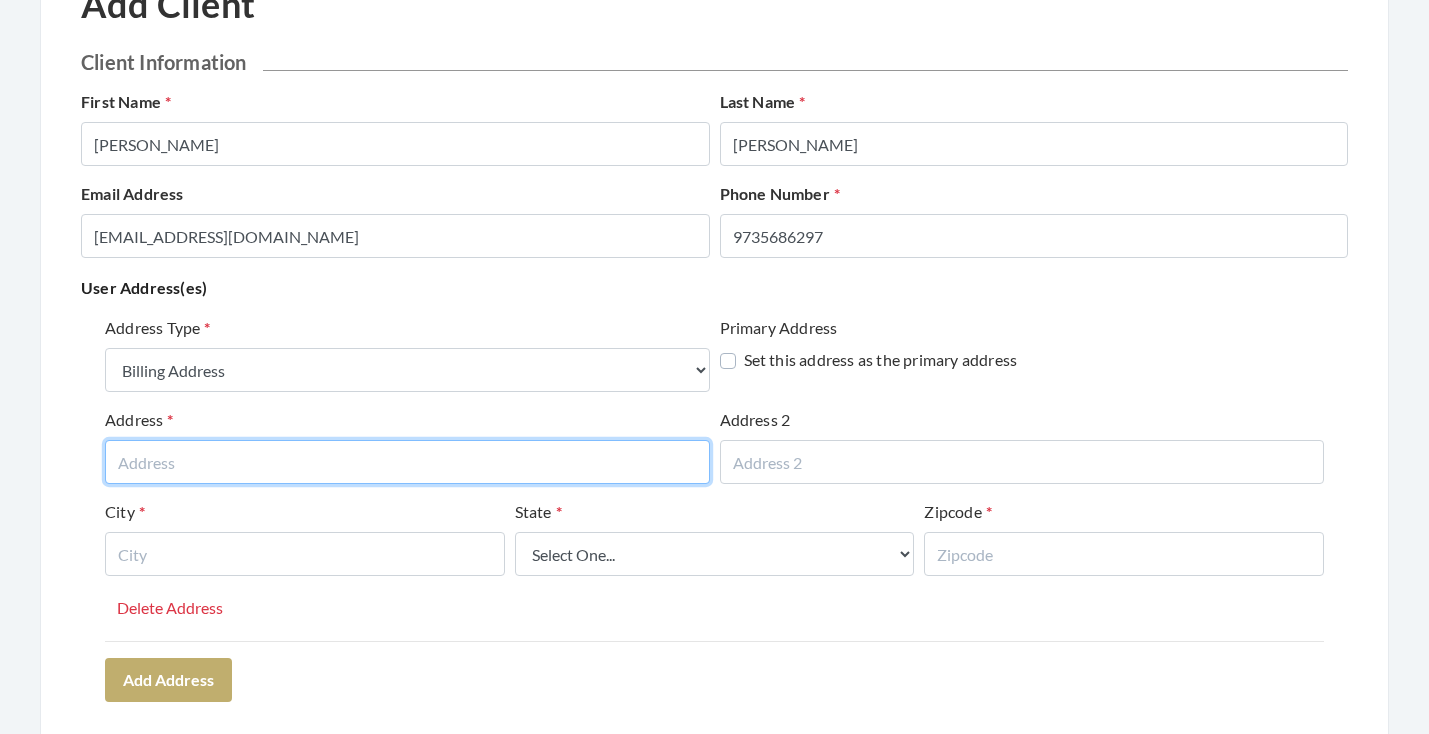 paste on "303 S ROYAL OAKS BLVD" 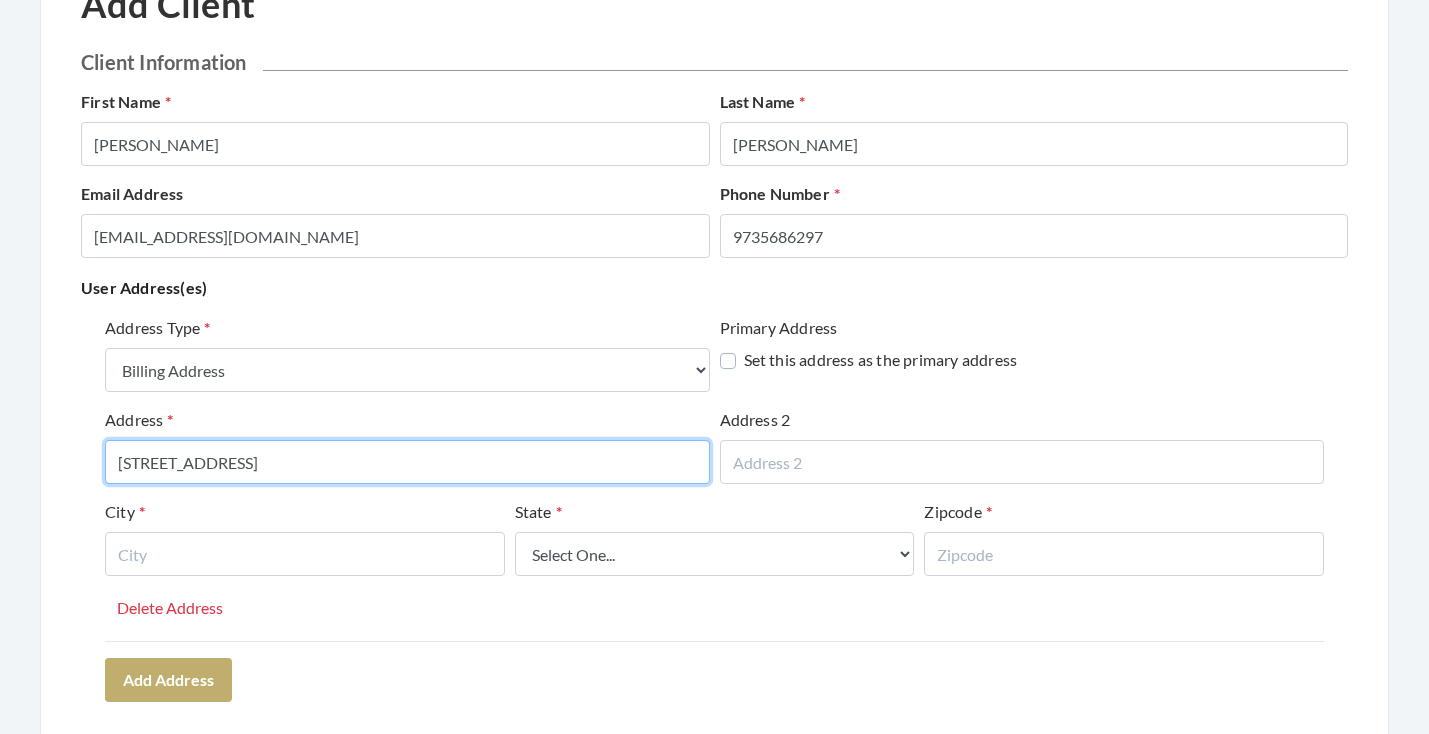 type on "303 S ROYAL OAKS BLVD" 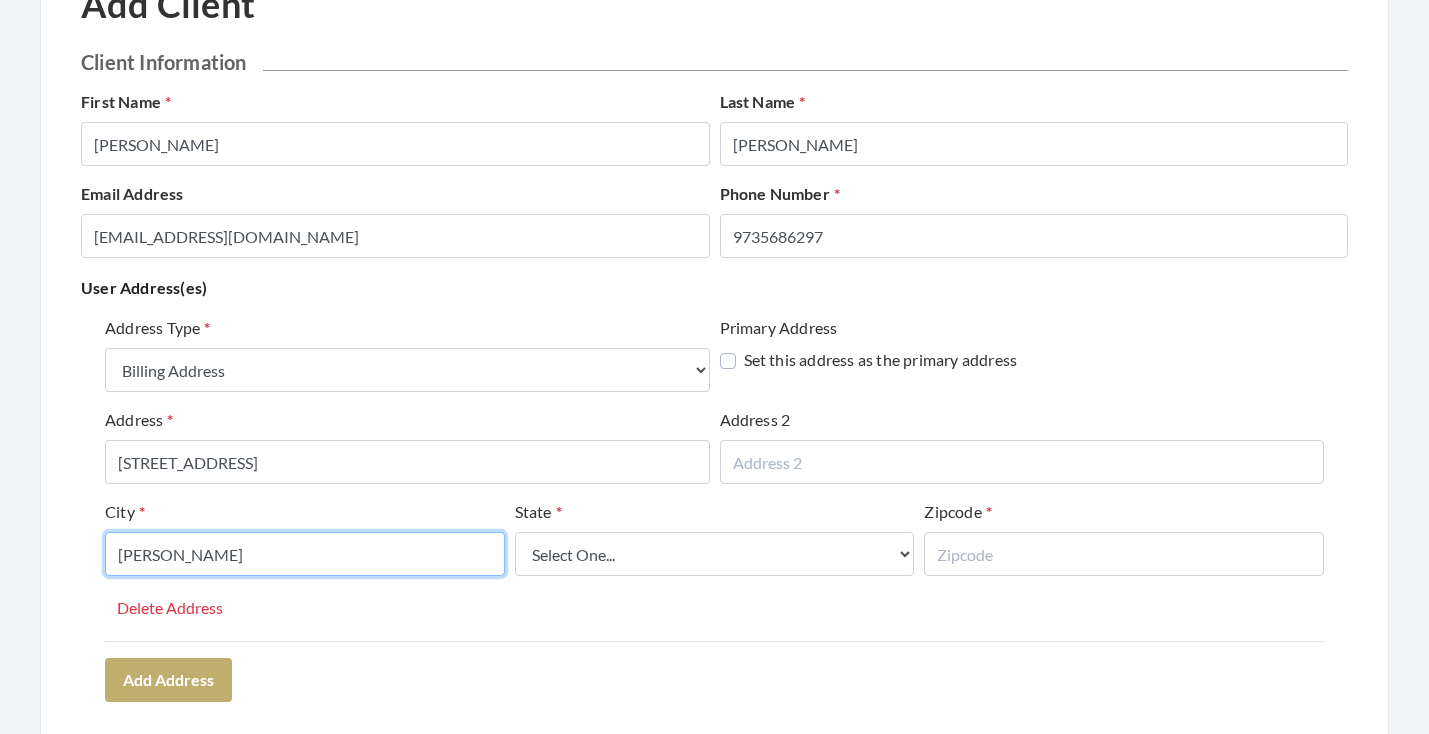 type on "FRANKLIN" 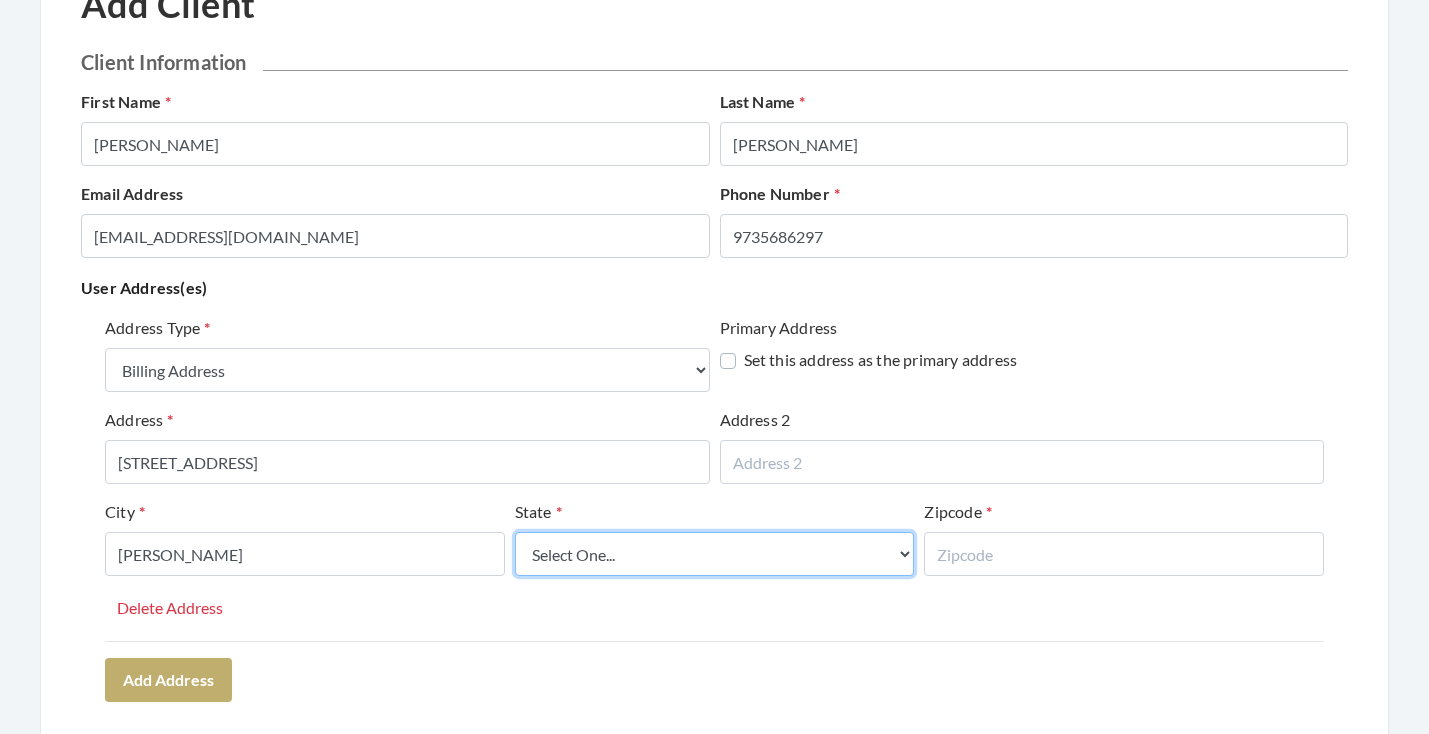 select on "tn" 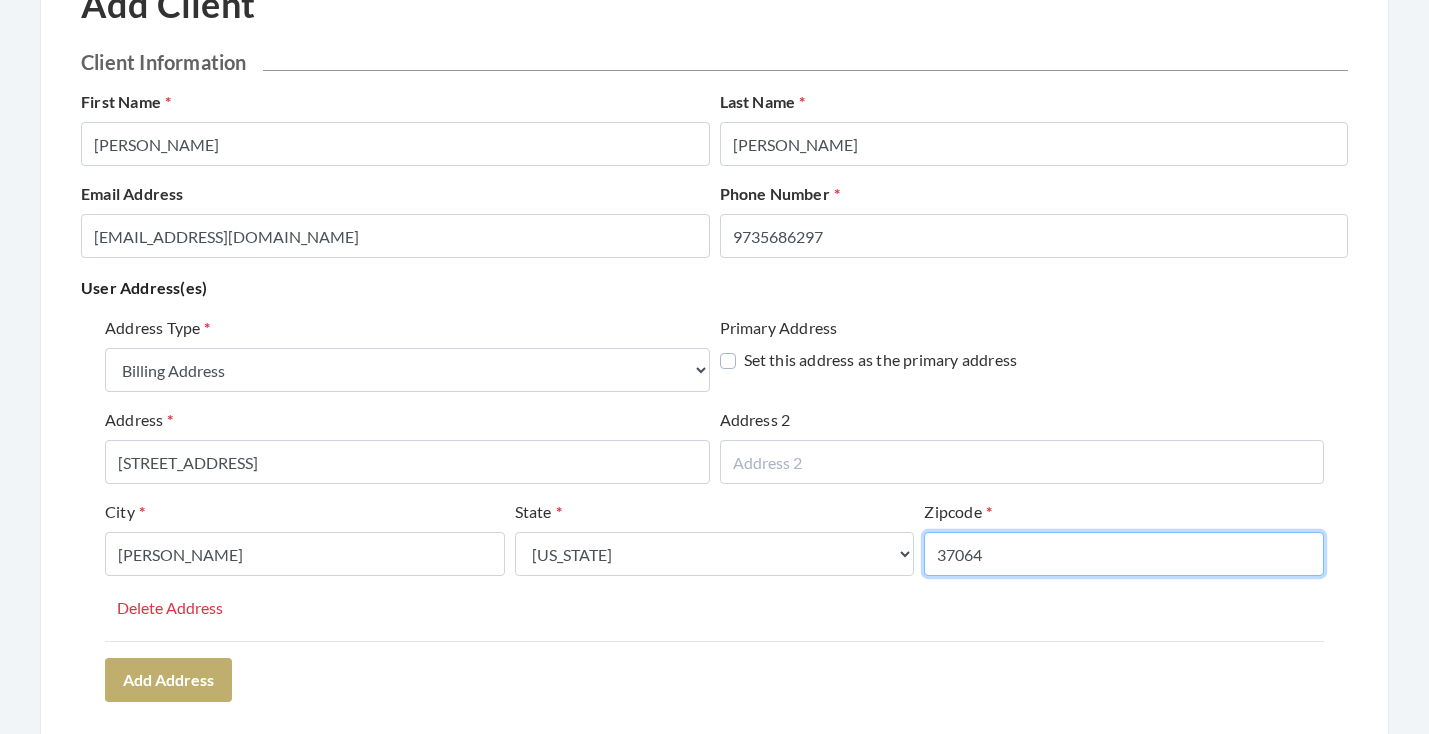 type on "37064" 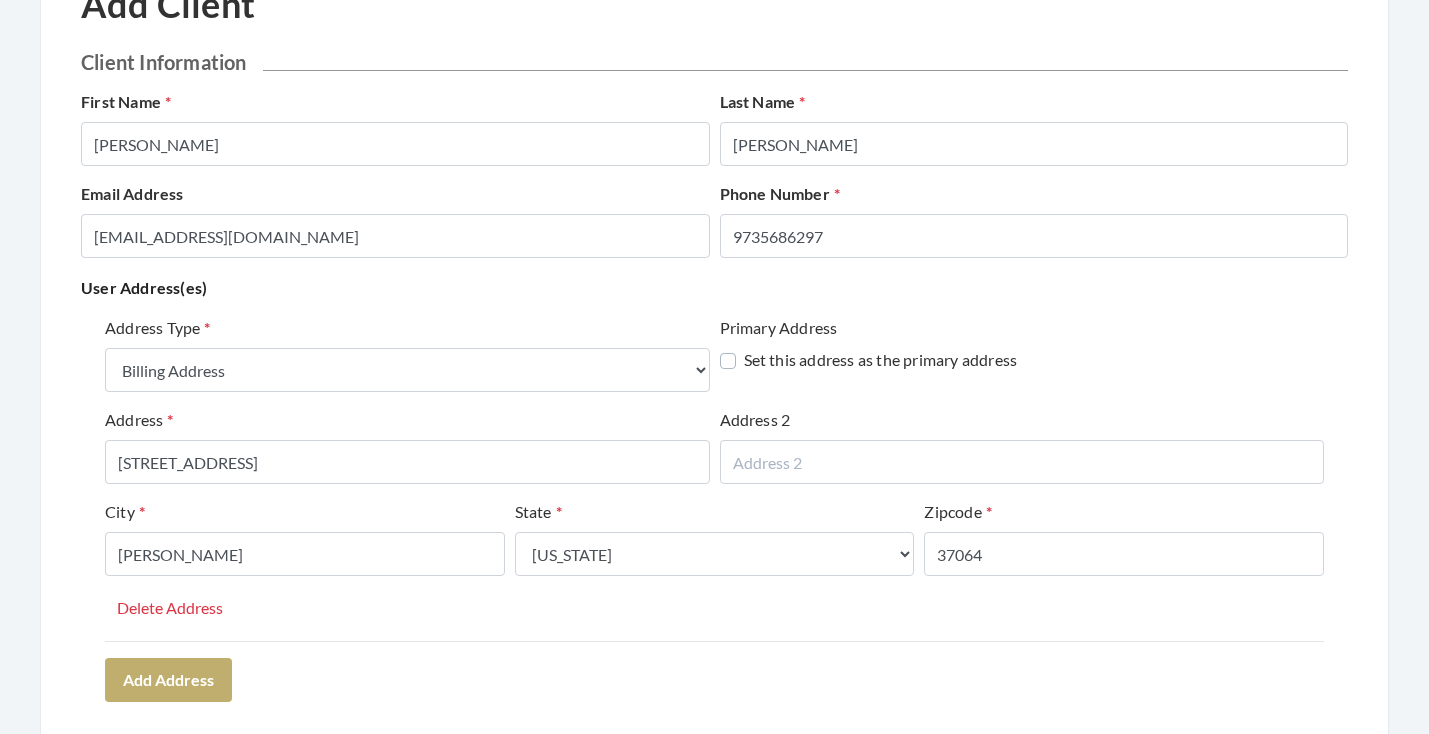 click on "Address Type   Select One...   Office Address   Home Address   Billing Address   Primary Address     Set this address as the primary address   Address   303 S ROYAL OAKS BLVD   Address 2     City   FRANKLIN   State   Select One...   Alabama   Alaska   American Samoa   Arizona   Arkansas   California   Colorado   Connecticut   Delaware   District Of Columbia   Federated States Of Micronesia   Florida   Georgia   Guam Gu   Hawaii   Idaho   Illinois   Indiana   Iowa   Kansas   Kentucky   Louisiana   Maine   Marshall Islands   Maryland   Massachusetts   Michigan   Minnesota   Mississippi   Missouri   Montana   Nebraska   Nevada   New Hampshire   New Jersey   New Mexico   New York   North Carolina   North Dakota   Northern Mariana Islands   Ohio   Oklahoma   Oregon   Palau   Pennsylvania   Puerto Rico   Rhode Island   South Carolina   South Dakota   Tennessee   Texas   Utah   Vermont   Virgin Islands   Virginia   Washington   West Virginia   Wisconsin   Wyoming   Zipcode   37064   Delete Address   Add Address" at bounding box center (714, 508) 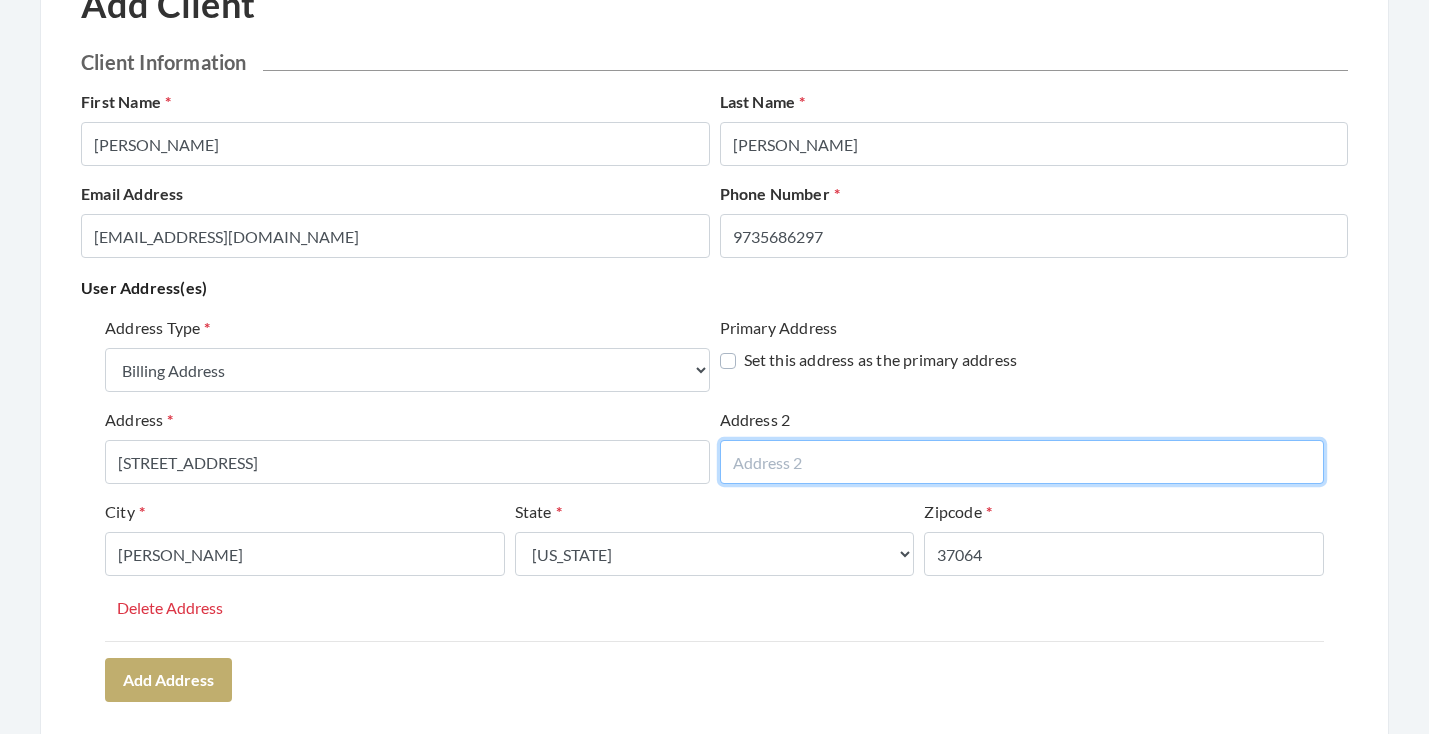 click at bounding box center (1022, 462) 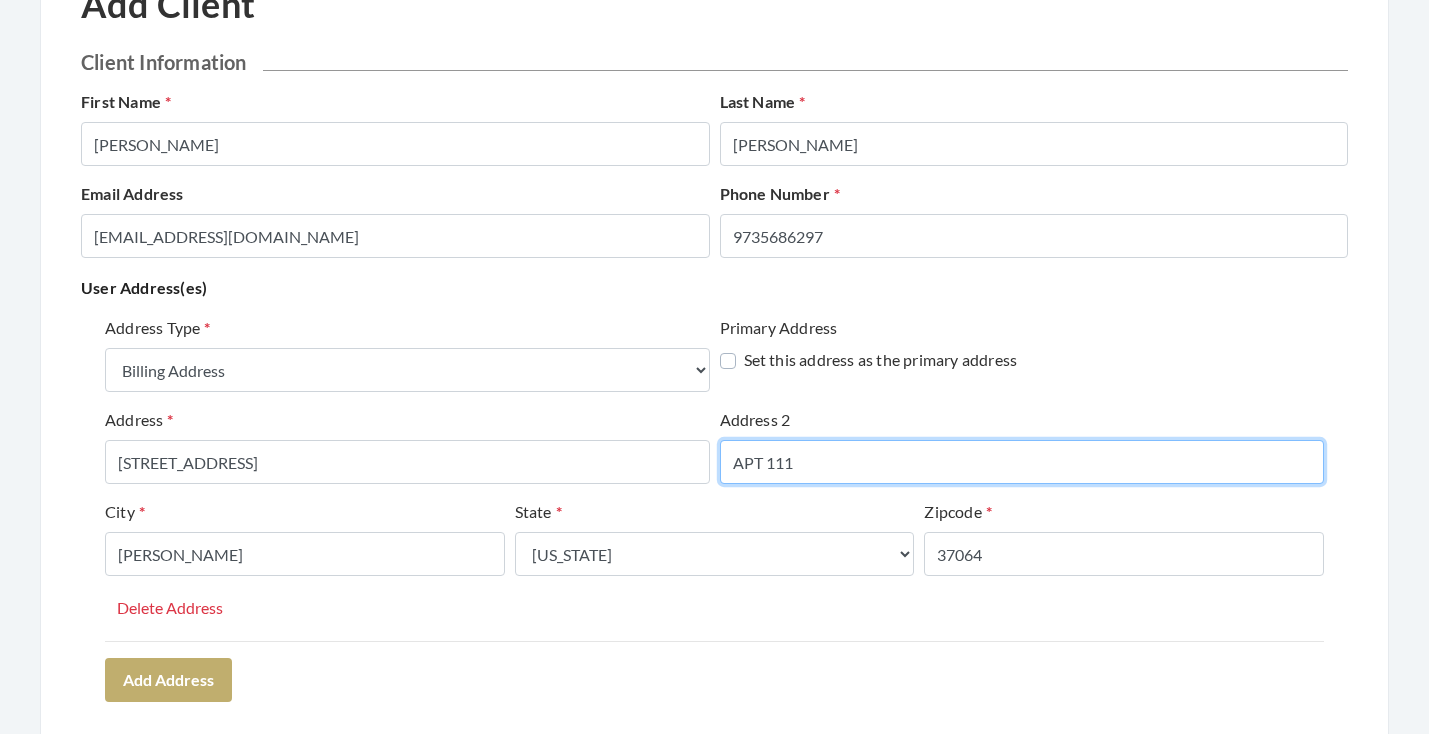 type on "APT 111" 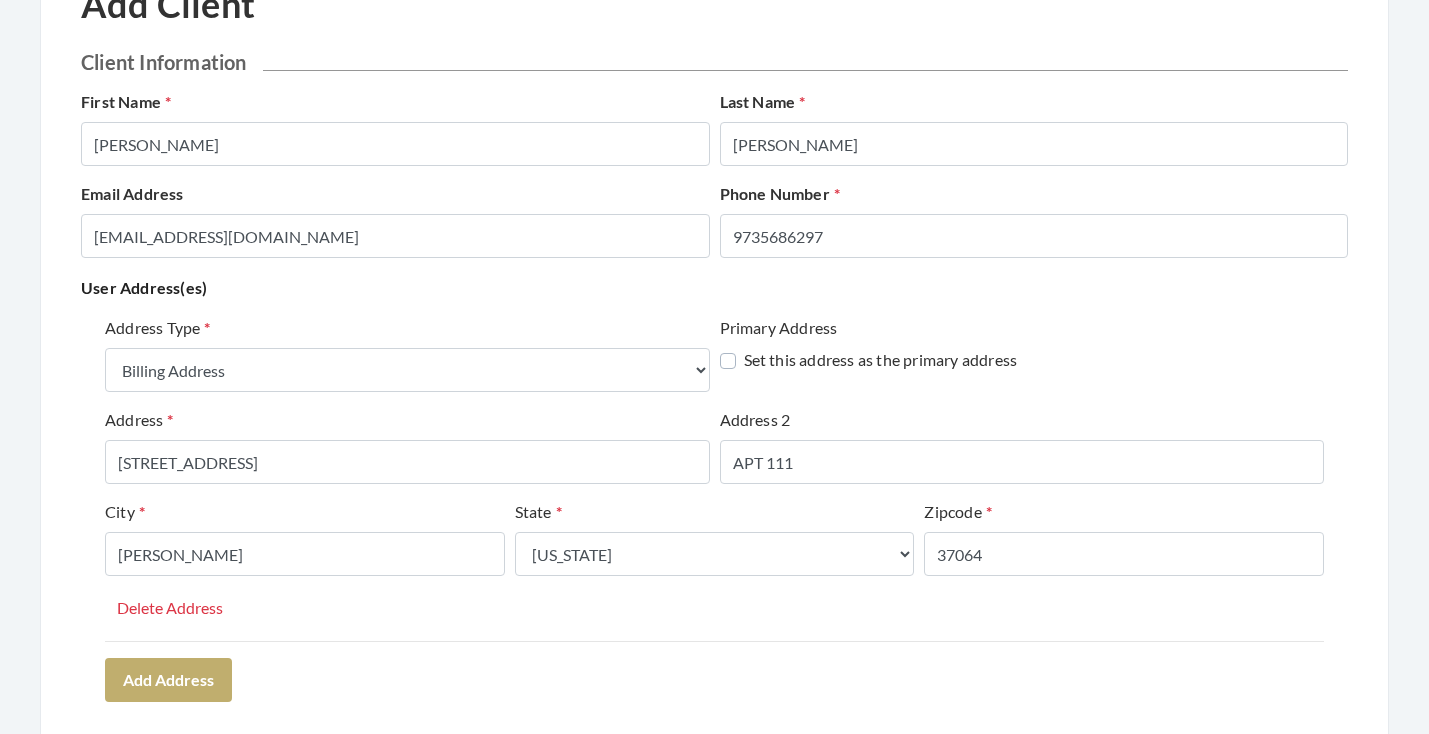 click on "Address Type   Select One...   Office Address   Home Address   Billing Address   Primary Address     Set this address as the primary address   Address   303 S ROYAL OAKS BLVD   Address 2   APT 111   City   FRANKLIN   State   Select One...   Alabama   Alaska   American Samoa   Arizona   Arkansas   California   Colorado   Connecticut   Delaware   District Of Columbia   Federated States Of Micronesia   Florida   Georgia   Guam Gu   Hawaii   Idaho   Illinois   Indiana   Iowa   Kansas   Kentucky   Louisiana   Maine   Marshall Islands   Maryland   Massachusetts   Michigan   Minnesota   Mississippi   Missouri   Montana   Nebraska   Nevada   New Hampshire   New Jersey   New Mexico   New York   North Carolina   North Dakota   Northern Mariana Islands   Ohio   Oklahoma   Oregon   Palau   Pennsylvania   Puerto Rico   Rhode Island   South Carolina   South Dakota   Tennessee   Texas   Utah   Vermont   Virgin Islands   Virginia   Washington   West Virginia   Wisconsin   Wyoming   Zipcode   37064   Delete Address" at bounding box center (714, 478) 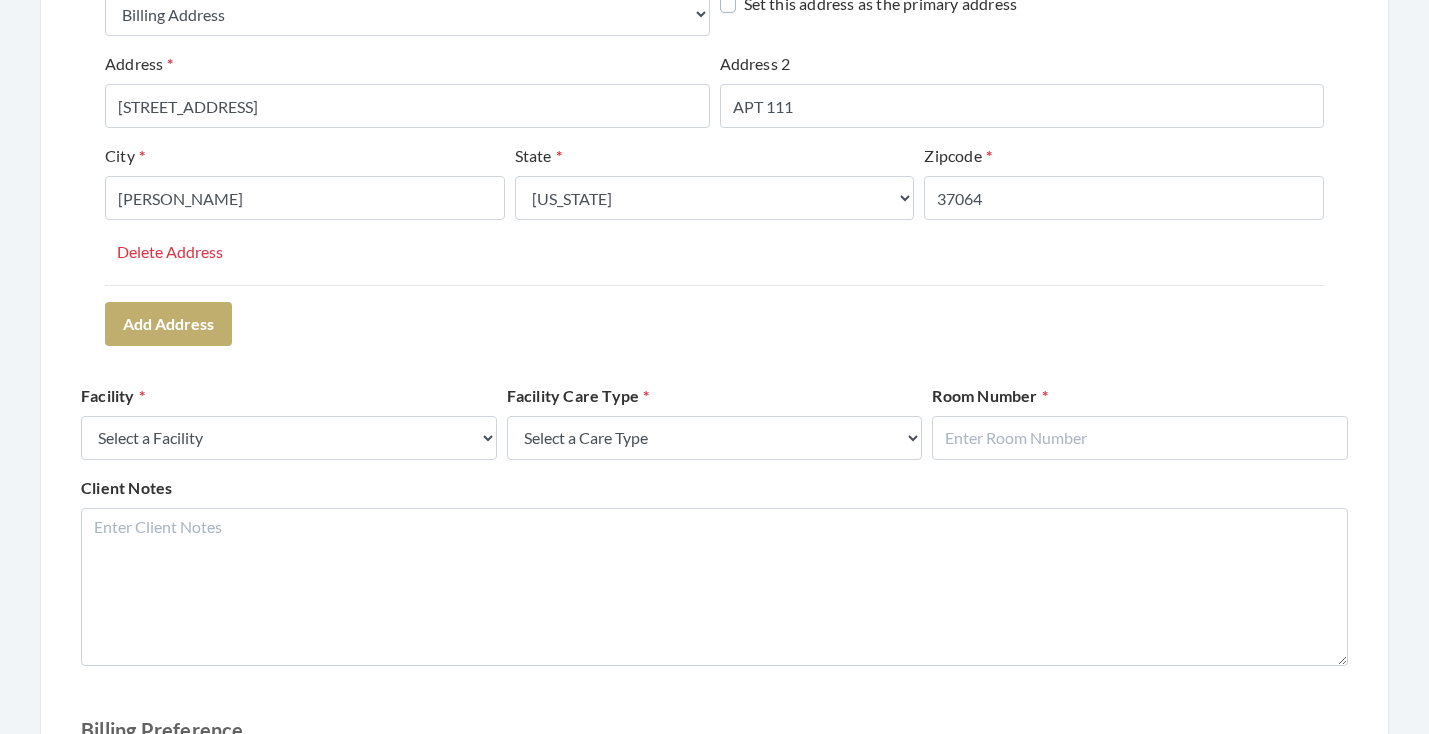 scroll, scrollTop: 527, scrollLeft: 0, axis: vertical 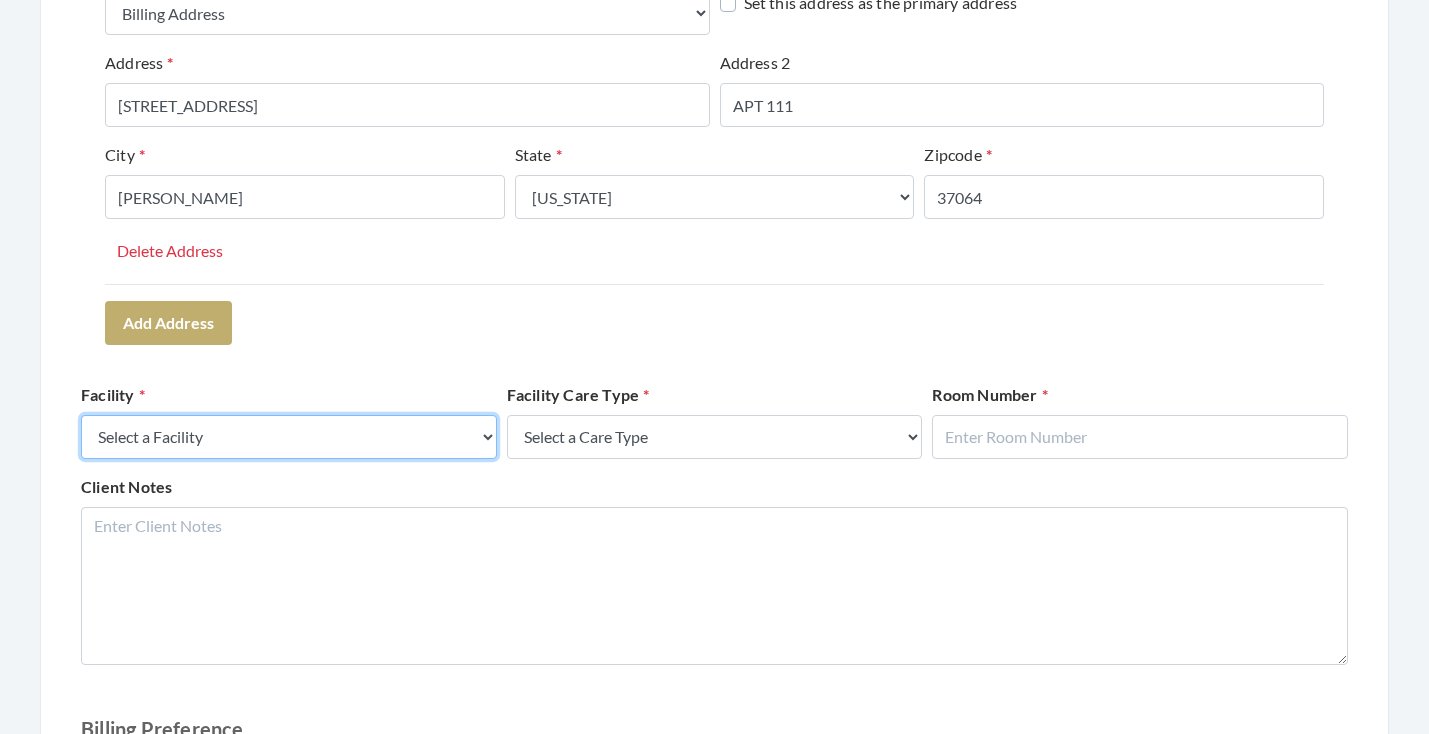 select on "53" 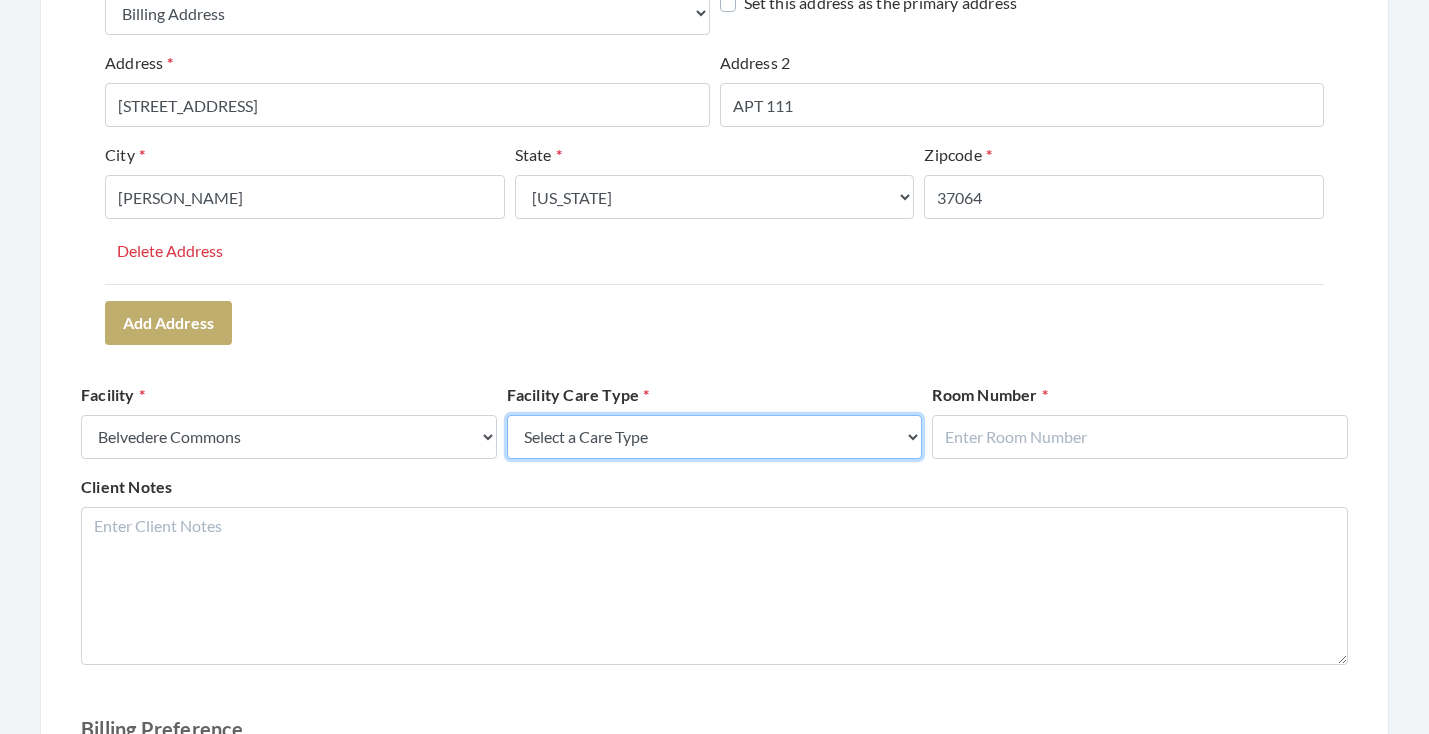 select on "4" 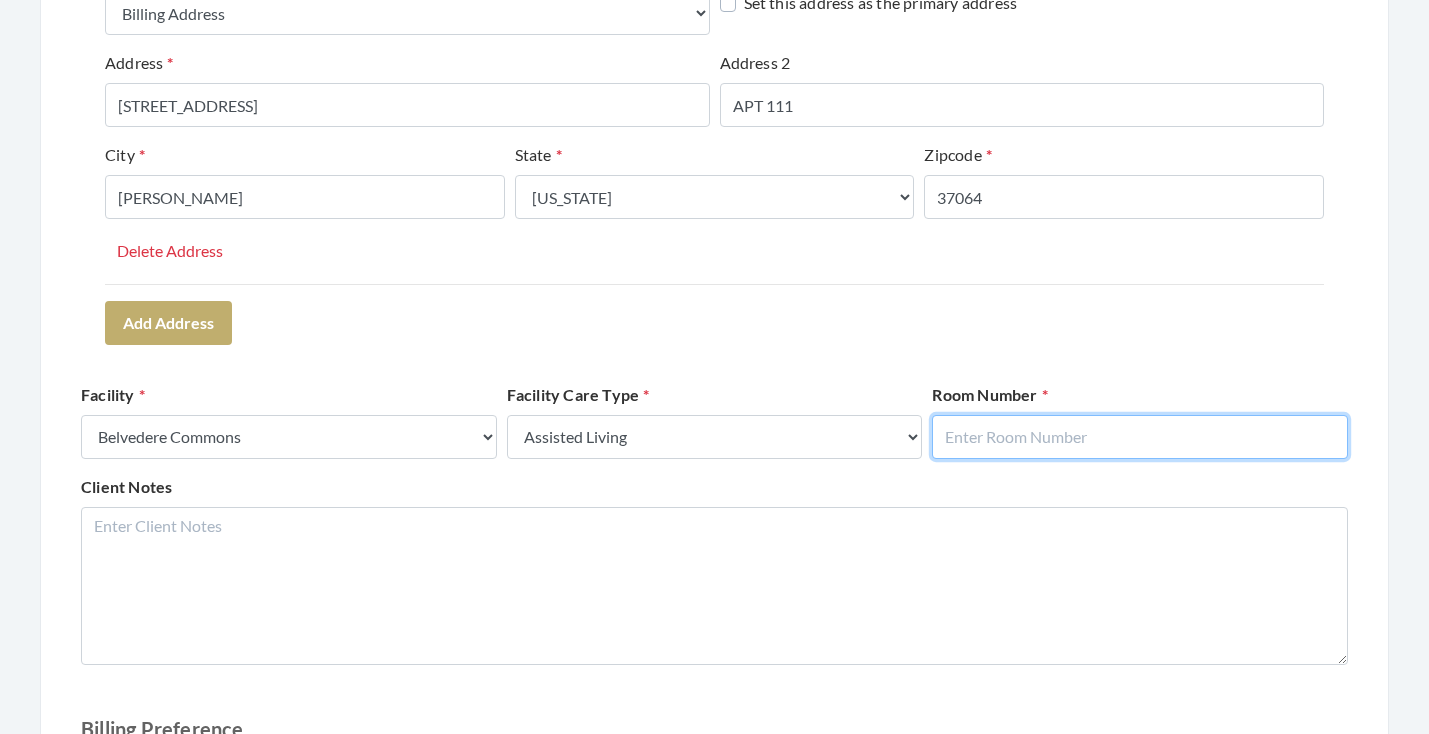 click at bounding box center (1140, 437) 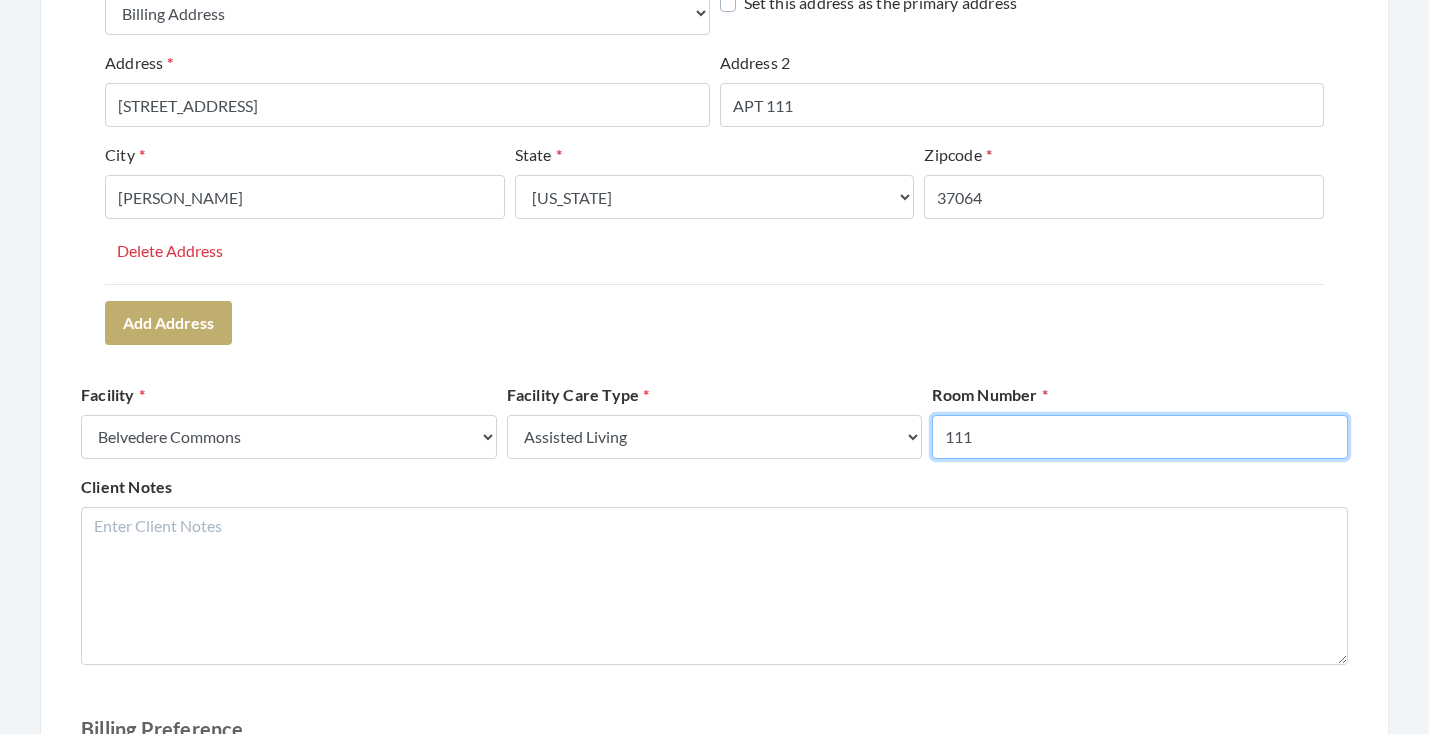 type on "111" 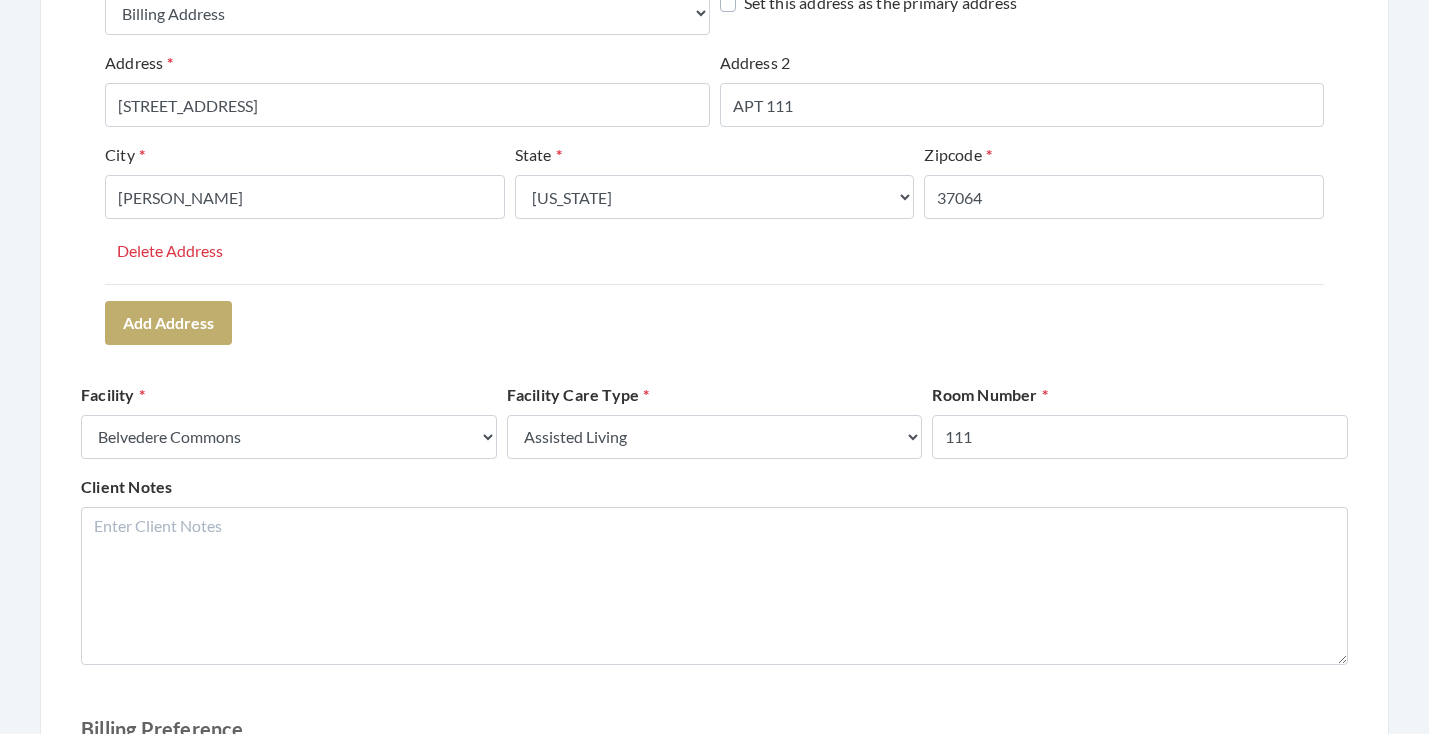 click on "Address Type   Select One...   Office Address   Home Address   Billing Address   Primary Address     Set this address as the primary address   Address   303 S ROYAL OAKS BLVD   Address 2   APT 111   City   FRANKLIN   State   Select One...   Alabama   Alaska   American Samoa   Arizona   Arkansas   California   Colorado   Connecticut   Delaware   District Of Columbia   Federated States Of Micronesia   Florida   Georgia   Guam Gu   Hawaii   Idaho   Illinois   Indiana   Iowa   Kansas   Kentucky   Louisiana   Maine   Marshall Islands   Maryland   Massachusetts   Michigan   Minnesota   Mississippi   Missouri   Montana   Nebraska   Nevada   New Hampshire   New Jersey   New Mexico   New York   North Carolina   North Dakota   Northern Mariana Islands   Ohio   Oklahoma   Oregon   Palau   Pennsylvania   Puerto Rico   Rhode Island   South Carolina   South Dakota   Tennessee   Texas   Utah   Vermont   Virgin Islands   Virginia   Washington   West Virginia   Wisconsin   Wyoming   Zipcode   37064   Delete Address" at bounding box center [714, 151] 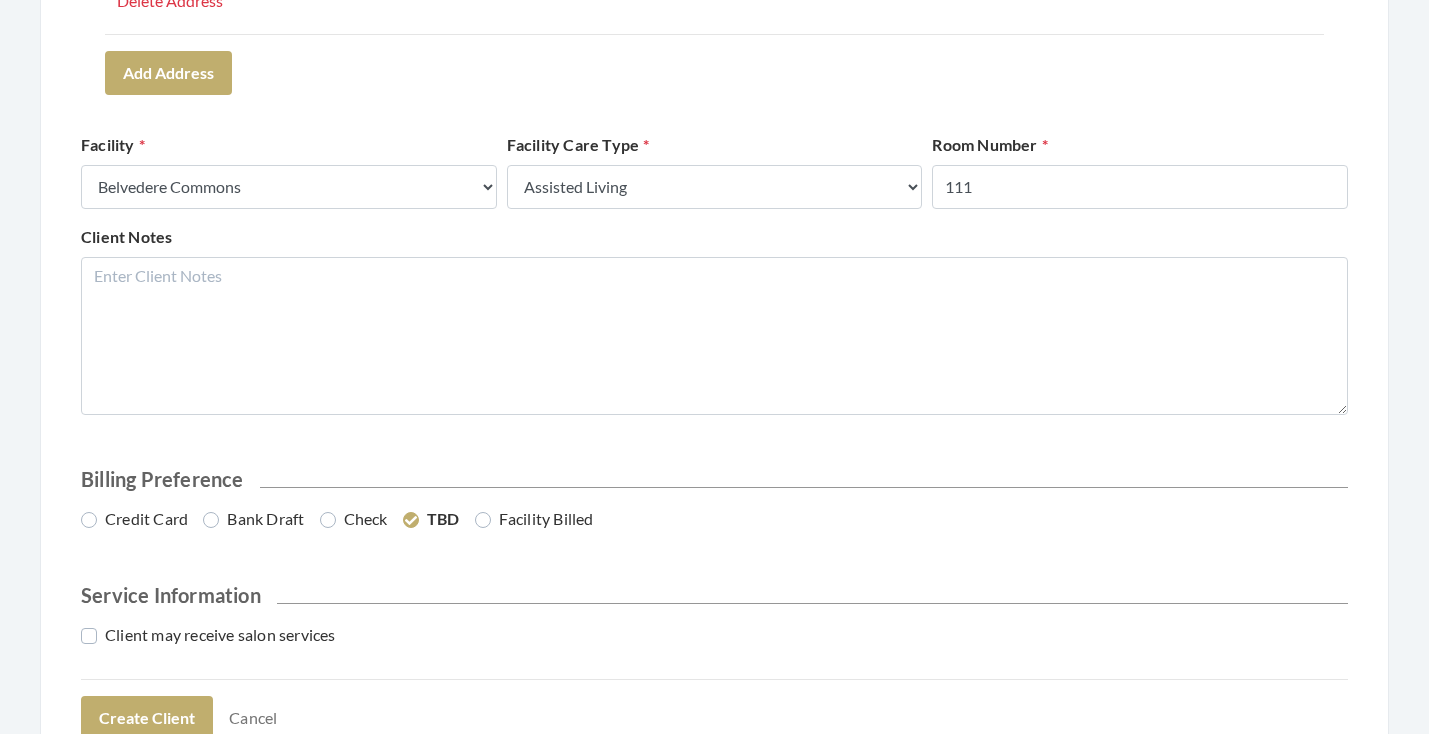 scroll, scrollTop: 778, scrollLeft: 0, axis: vertical 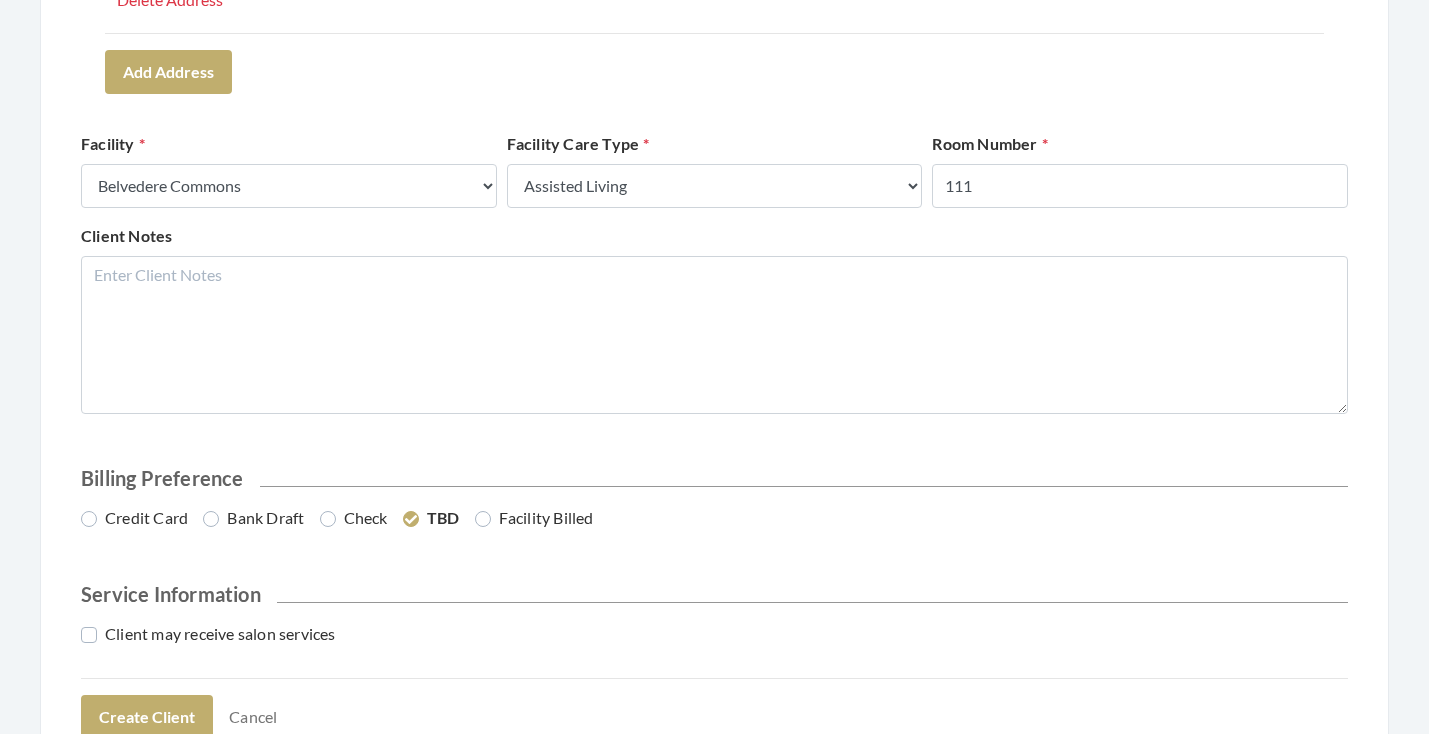 click on "Credit Card" at bounding box center [134, 518] 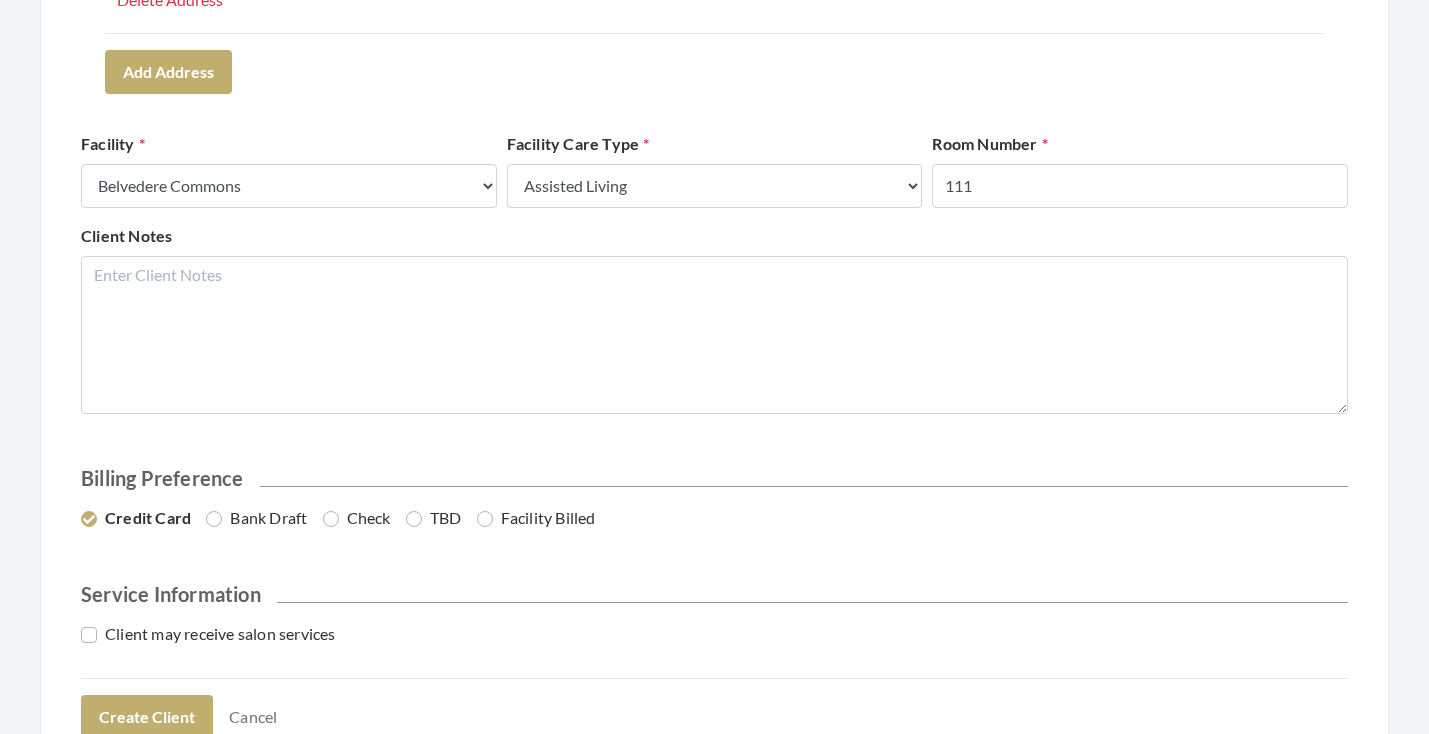 click on "Client may receive salon services" at bounding box center (208, 634) 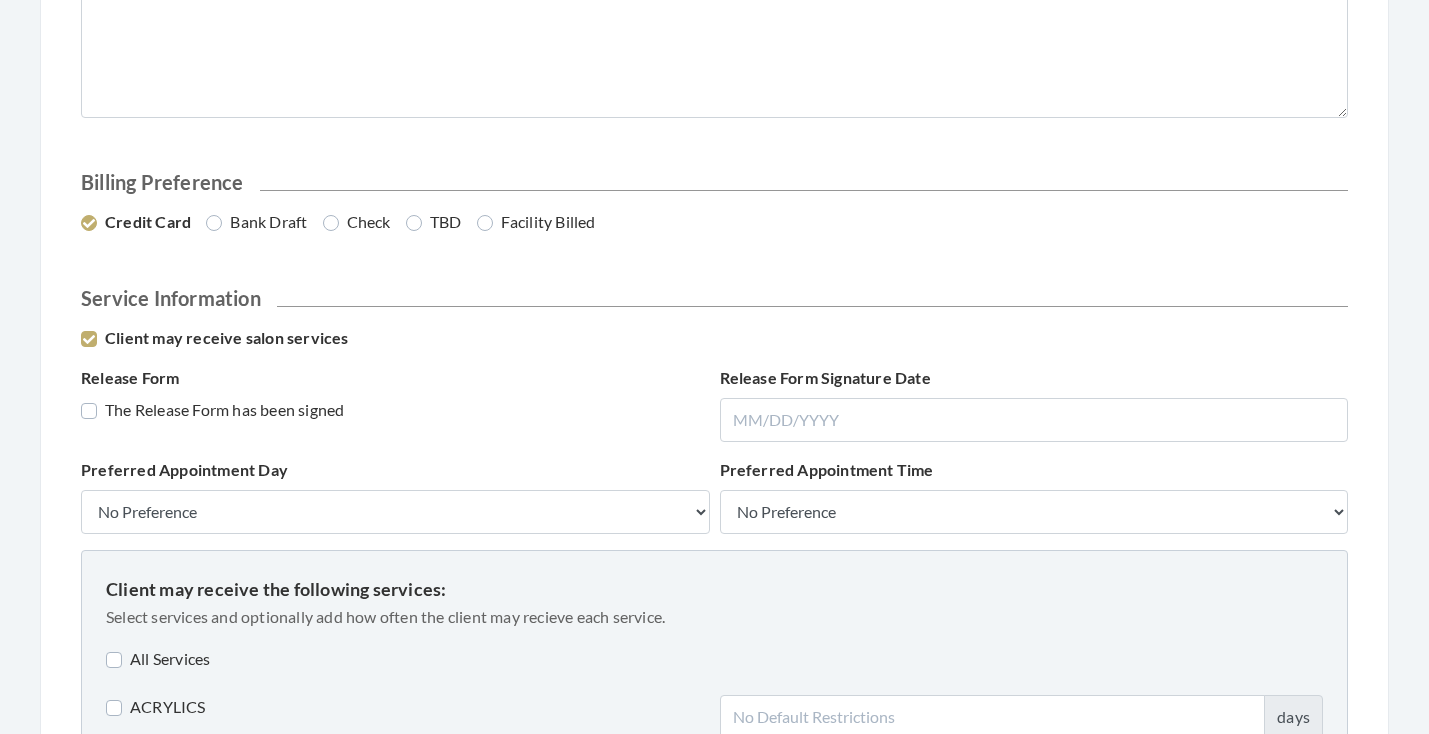 scroll, scrollTop: 1080, scrollLeft: 0, axis: vertical 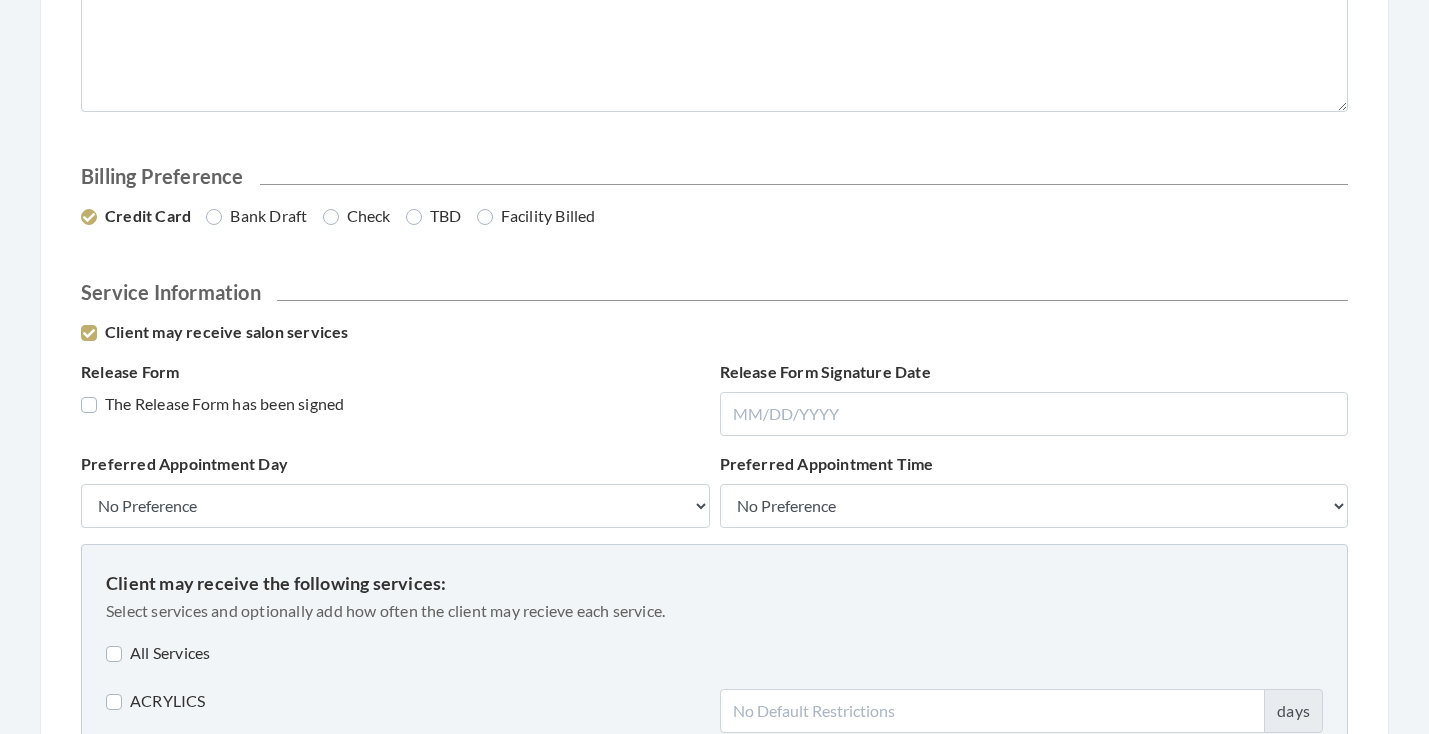 click on "The Release Form has been signed" at bounding box center (212, 404) 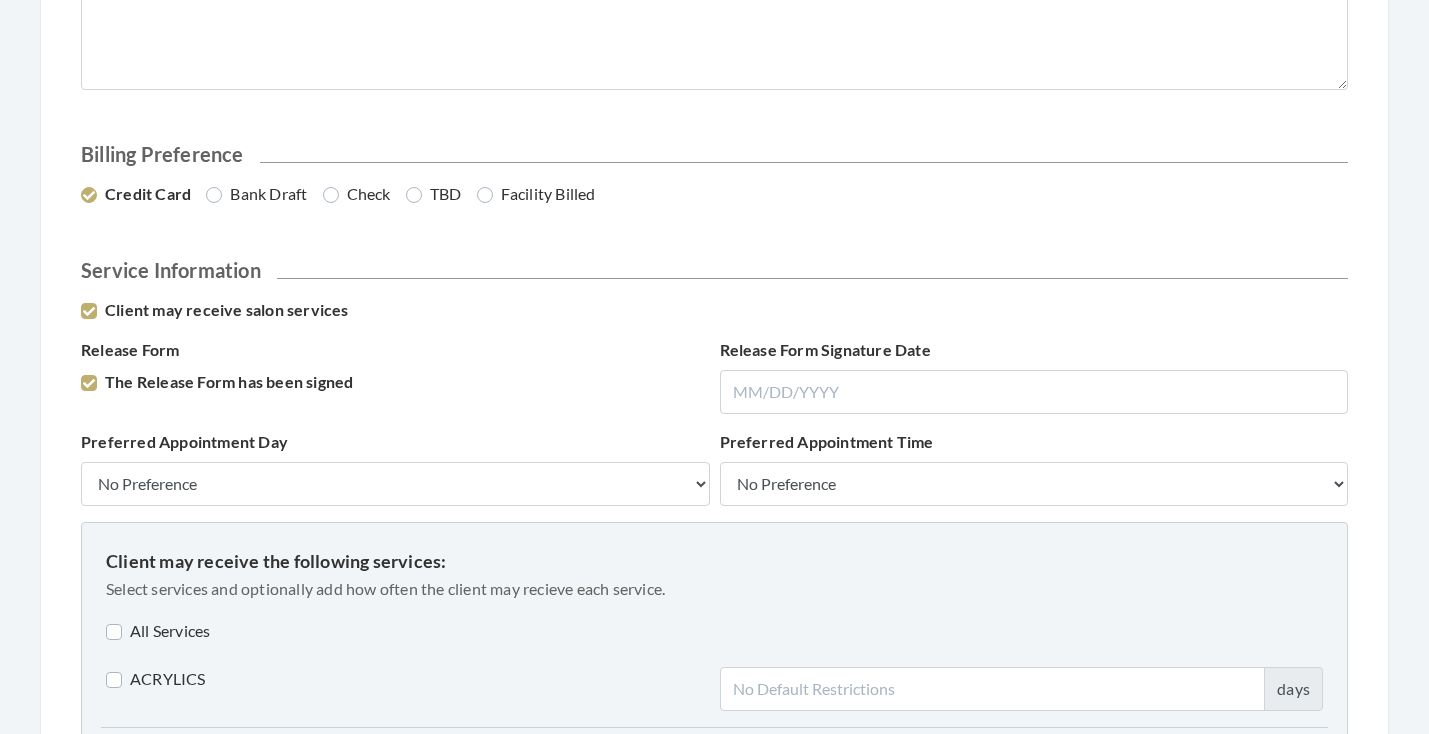 scroll, scrollTop: 1110, scrollLeft: 0, axis: vertical 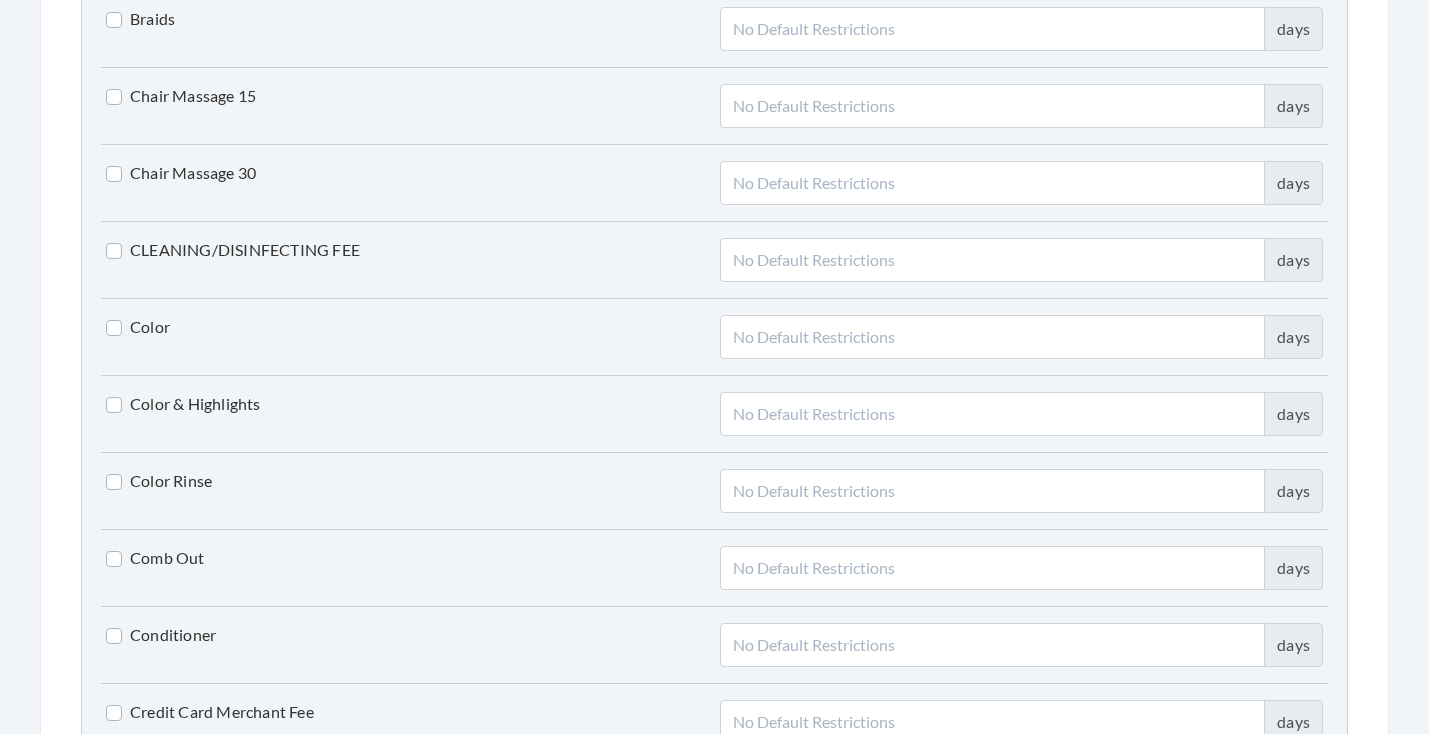 click on "Conditioner" at bounding box center [161, 635] 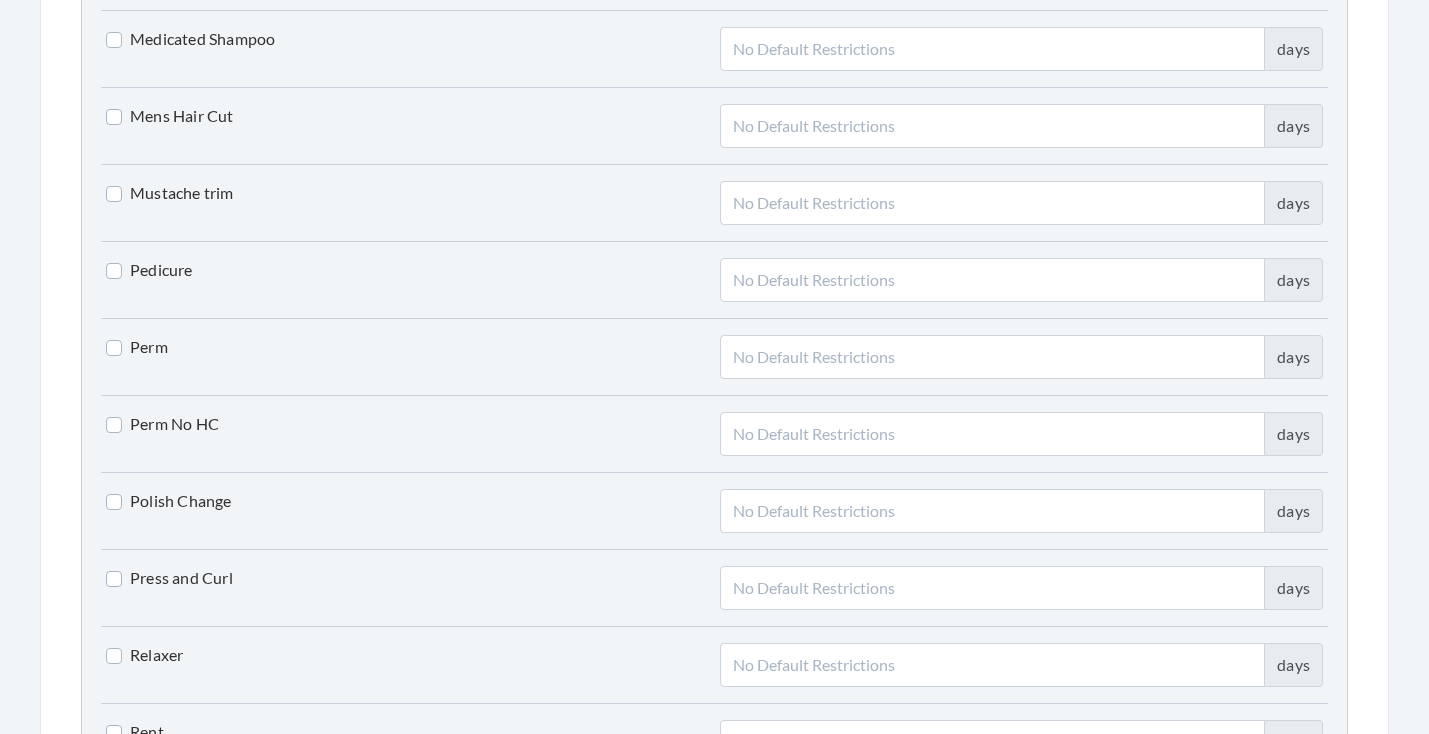 scroll, scrollTop: 3592, scrollLeft: 0, axis: vertical 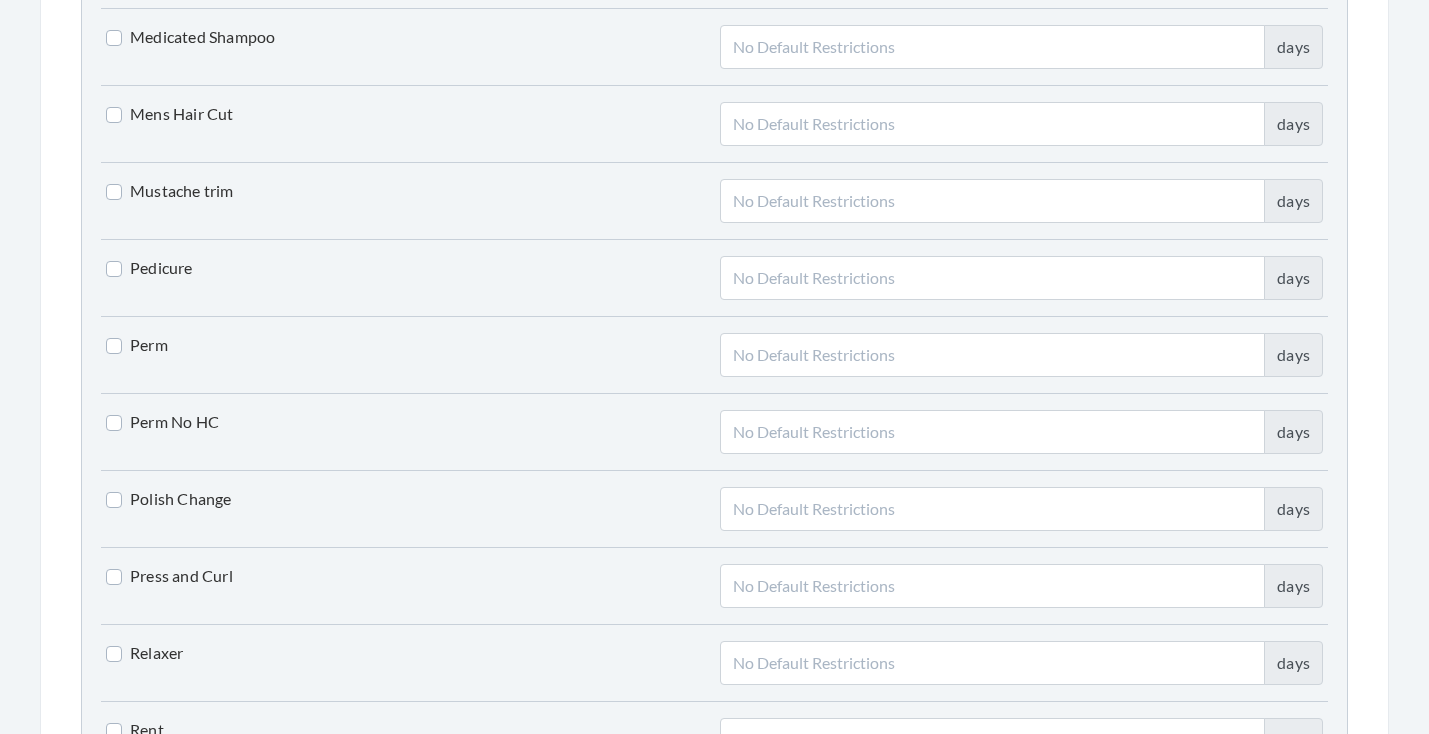 click on "Press and Curl" at bounding box center (169, 576) 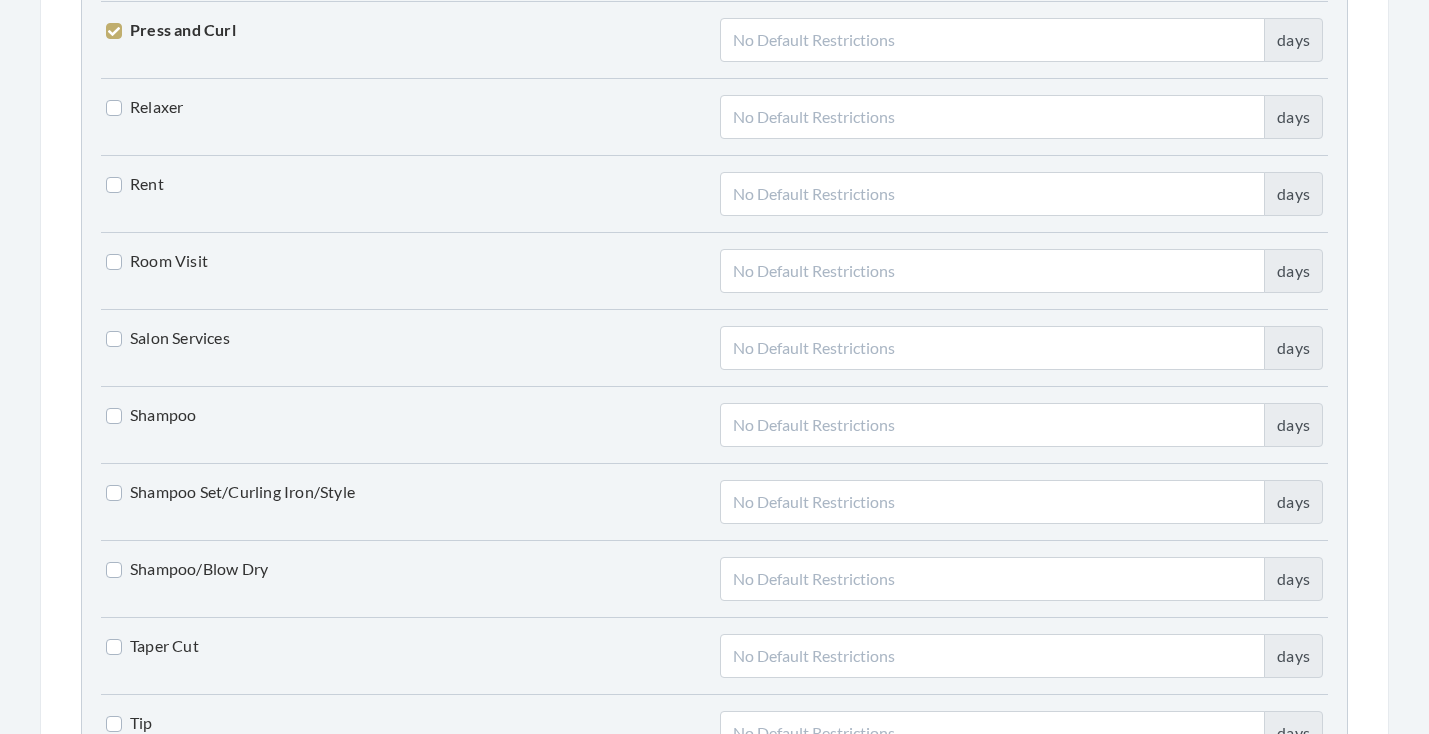 scroll, scrollTop: 4137, scrollLeft: 0, axis: vertical 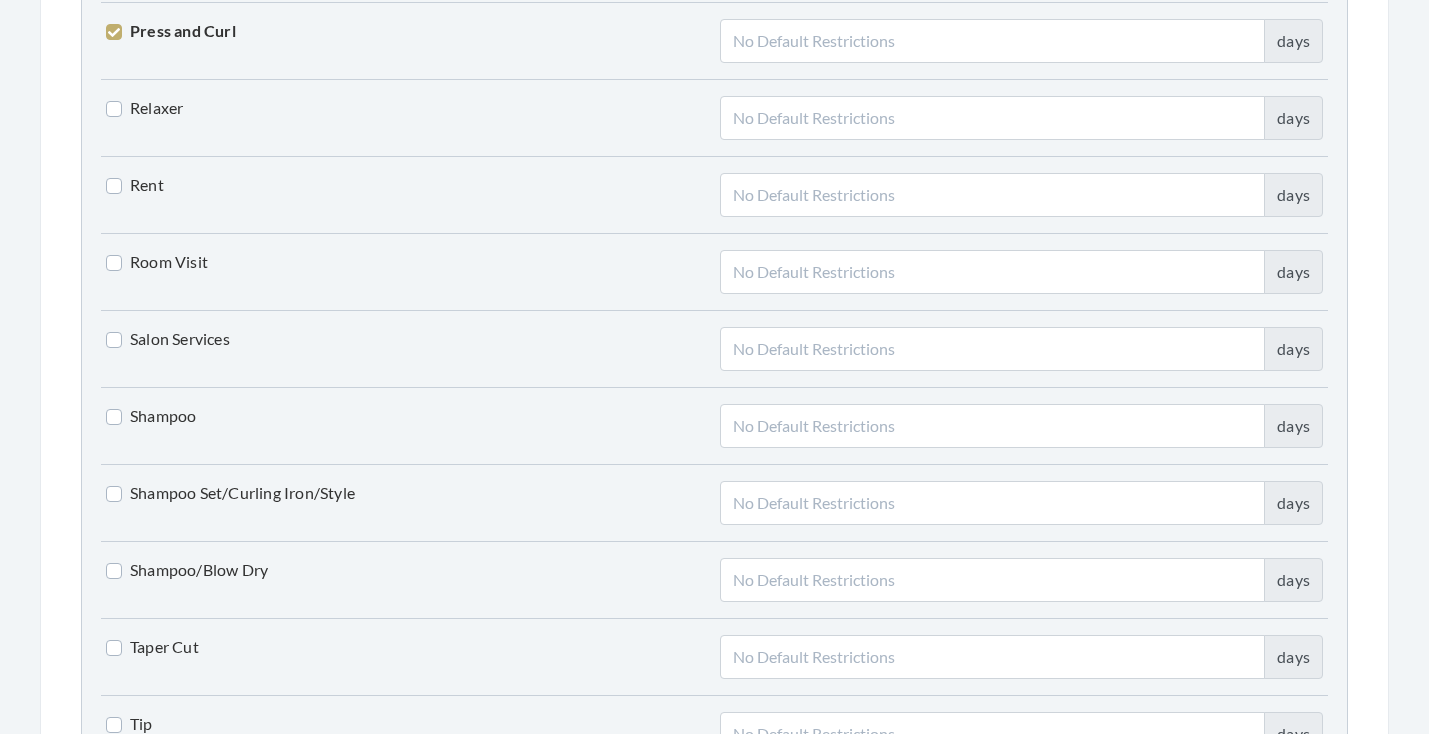 click on "Shampoo Set/Curling Iron/Style" at bounding box center [230, 493] 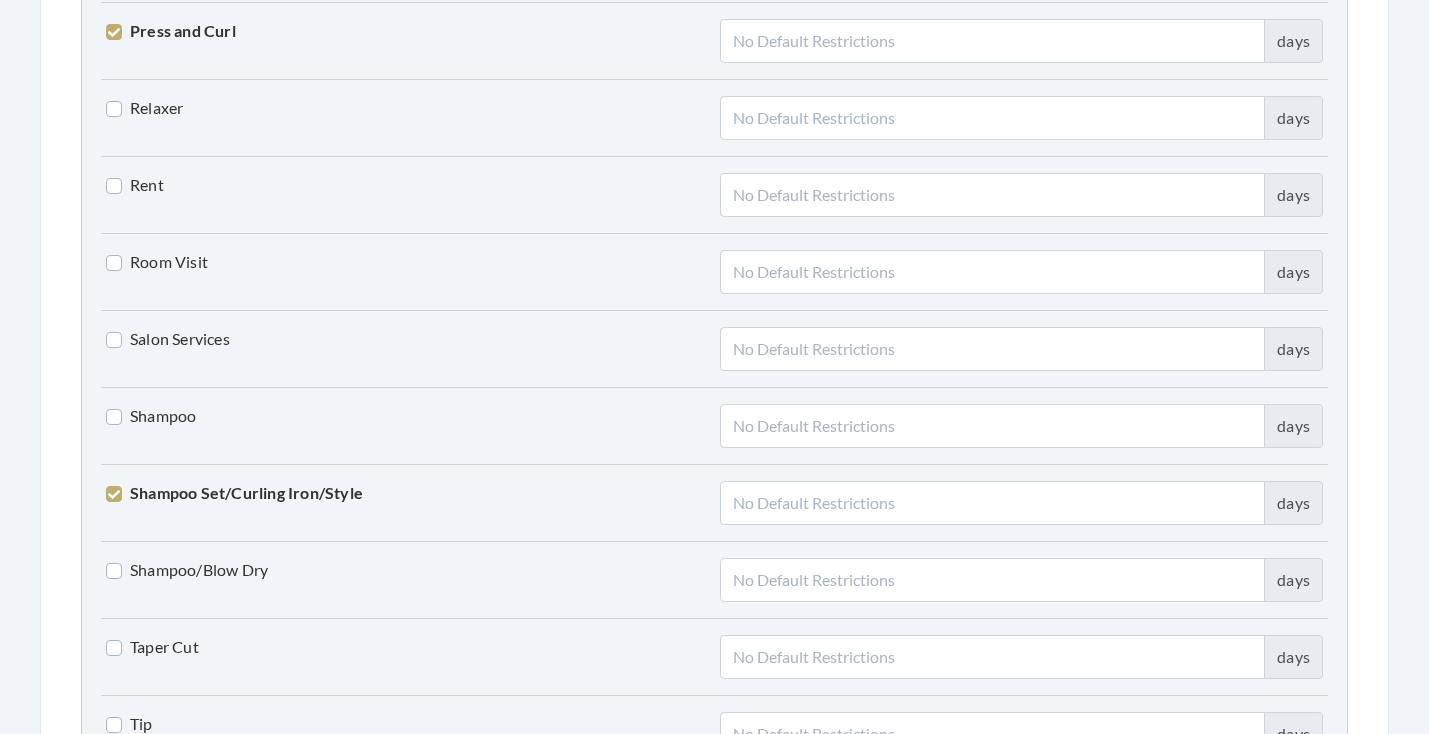 click on "Shampoo/Blow Dry" at bounding box center (187, 570) 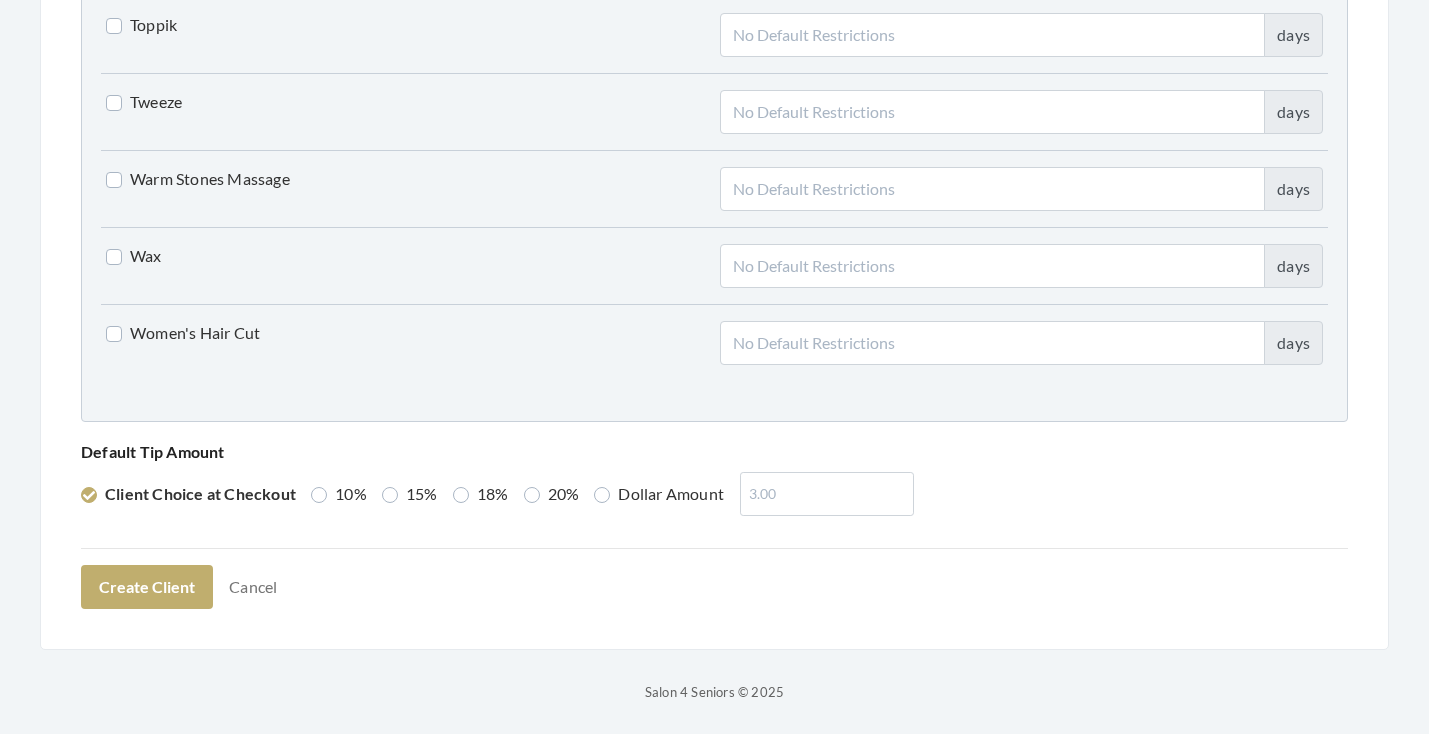 scroll, scrollTop: 4989, scrollLeft: 0, axis: vertical 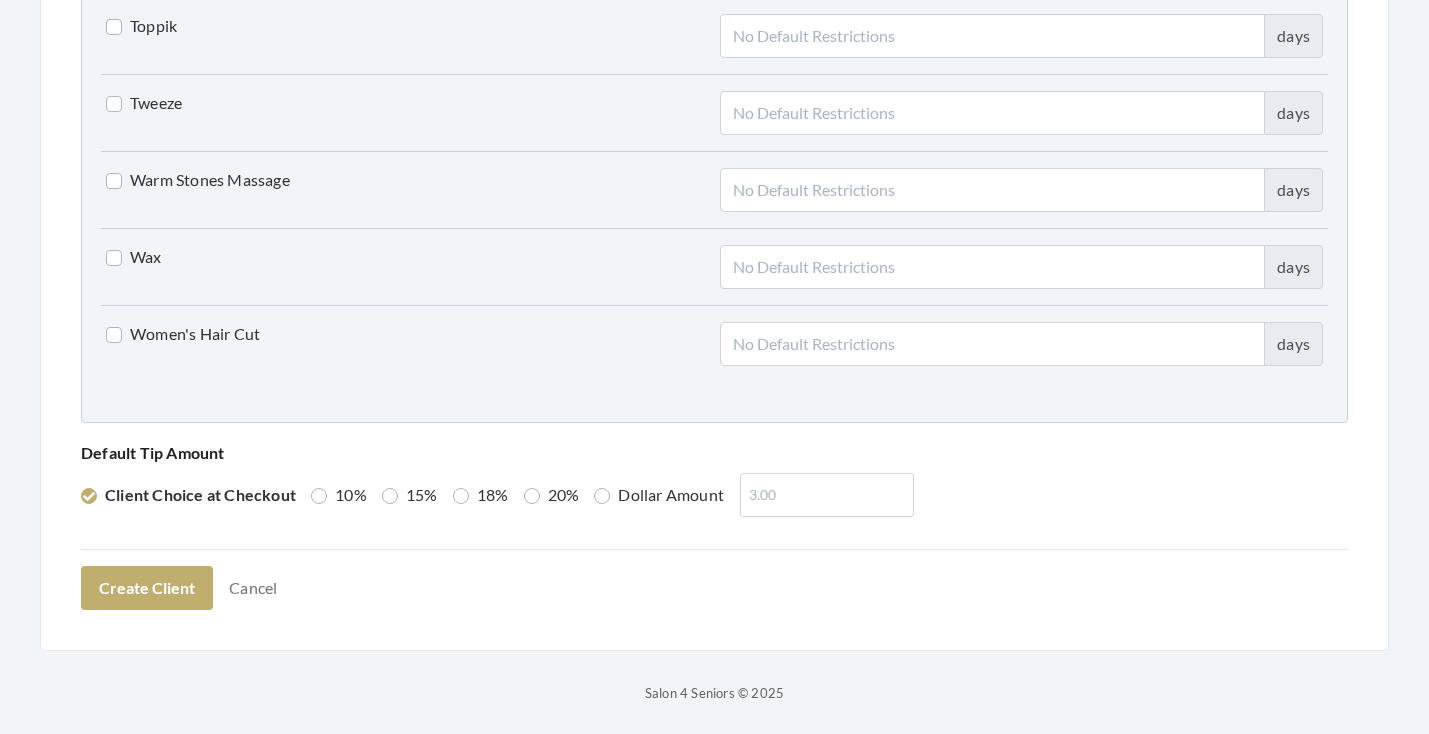click on "Women's Hair Cut" at bounding box center (183, 334) 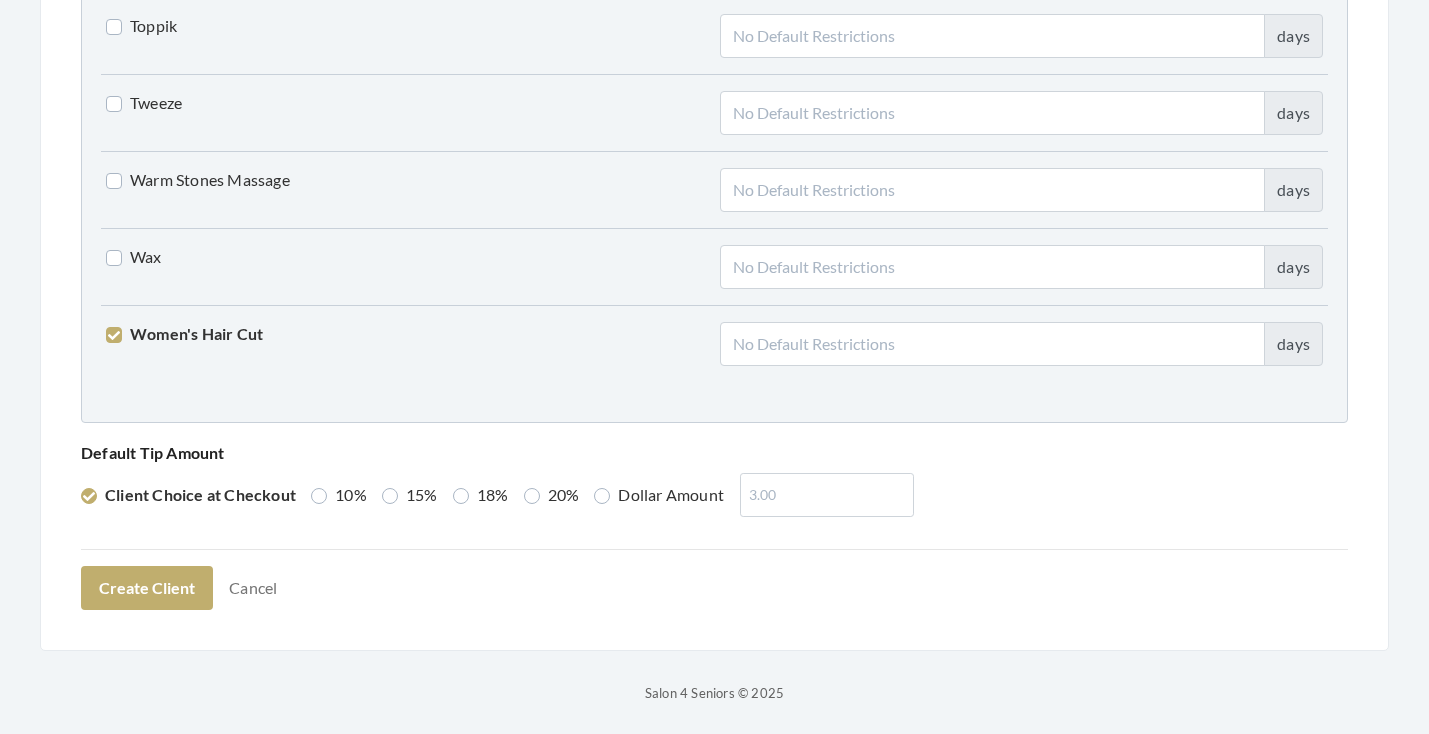 click on "10%" at bounding box center [339, 495] 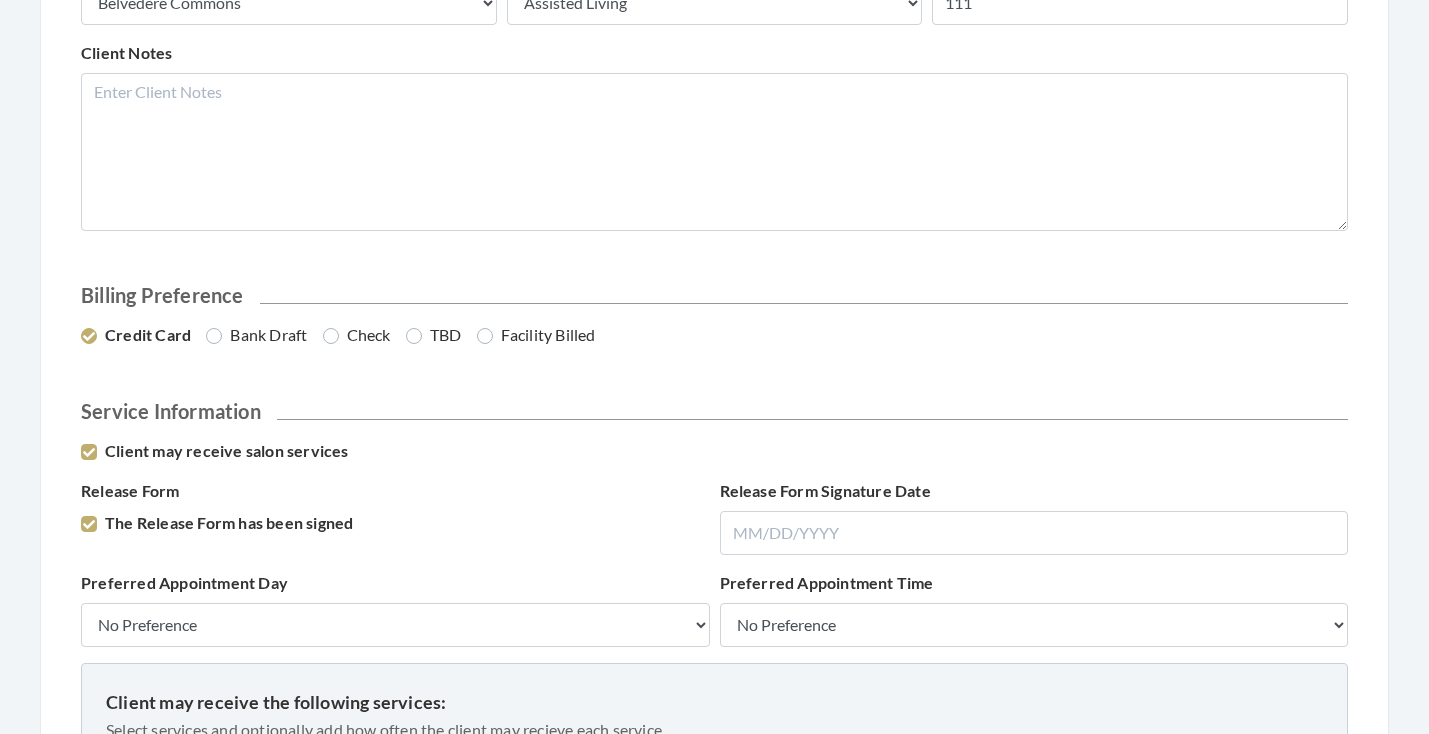 scroll, scrollTop: 890, scrollLeft: 0, axis: vertical 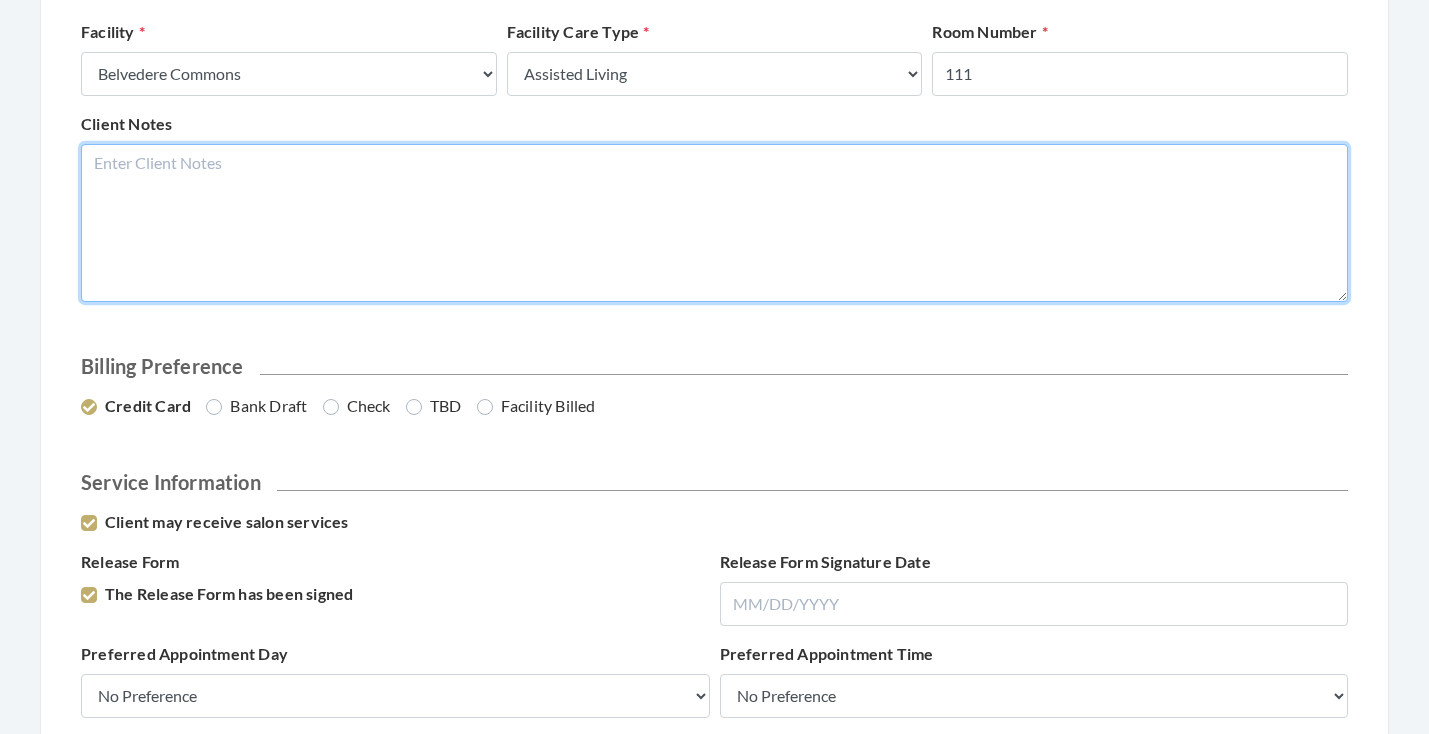 click on "Client Notes" at bounding box center (714, 223) 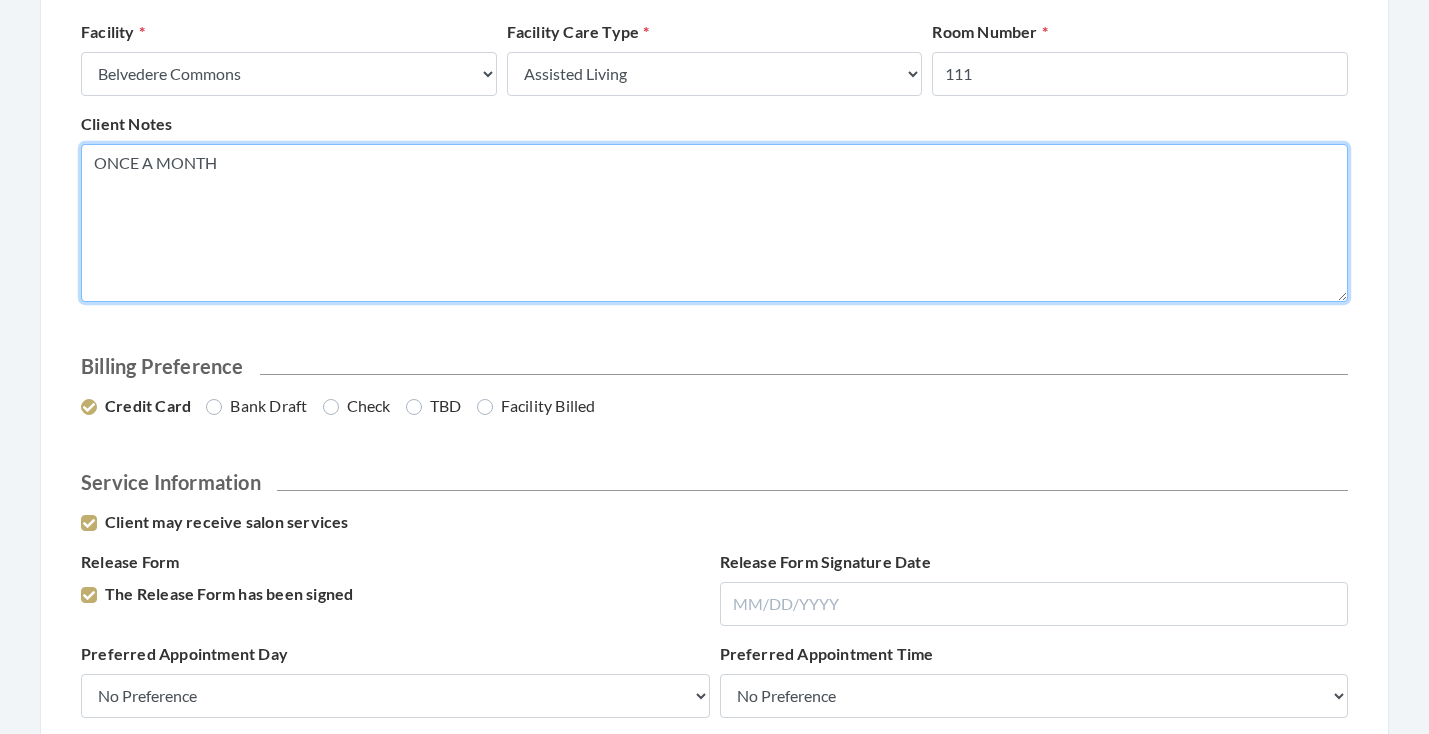 type on "ONCE A MONTH" 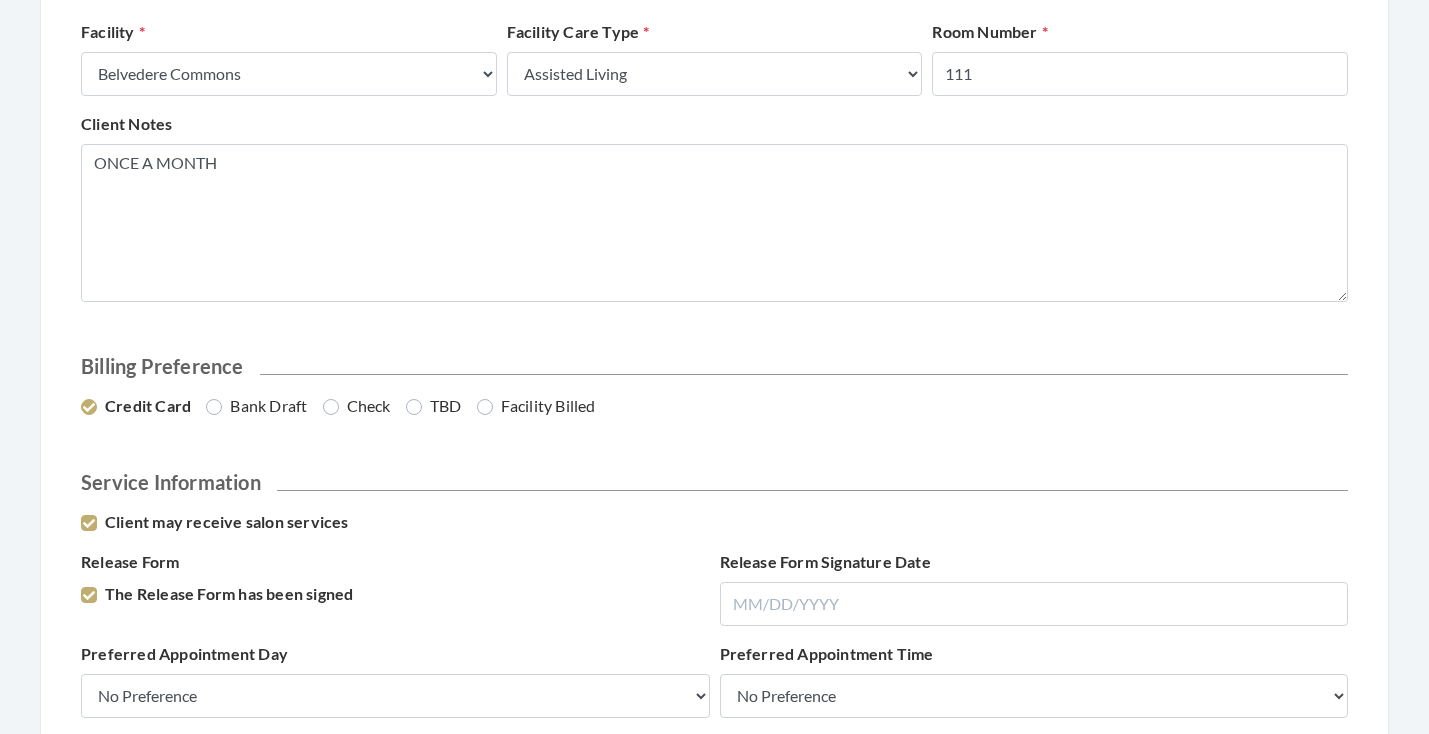 click on "Client Information     First Name   VERNETTA   Last Name   MASON   Email Address   EBENEZER22@ATT.NET   Phone Number   9735686297   User Address(es)     Address Type   Select One...   Office Address   Home Address   Billing Address   Primary Address     Set this address as the primary address   Address   303 S ROYAL OAKS BLVD   Address 2   APT 111   City   FRANKLIN   State   Select One...   Alabama   Alaska   American Samoa   Arizona   Arkansas   California   Colorado   Connecticut   Delaware   District Of Columbia   Federated States Of Micronesia   Florida   Georgia   Guam Gu   Hawaii   Idaho   Illinois   Indiana   Iowa   Kansas   Kentucky   Louisiana   Maine   Marshall Islands   Maryland   Massachusetts   Michigan   Minnesota   Mississippi   Missouri   Montana   Nebraska   Nevada   New Hampshire   New Jersey   New Mexico   New York   North Carolina   North Dakota   Northern Mariana Islands   Ohio   Oklahoma   Oregon   Palau   Pennsylvania   Puerto Rico   Rhode Island   South Carolina   South Dakota" at bounding box center (714, 2019) 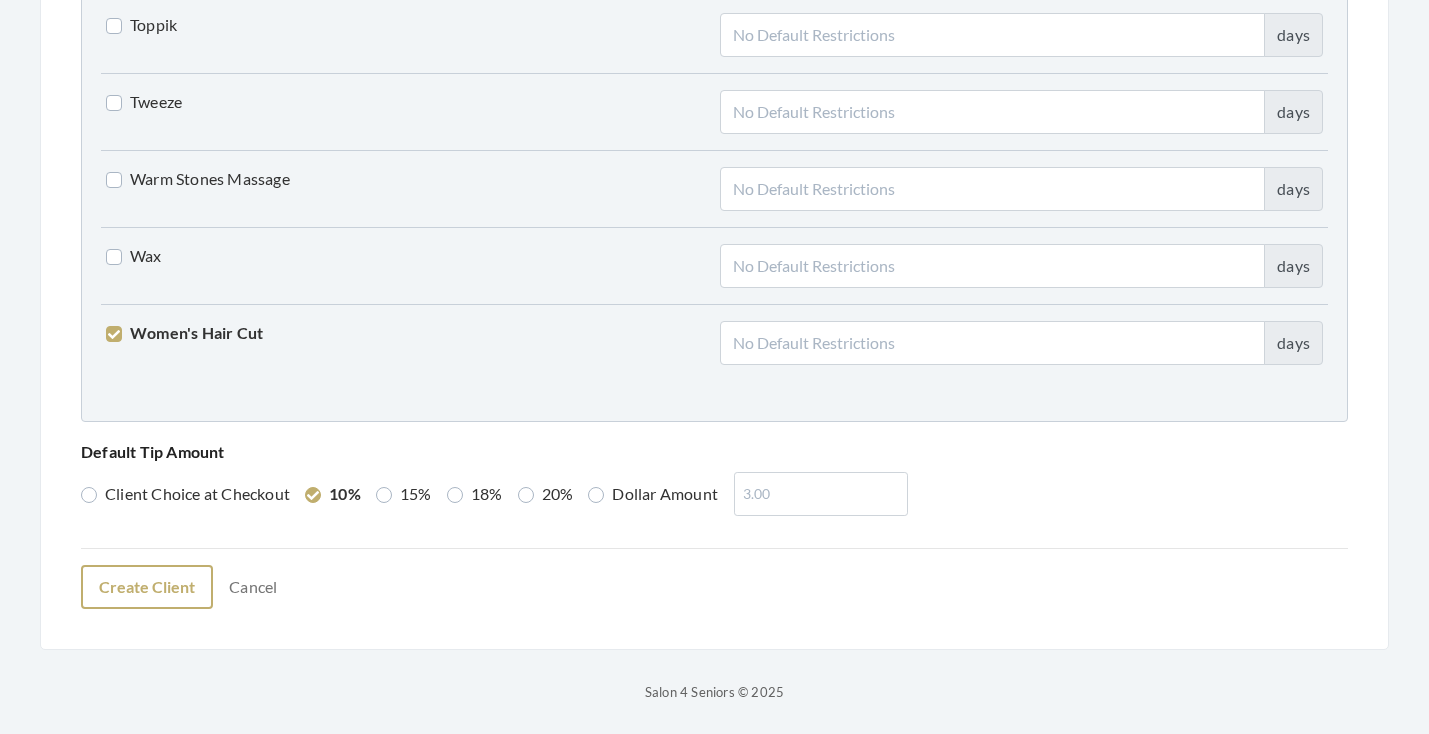 scroll, scrollTop: 4989, scrollLeft: 0, axis: vertical 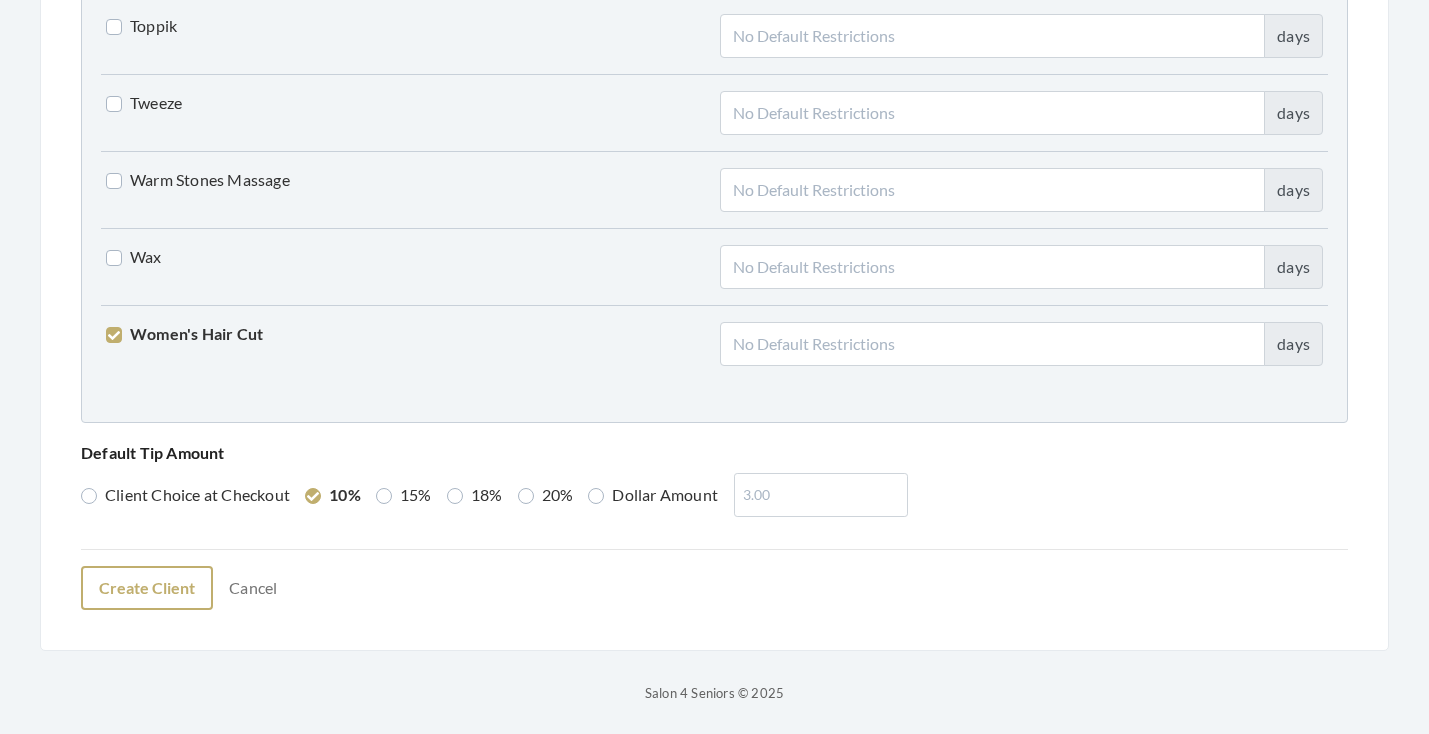 click on "Create Client" at bounding box center [147, 588] 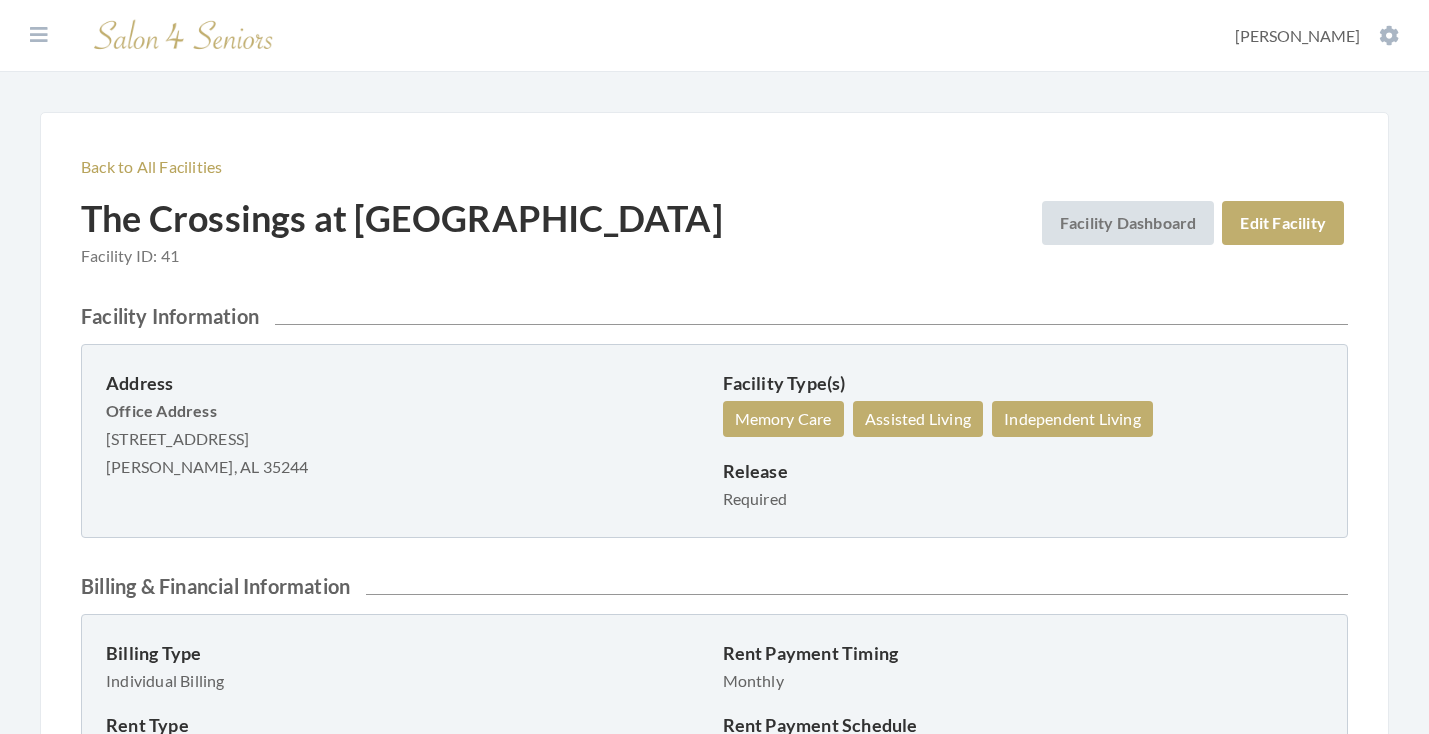 scroll, scrollTop: 0, scrollLeft: 0, axis: both 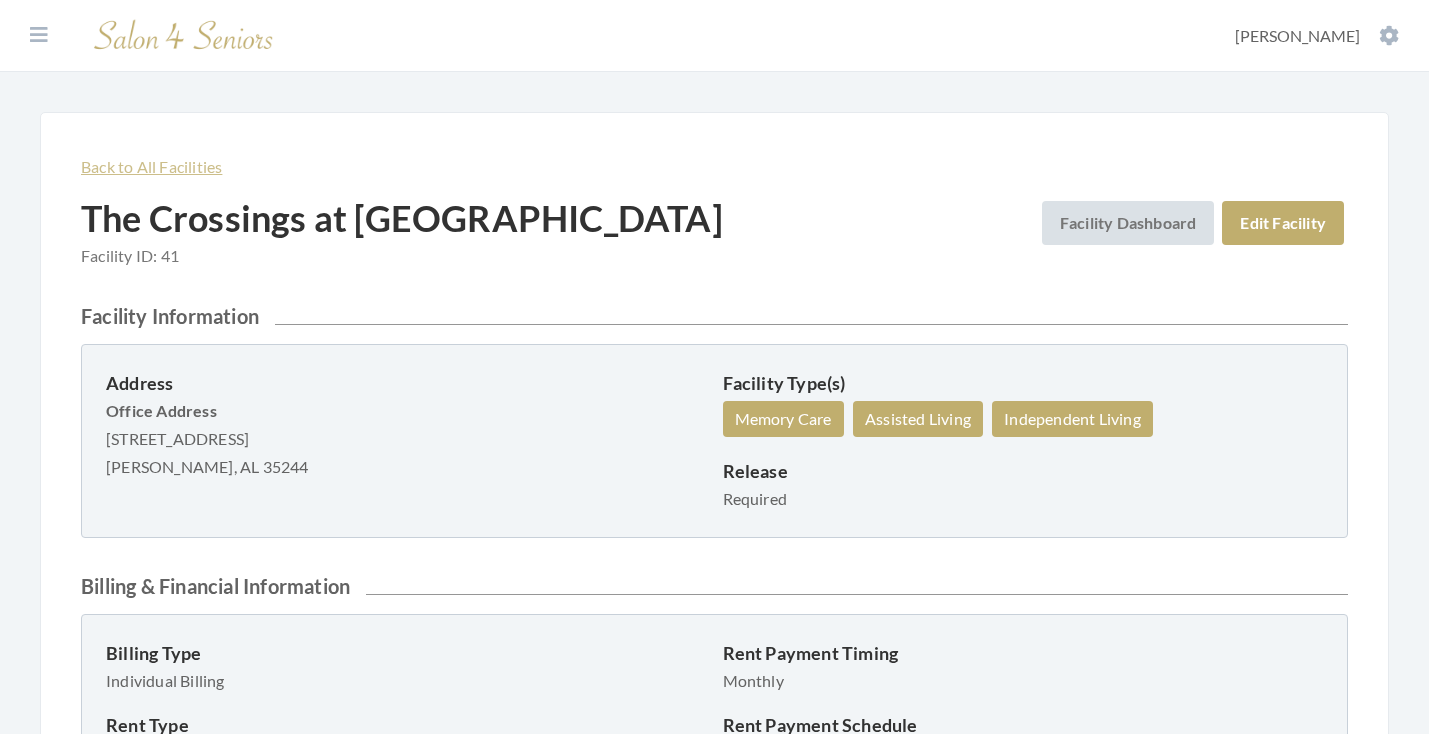 click on "Back to All Facilities" at bounding box center (151, 166) 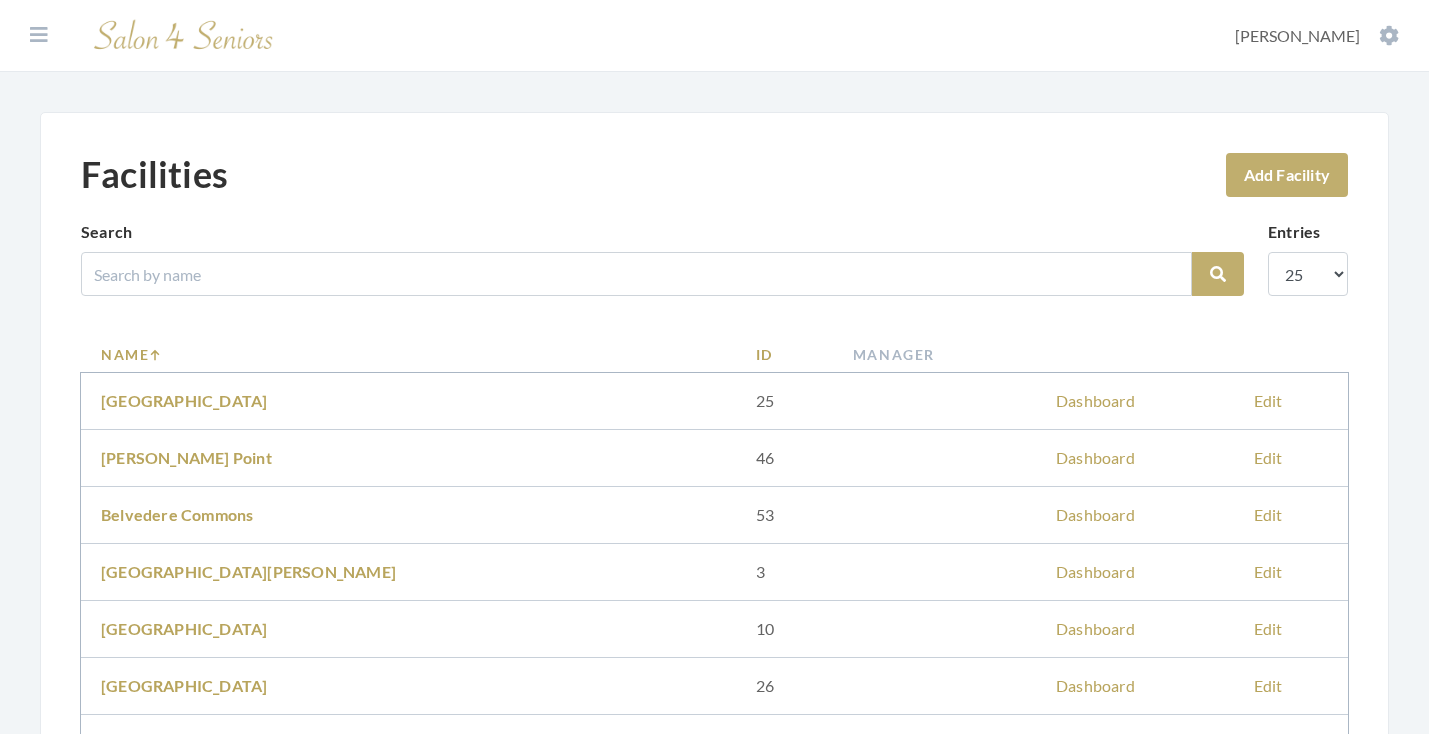 scroll, scrollTop: 177, scrollLeft: 0, axis: vertical 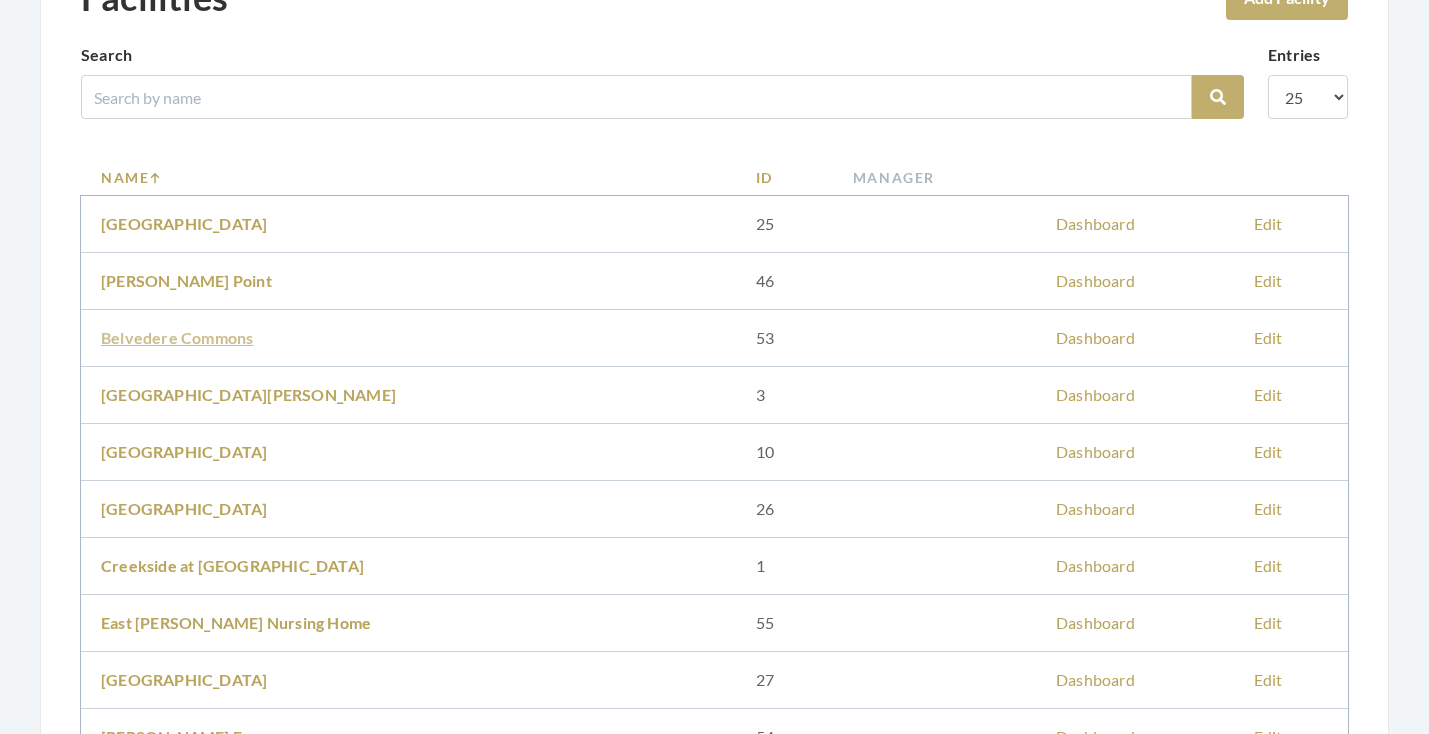 click on "Belvedere Commons" at bounding box center [177, 337] 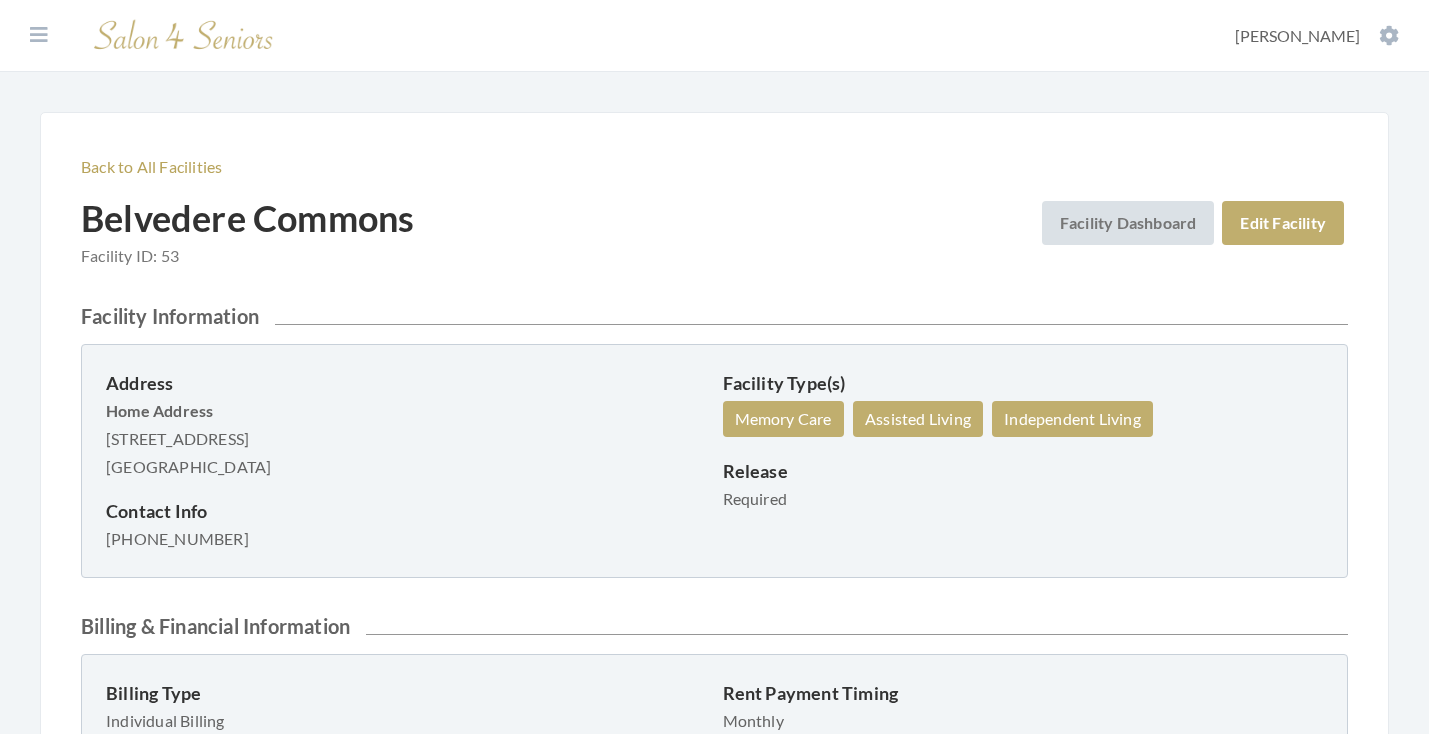 scroll, scrollTop: 0, scrollLeft: 0, axis: both 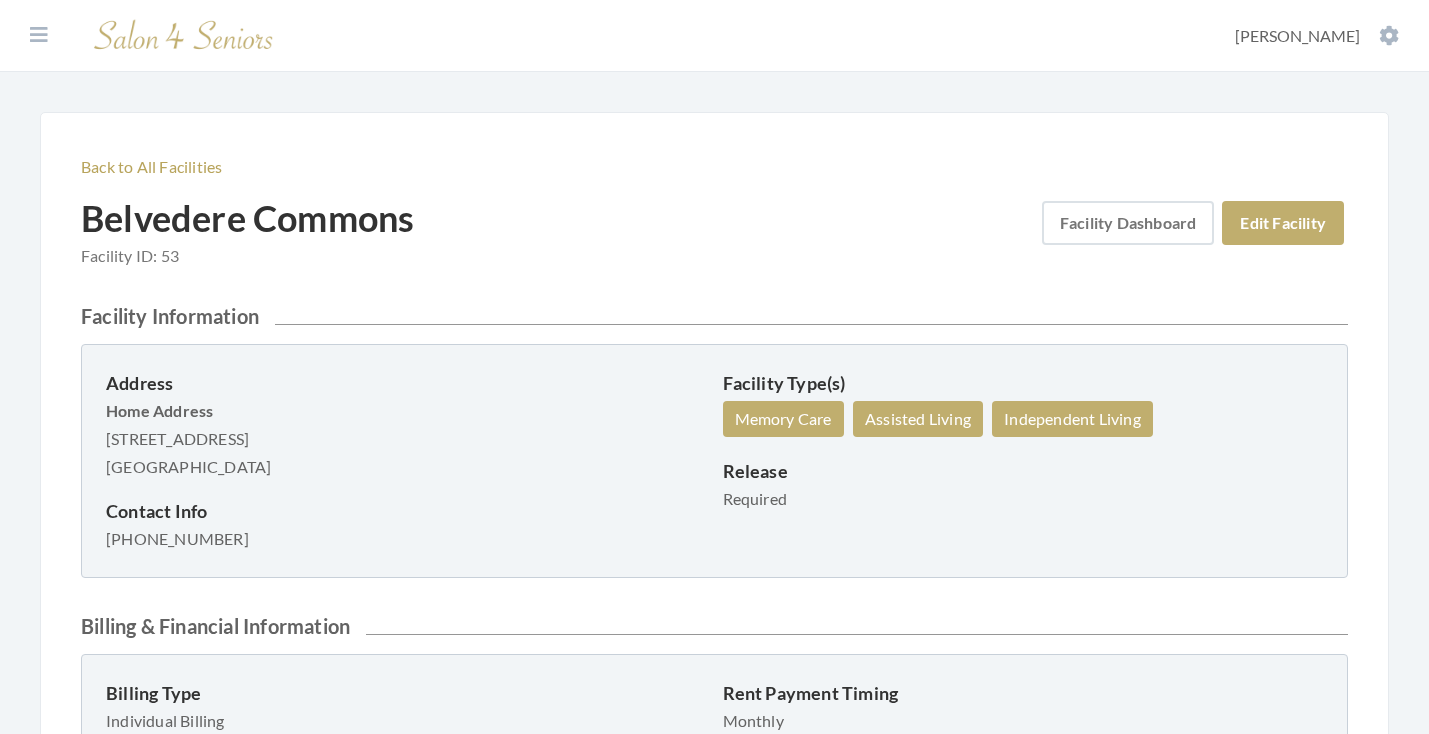 click on "Facility Dashboard" at bounding box center [1128, 223] 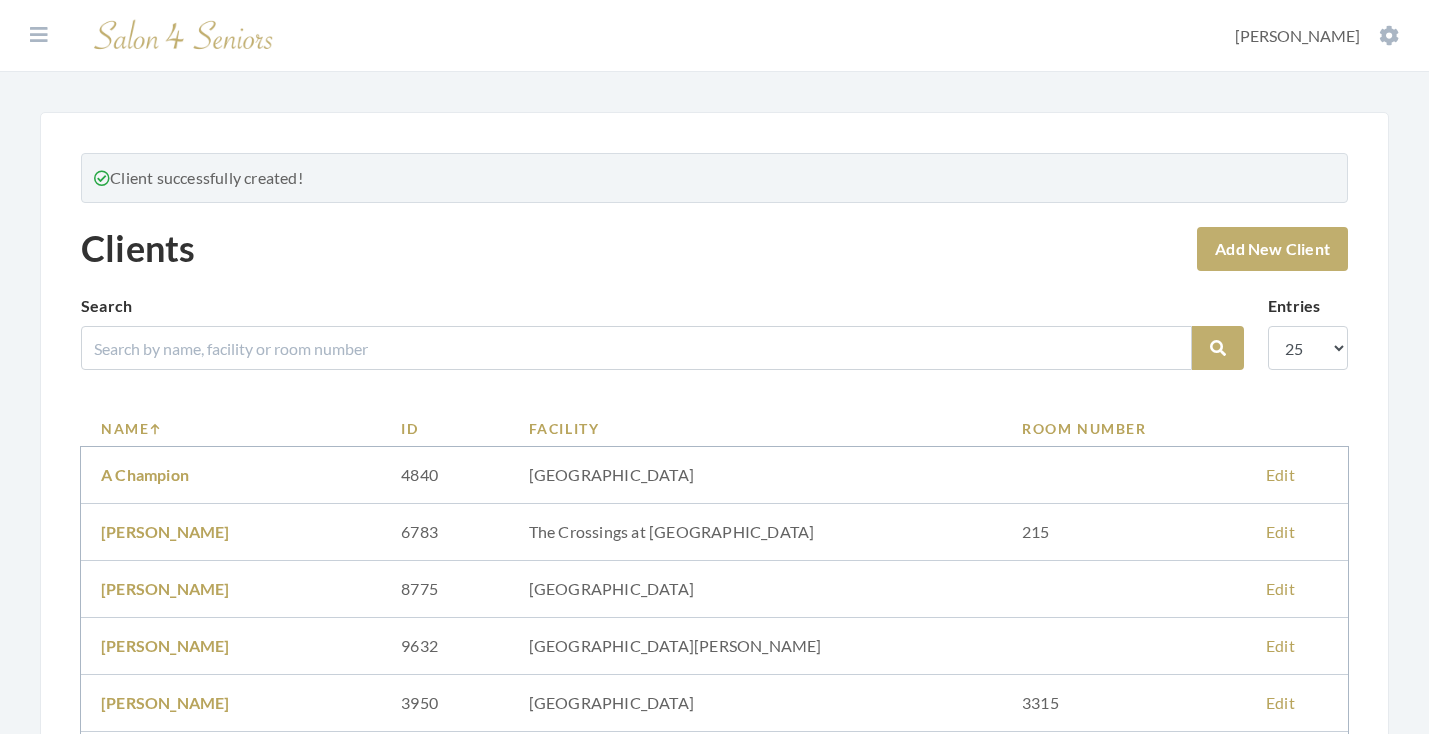 scroll, scrollTop: 0, scrollLeft: 0, axis: both 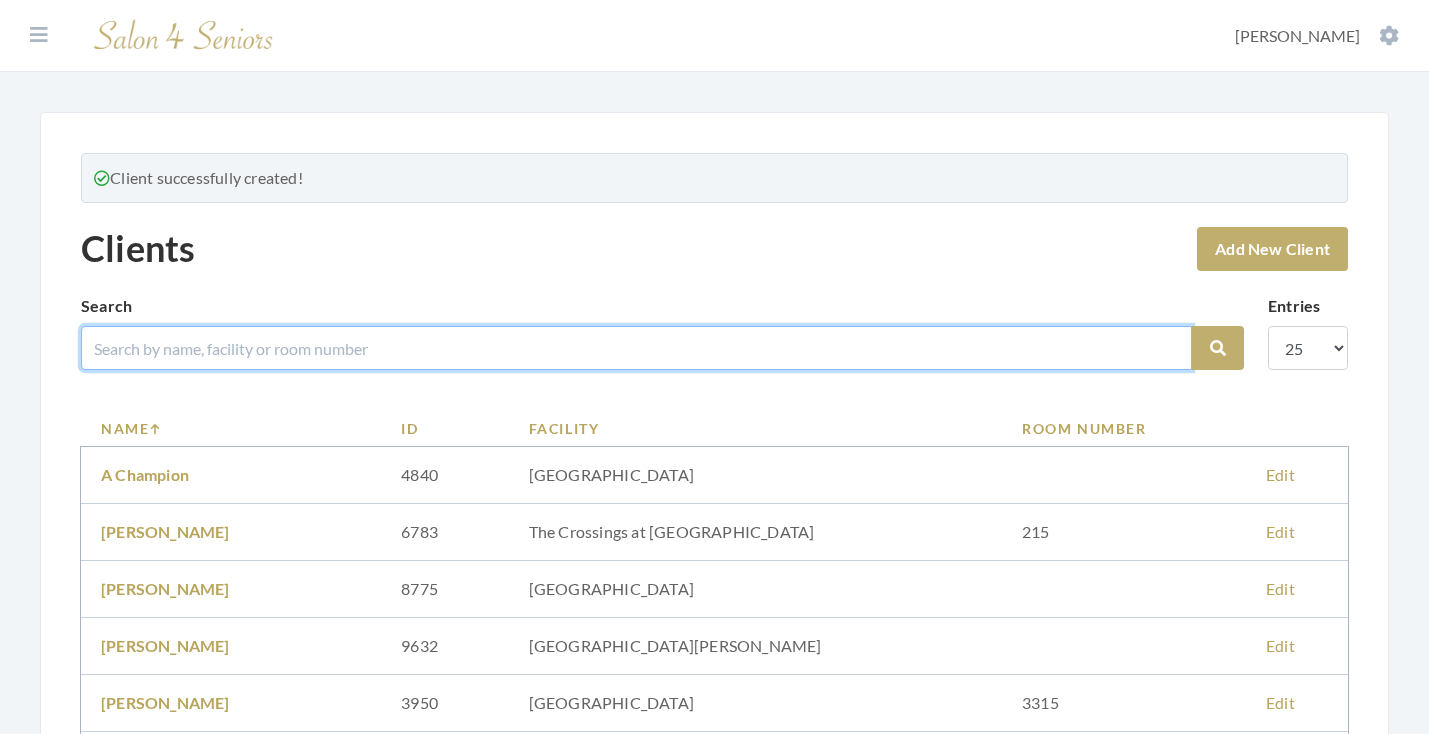 click at bounding box center [636, 348] 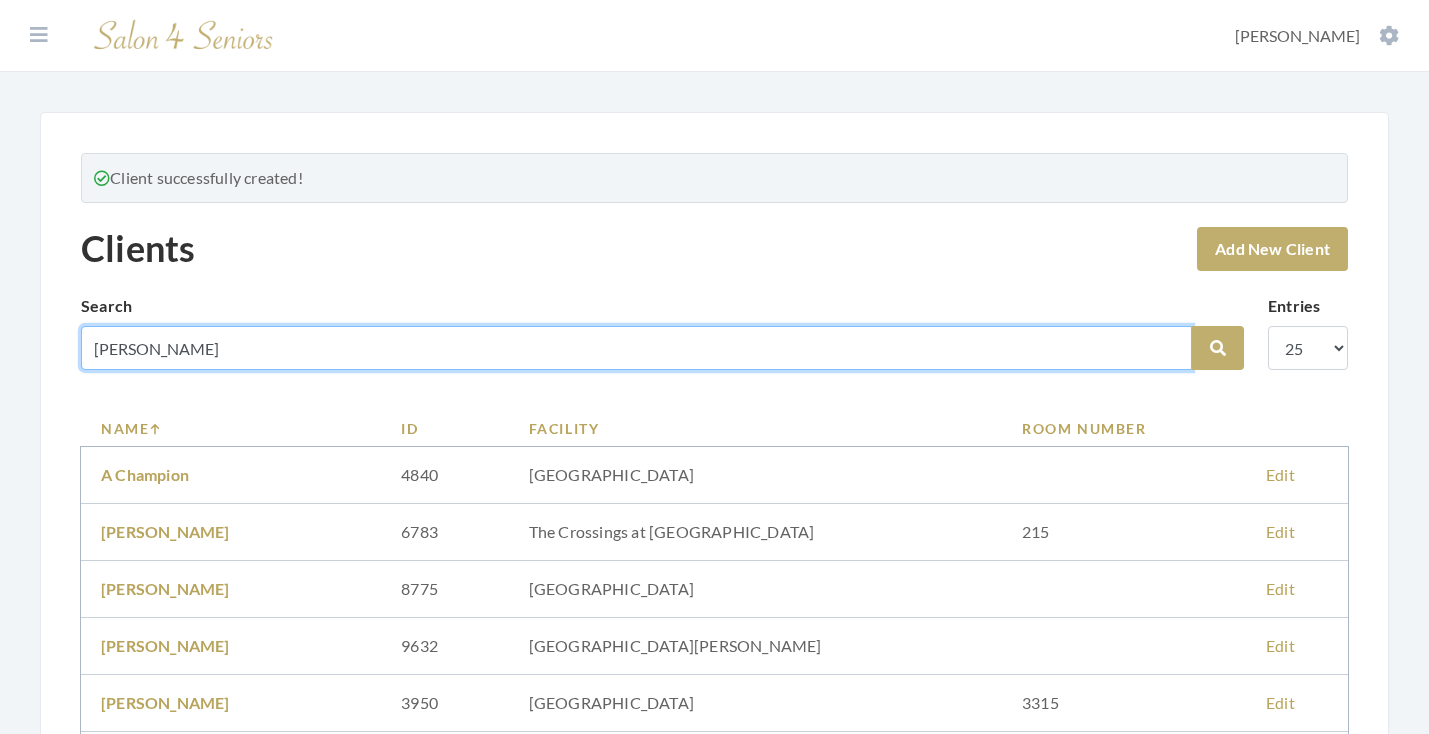 type on "VERNETTA" 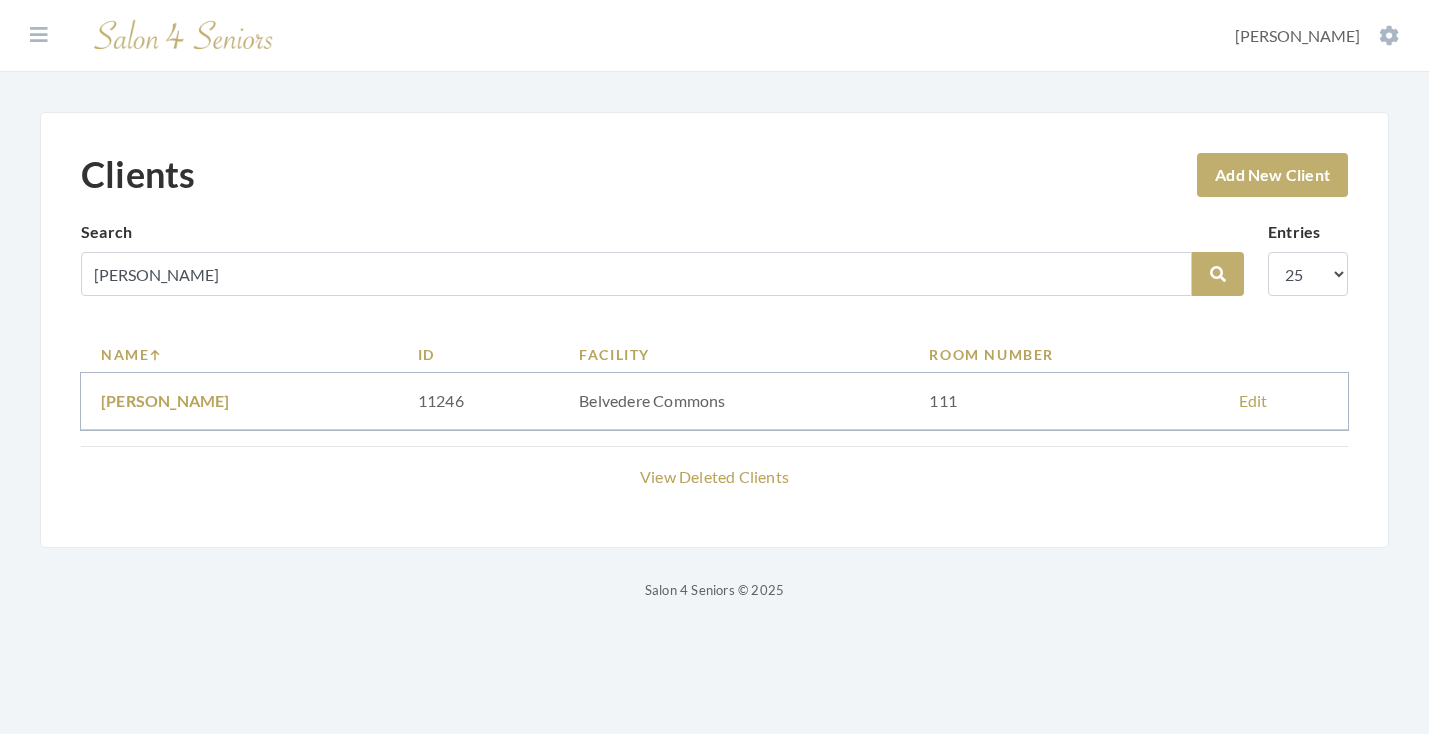 scroll, scrollTop: 0, scrollLeft: 0, axis: both 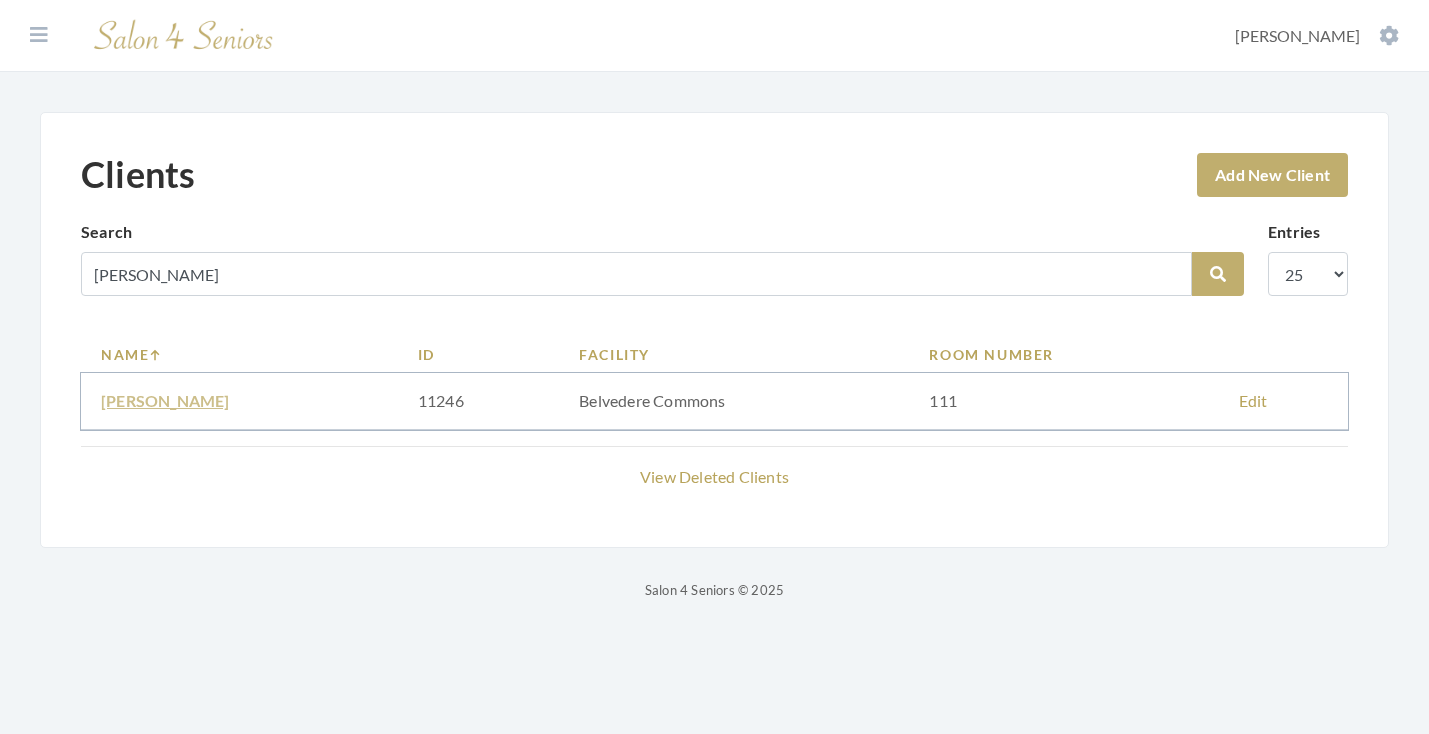 click on "[PERSON_NAME]" at bounding box center [165, 400] 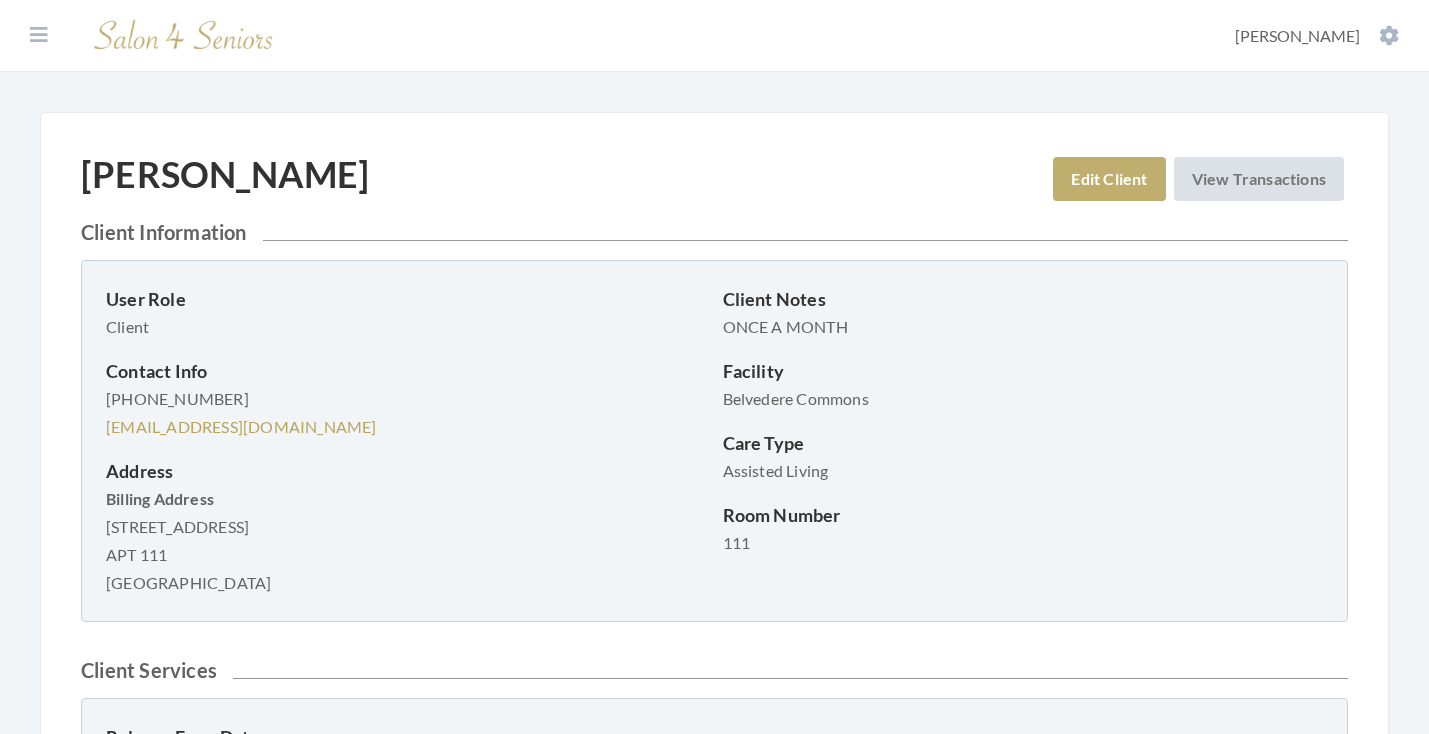 scroll, scrollTop: 0, scrollLeft: 0, axis: both 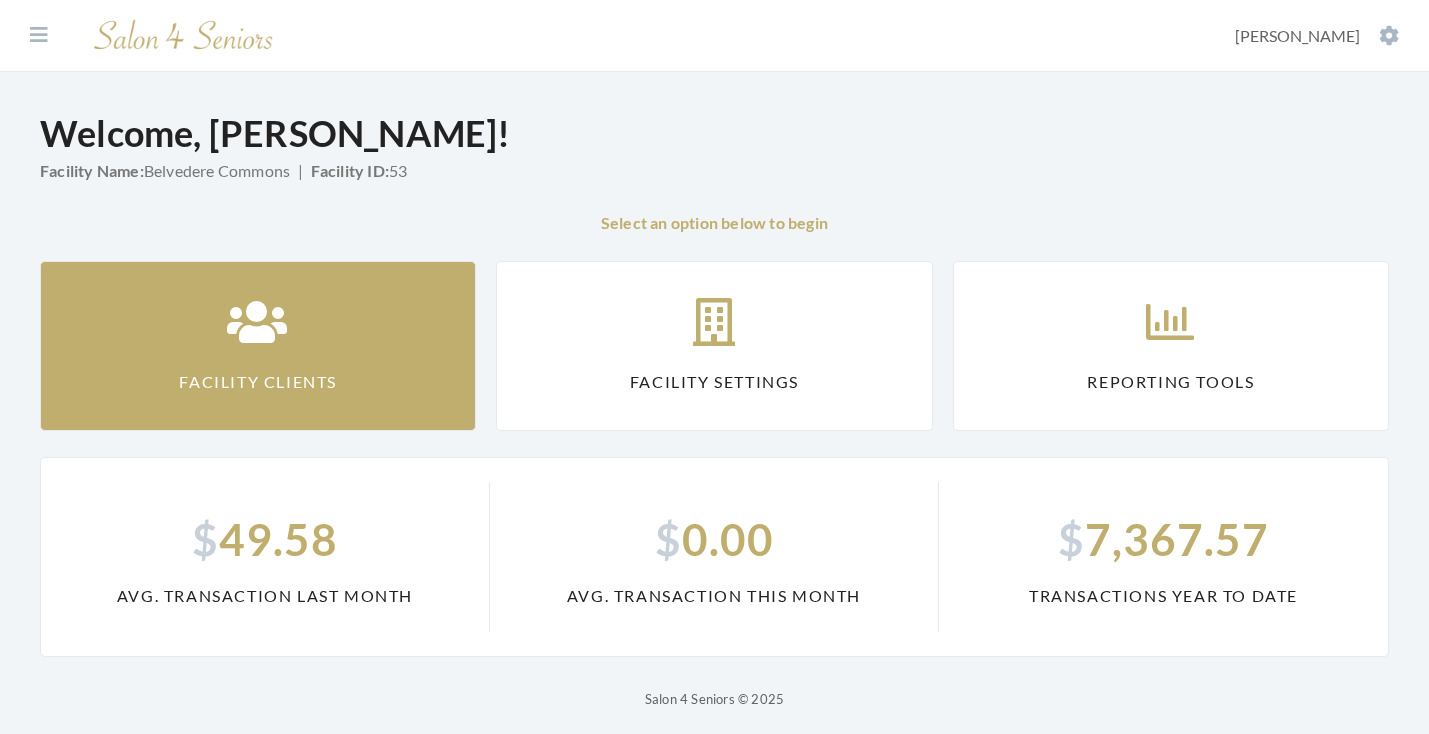 click on "Facility Clients" at bounding box center (258, 346) 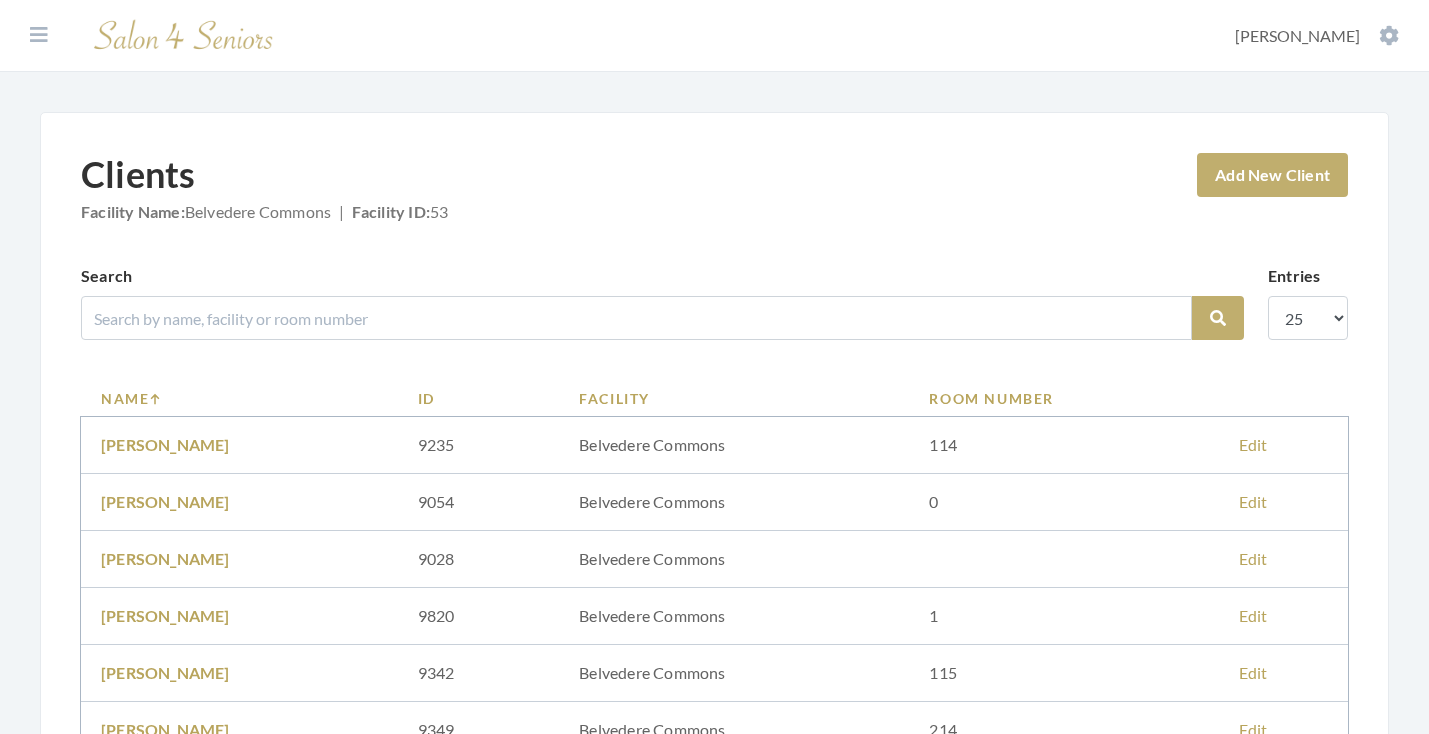 scroll, scrollTop: 157, scrollLeft: 0, axis: vertical 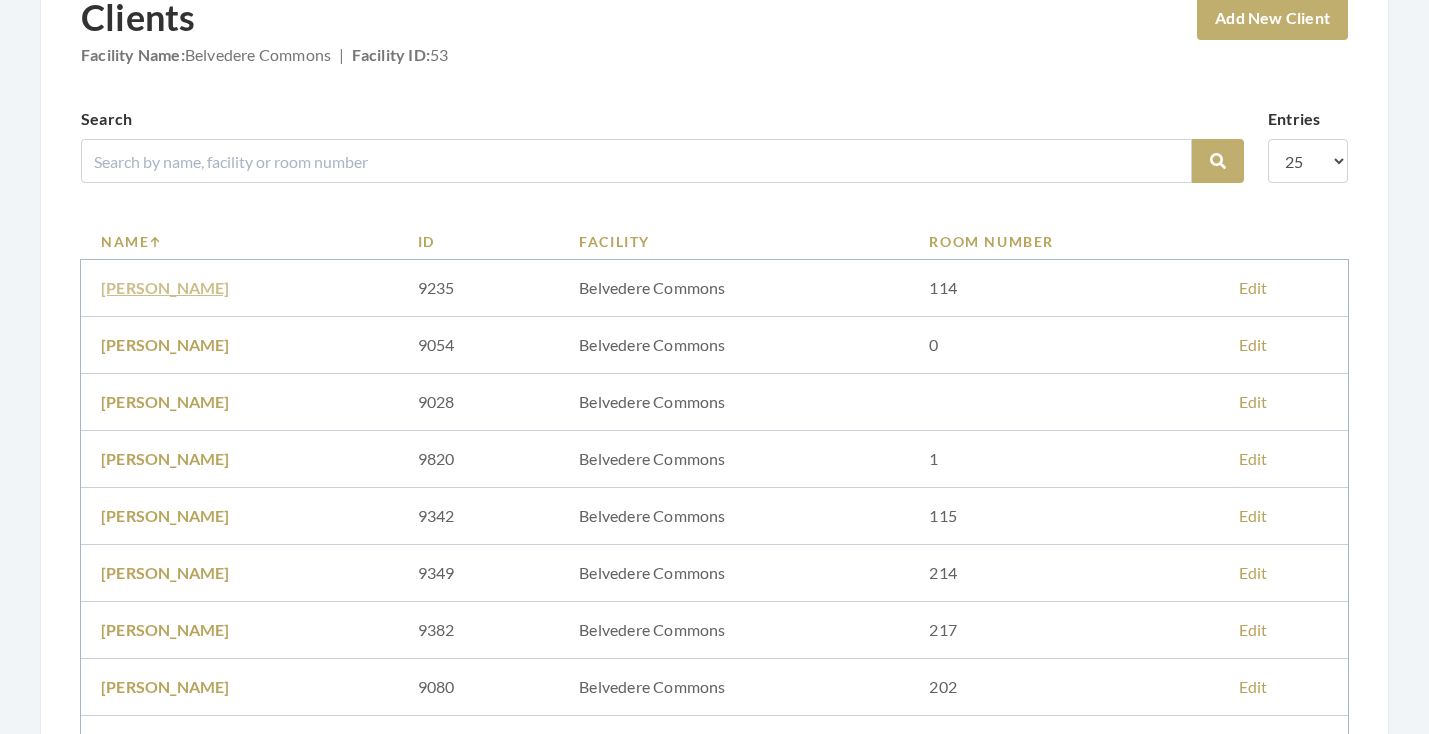 click on "[PERSON_NAME]" at bounding box center [165, 287] 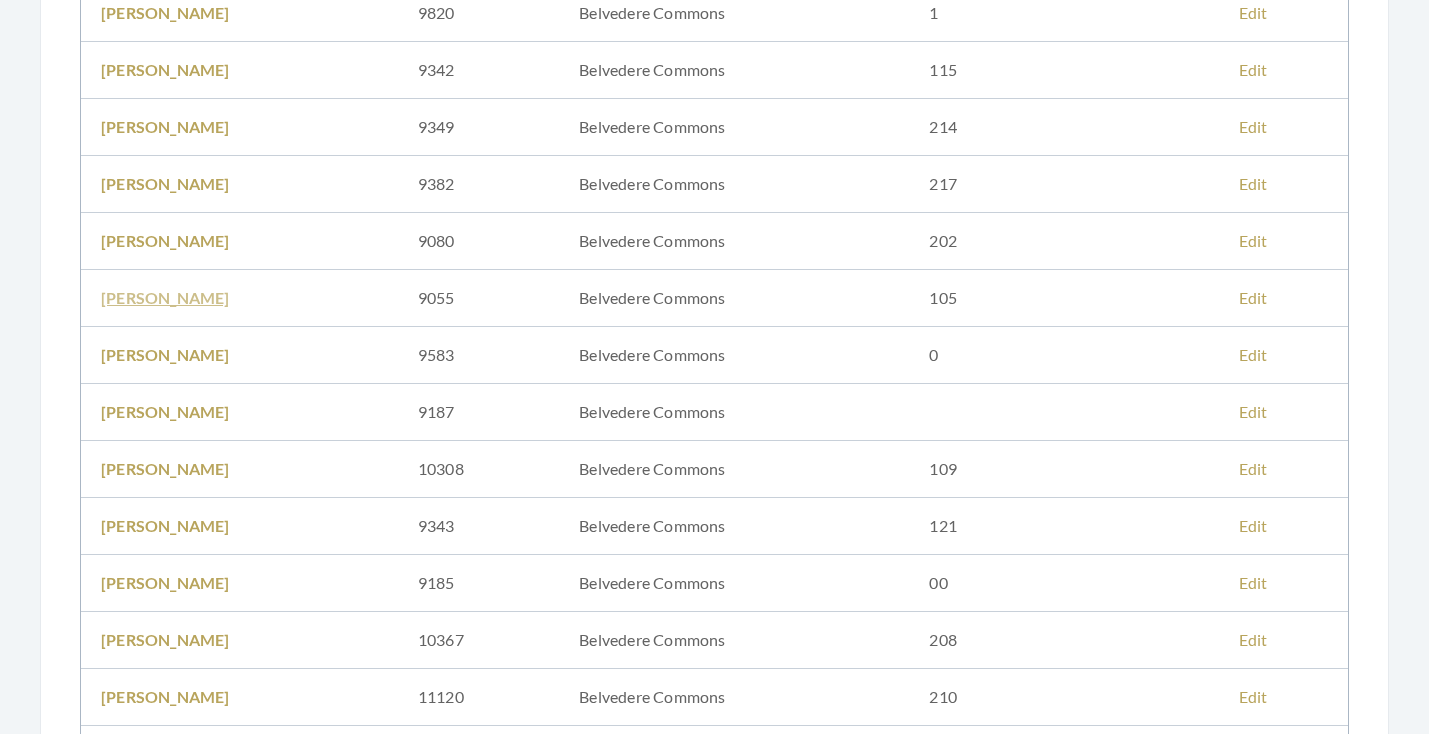 scroll, scrollTop: 604, scrollLeft: 0, axis: vertical 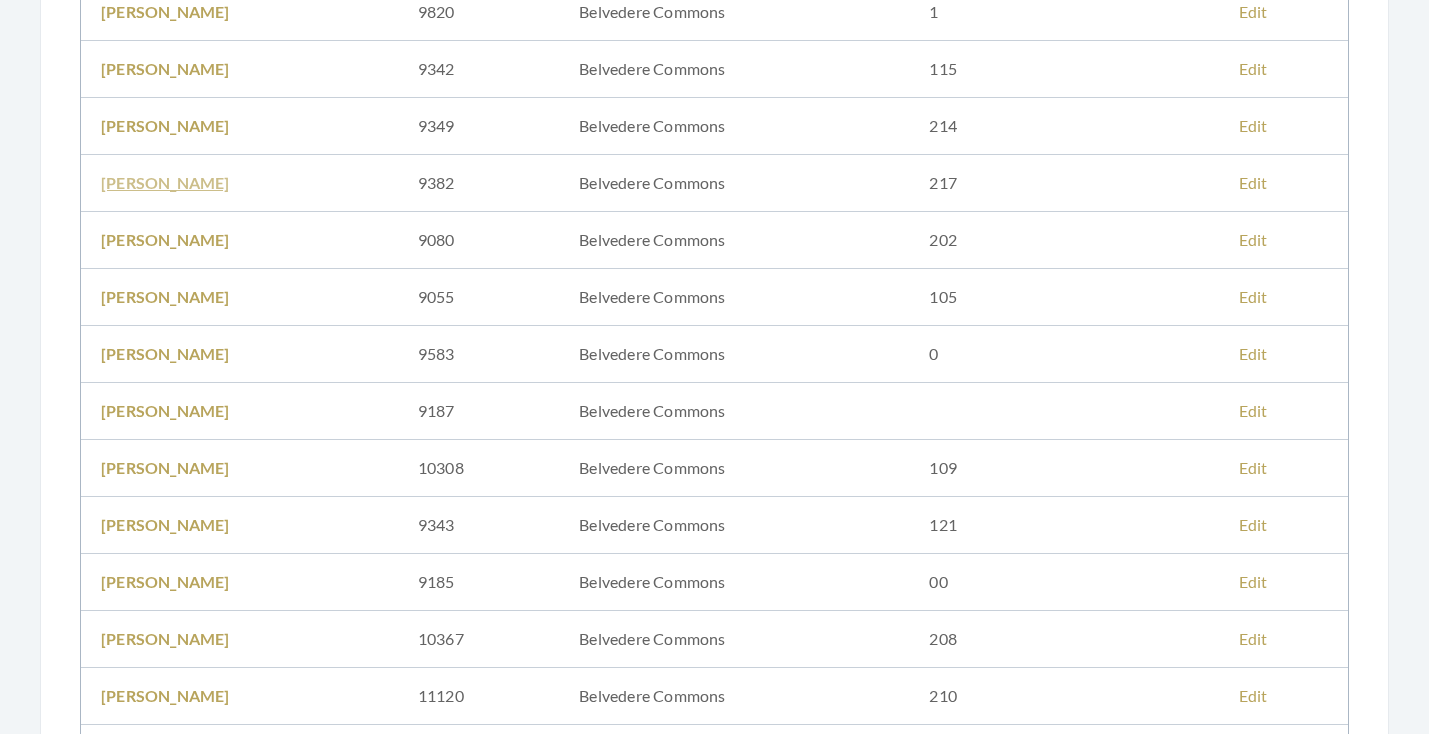 click on "BONNIE
DUNNE" at bounding box center (165, 182) 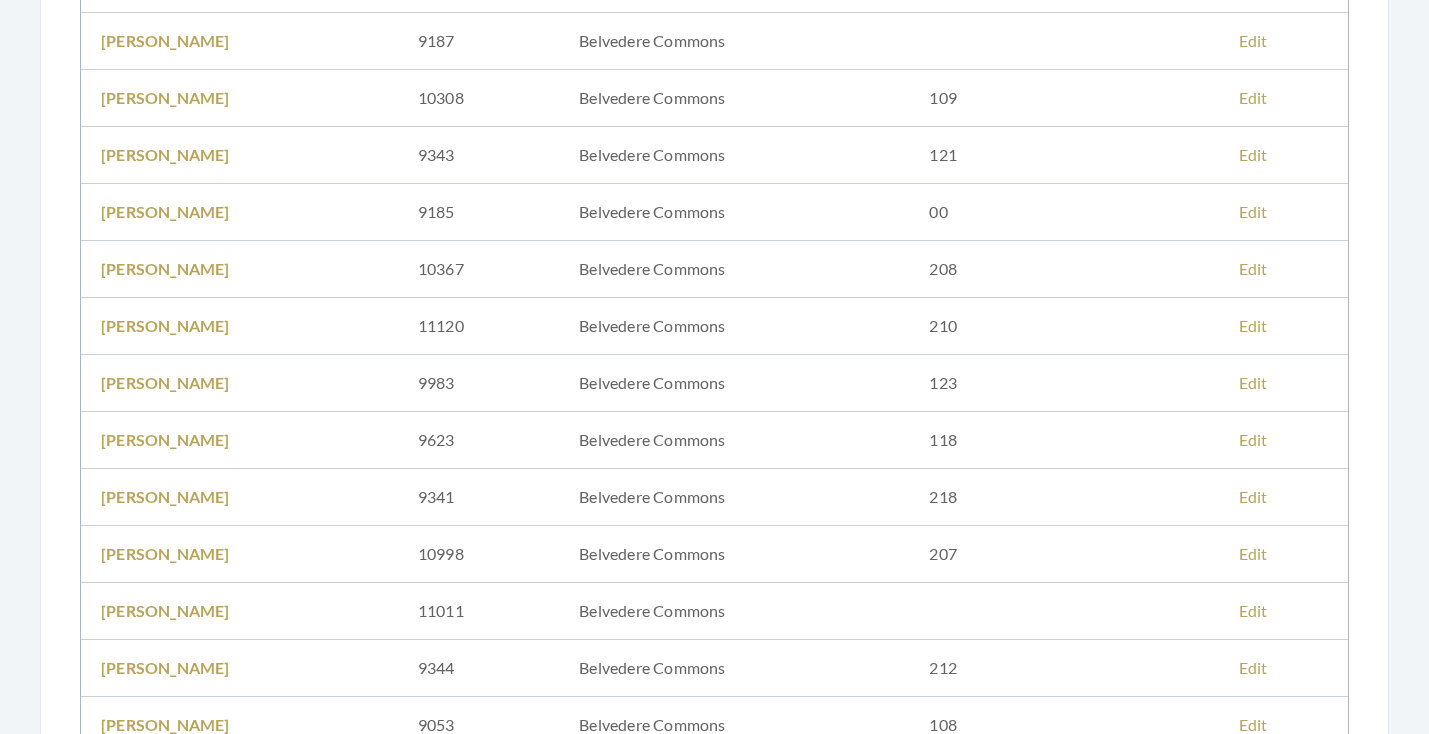 scroll, scrollTop: 980, scrollLeft: 0, axis: vertical 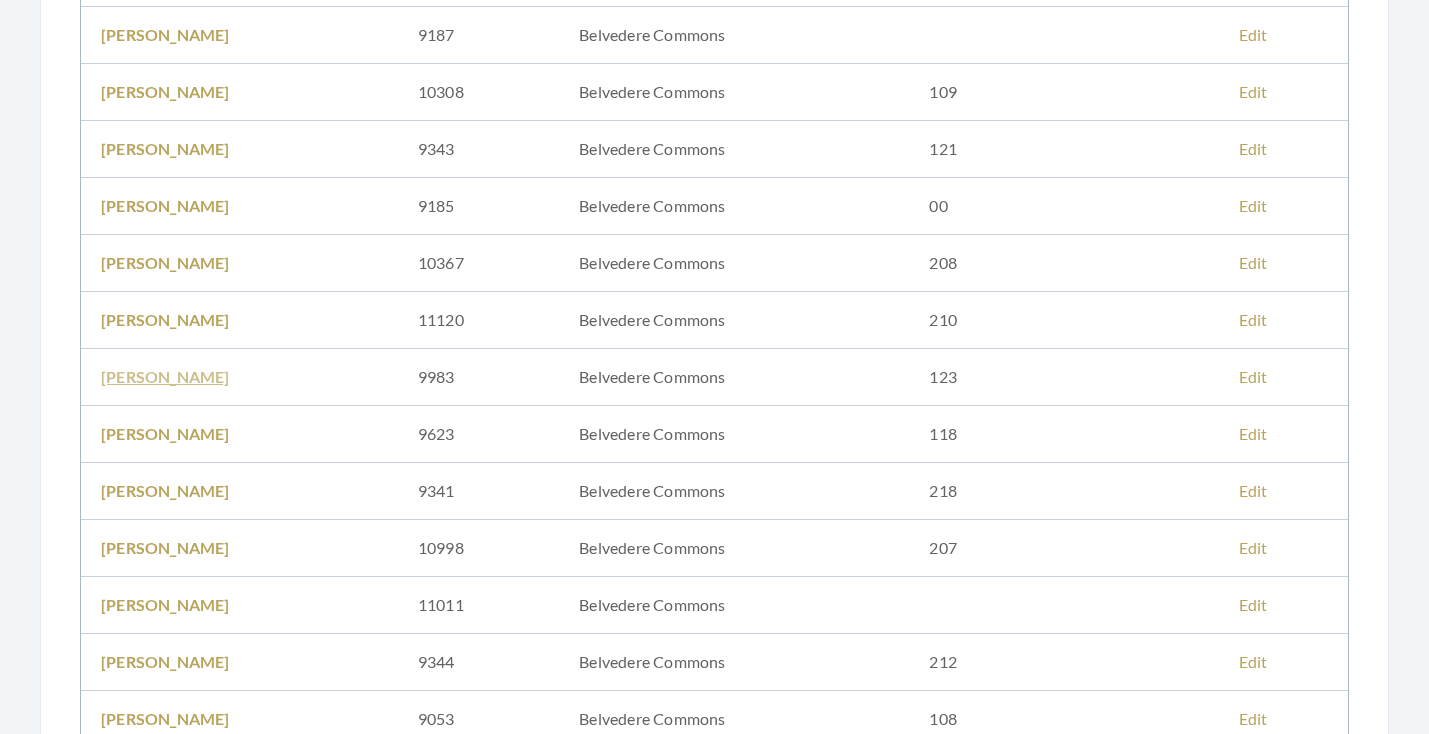 click on "ESMA
DOWNEY" at bounding box center (165, 376) 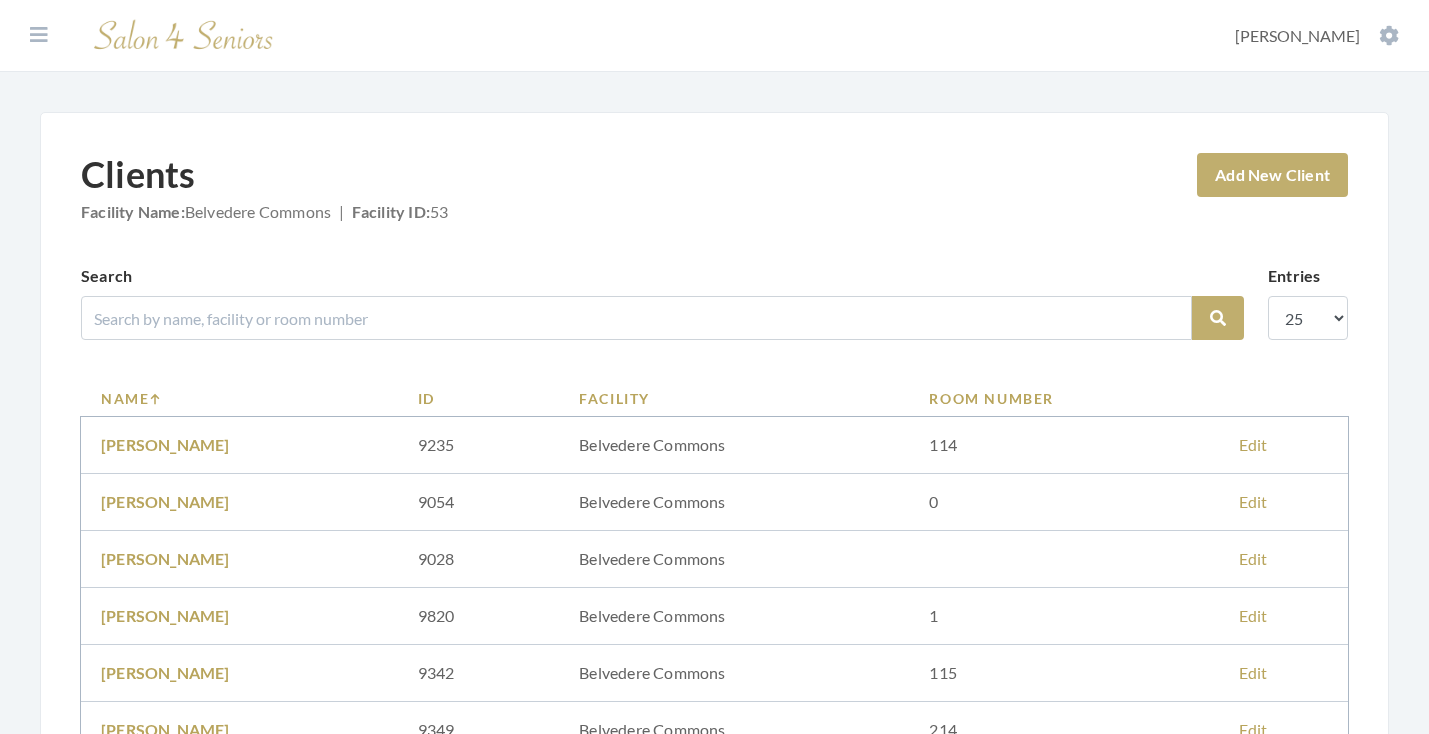 scroll, scrollTop: 0, scrollLeft: 0, axis: both 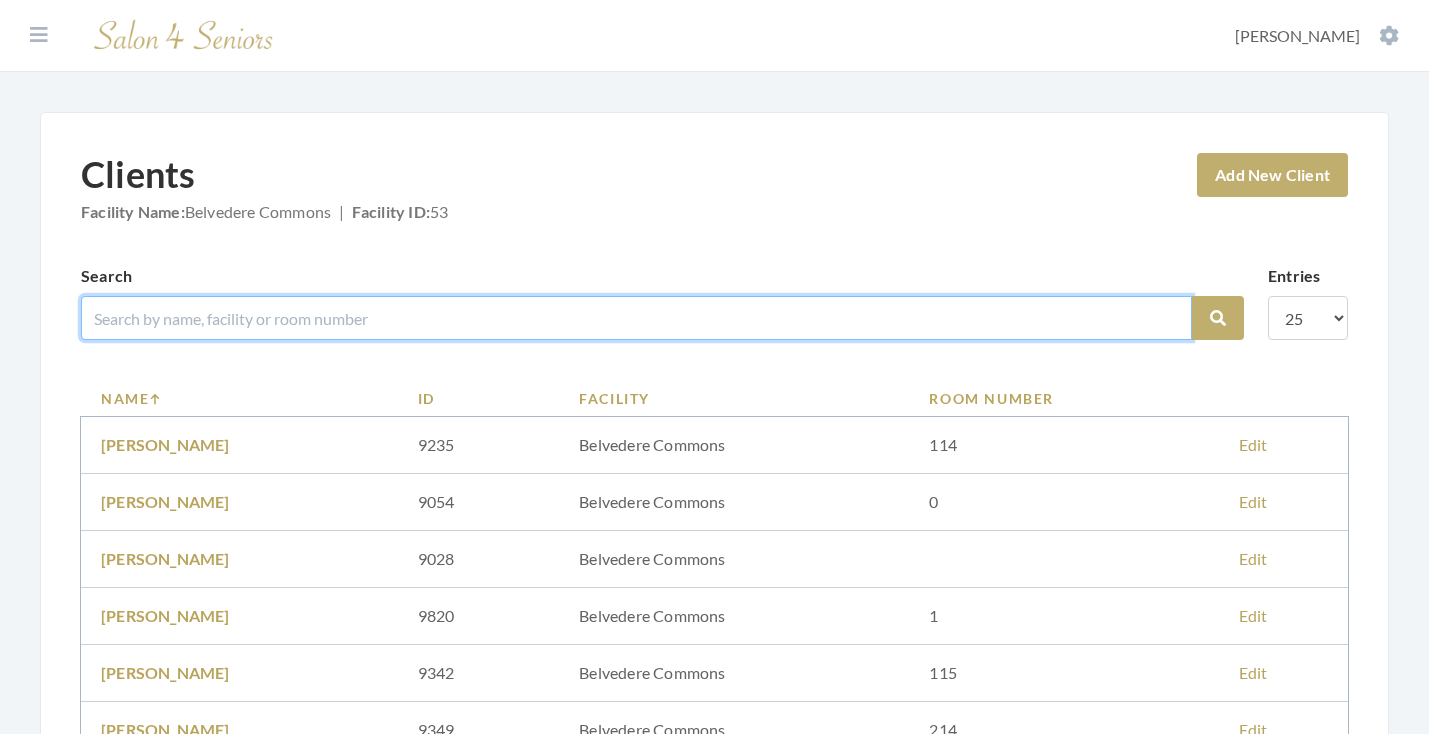 click at bounding box center (636, 318) 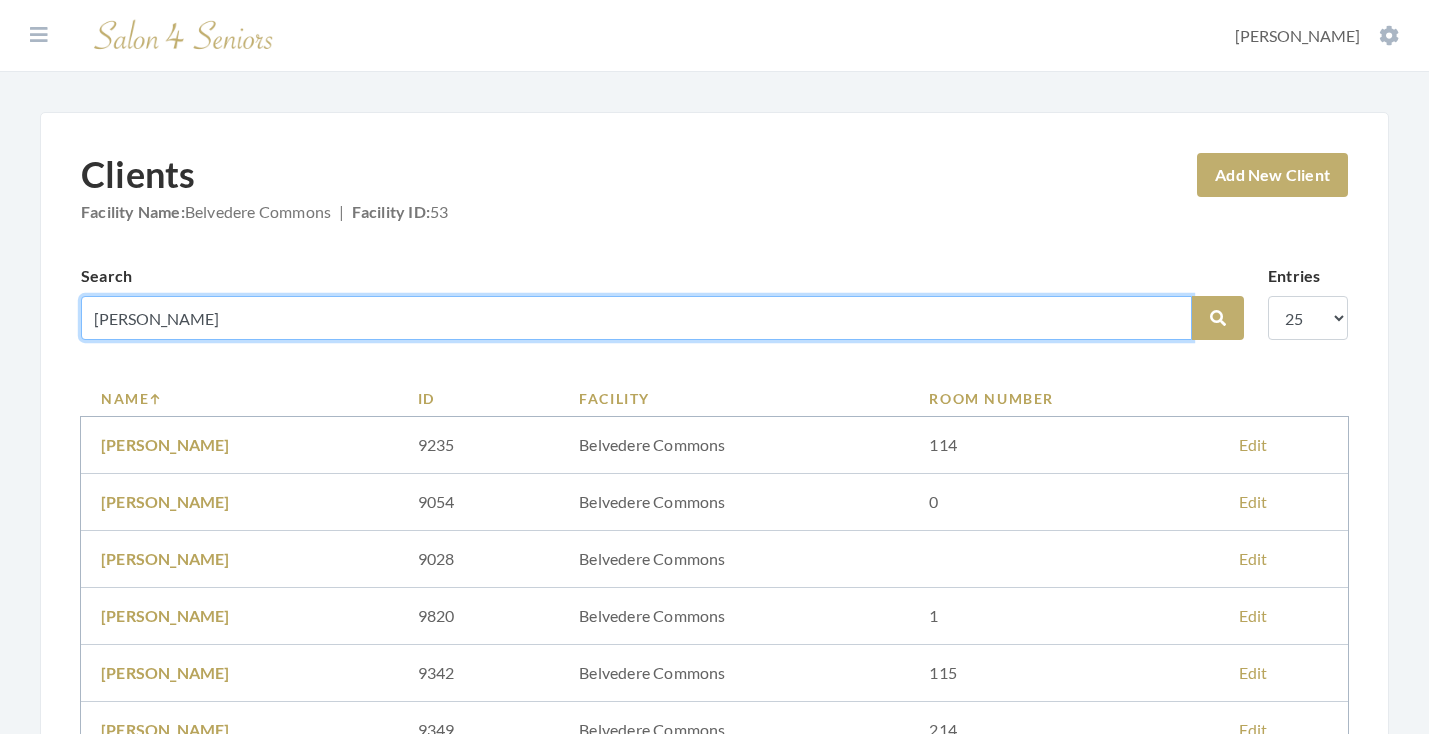 type on "WILLIAMSON" 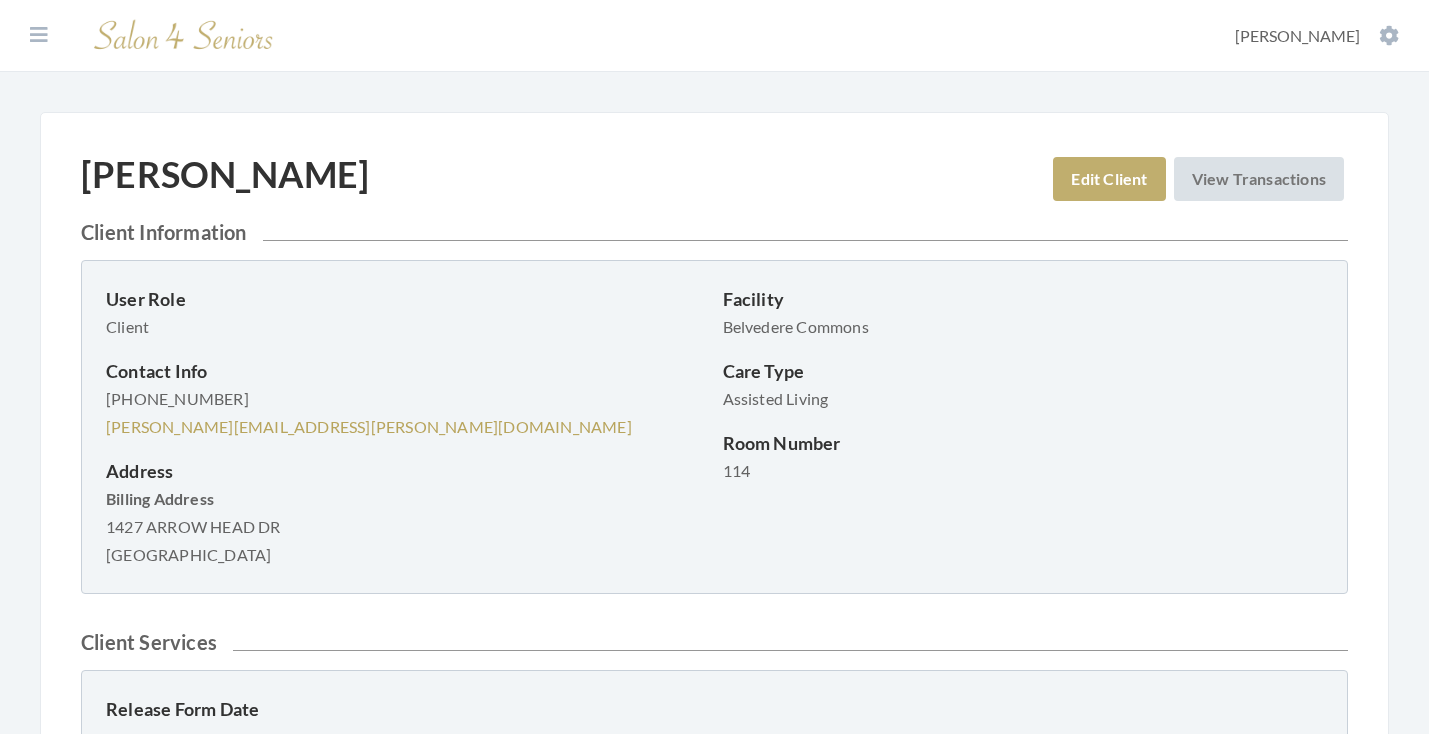 scroll, scrollTop: 0, scrollLeft: 0, axis: both 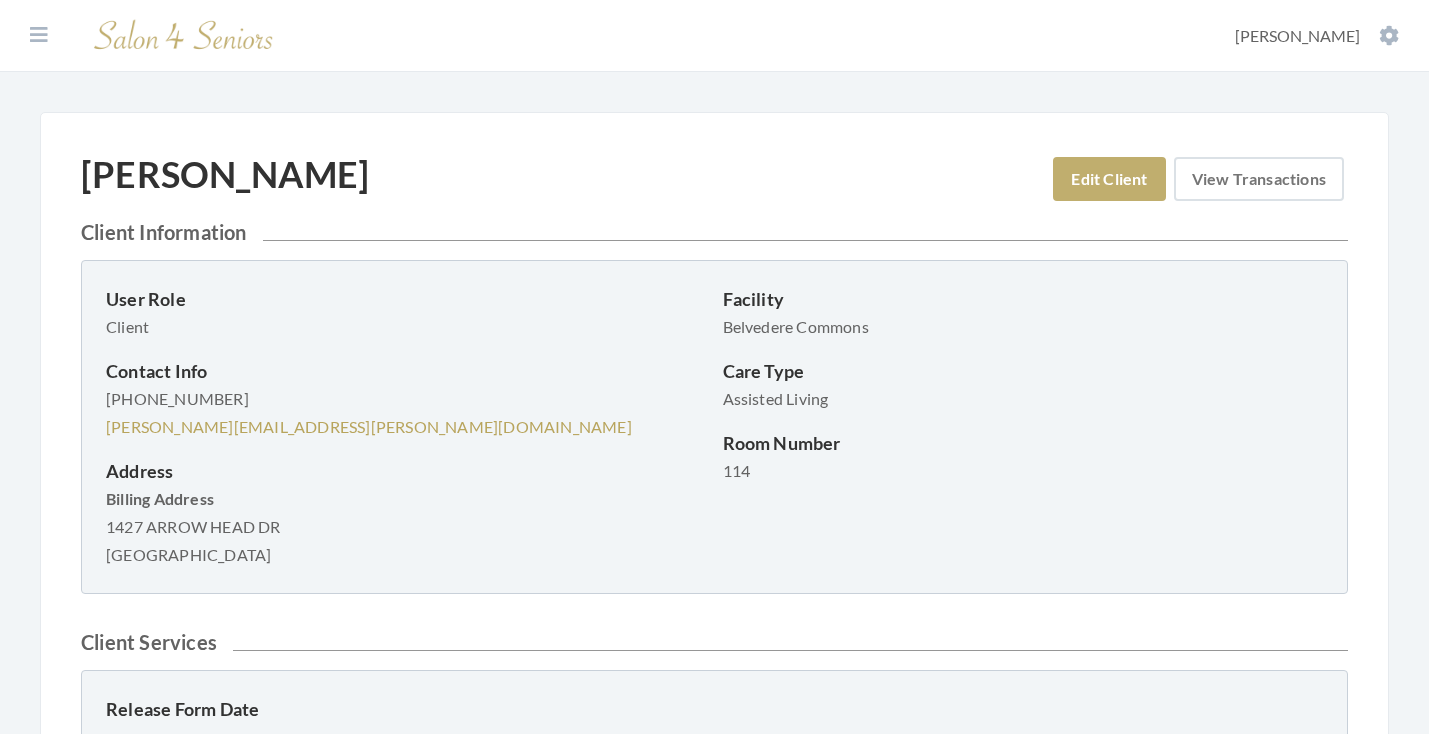 click on "View Transactions" at bounding box center (1259, 179) 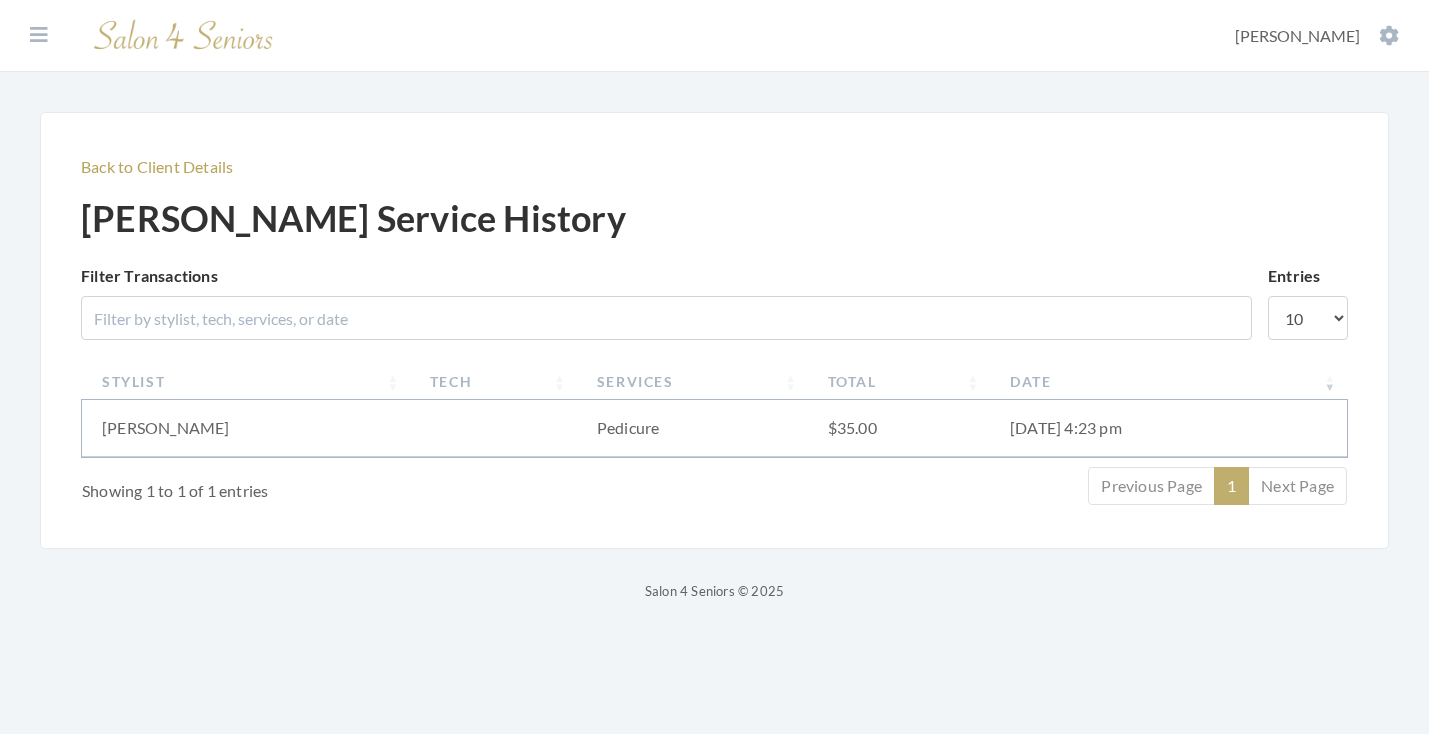 scroll, scrollTop: 0, scrollLeft: 0, axis: both 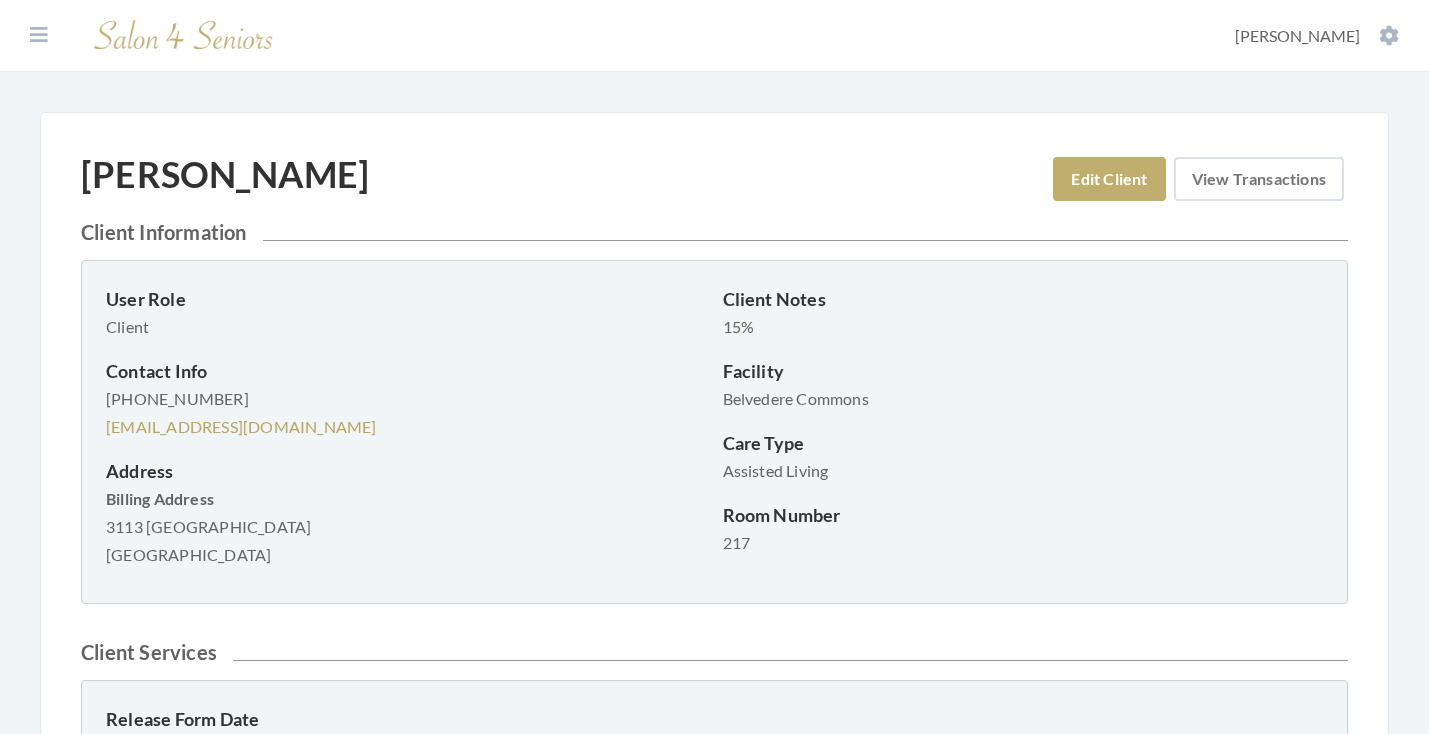 click on "View Transactions" at bounding box center [1259, 179] 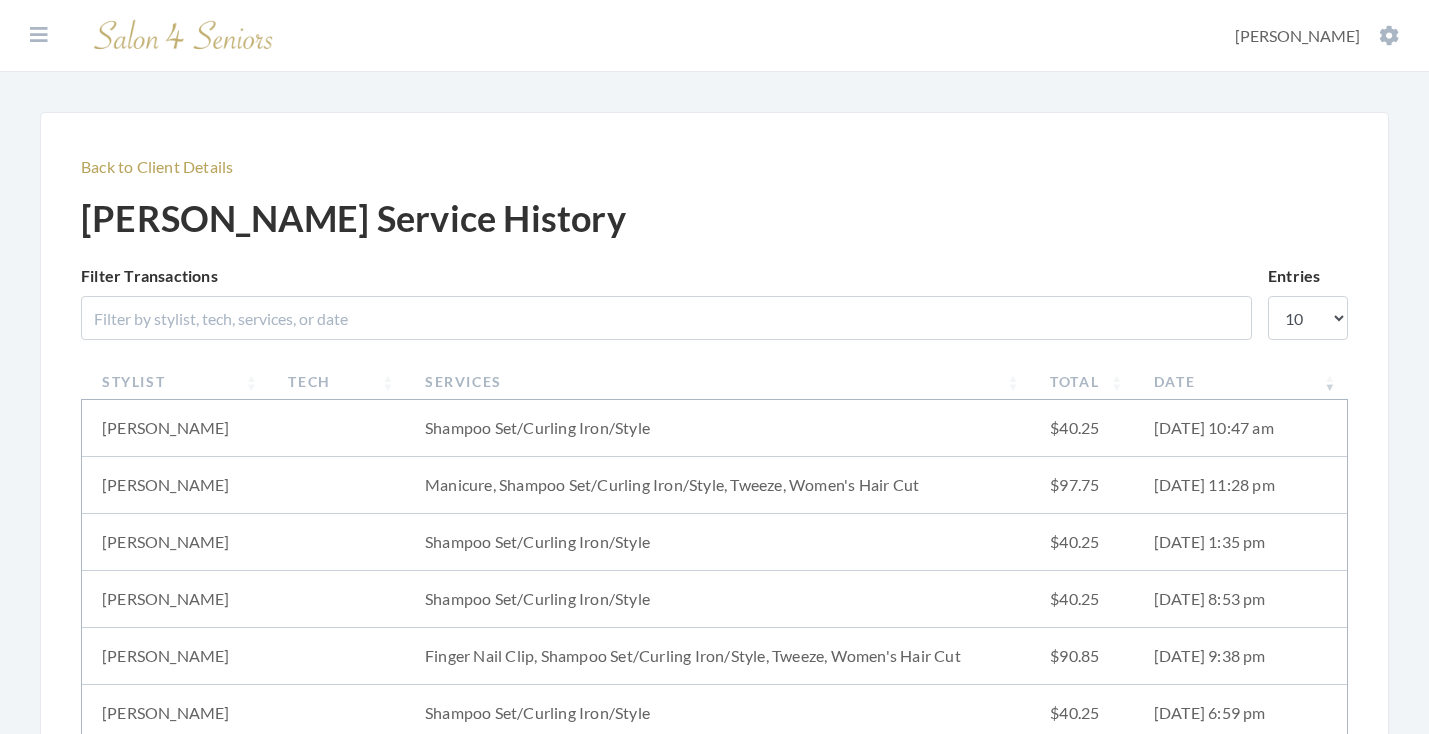 scroll, scrollTop: 0, scrollLeft: 0, axis: both 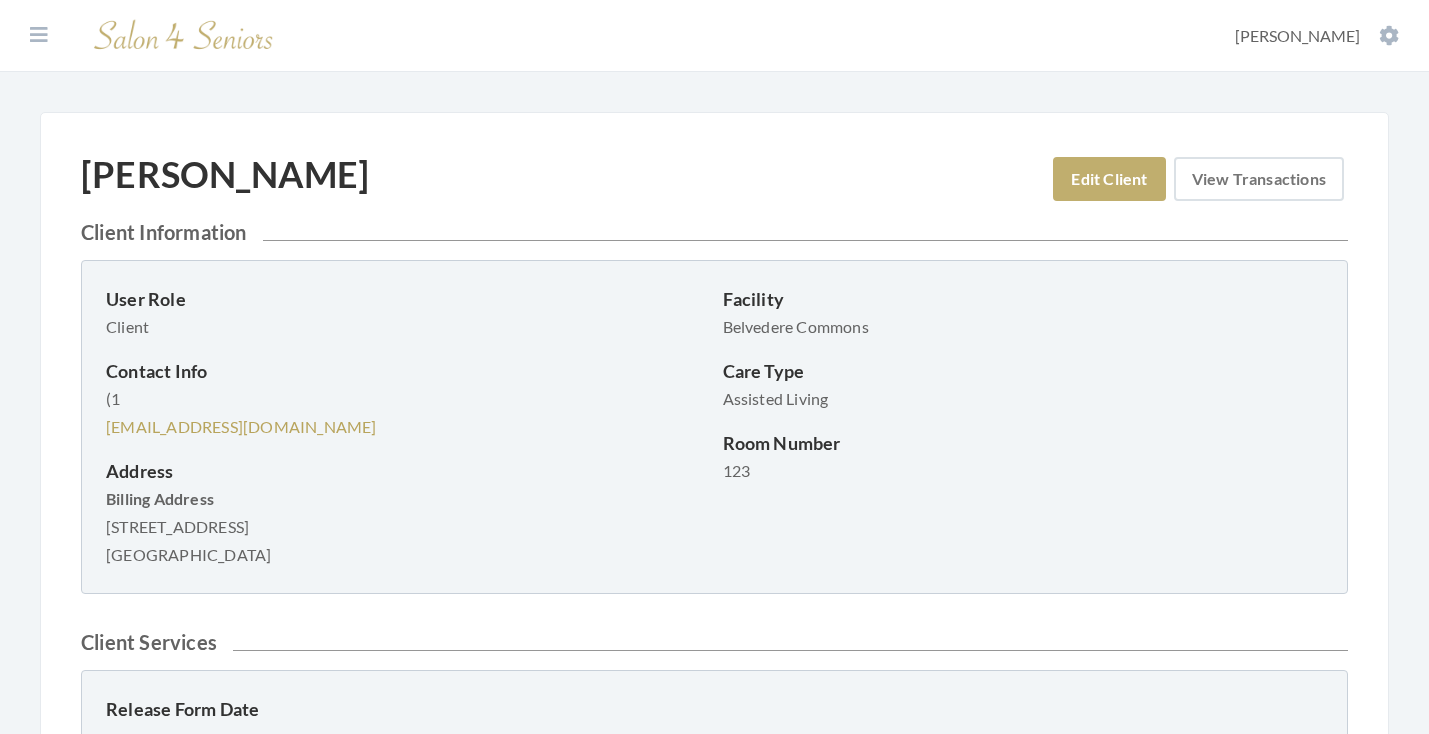 click on "View Transactions" at bounding box center [1259, 179] 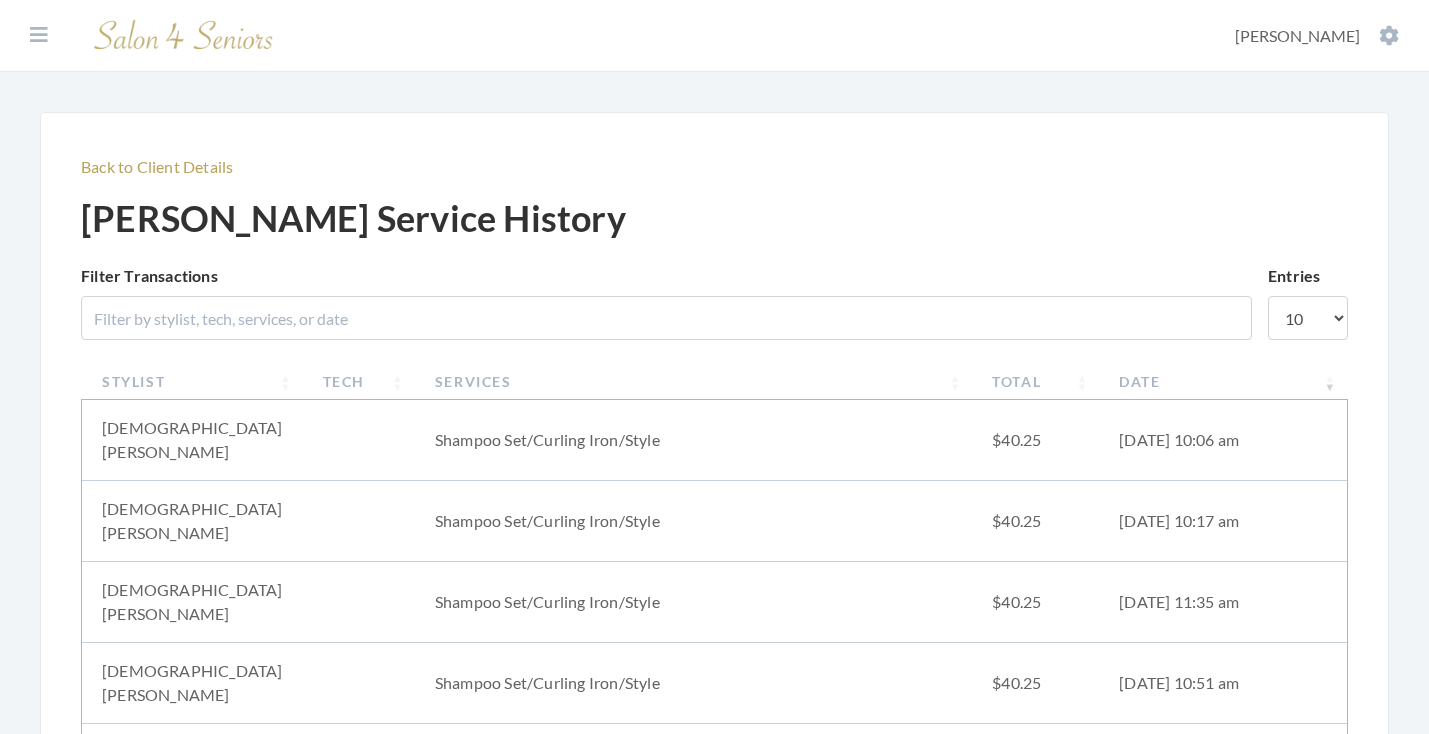scroll, scrollTop: 0, scrollLeft: 0, axis: both 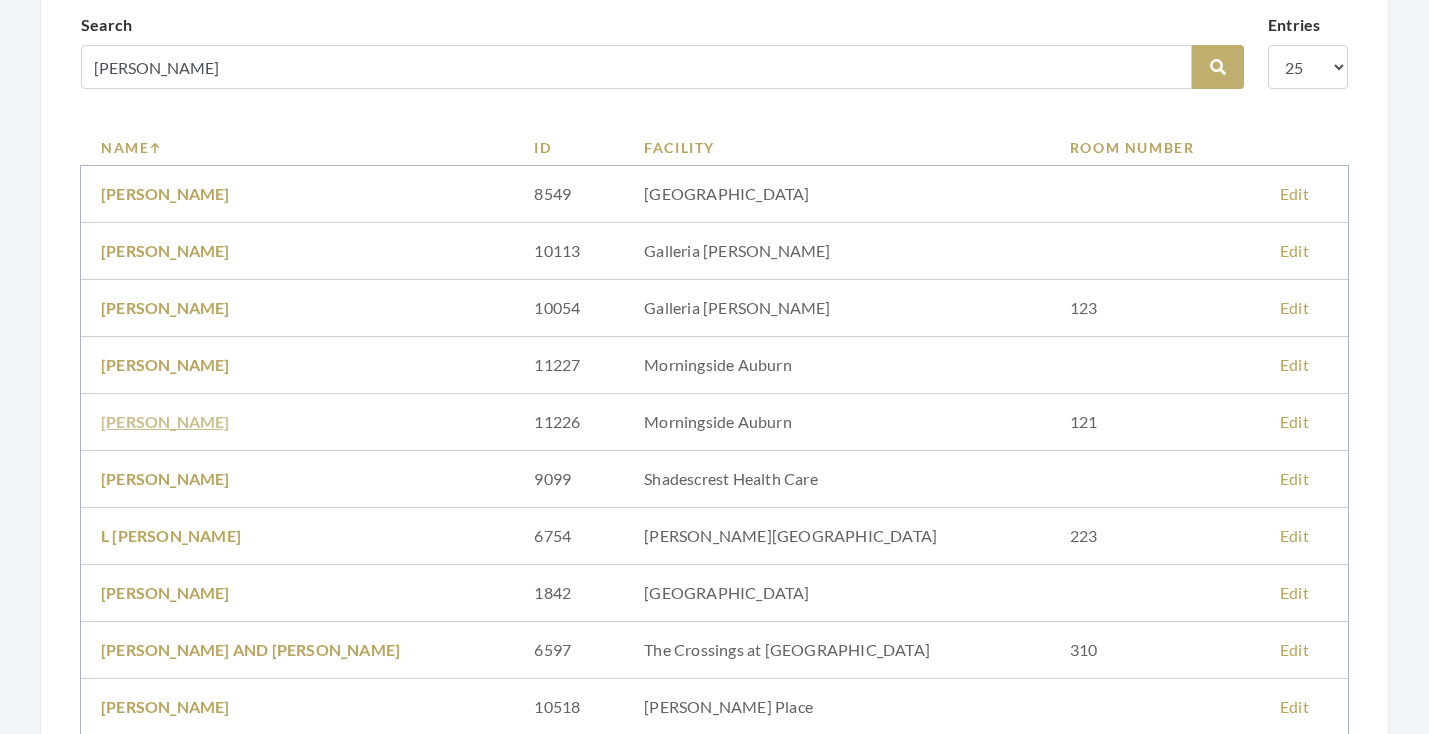 click on "BETTY JOE
WILLIAMSON" at bounding box center (165, 421) 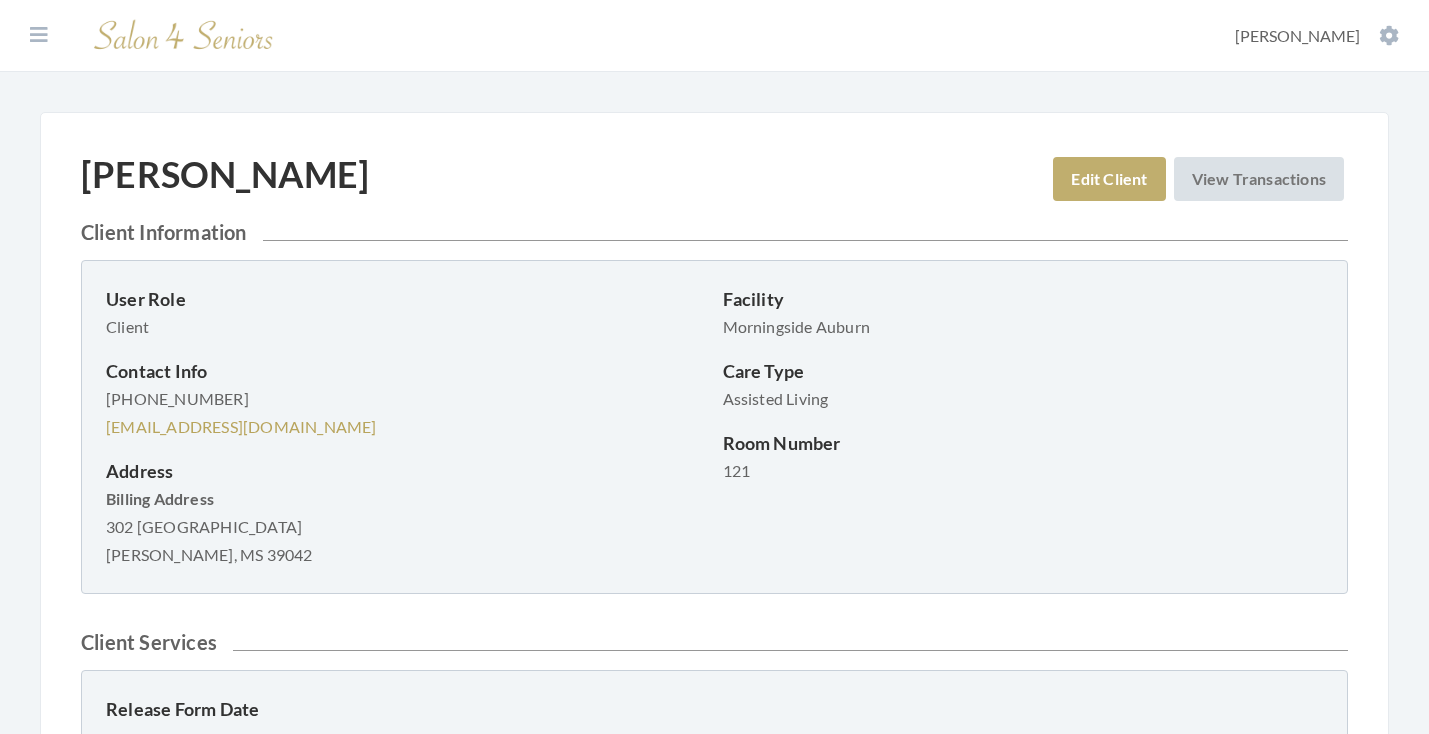 scroll, scrollTop: 0, scrollLeft: 0, axis: both 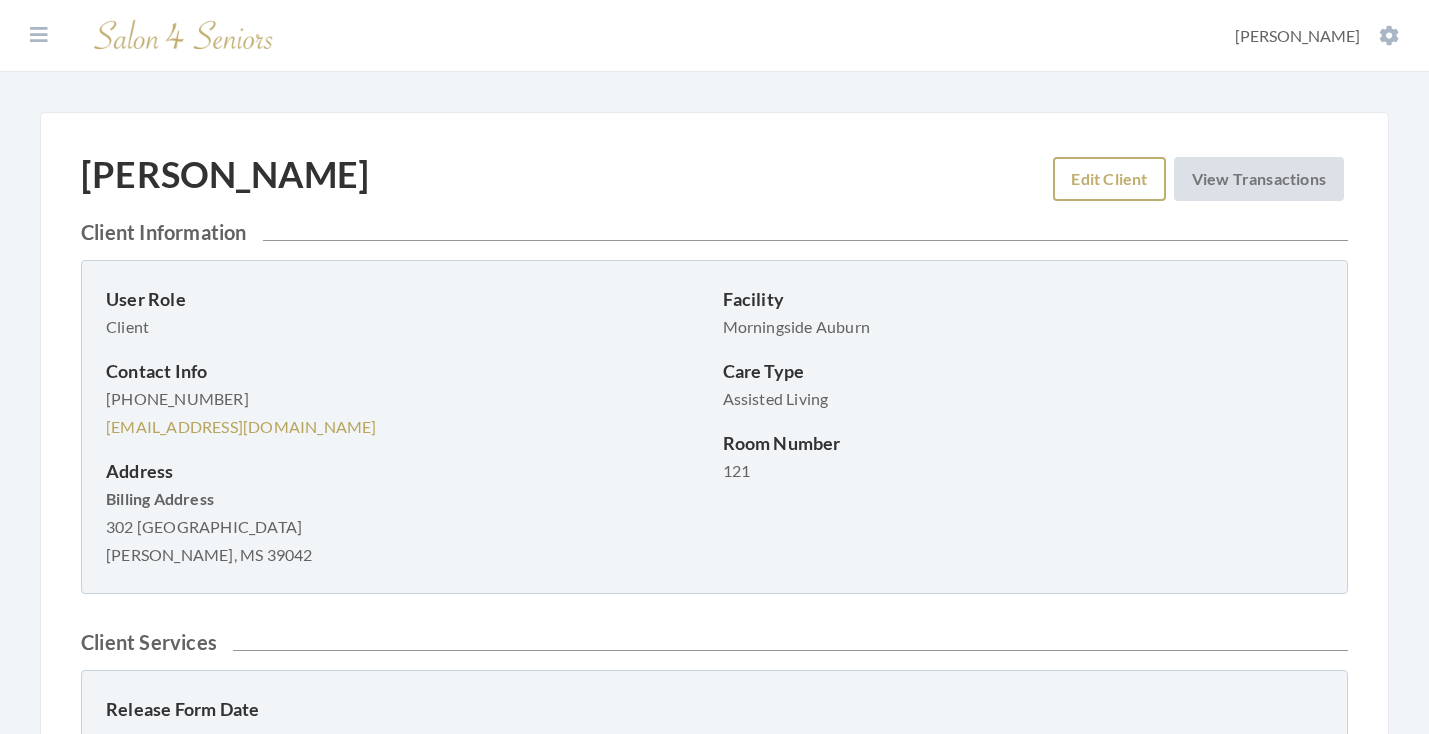 click on "Edit Client" at bounding box center [1109, 179] 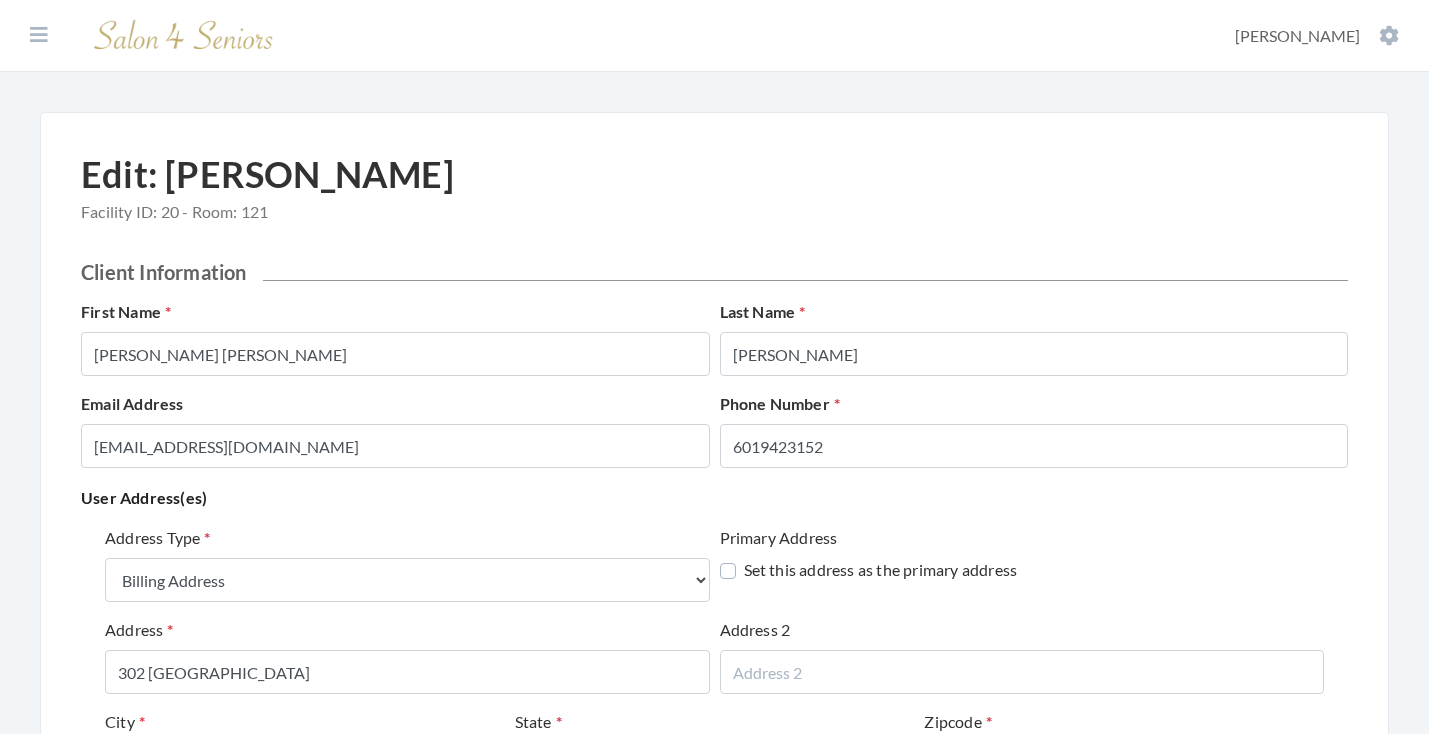select on "billing" 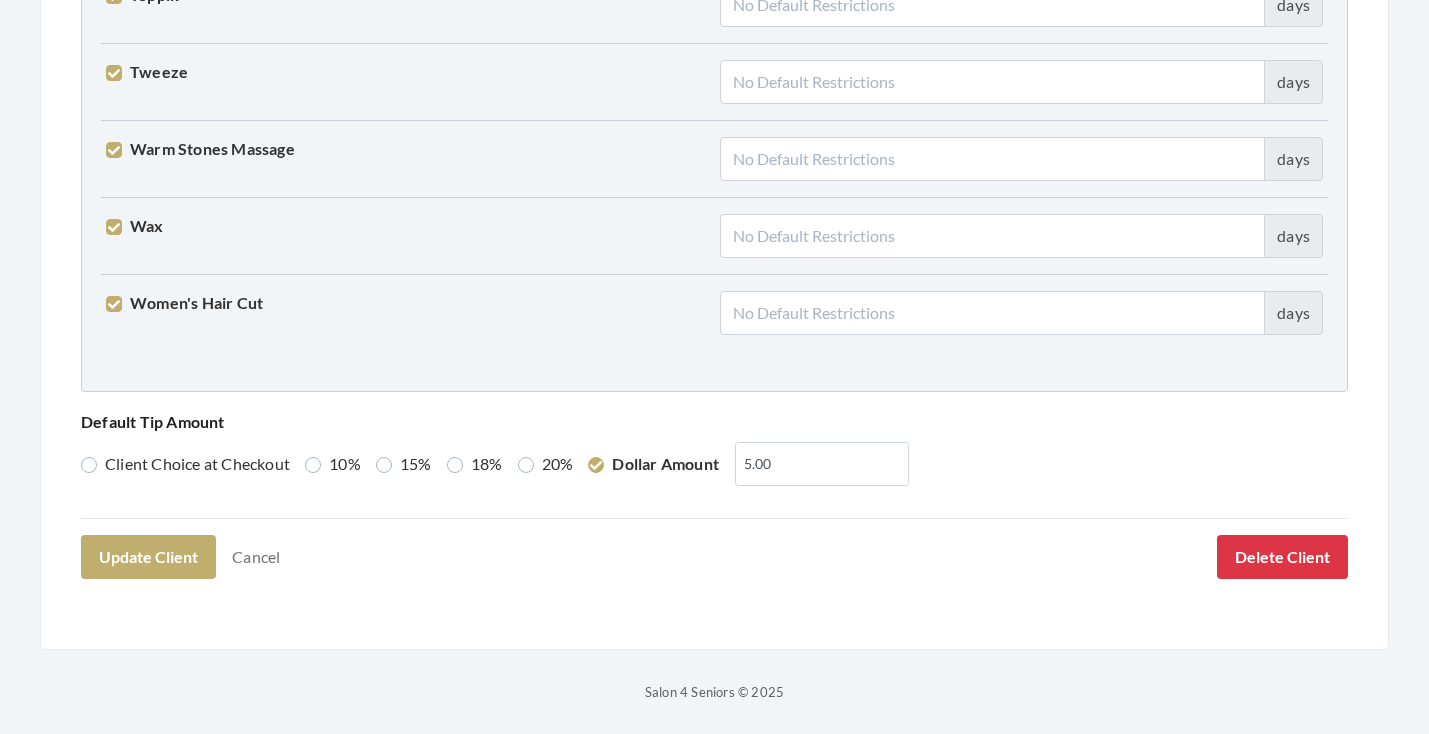 scroll, scrollTop: 5059, scrollLeft: 0, axis: vertical 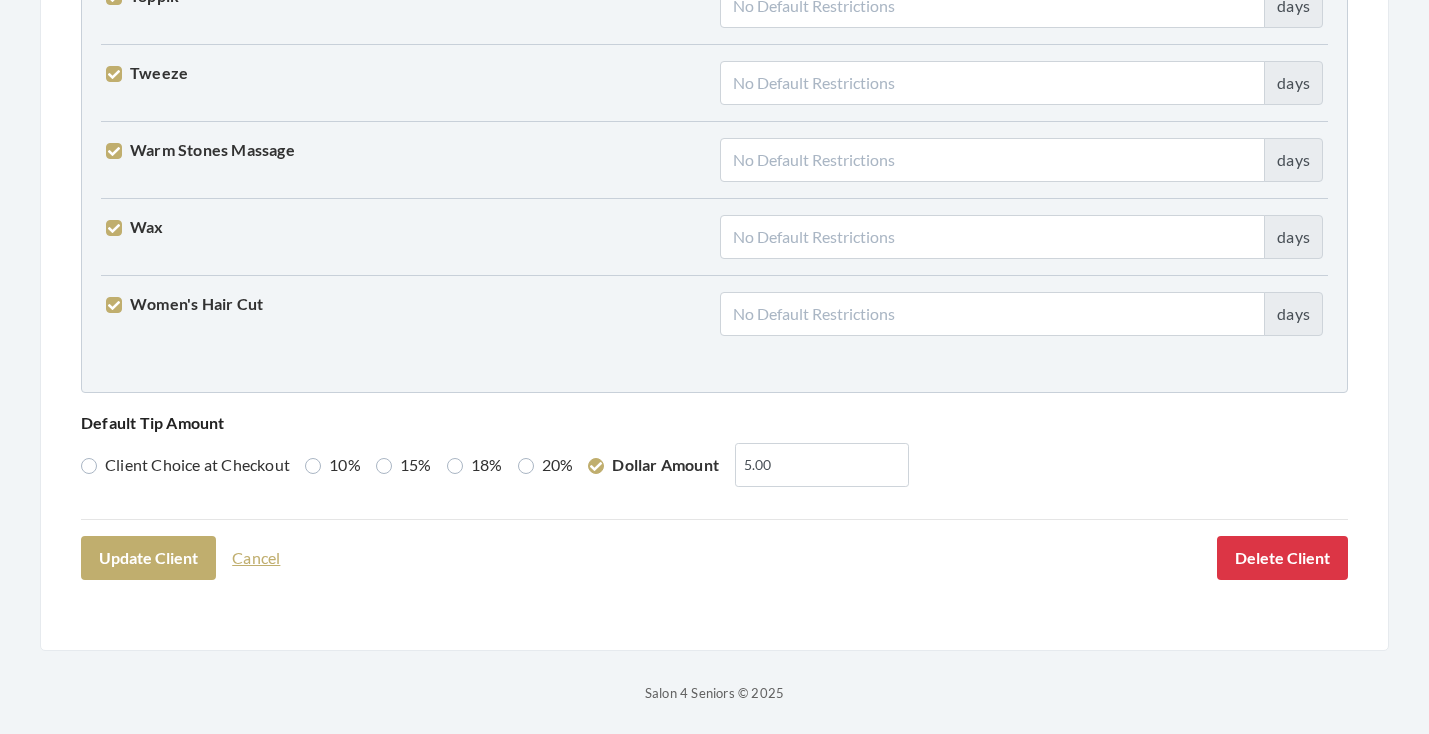 click on "Cancel" at bounding box center (256, 558) 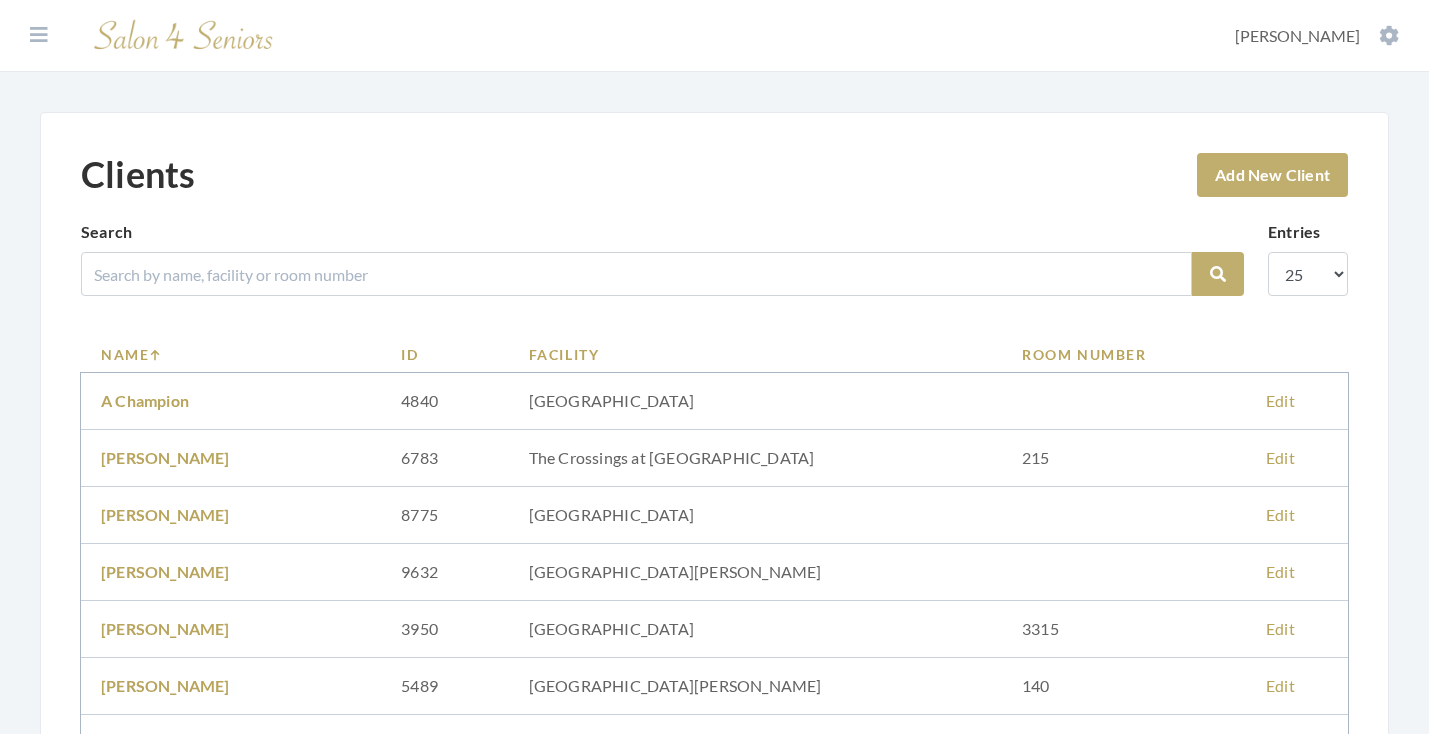 scroll, scrollTop: 0, scrollLeft: 0, axis: both 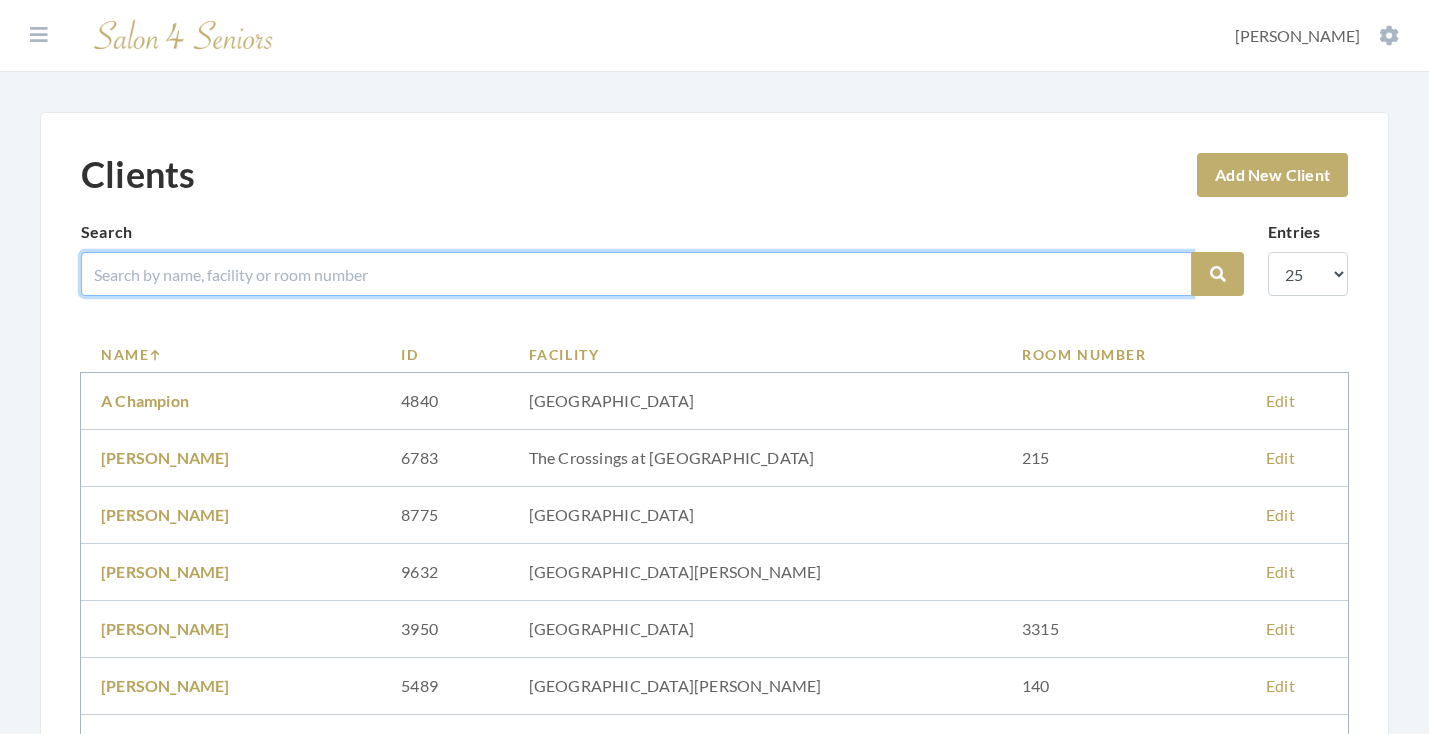 click at bounding box center [636, 274] 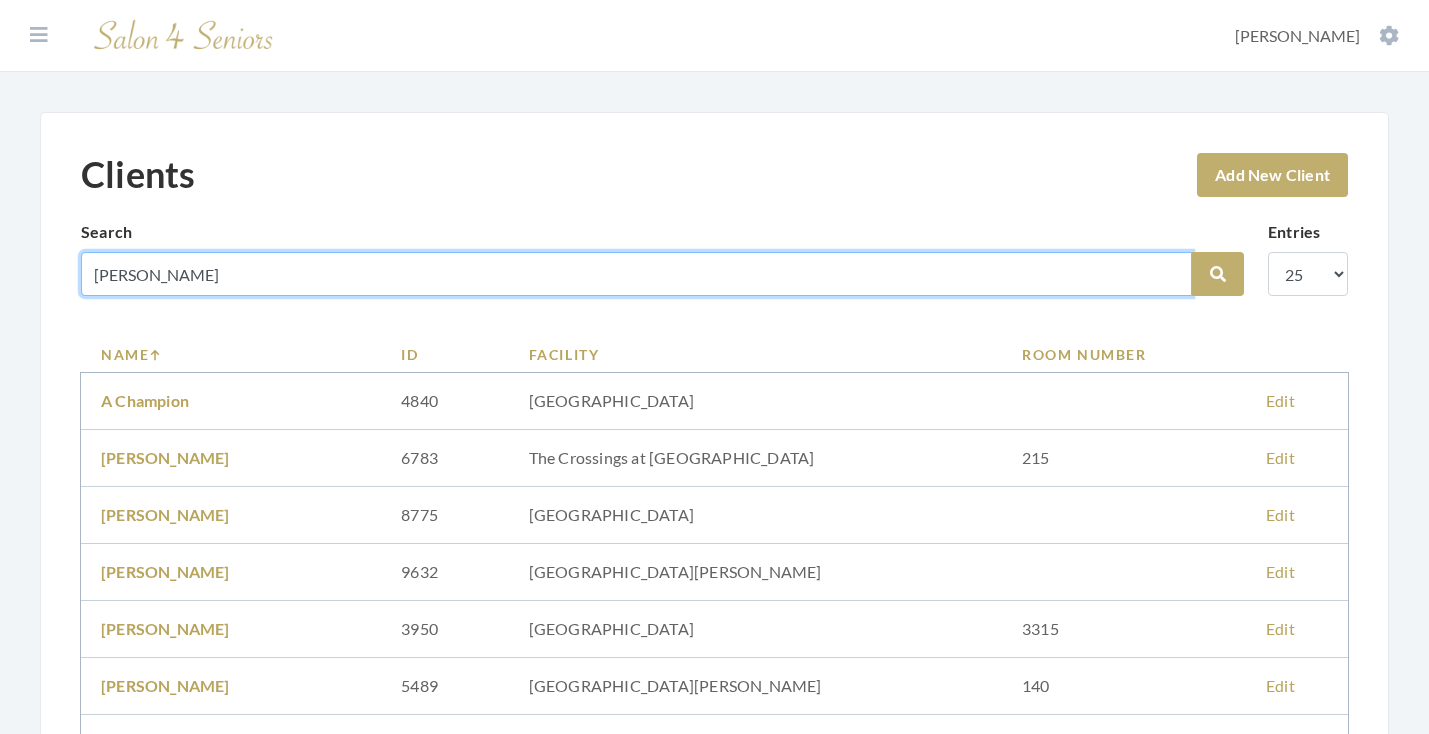 type on "BURKS" 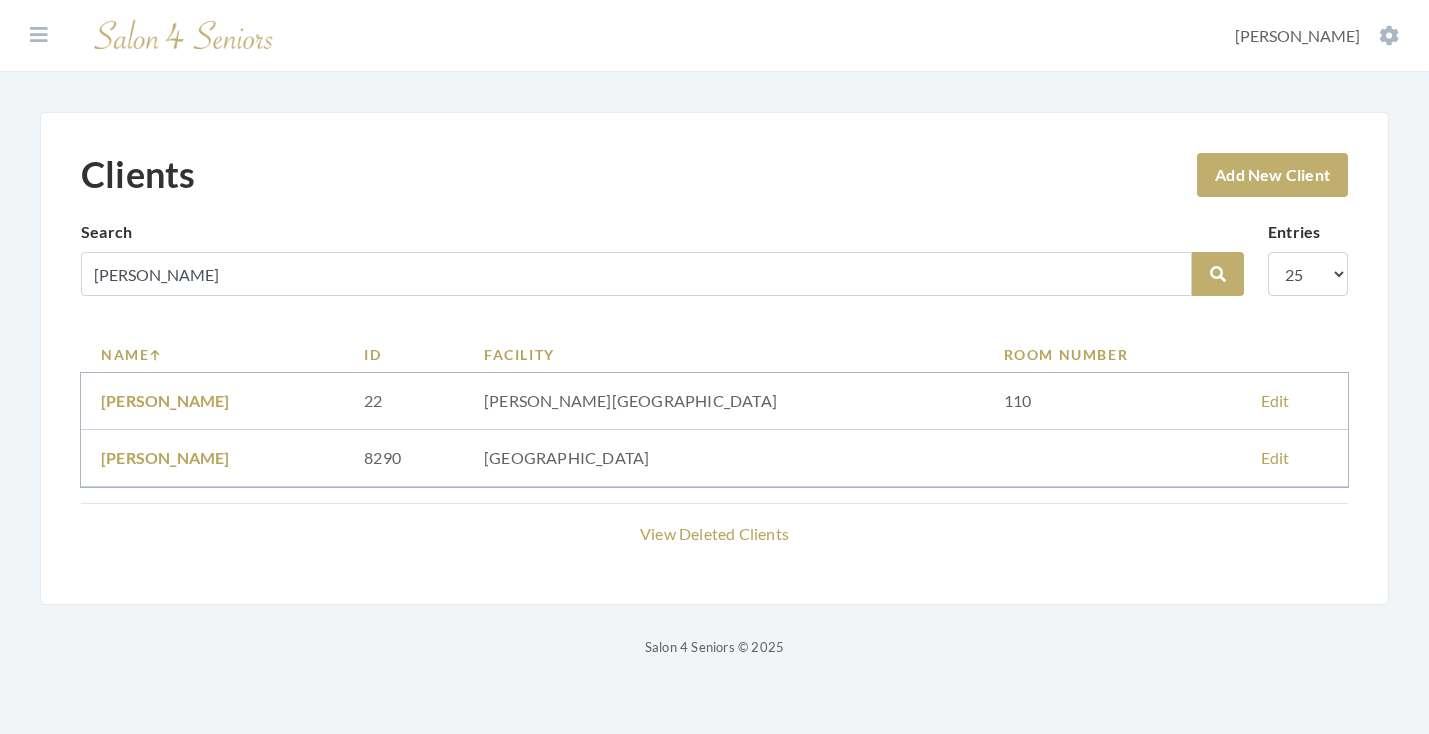 scroll, scrollTop: 0, scrollLeft: 0, axis: both 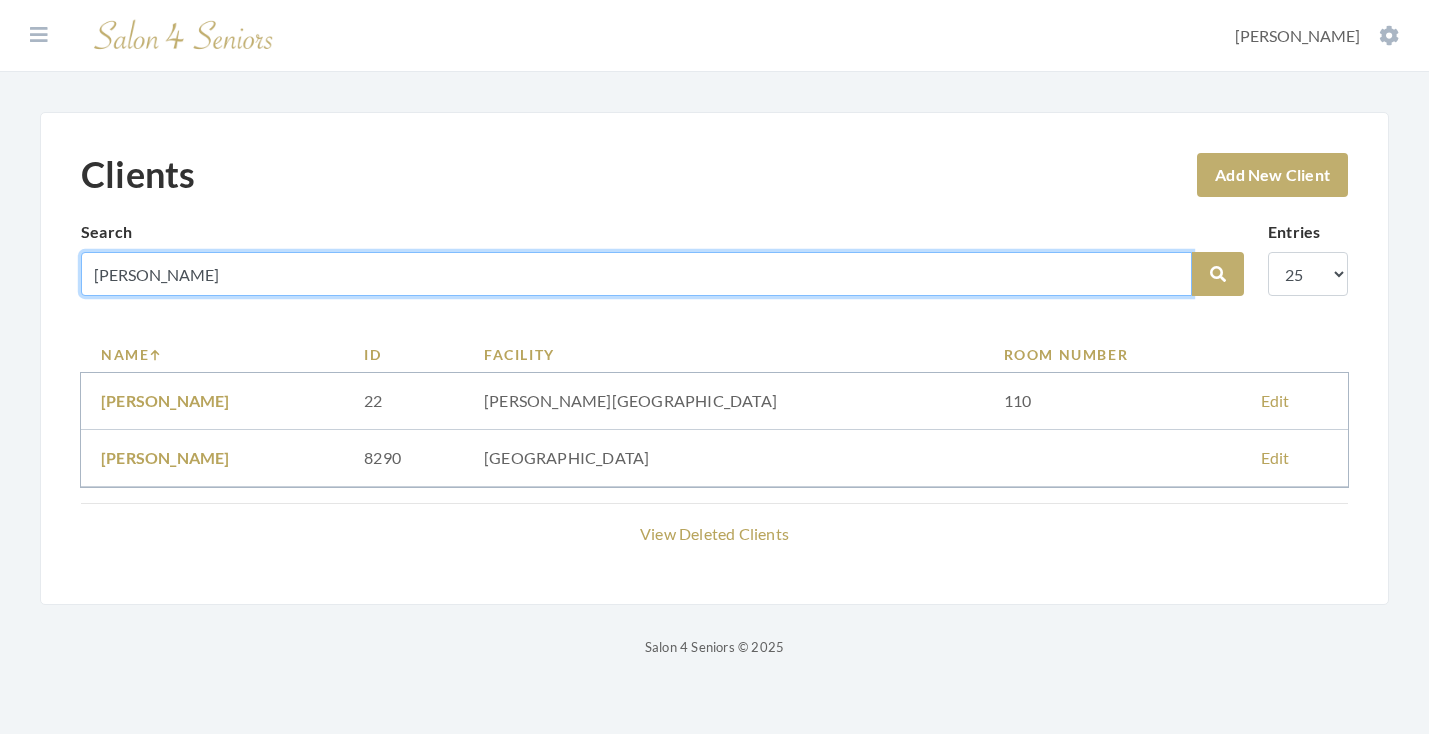 drag, startPoint x: 176, startPoint y: 278, endPoint x: 72, endPoint y: 271, distance: 104.23531 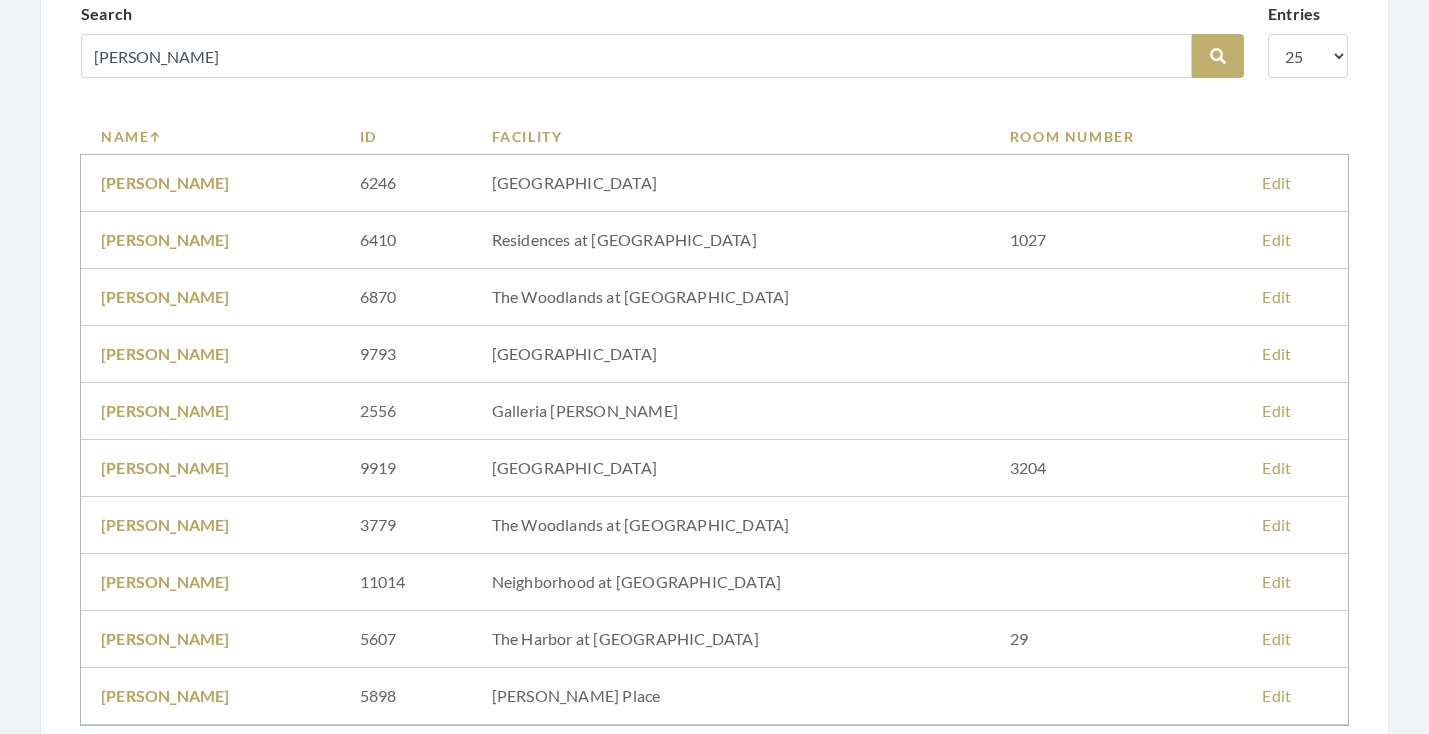 scroll, scrollTop: 223, scrollLeft: 0, axis: vertical 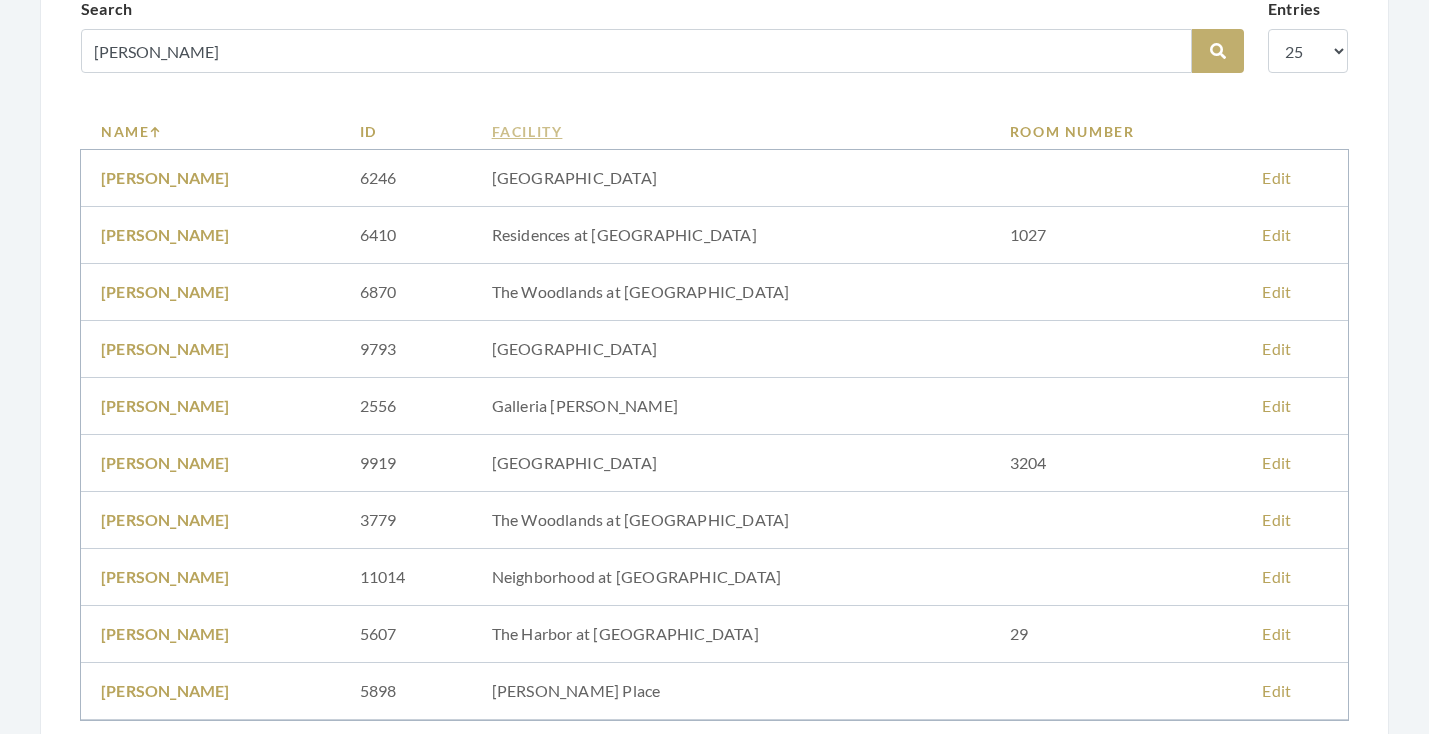 click on "Facility" at bounding box center (731, 131) 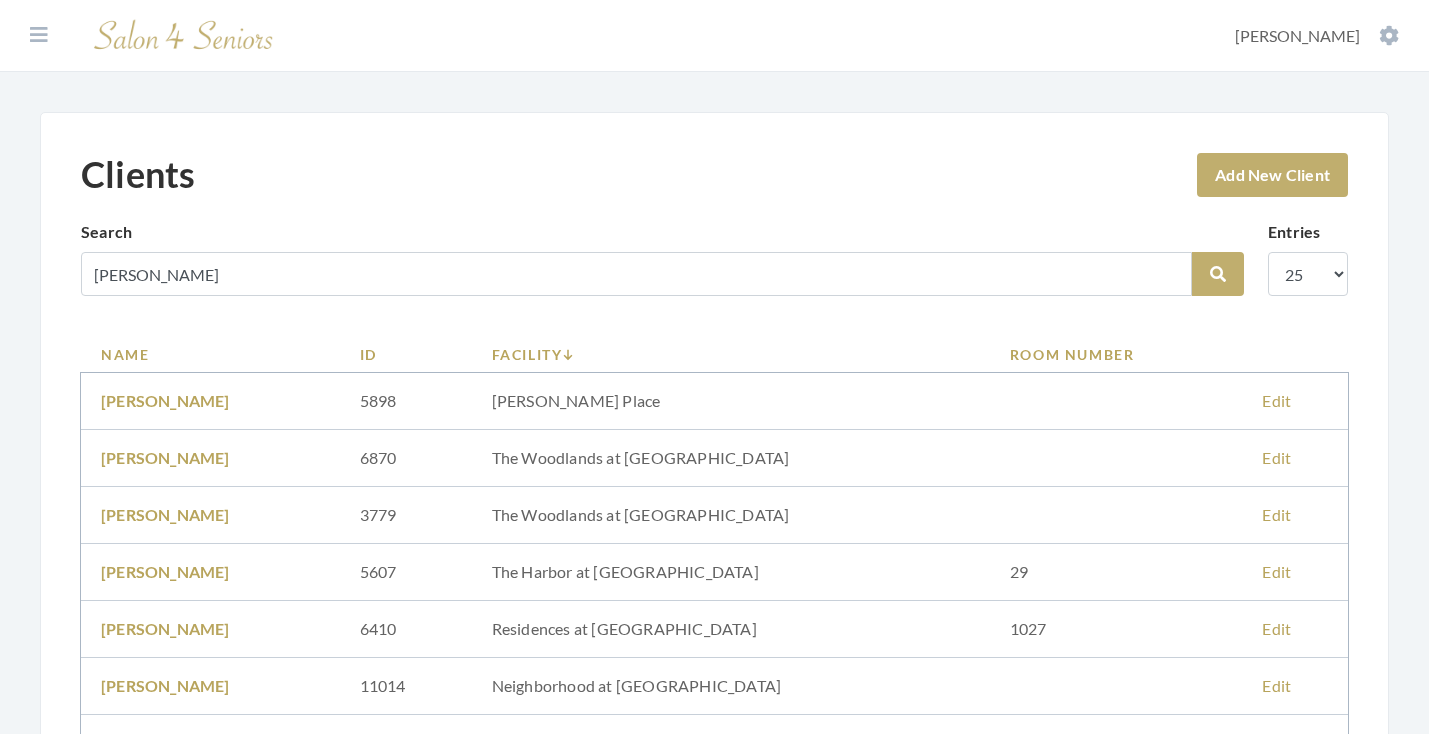 scroll, scrollTop: 0, scrollLeft: 0, axis: both 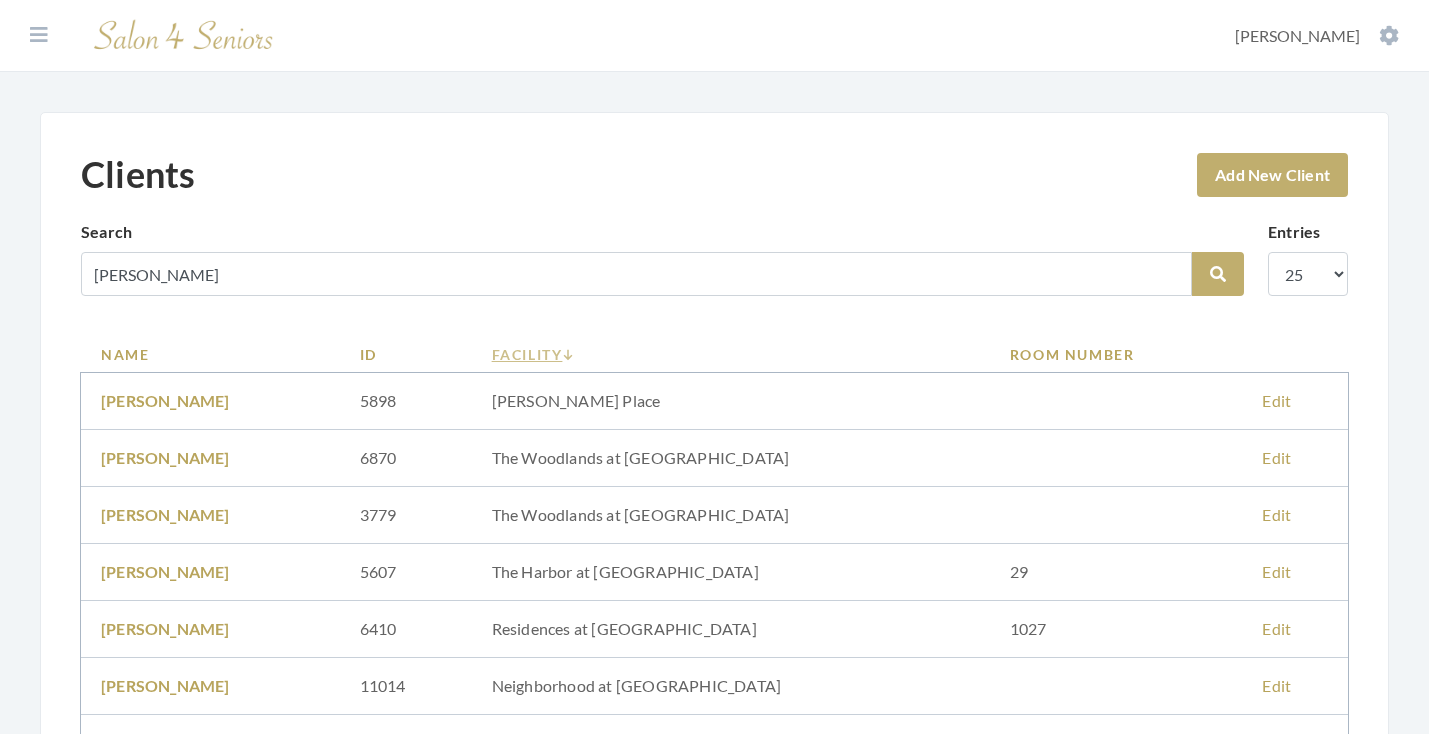 click on "Facility" at bounding box center (731, 354) 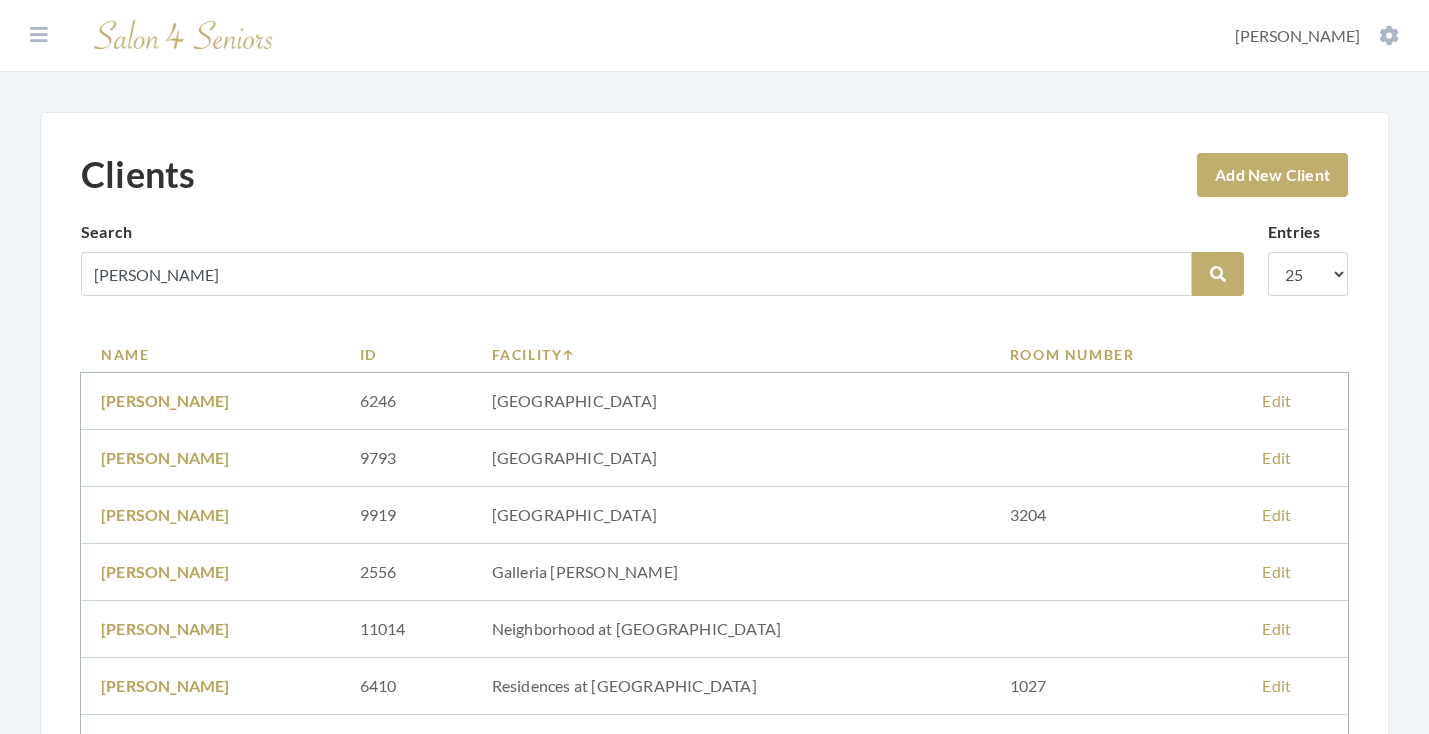 scroll, scrollTop: 0, scrollLeft: 0, axis: both 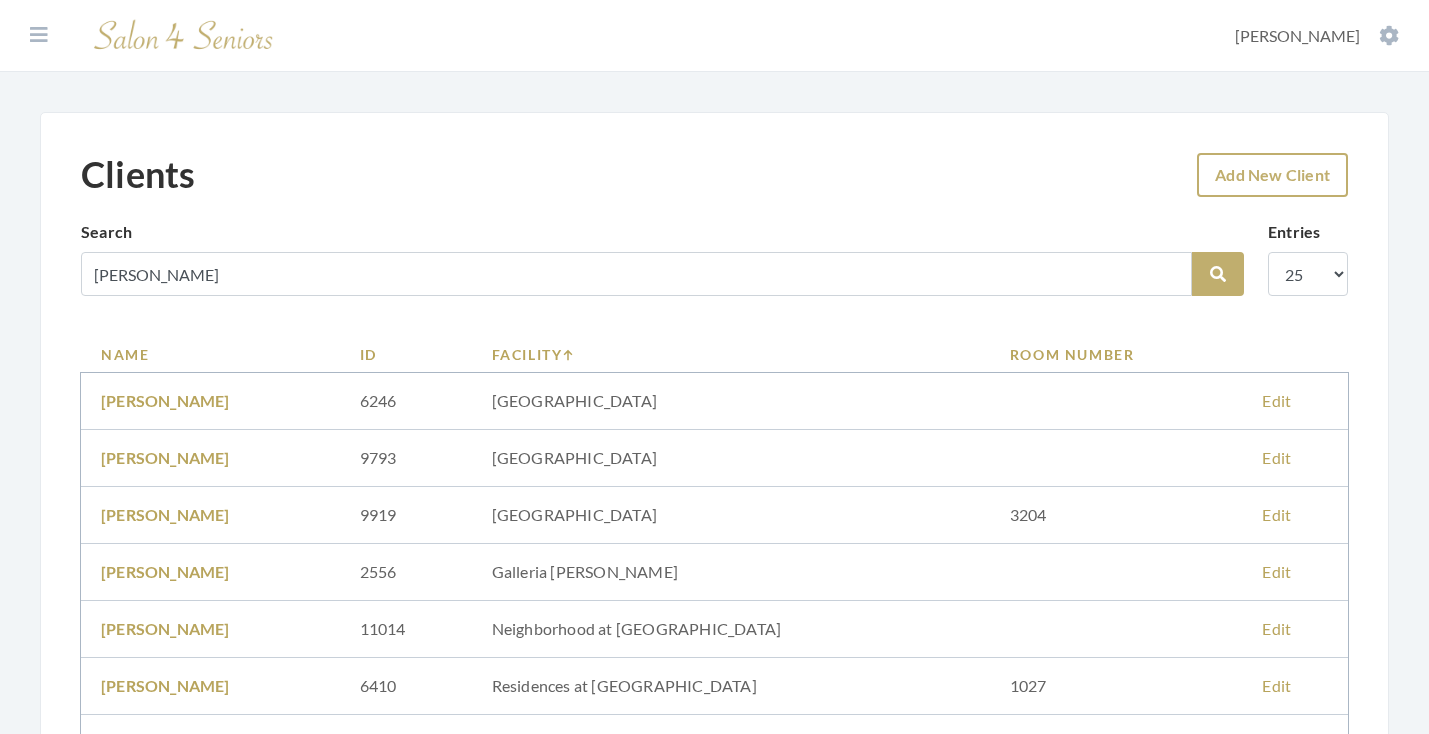 click on "Add New Client" at bounding box center [1272, 175] 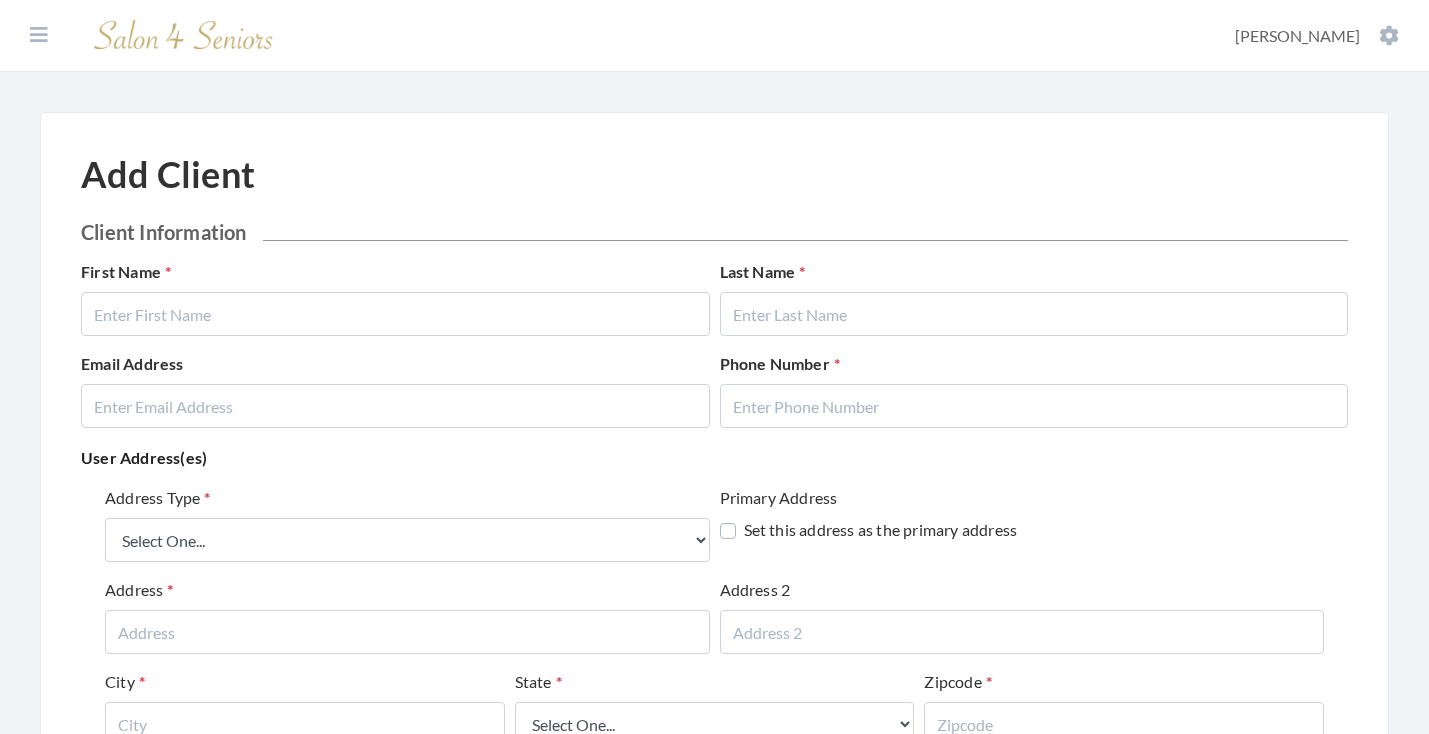 scroll, scrollTop: 0, scrollLeft: 0, axis: both 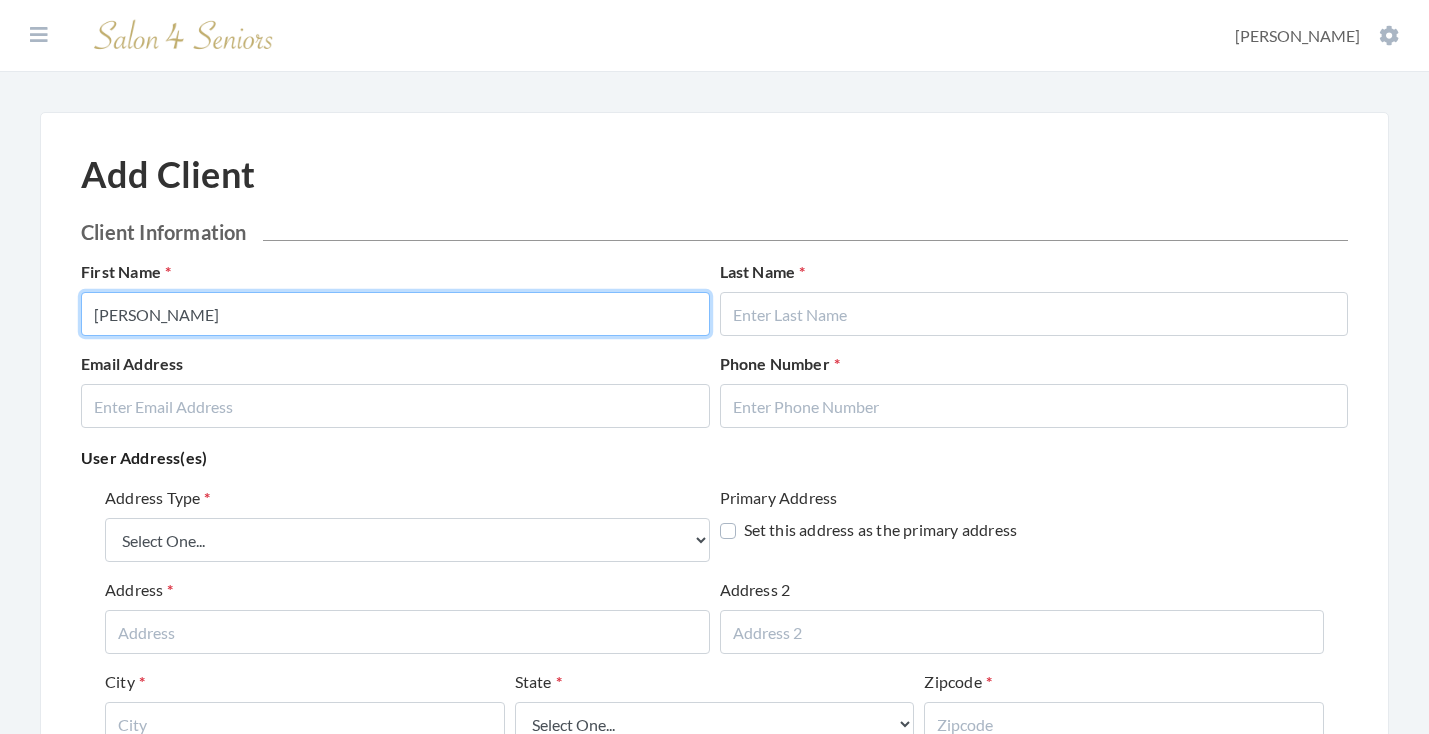 type on "[PERSON_NAME]" 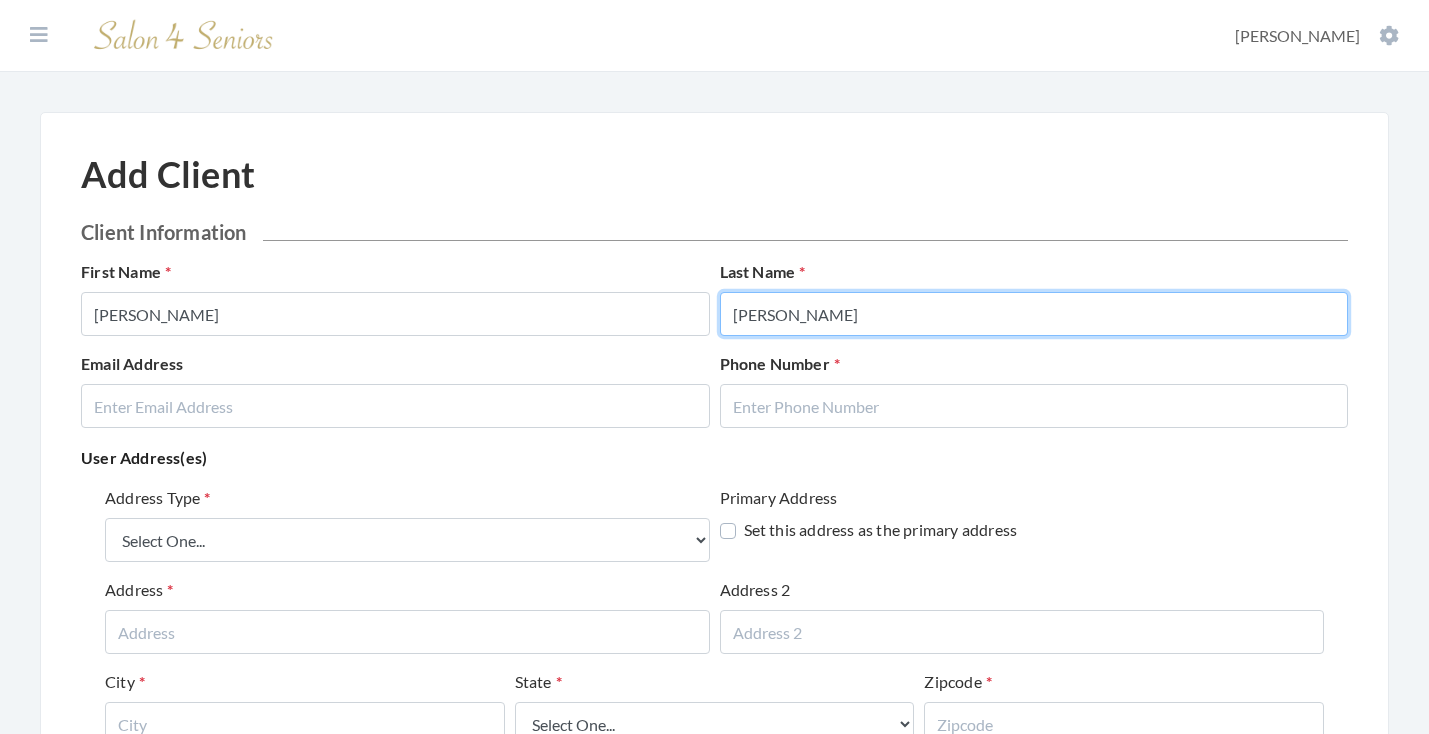 type on "BURKS" 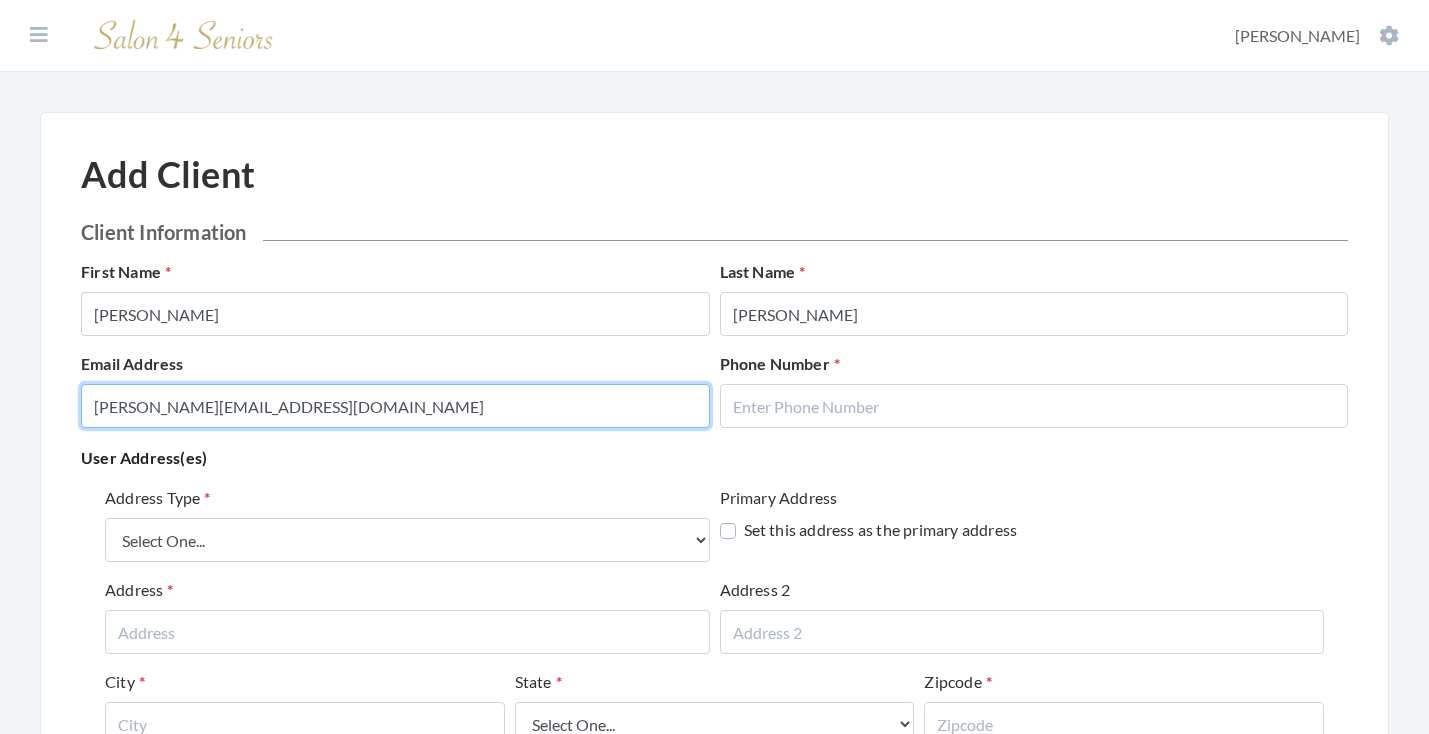 type on "ALLICE.POINTER@YAHOO.COM" 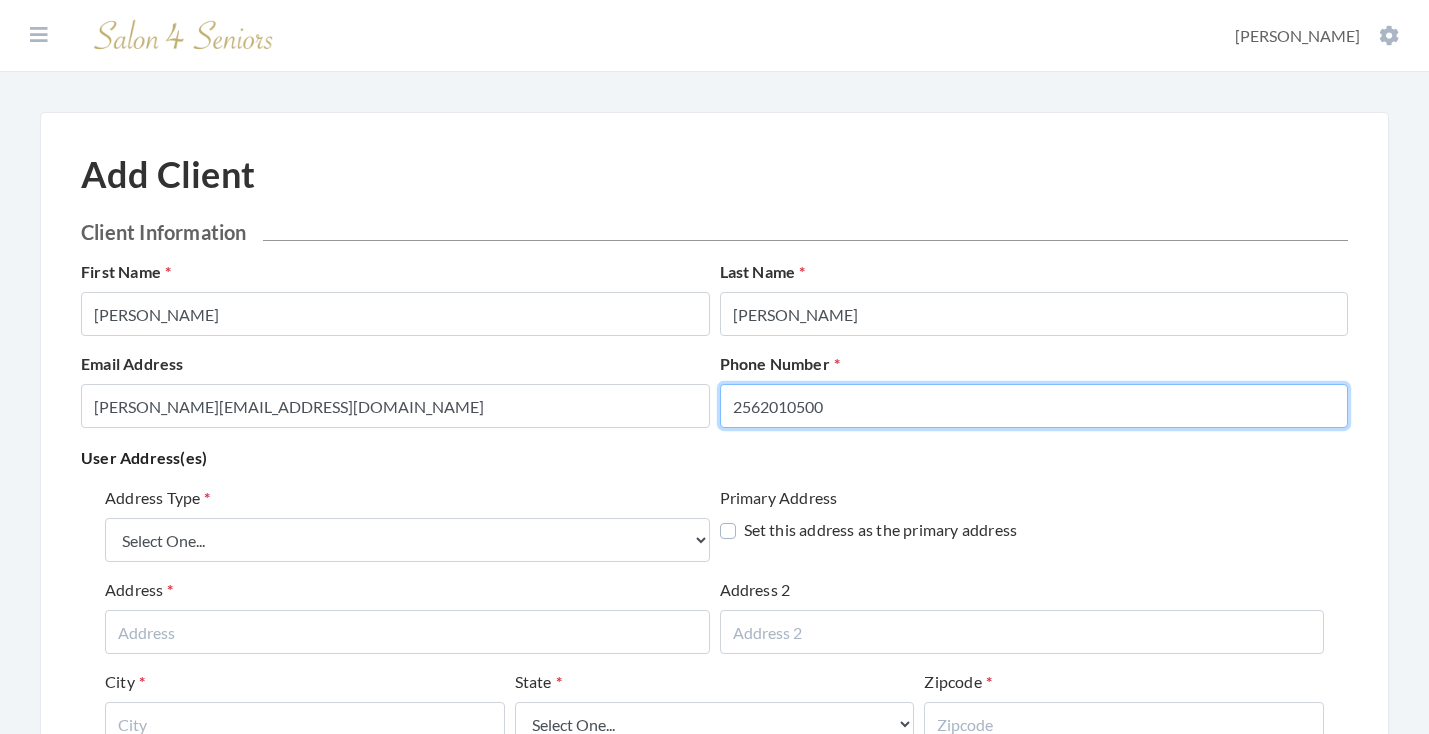 type on "2562010500" 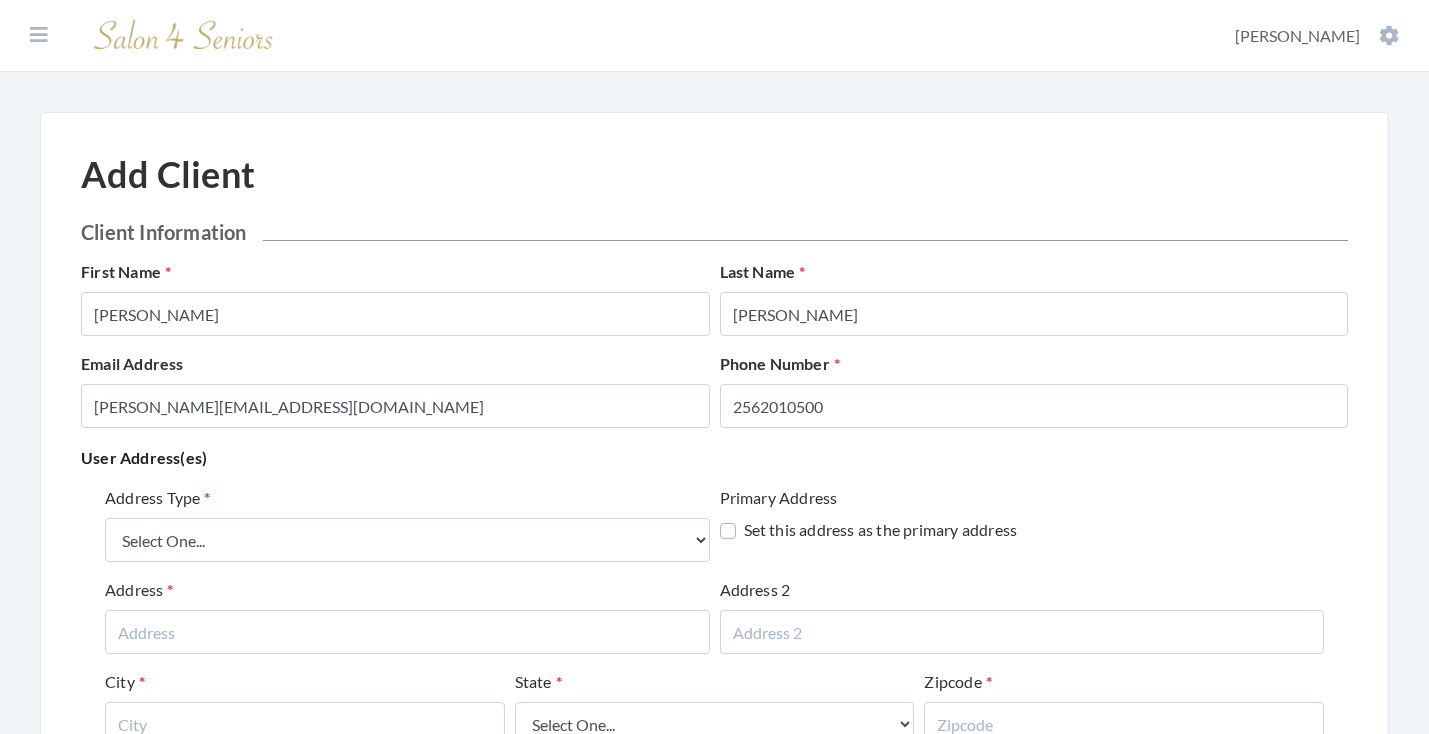 click on "User Address(es)     Address Type   Select One...   Office Address   Home Address   Billing Address   Primary Address     Set this address as the primary address   Address     Address 2     City     State   Select One...   Alabama   Alaska   American Samoa   Arizona   Arkansas   California   Colorado   Connecticut   Delaware   District Of Columbia   Federated States Of Micronesia   Florida   Georgia   Guam Gu   Hawaii   Idaho   Illinois   Indiana   Iowa   Kansas   Kentucky   Louisiana   Maine   Marshall Islands   Maryland   Massachusetts   Michigan   Minnesota   Mississippi   Missouri   Montana   Nebraska   Nevada   New Hampshire   New Jersey   New Mexico   New York   North Carolina   North Dakota   Northern Mariana Islands   Ohio   Oklahoma   Oregon   Palau   Pennsylvania   Puerto Rico   Rhode Island   South Carolina   South Dakota   Tennessee   Texas   Utah   Vermont   Virgin Islands   Virginia   Washington   West Virginia   Wisconsin   Wyoming   Zipcode     Delete Address   Add Address" at bounding box center (714, 661) 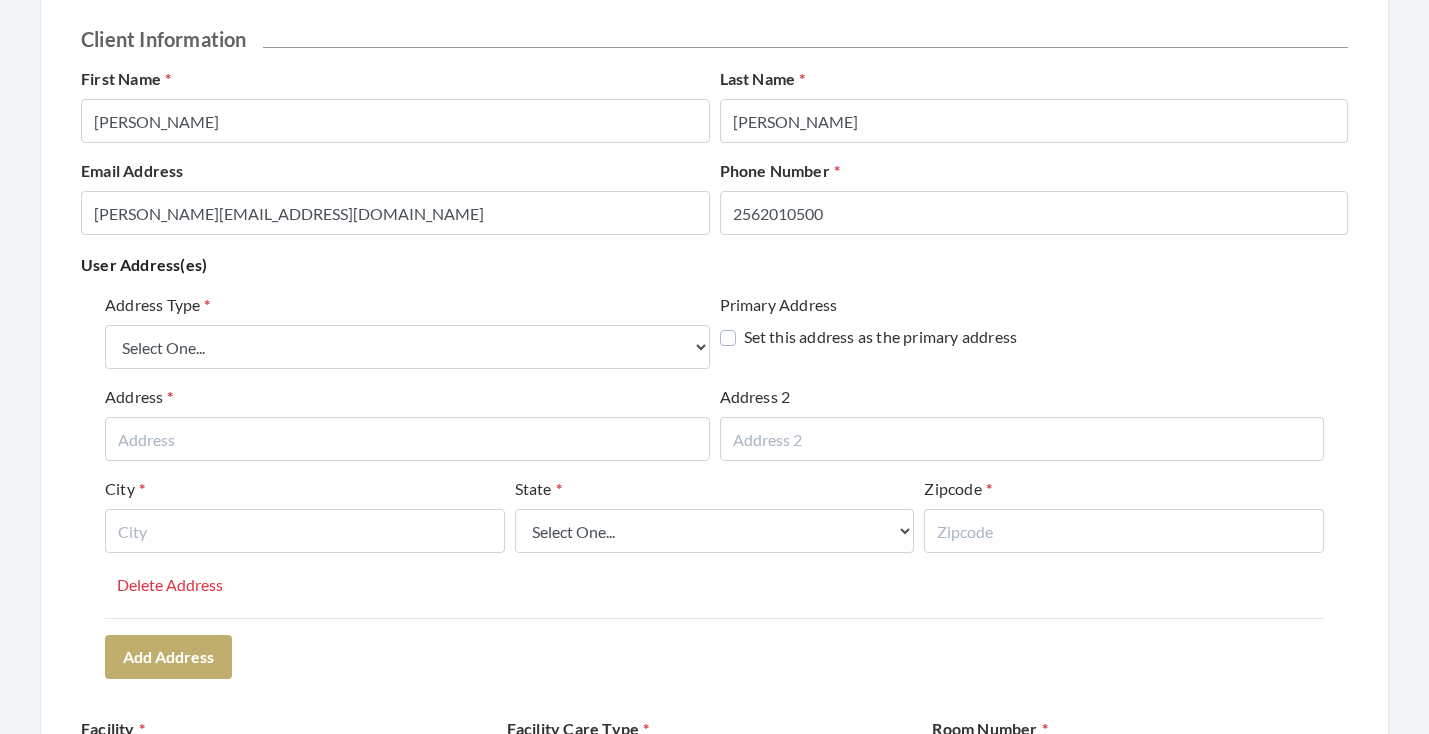 scroll, scrollTop: 206, scrollLeft: 0, axis: vertical 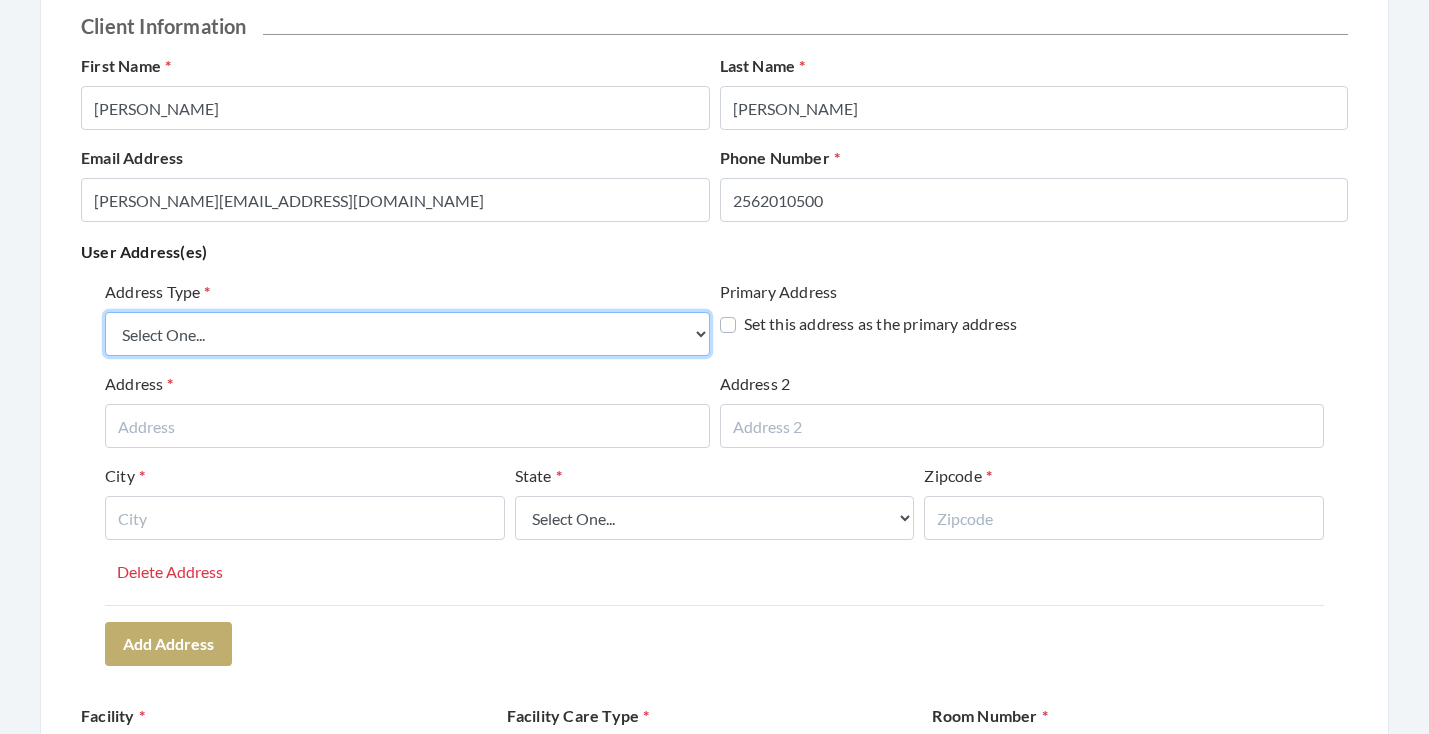 select on "billing" 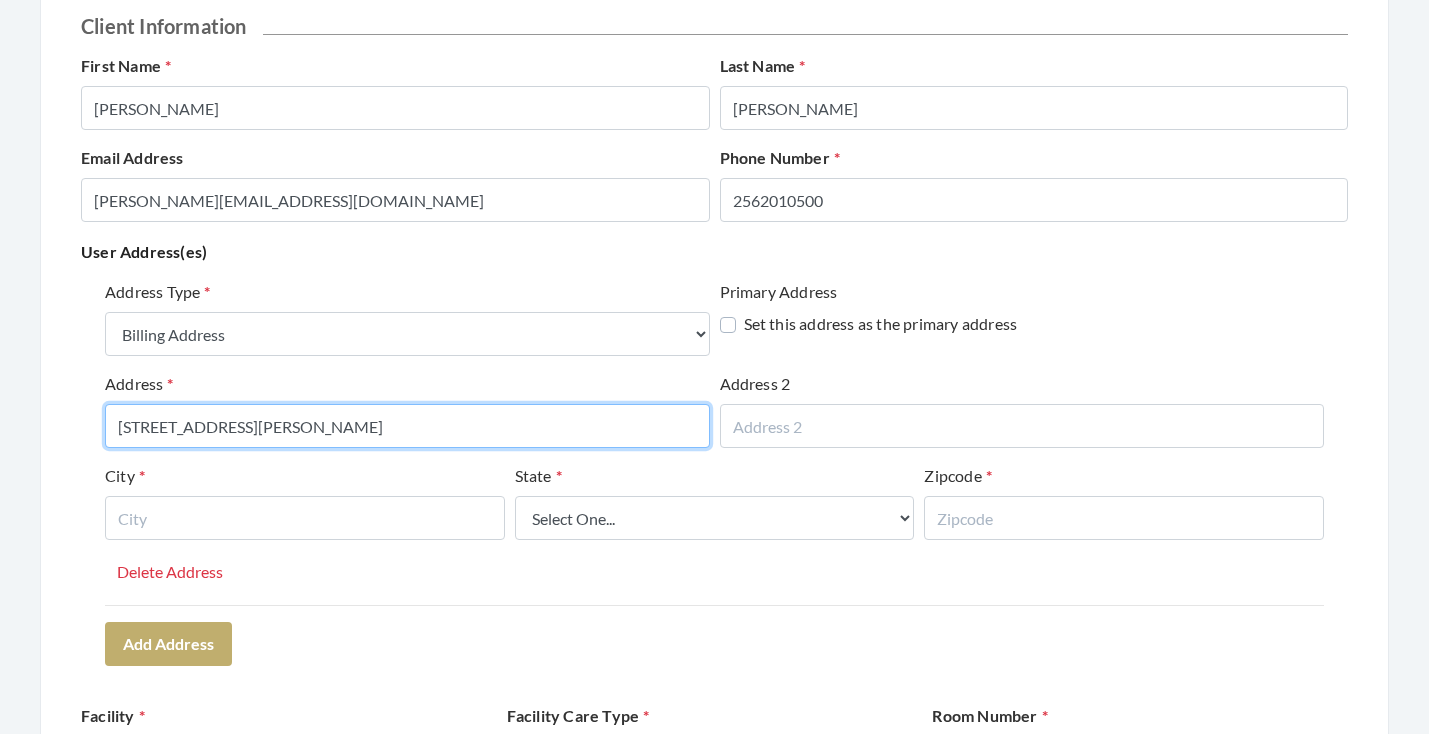 type on "[STREET_ADDRESS][PERSON_NAME]" 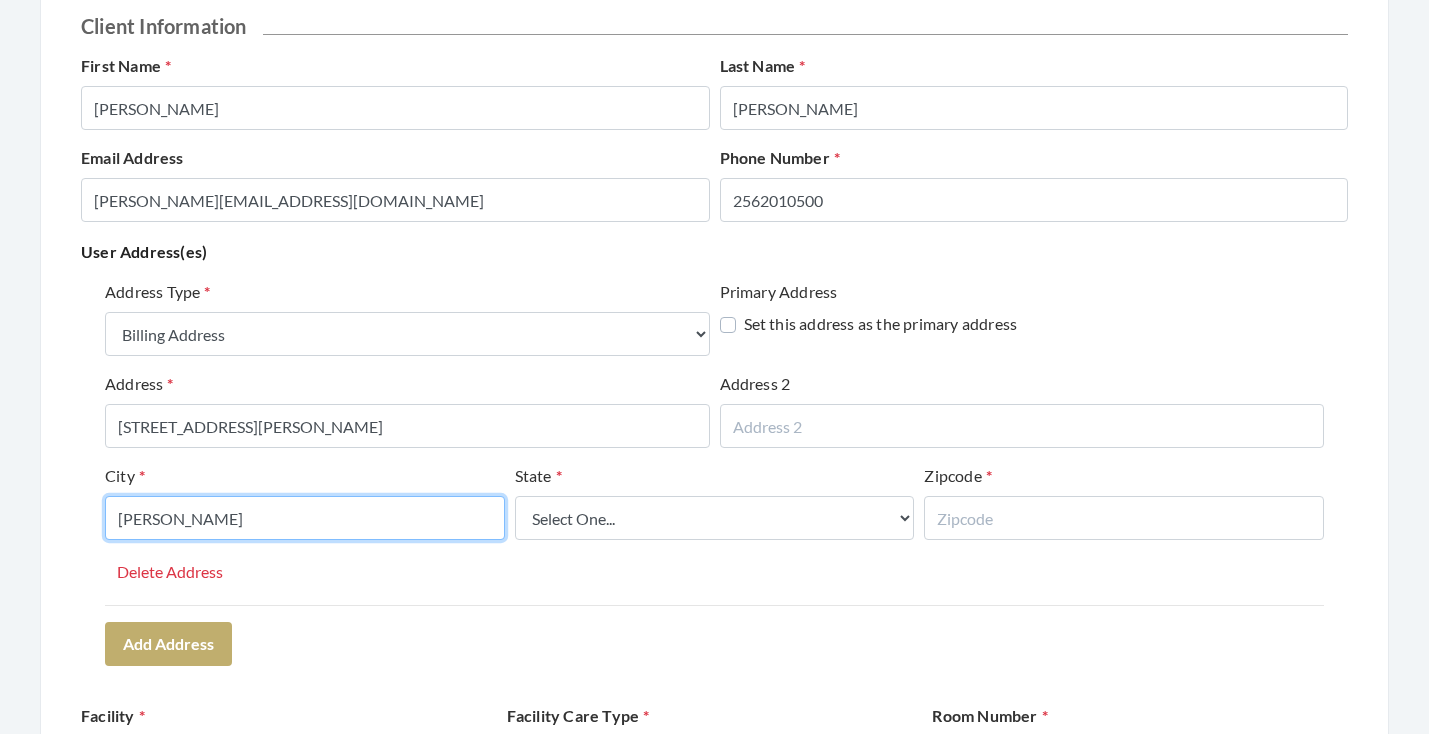 type on "WEAVER" 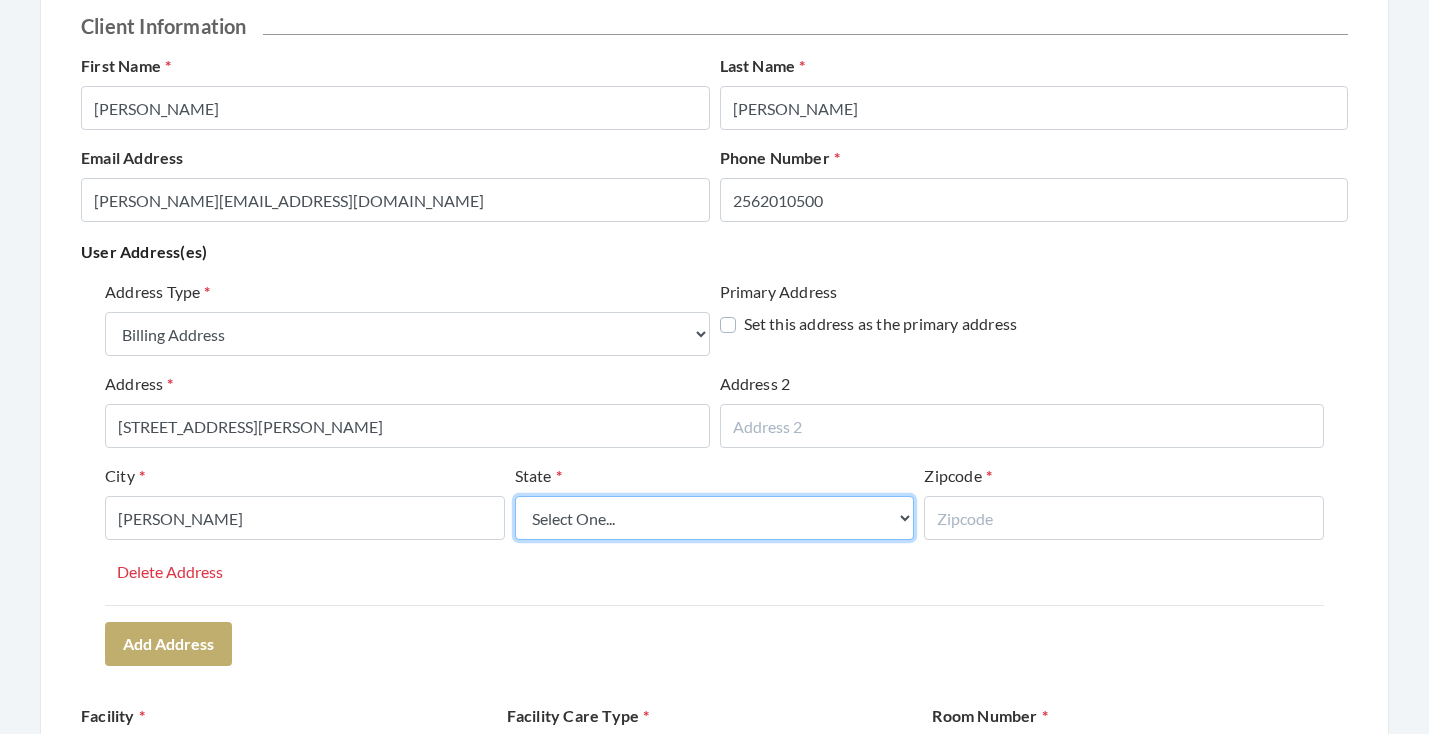 select on "al" 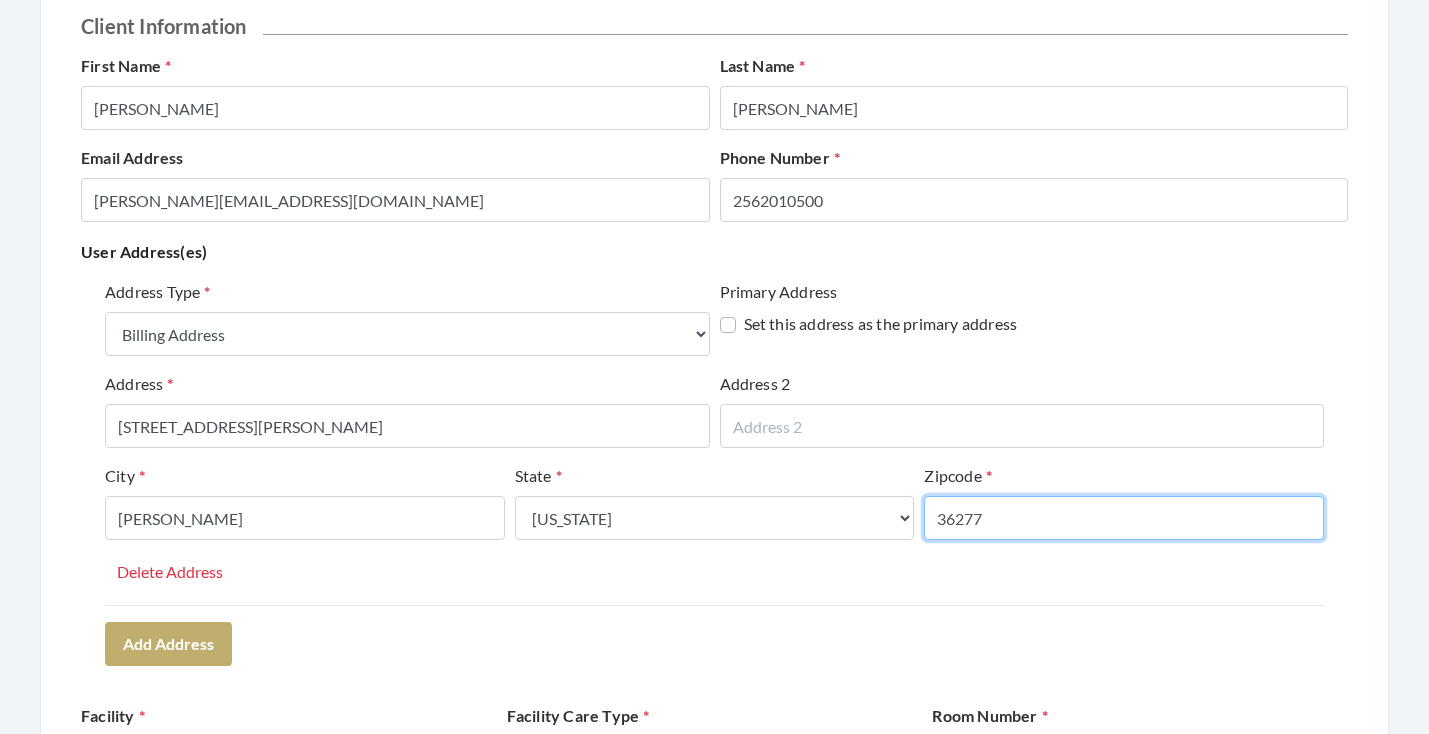 type on "36277" 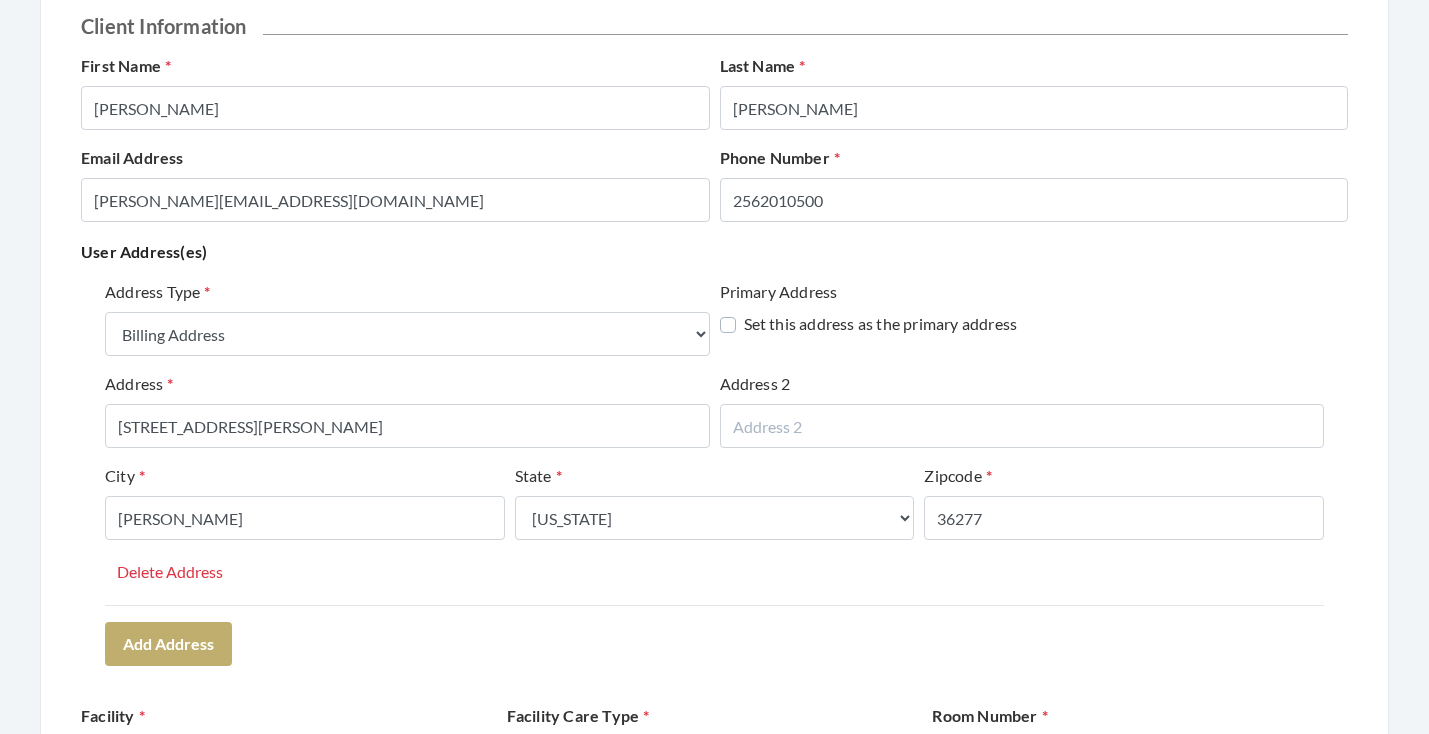 click on "Address Type   Select One...   Office Address   Home Address   Billing Address   Primary Address     Set this address as the primary address   Address   42 RAEGAN LANE   Address 2     City   WEAVER   State   Select One...   Alabama   Alaska   American Samoa   Arizona   Arkansas   California   Colorado   Connecticut   Delaware   District Of Columbia   Federated States Of Micronesia   Florida   Georgia   Guam Gu   Hawaii   Idaho   Illinois   Indiana   Iowa   Kansas   Kentucky   Louisiana   Maine   Marshall Islands   Maryland   Massachusetts   Michigan   Minnesota   Mississippi   Missouri   Montana   Nebraska   Nevada   New Hampshire   New Jersey   New Mexico   New York   North Carolina   North Dakota   Northern Mariana Islands   Ohio   Oklahoma   Oregon   Palau   Pennsylvania   Puerto Rico   Rhode Island   South Carolina   South Dakota   Tennessee   Texas   Utah   Vermont   Virgin Islands   Virginia   Washington   West Virginia   Wisconsin   Wyoming   Zipcode   36277   Delete Address   Add Address" at bounding box center (714, 472) 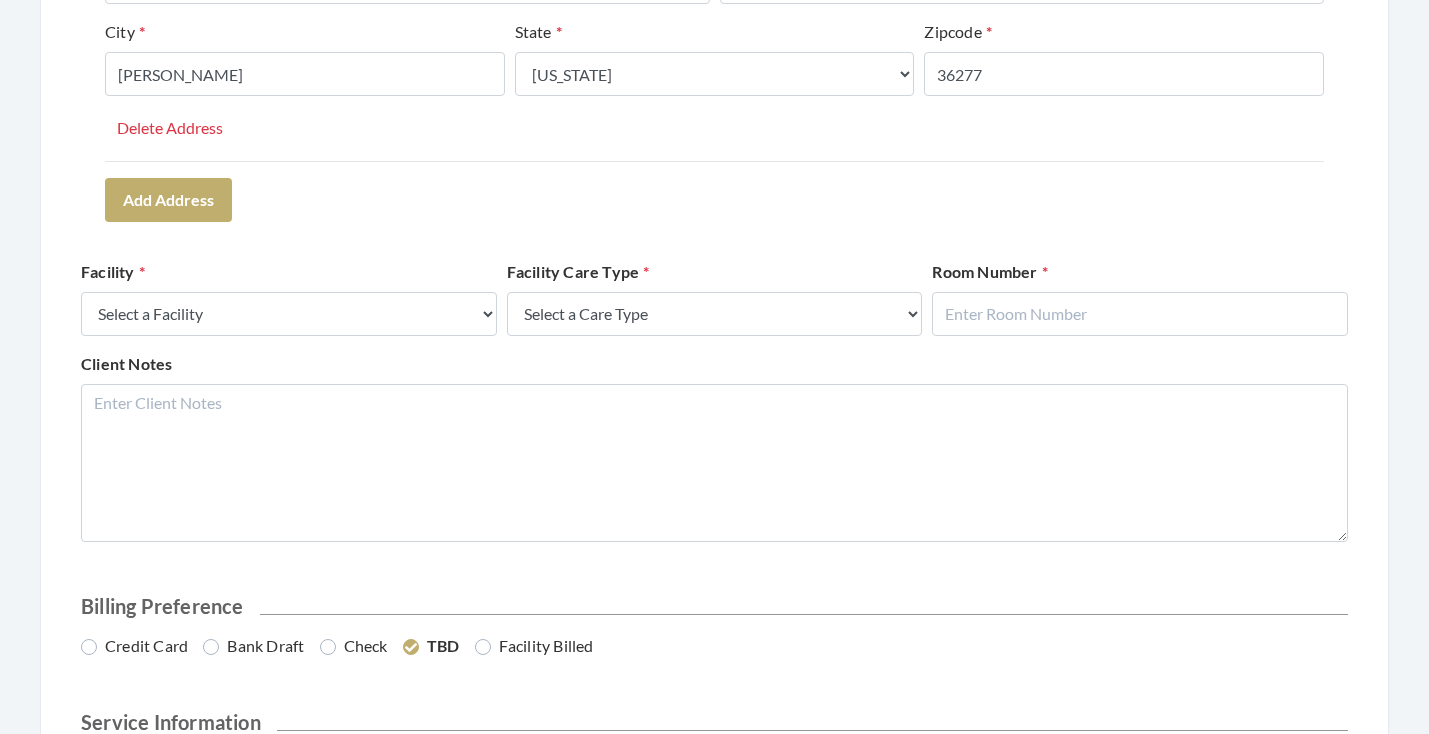scroll, scrollTop: 682, scrollLeft: 0, axis: vertical 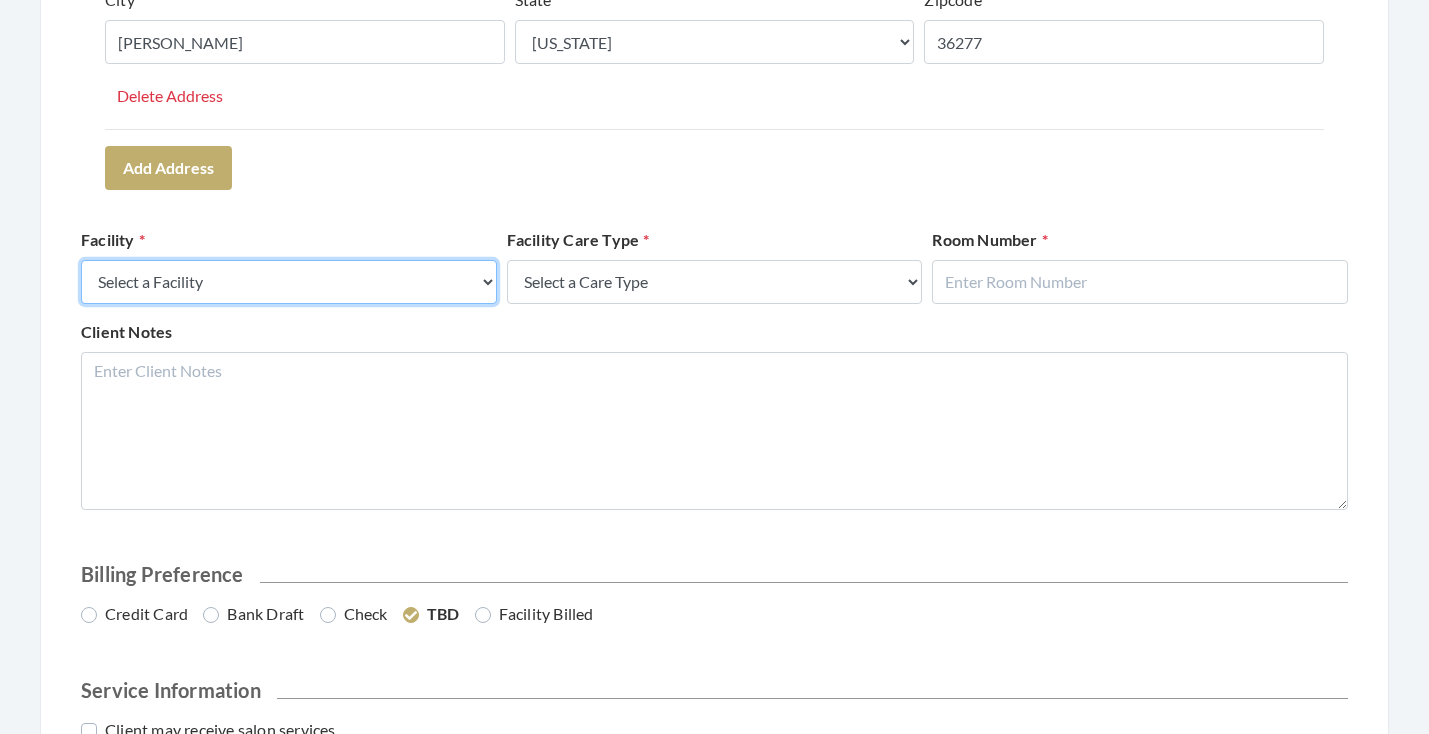 select on "9" 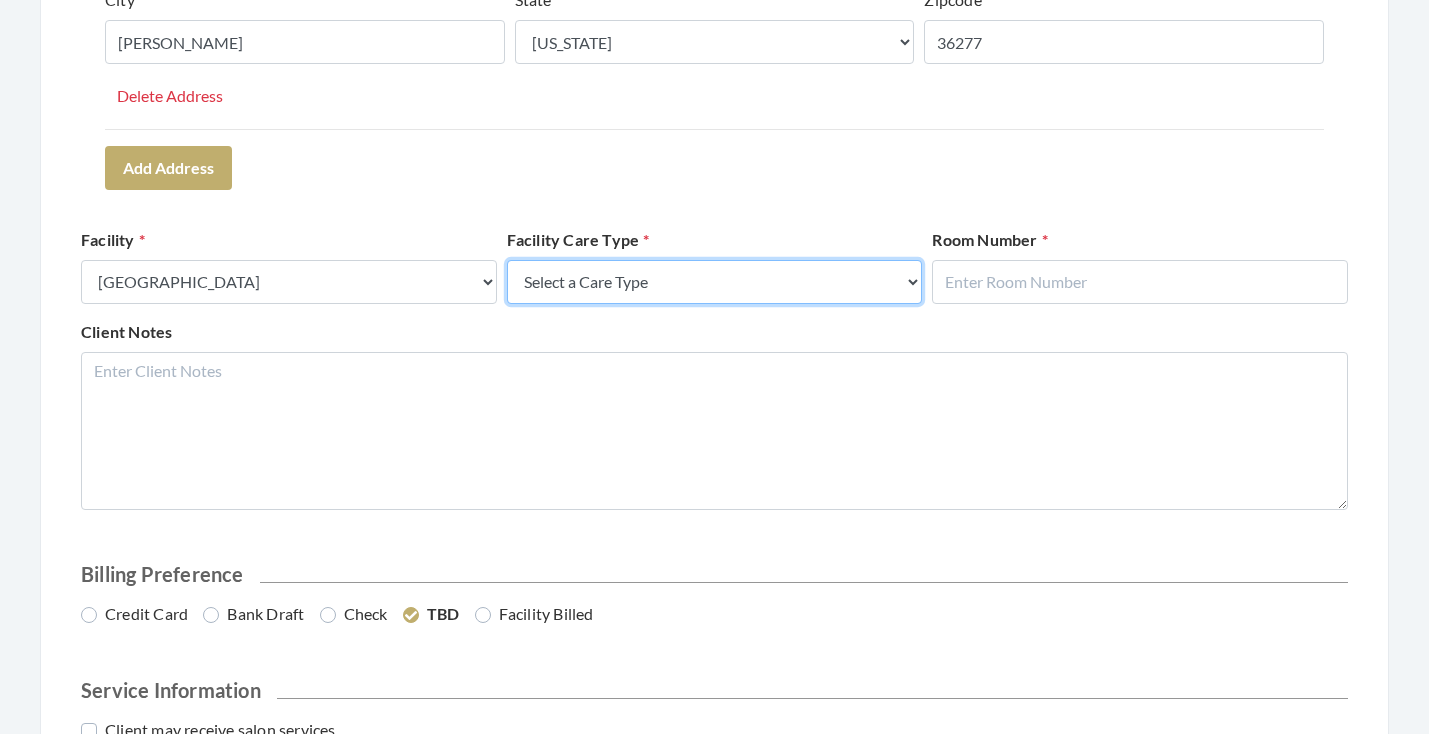 select on "4" 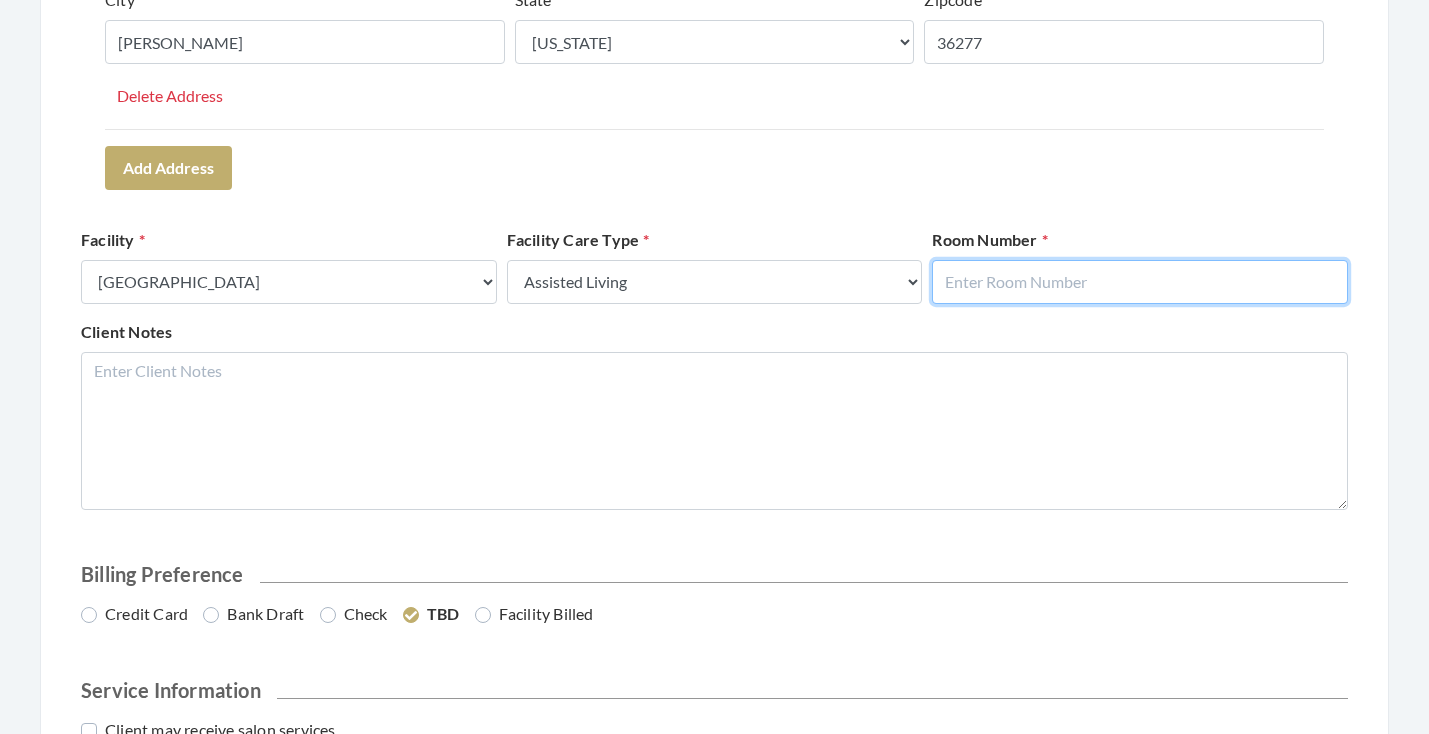 click at bounding box center [1140, 282] 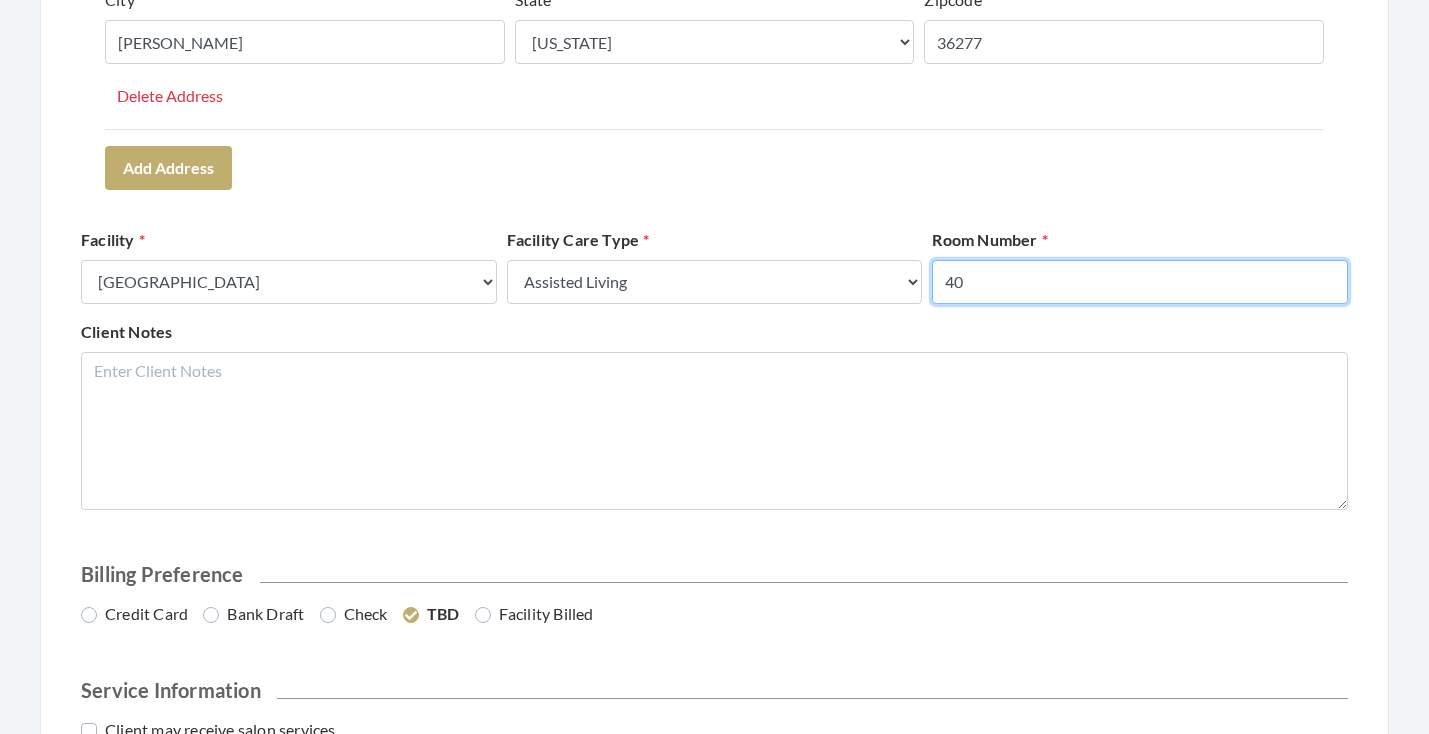 type on "40" 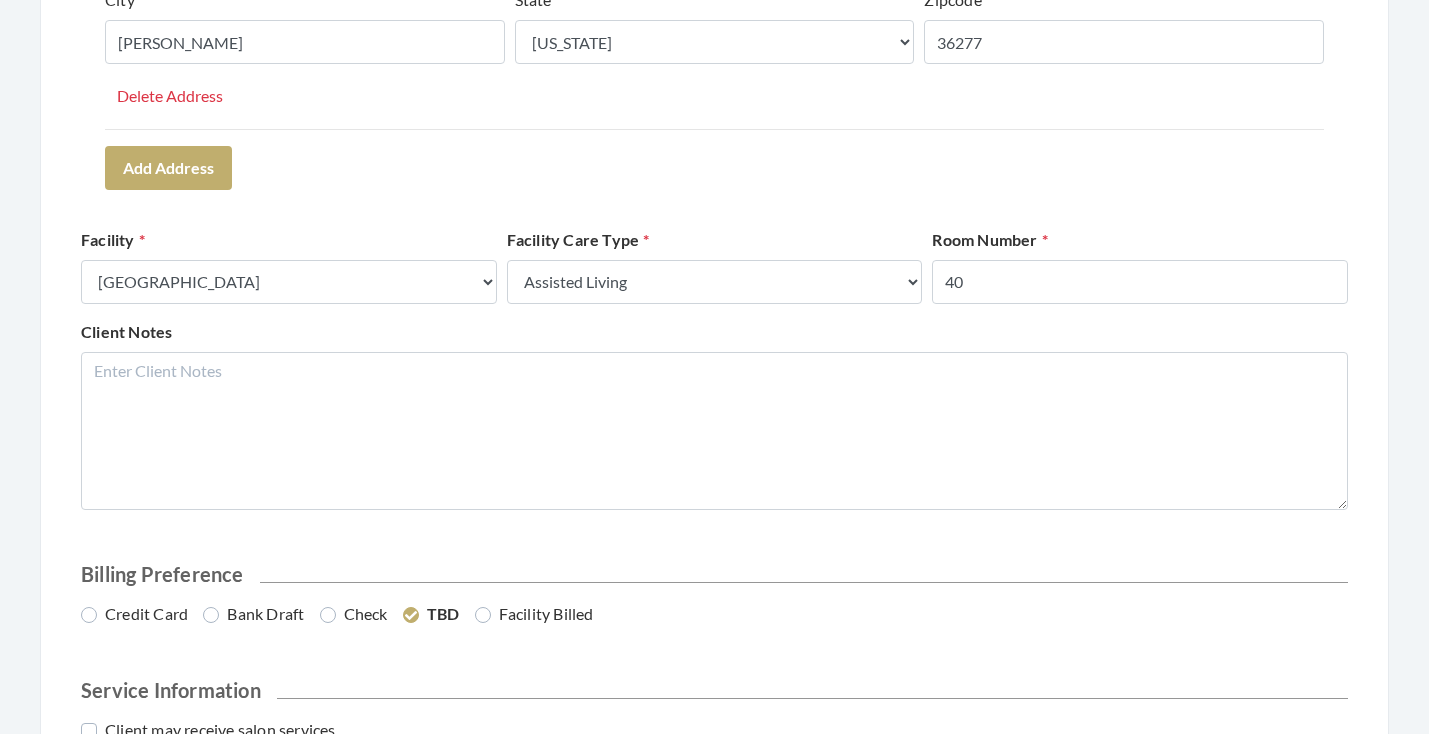 click on "Client Information     First Name   LUCILLE   Last Name   BURKS   Email Address   ALLICE.POINTER@YAHOO.COM   Phone Number   2562010500   User Address(es)     Address Type   Select One...   Office Address   Home Address   Billing Address   Primary Address     Set this address as the primary address   Address   42 RAEGAN LANE   Address 2     City   WEAVER   State   Select One...   Alabama   Alaska   American Samoa   Arizona   Arkansas   California   Colorado   Connecticut   Delaware   District Of Columbia   Federated States Of Micronesia   Florida   Georgia   Guam Gu   Hawaii   Idaho   Illinois   Indiana   Iowa   Kansas   Kentucky   Louisiana   Maine   Marshall Islands   Maryland   Massachusetts   Michigan   Minnesota   Mississippi   Missouri   Montana   Nebraska   Nevada   New Hampshire   New Jersey   New Mexico   New York   North Carolina   North Dakota   Northern Mariana Islands   Ohio   Oklahoma   Oregon   Palau   Pennsylvania   Puerto Rico   Rhode Island   South Carolina   South Dakota   Tennessee" at bounding box center [714, 186] 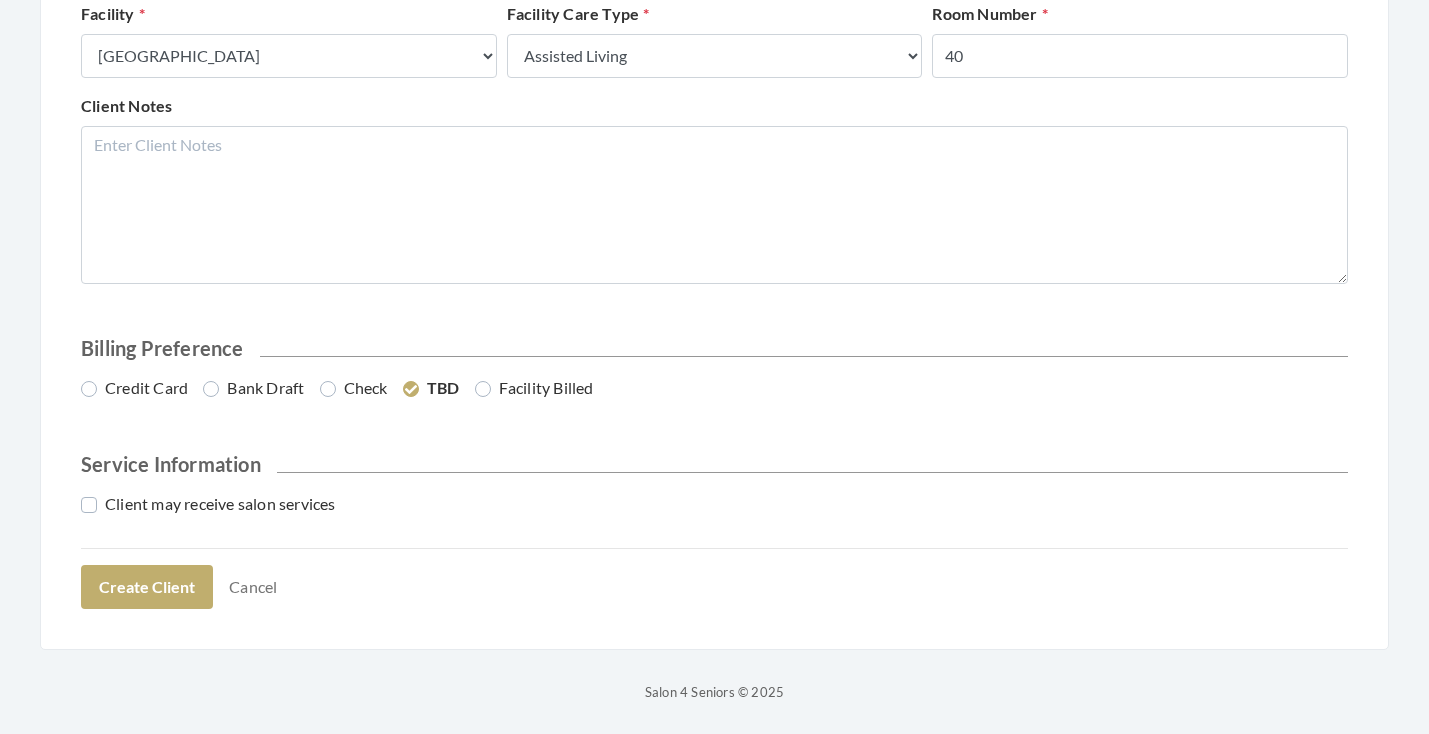 scroll, scrollTop: 907, scrollLeft: 0, axis: vertical 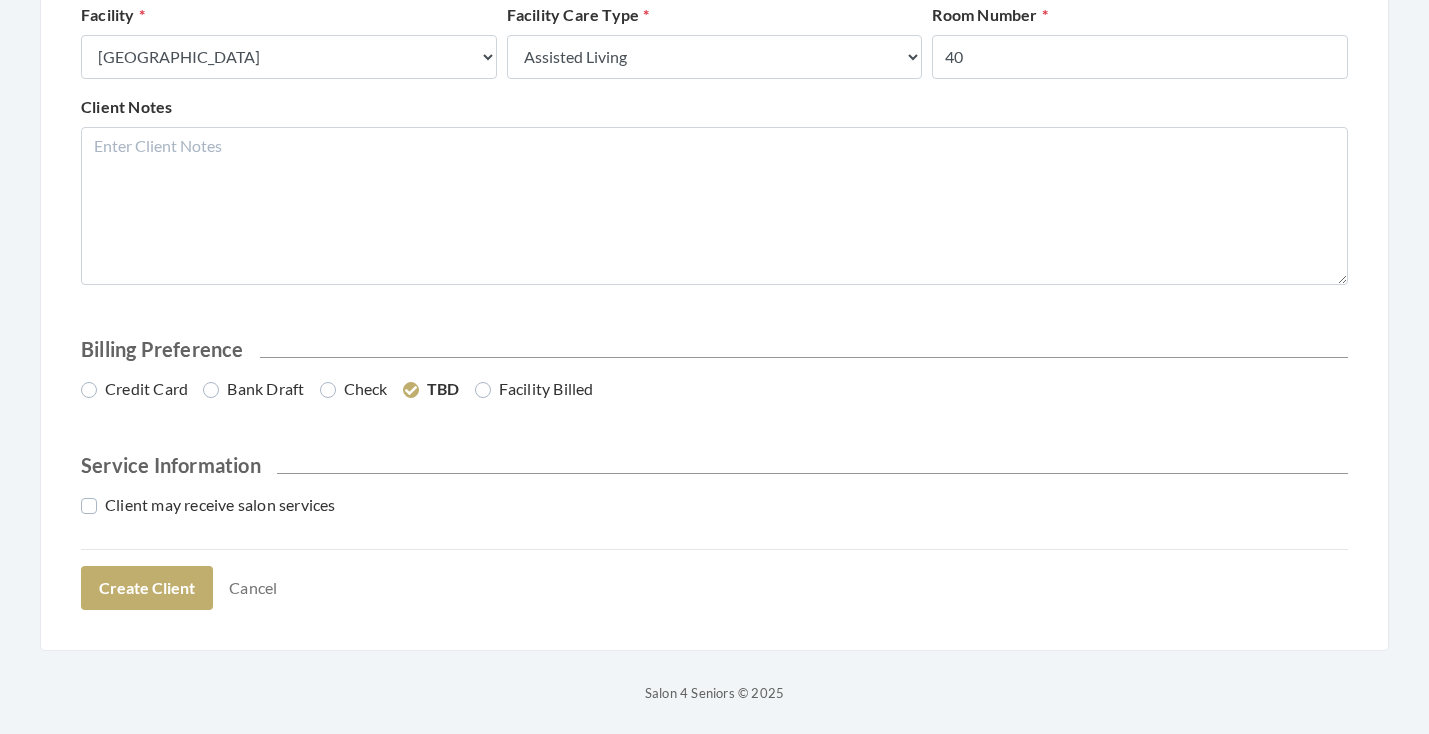 click on "Credit Card" at bounding box center (134, 389) 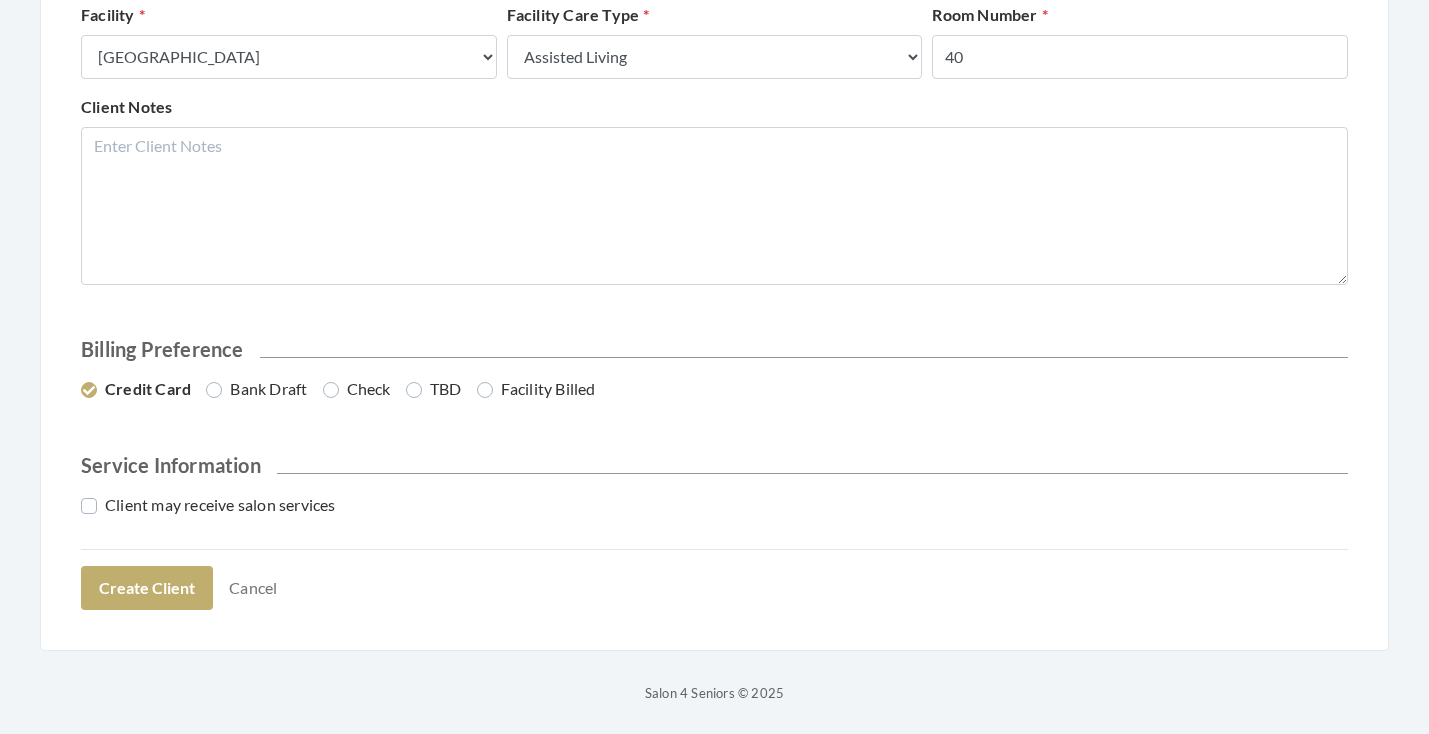 click on "Client Information     First Name   LUCILLE   Last Name   BURKS   Email Address   ALLICE.POINTER@YAHOO.COM   Phone Number   2562010500   User Address(es)     Address Type   Select One...   Office Address   Home Address   Billing Address   Primary Address     Set this address as the primary address   Address   42 RAEGAN LANE   Address 2     City   WEAVER   State   Select One...   Alabama   Alaska   American Samoa   Arizona   Arkansas   California   Colorado   Connecticut   Delaware   District Of Columbia   Federated States Of Micronesia   Florida   Georgia   Guam Gu   Hawaii   Idaho   Illinois   Indiana   Iowa   Kansas   Kentucky   Louisiana   Maine   Marshall Islands   Maryland   Massachusetts   Michigan   Minnesota   Mississippi   Missouri   Montana   Nebraska   Nevada   New Hampshire   New Jersey   New Mexico   New York   North Carolina   North Dakota   Northern Mariana Islands   Ohio   Oklahoma   Oregon   Palau   Pennsylvania   Puerto Rico   Rhode Island   South Carolina   South Dakota   Tennessee" at bounding box center [714, -39] 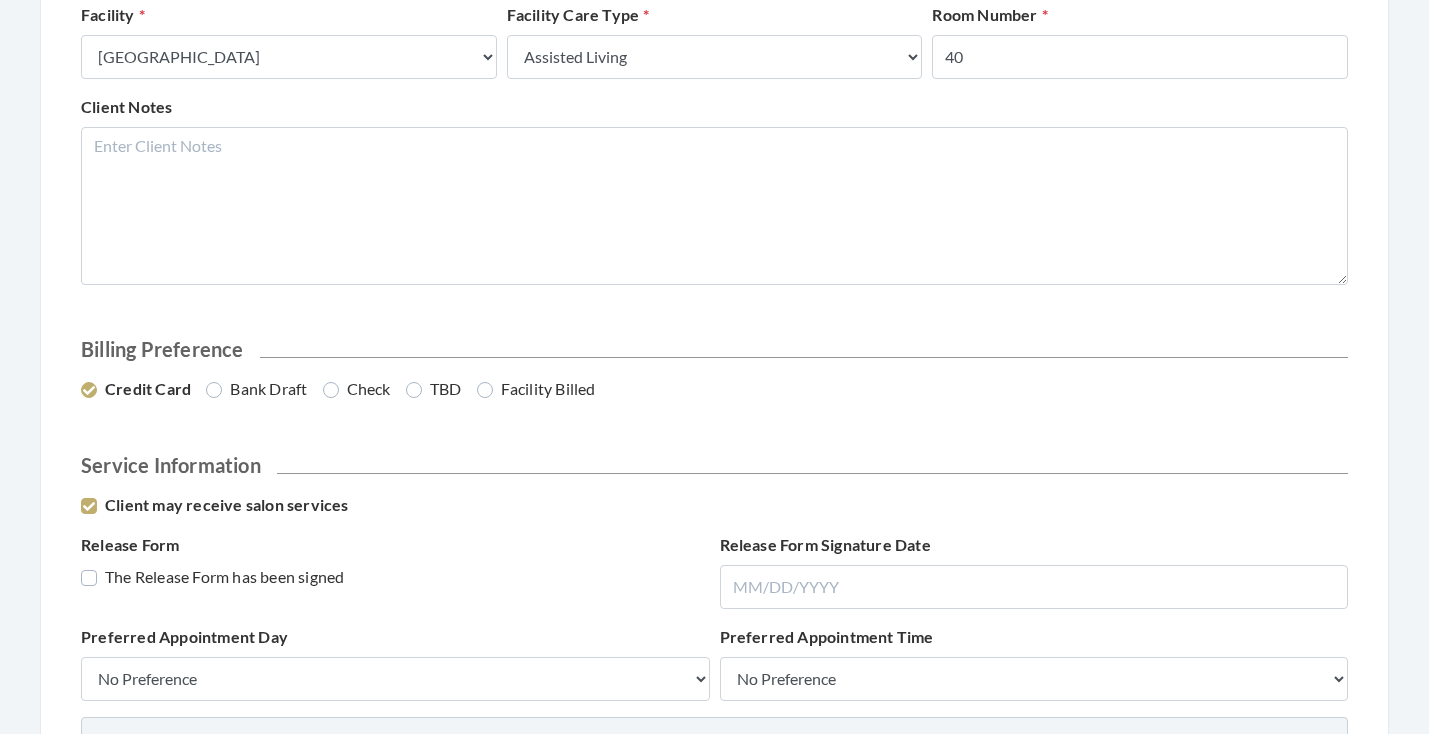 click on "Release Form     The Release Form has been signed" at bounding box center [395, 571] 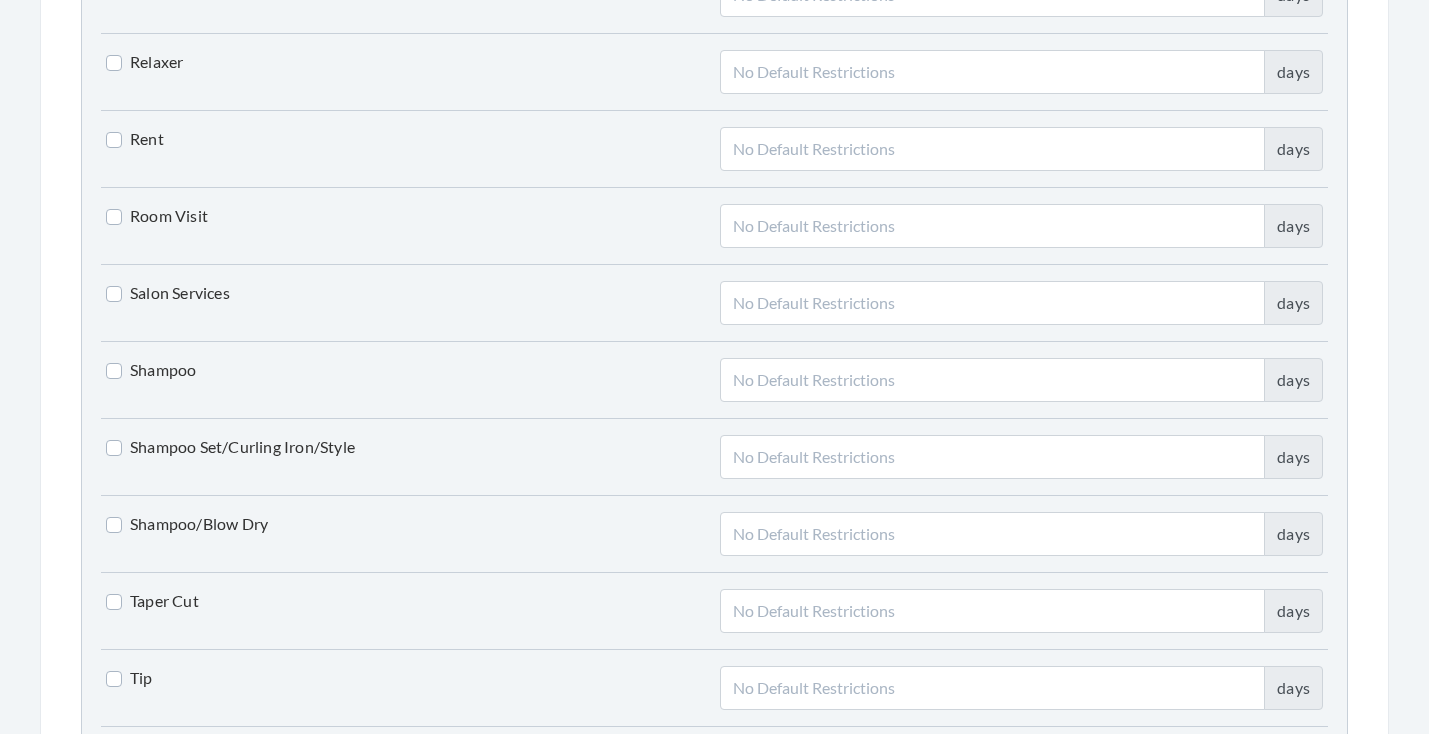 scroll, scrollTop: 4216, scrollLeft: 0, axis: vertical 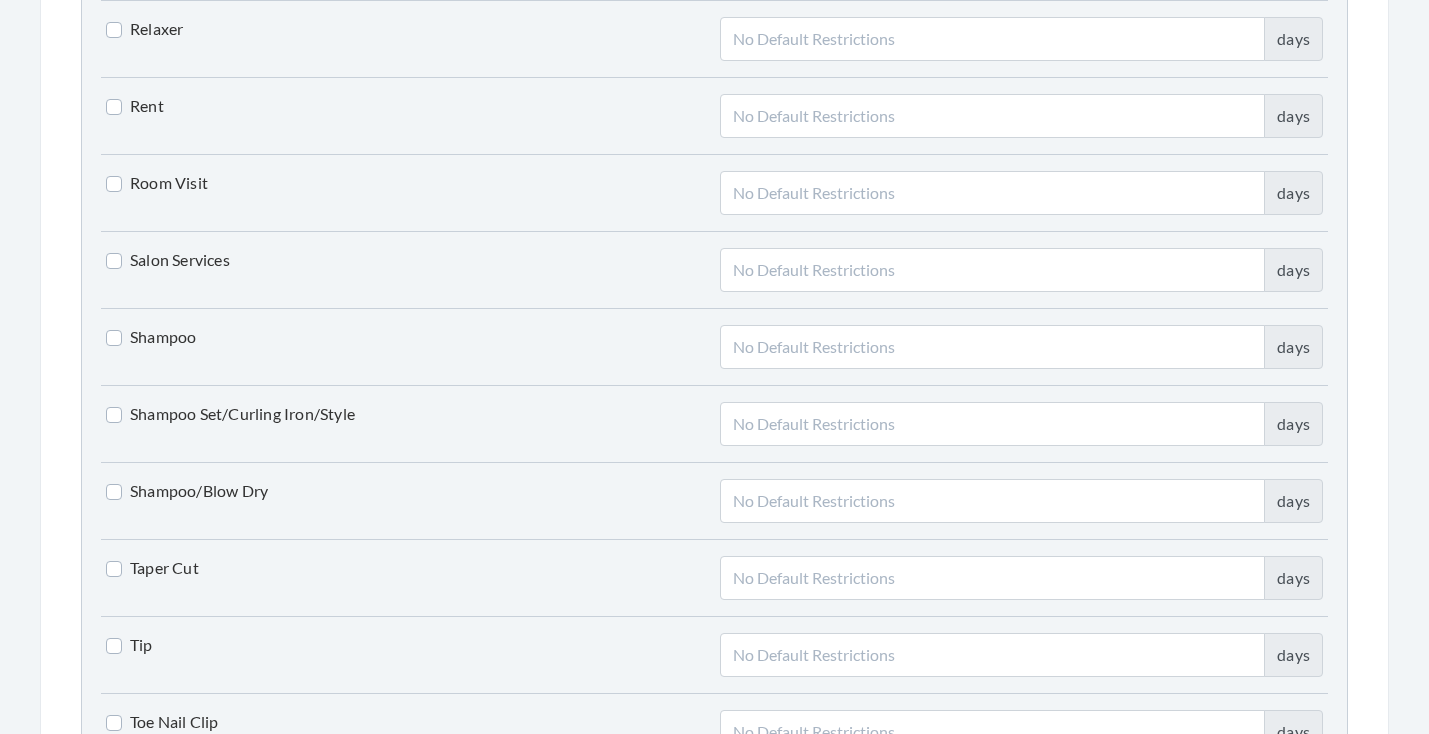 click on "Shampoo Set/Curling Iron/Style" at bounding box center (230, 414) 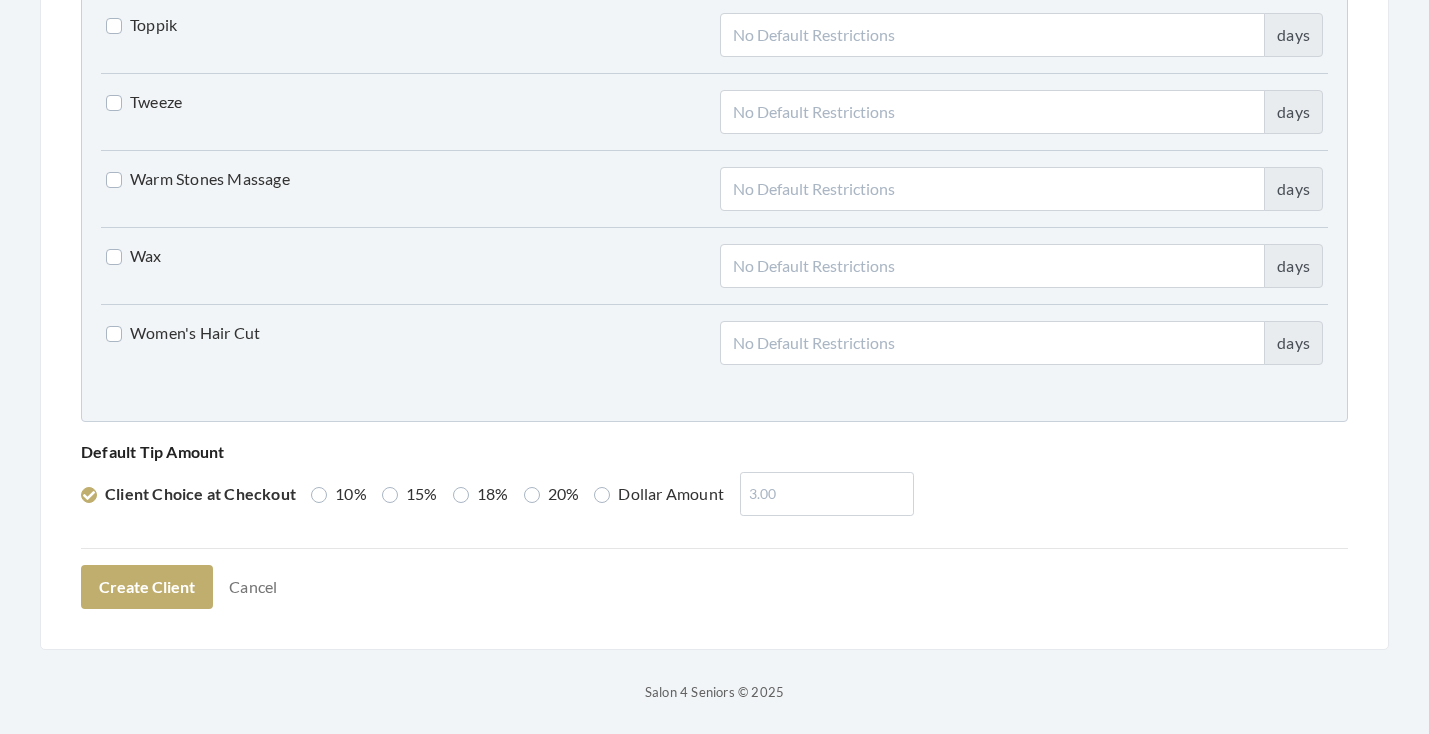 scroll, scrollTop: 4989, scrollLeft: 0, axis: vertical 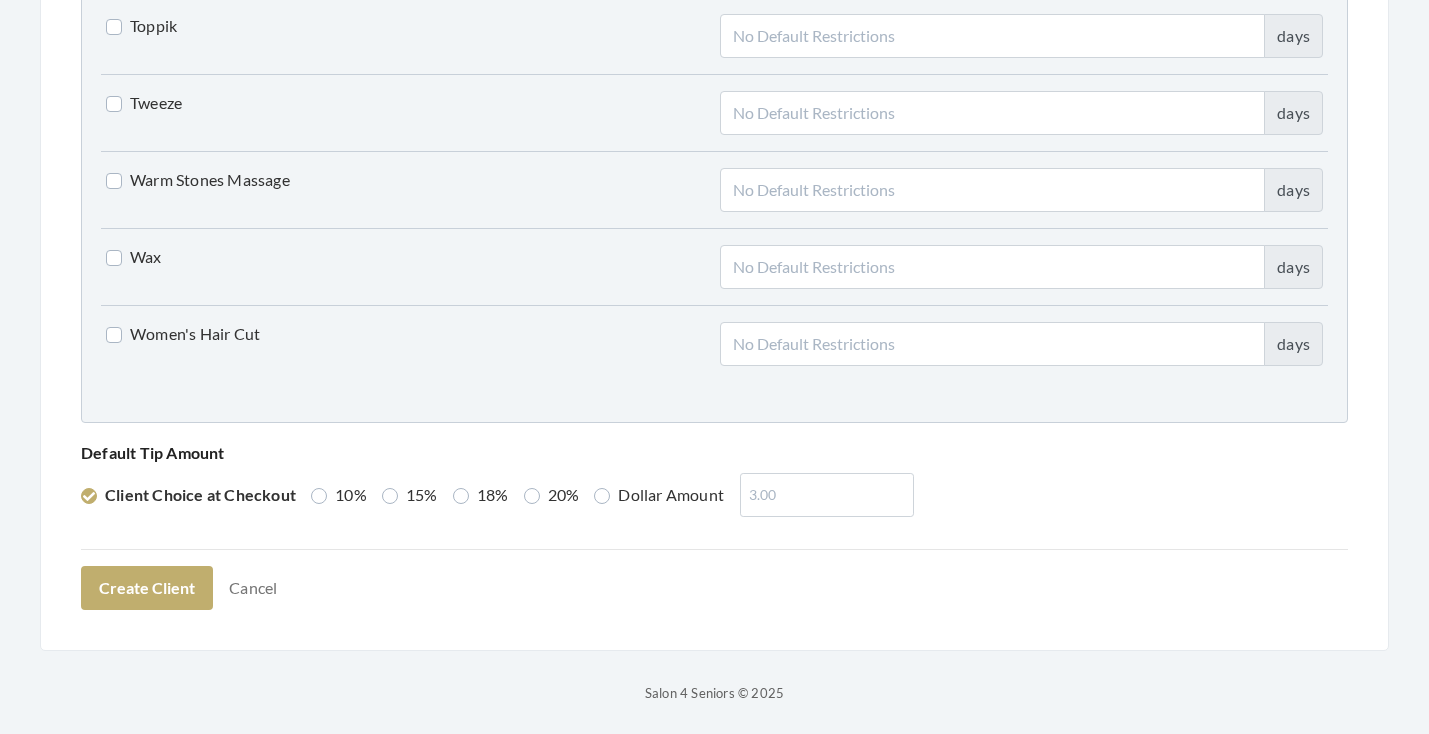 click on "Women's Hair Cut" at bounding box center [183, 334] 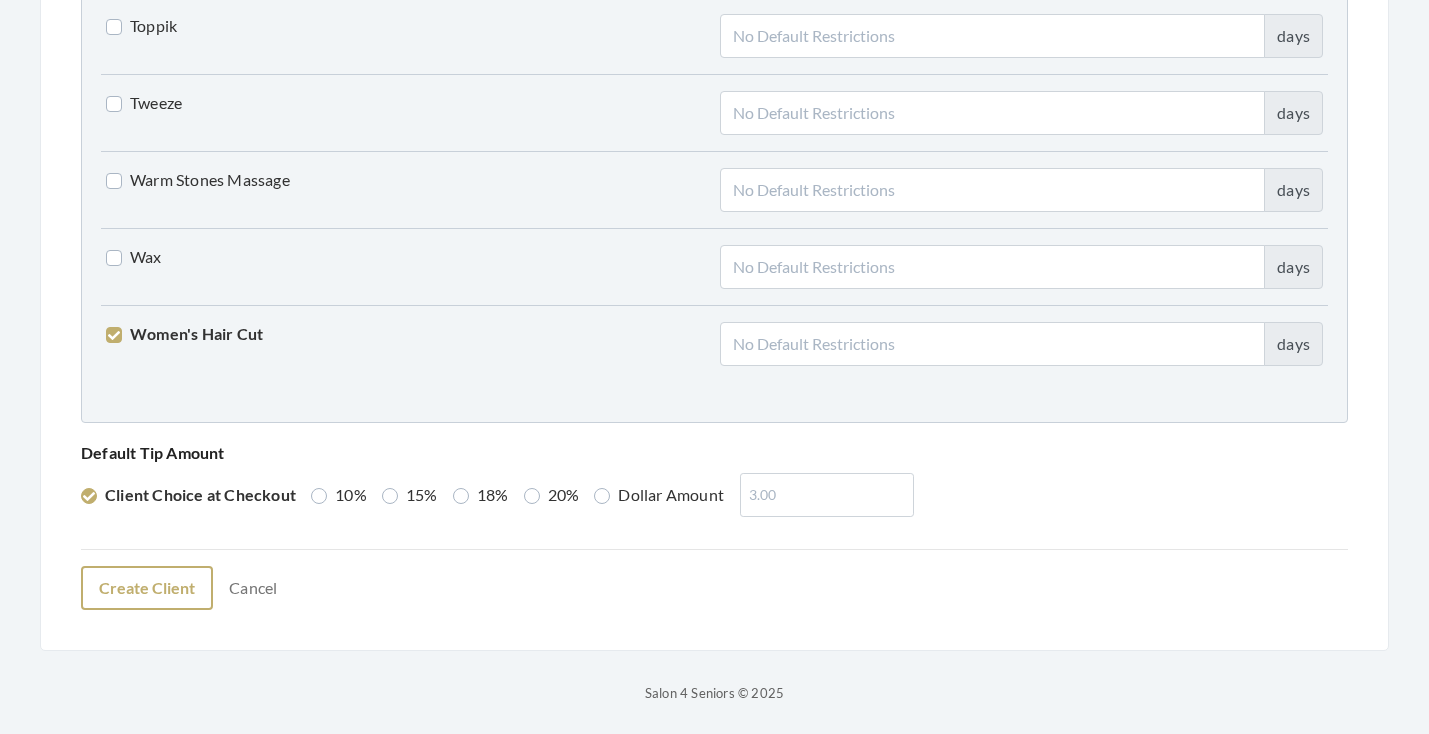 click on "Create Client" at bounding box center (147, 588) 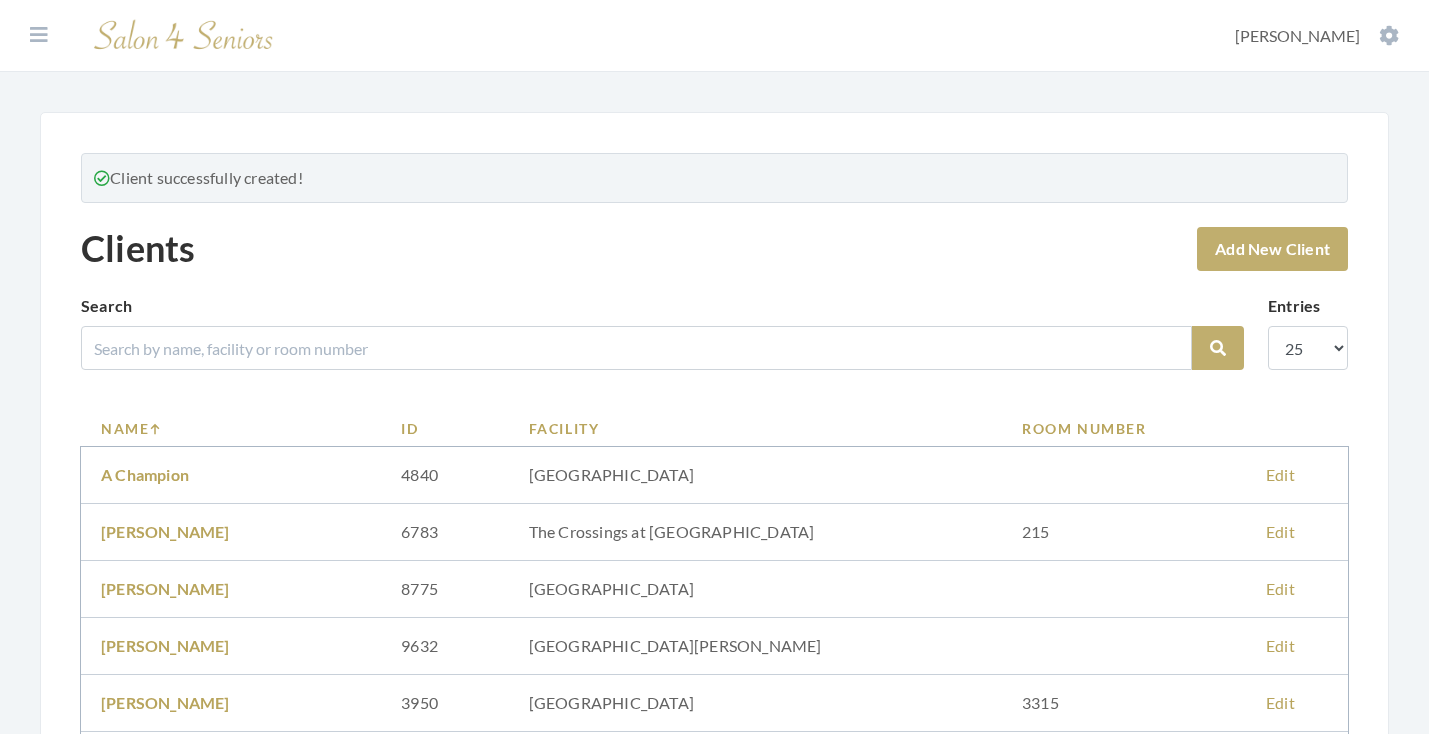 scroll, scrollTop: 0, scrollLeft: 0, axis: both 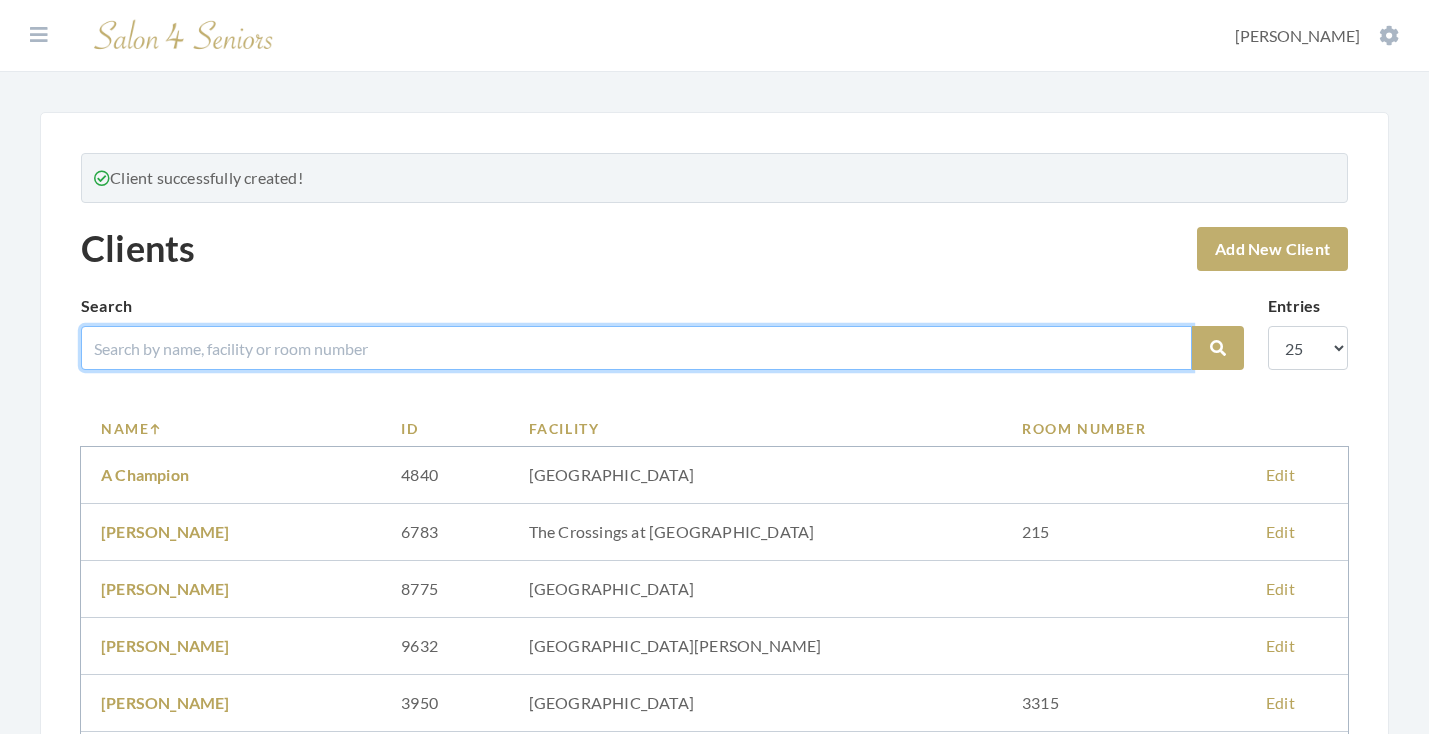 click at bounding box center (636, 348) 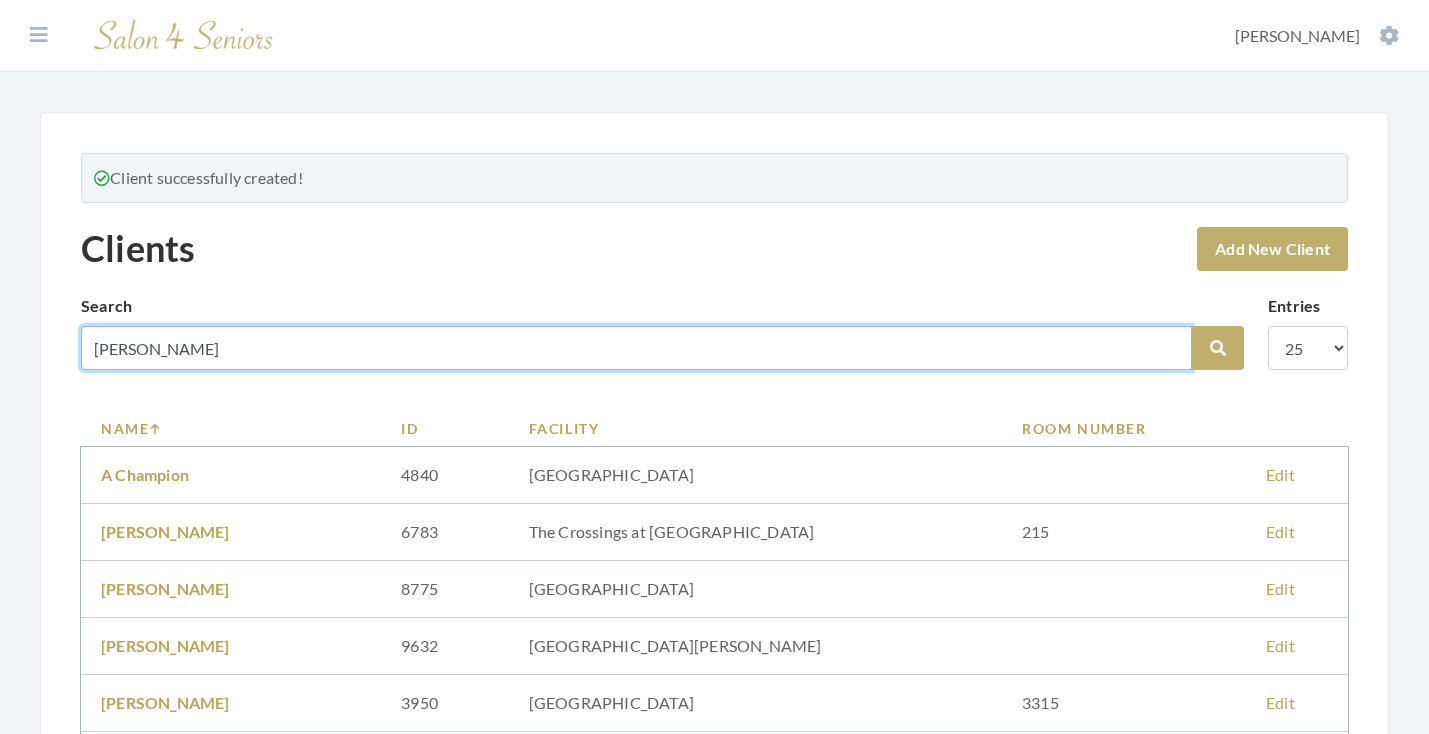 type on "[PERSON_NAME]" 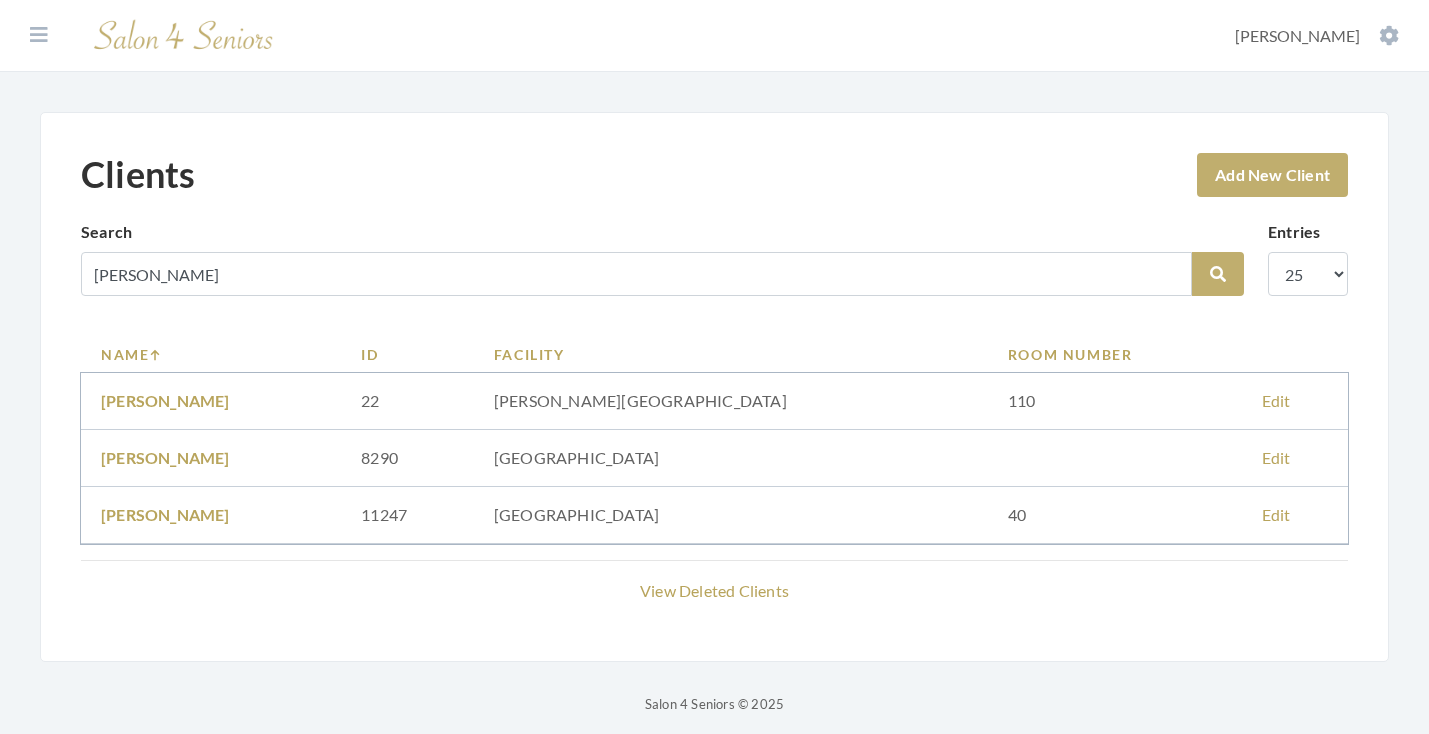 scroll, scrollTop: 0, scrollLeft: 0, axis: both 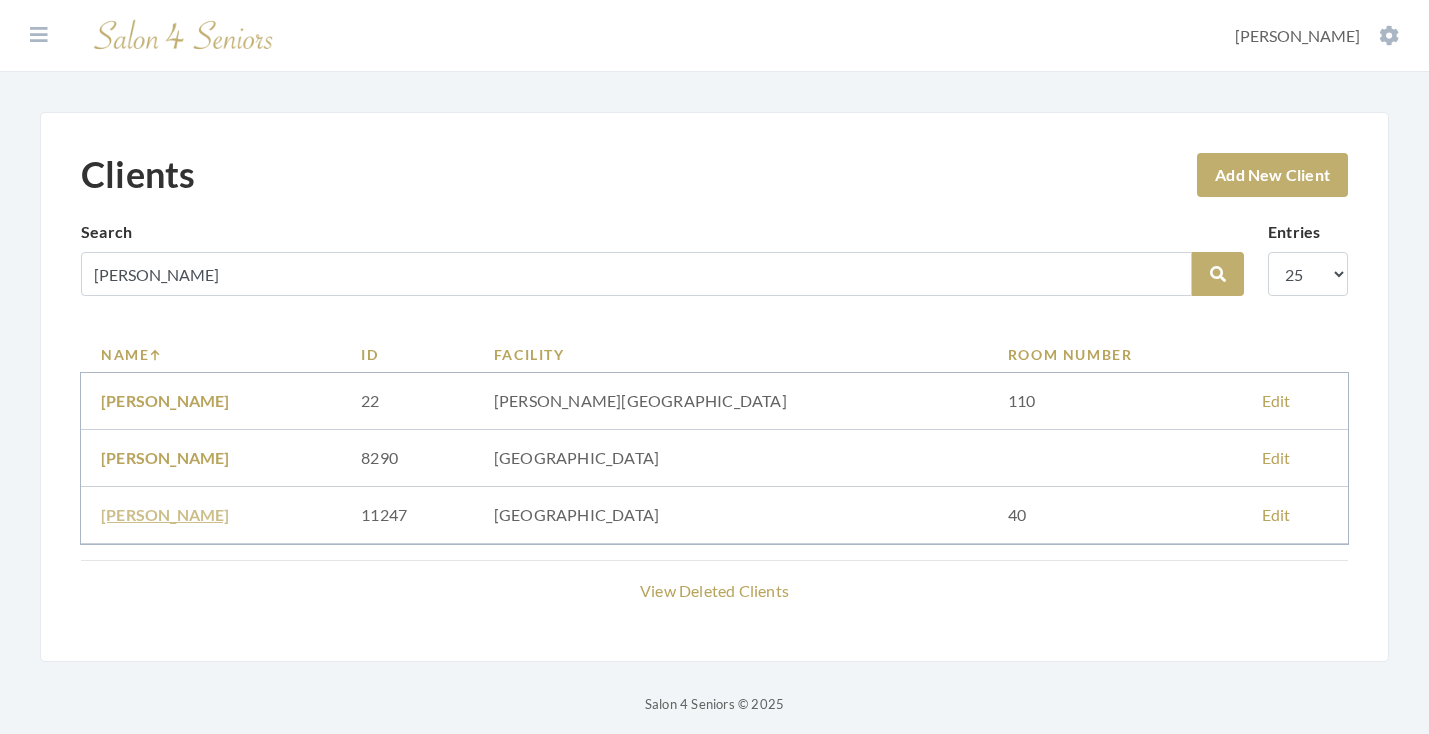 click on "[PERSON_NAME]" at bounding box center (165, 514) 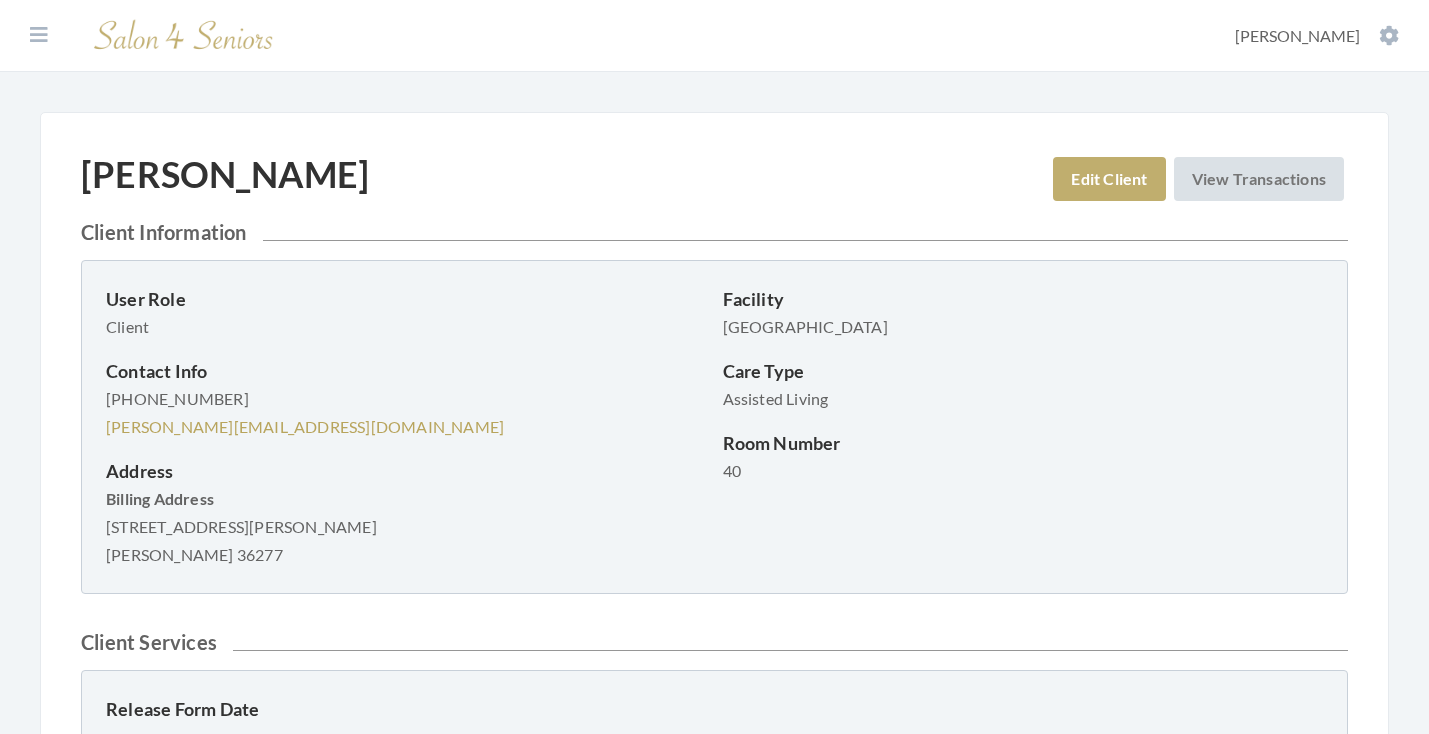 scroll, scrollTop: 0, scrollLeft: 0, axis: both 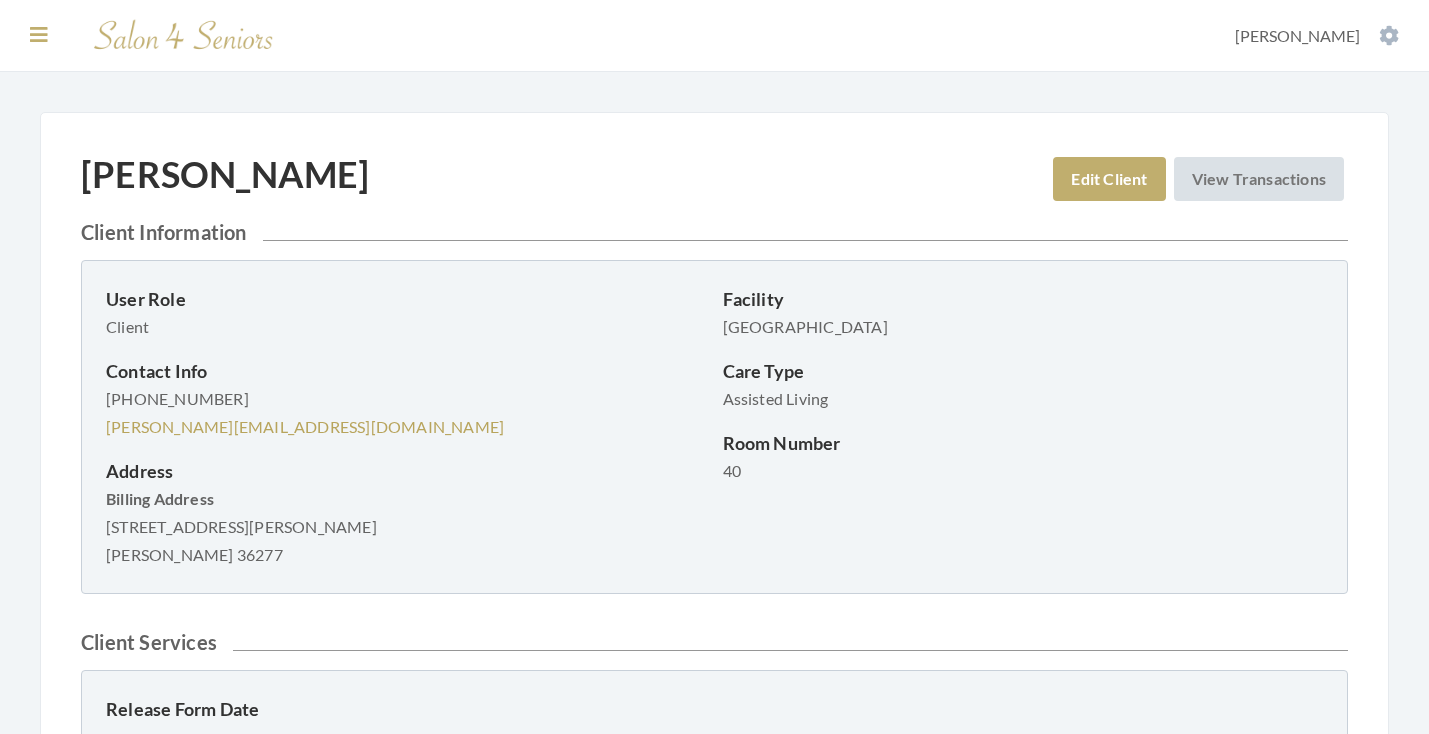 click at bounding box center (39, 35) 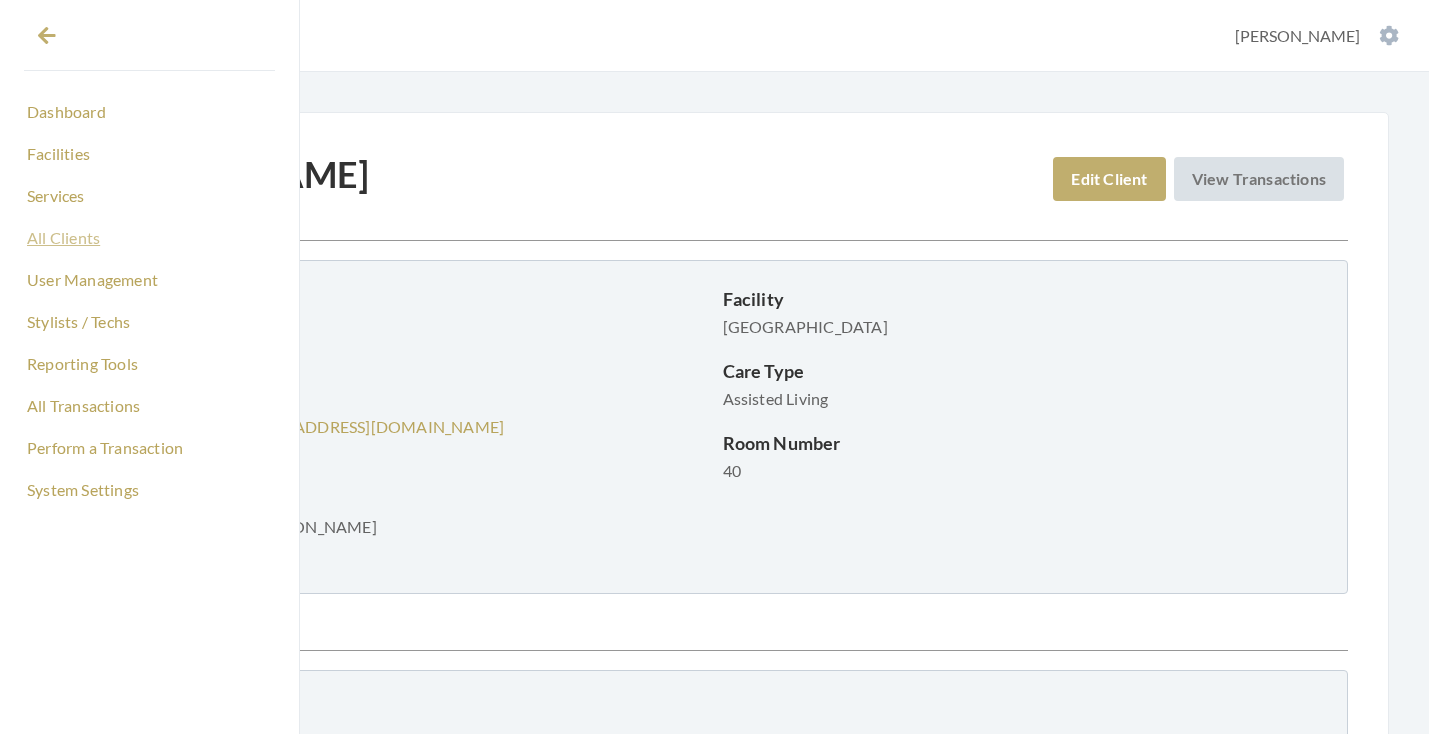 click on "All Clients" at bounding box center (149, 238) 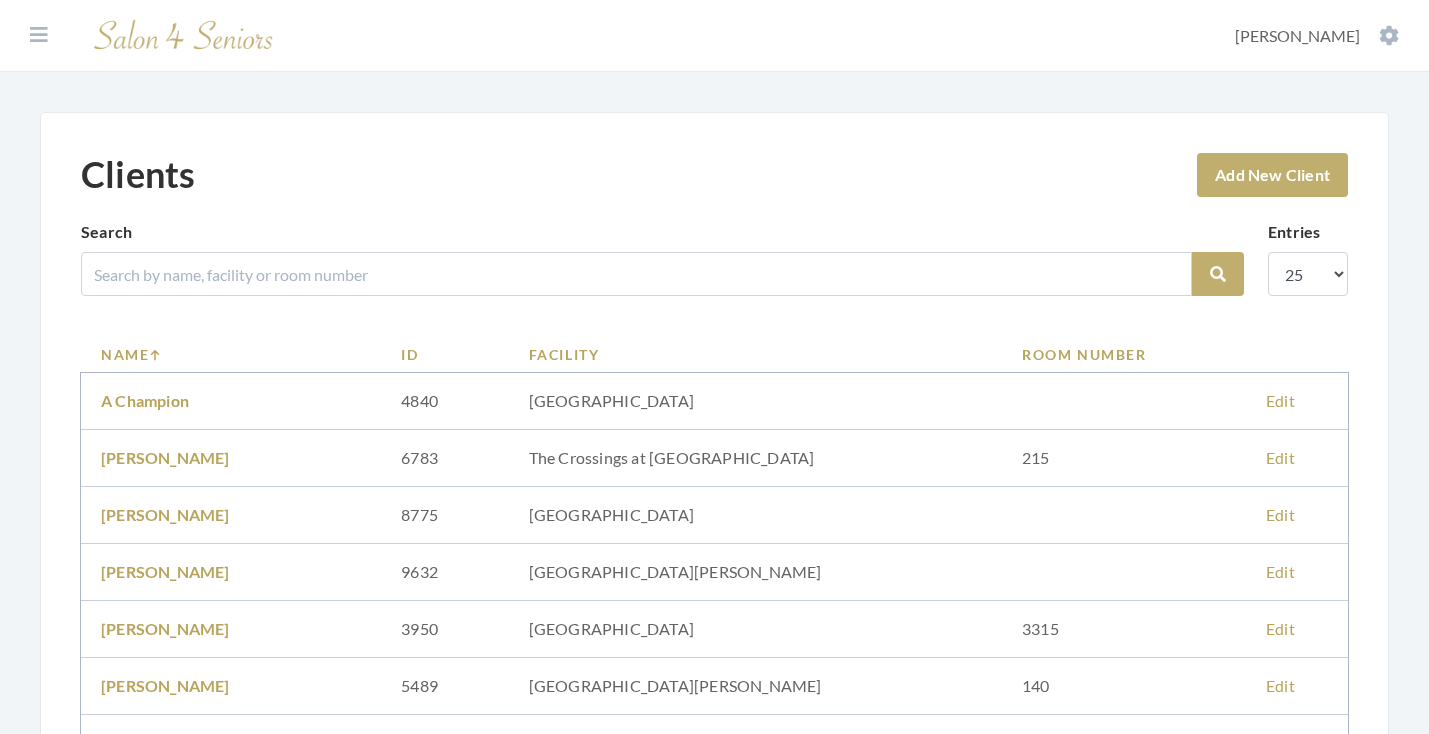 scroll, scrollTop: 0, scrollLeft: 0, axis: both 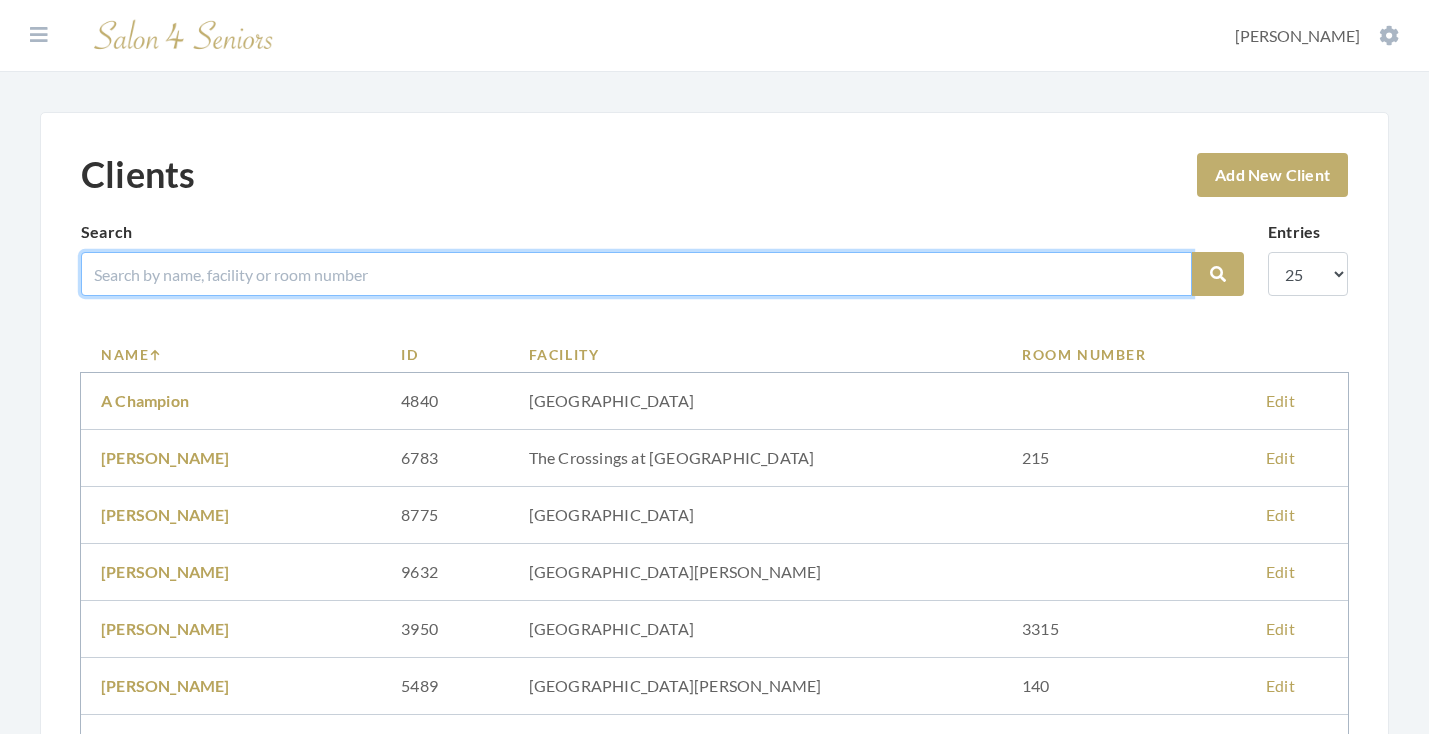 click at bounding box center (636, 274) 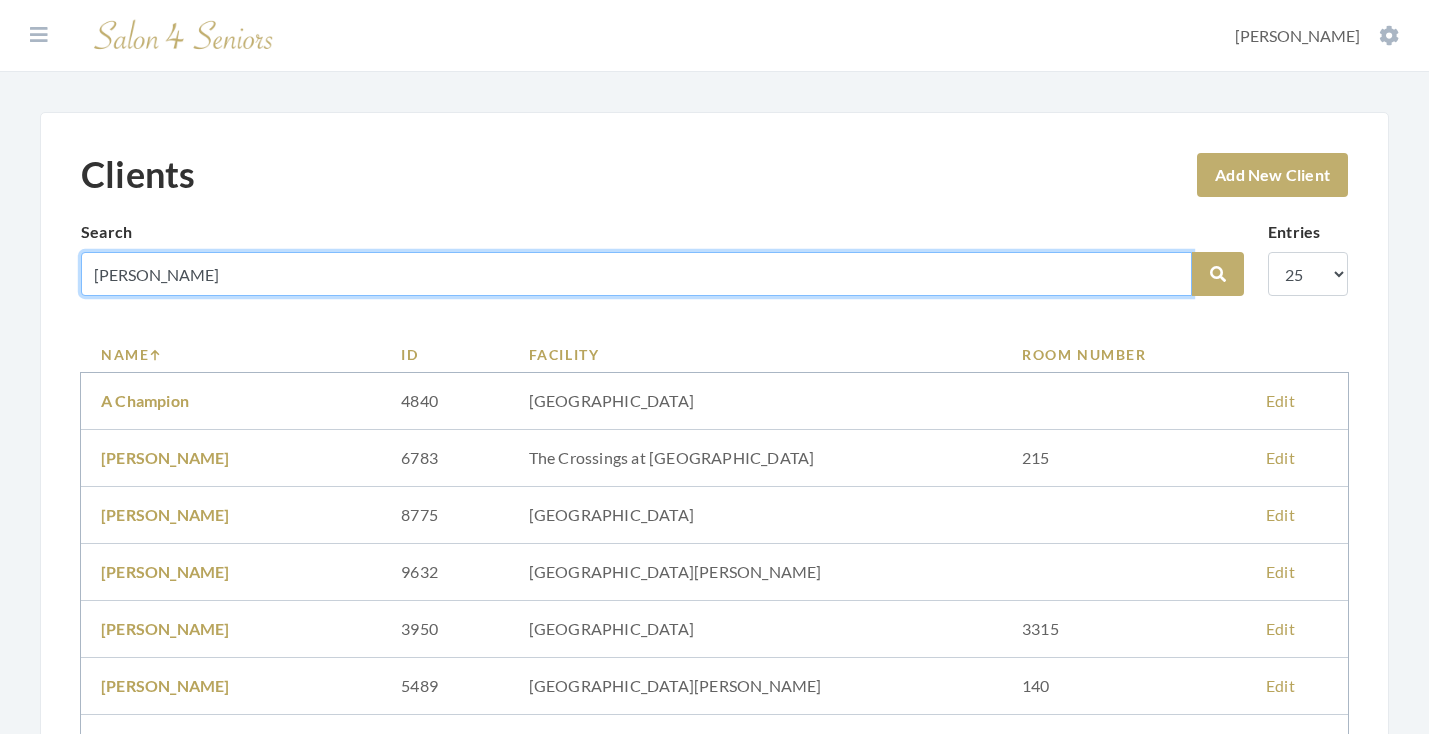 type on "[PERSON_NAME]" 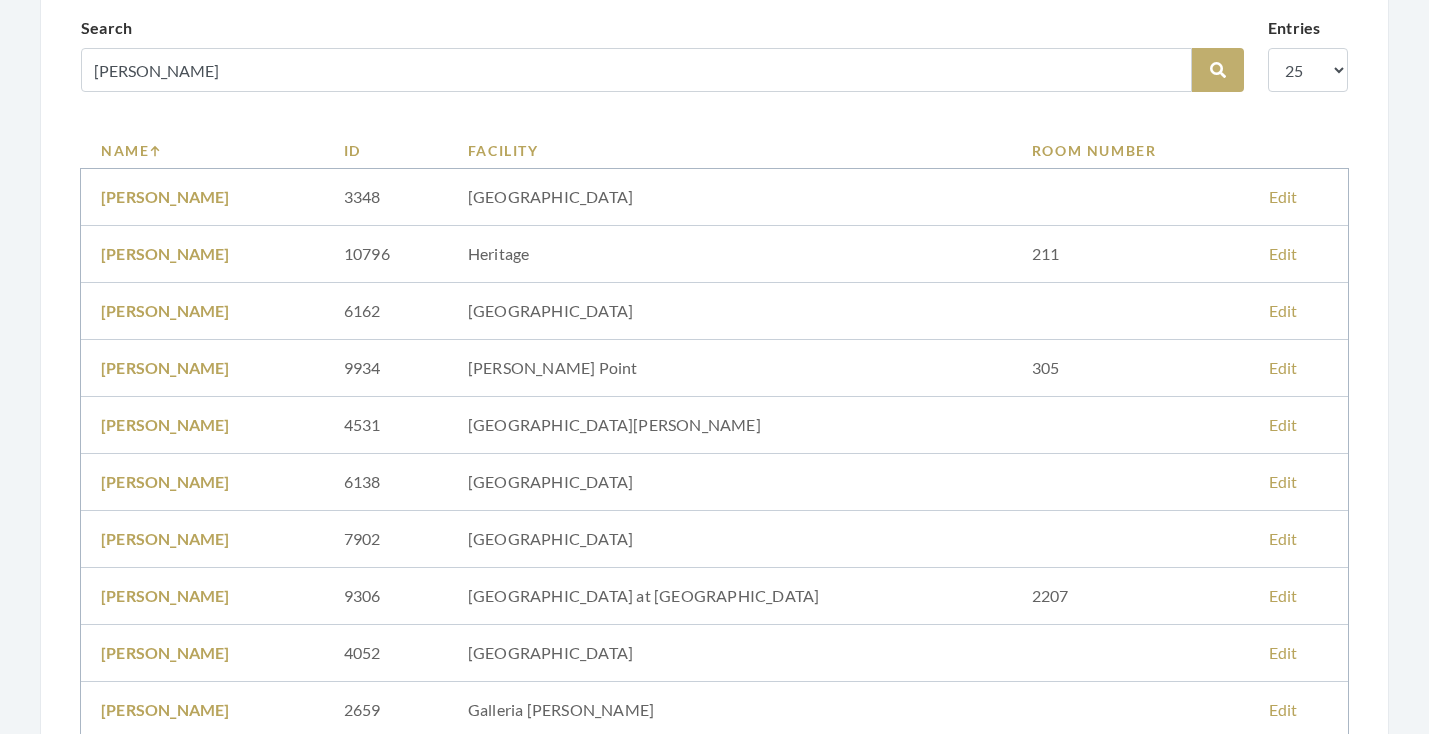 scroll, scrollTop: 131, scrollLeft: 0, axis: vertical 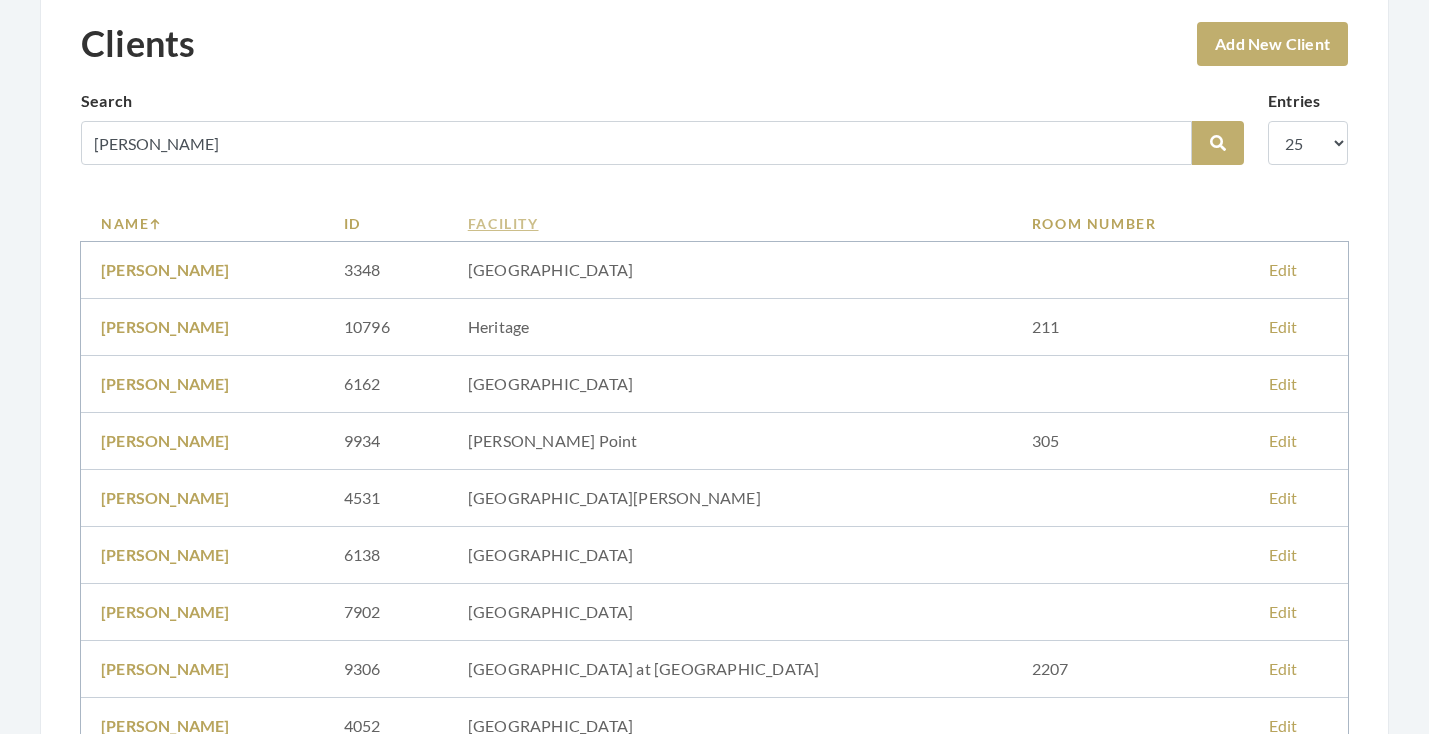 click on "Facility" at bounding box center (730, 223) 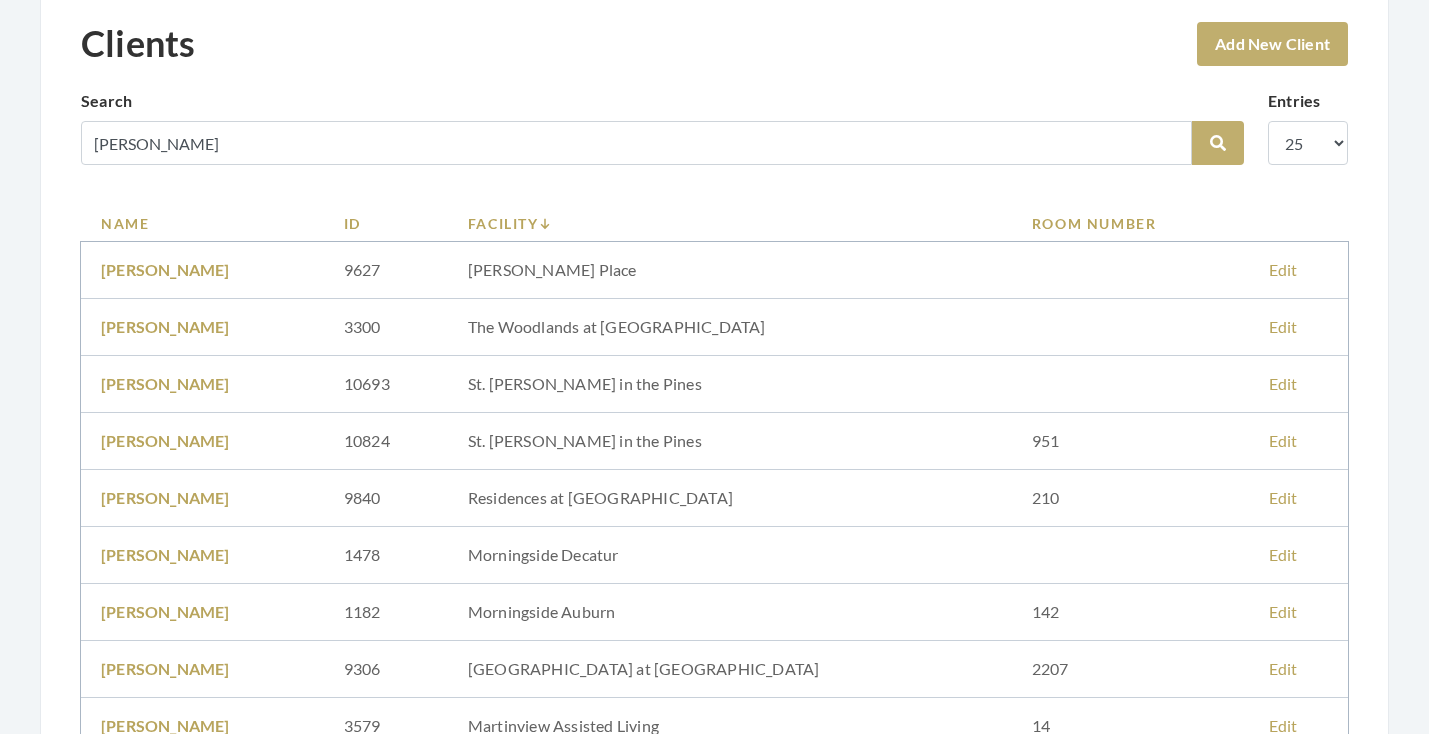 scroll, scrollTop: 132, scrollLeft: 0, axis: vertical 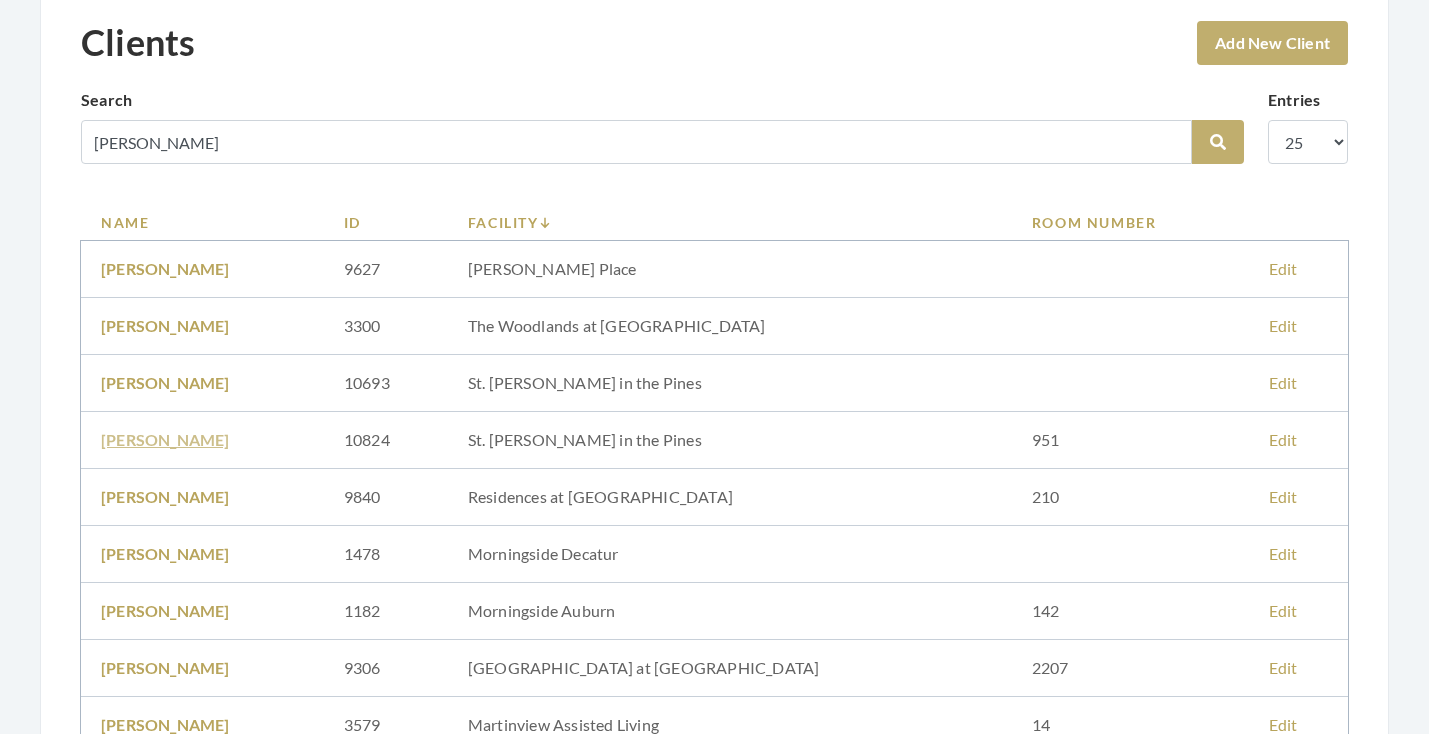 click on "[PERSON_NAME]" at bounding box center [165, 439] 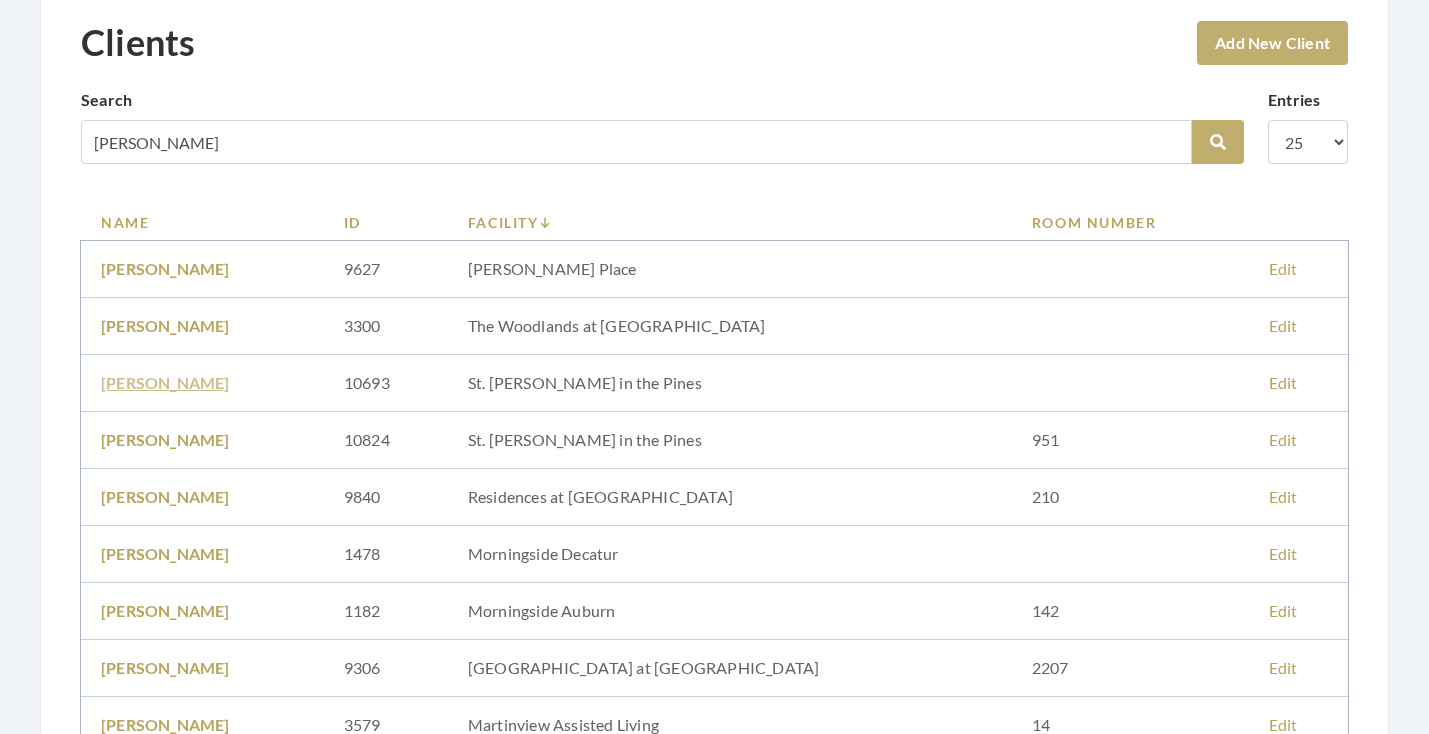 click on "[PERSON_NAME]" at bounding box center (165, 382) 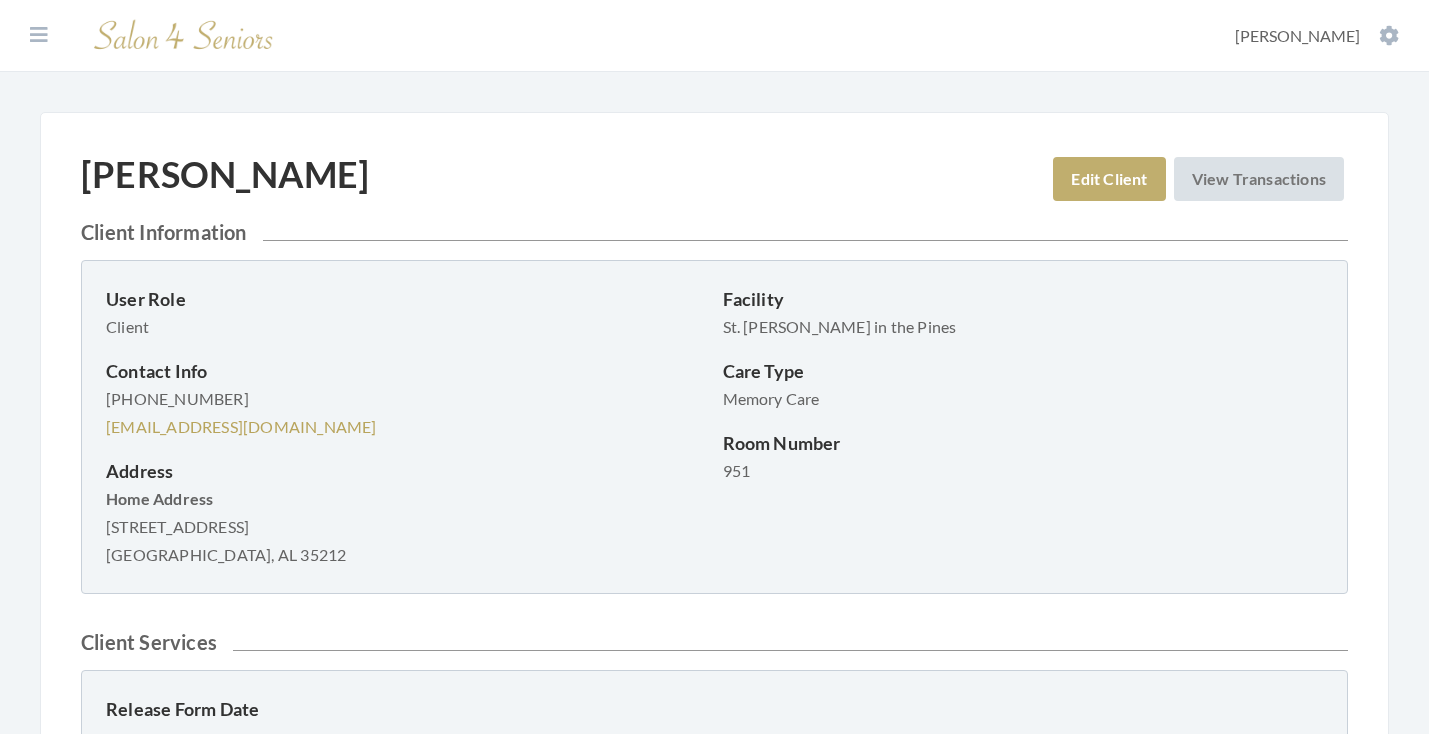 scroll, scrollTop: 0, scrollLeft: 0, axis: both 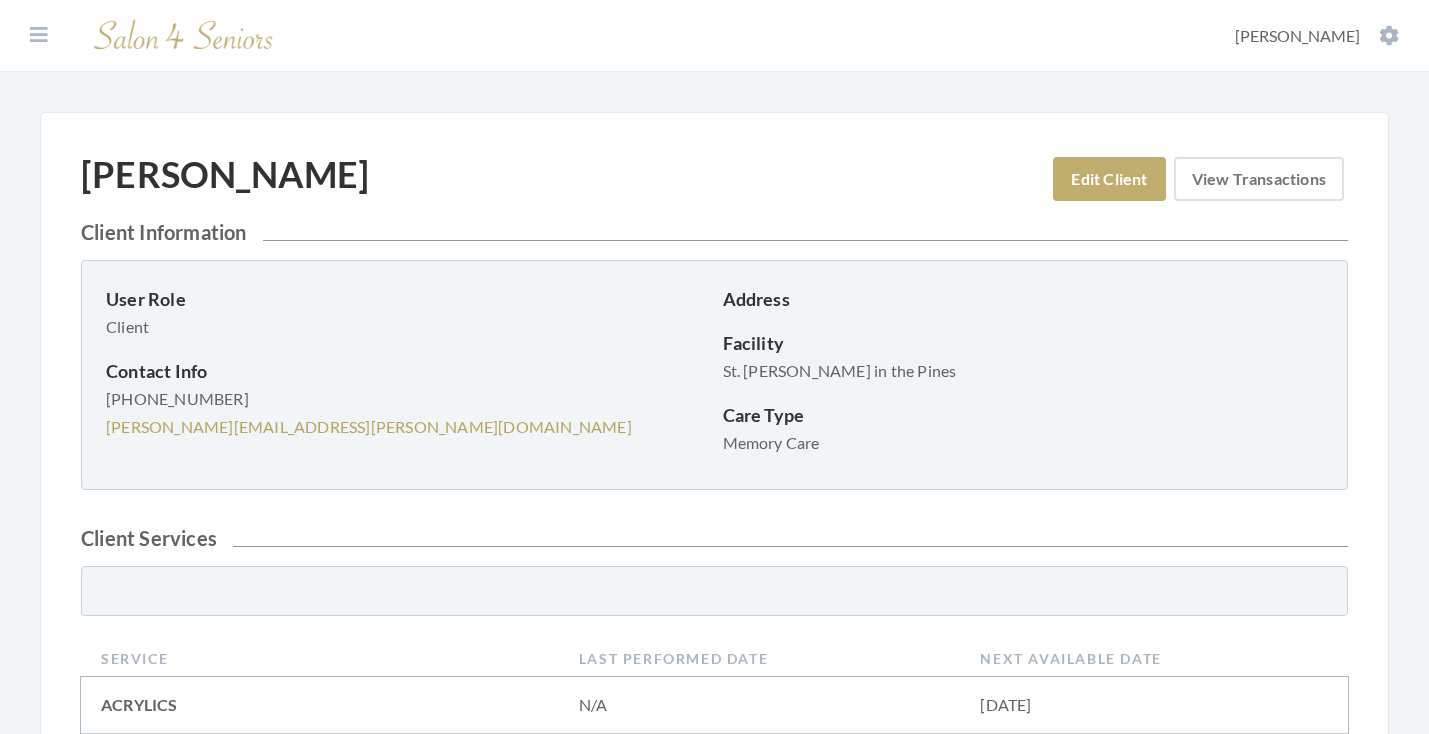 click on "View Transactions" at bounding box center [1259, 179] 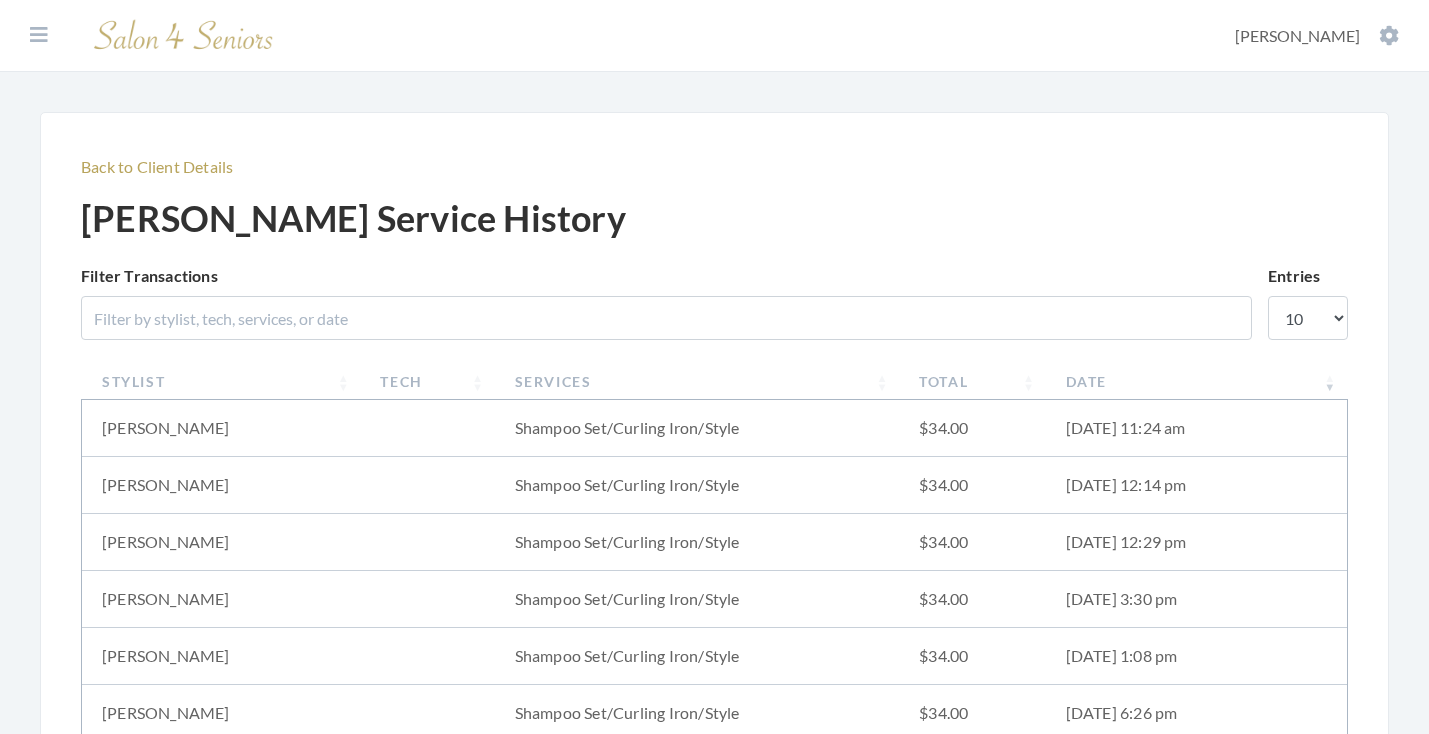 scroll, scrollTop: 0, scrollLeft: 0, axis: both 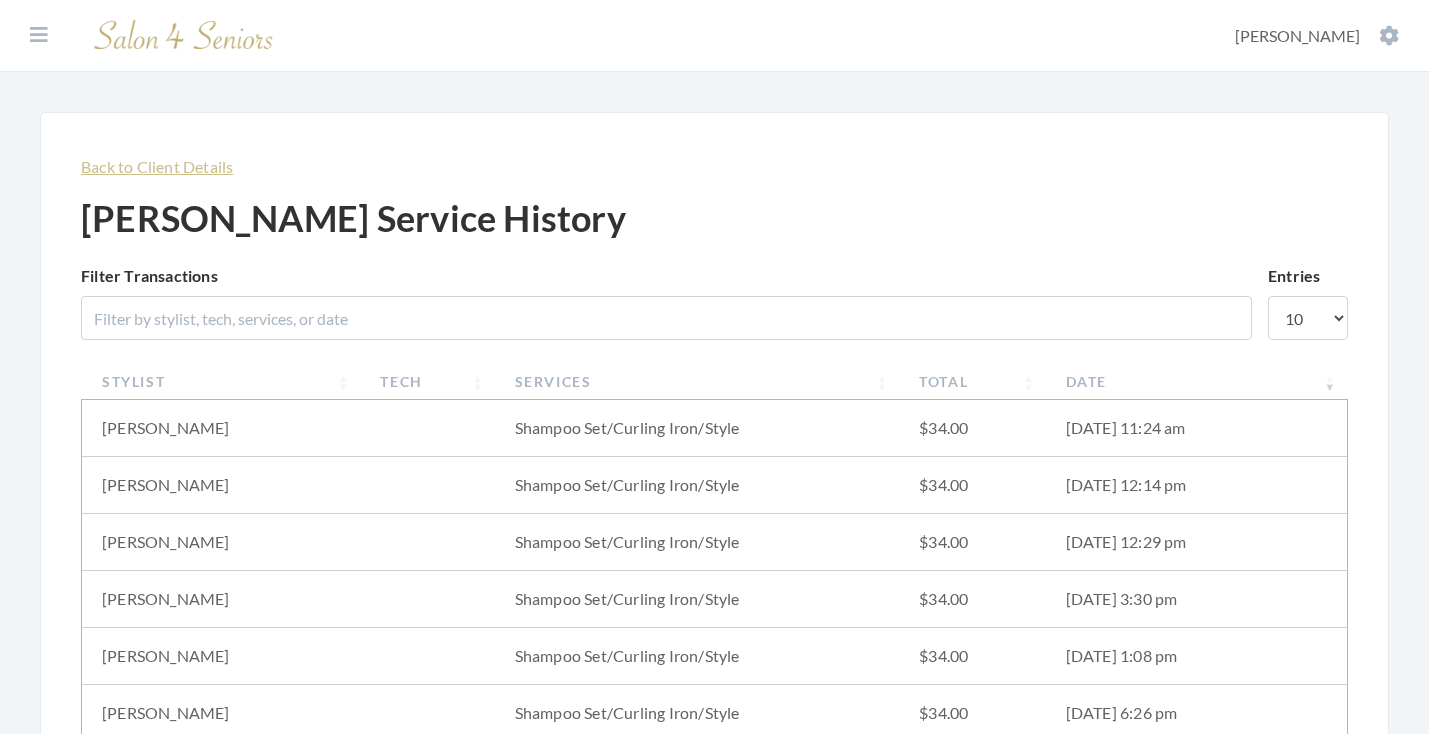 click on "Back to Client Details" at bounding box center (157, 166) 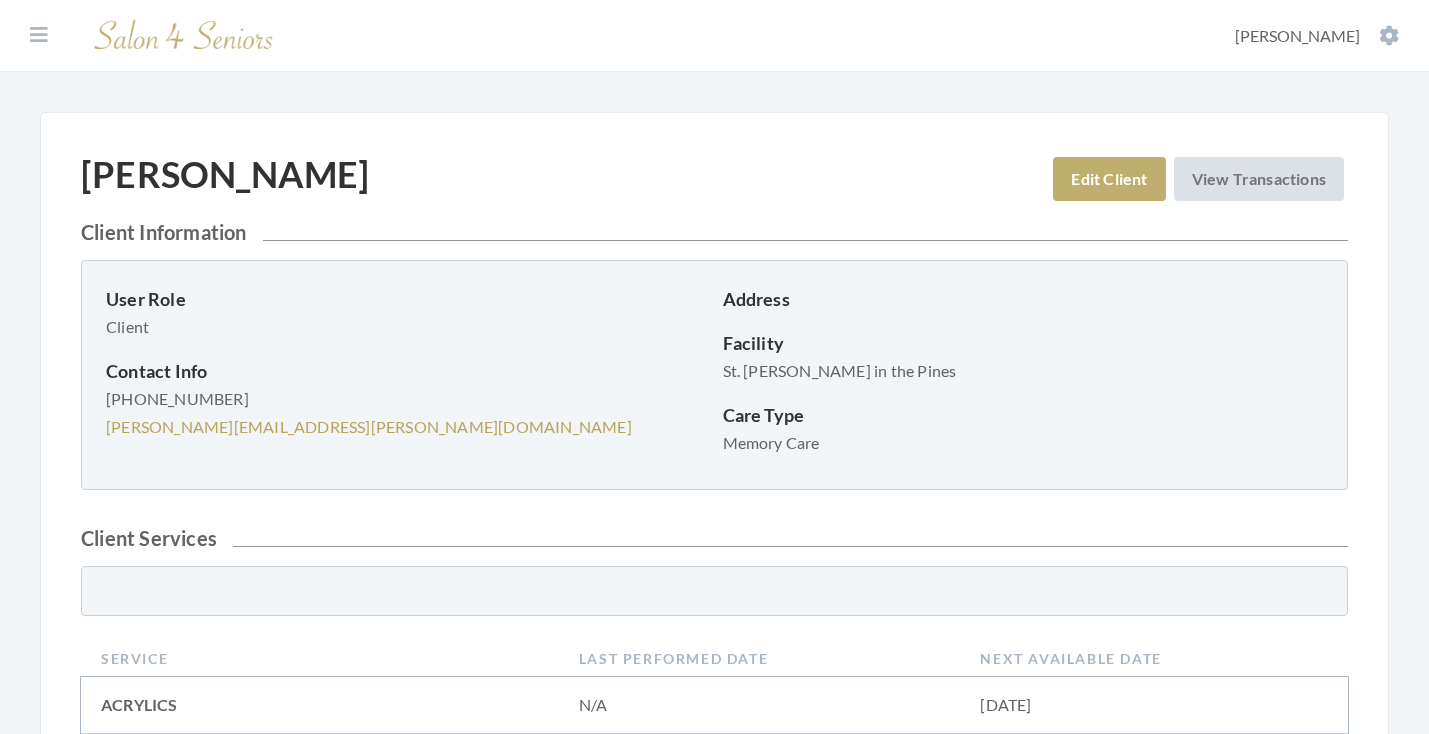 scroll, scrollTop: 0, scrollLeft: 0, axis: both 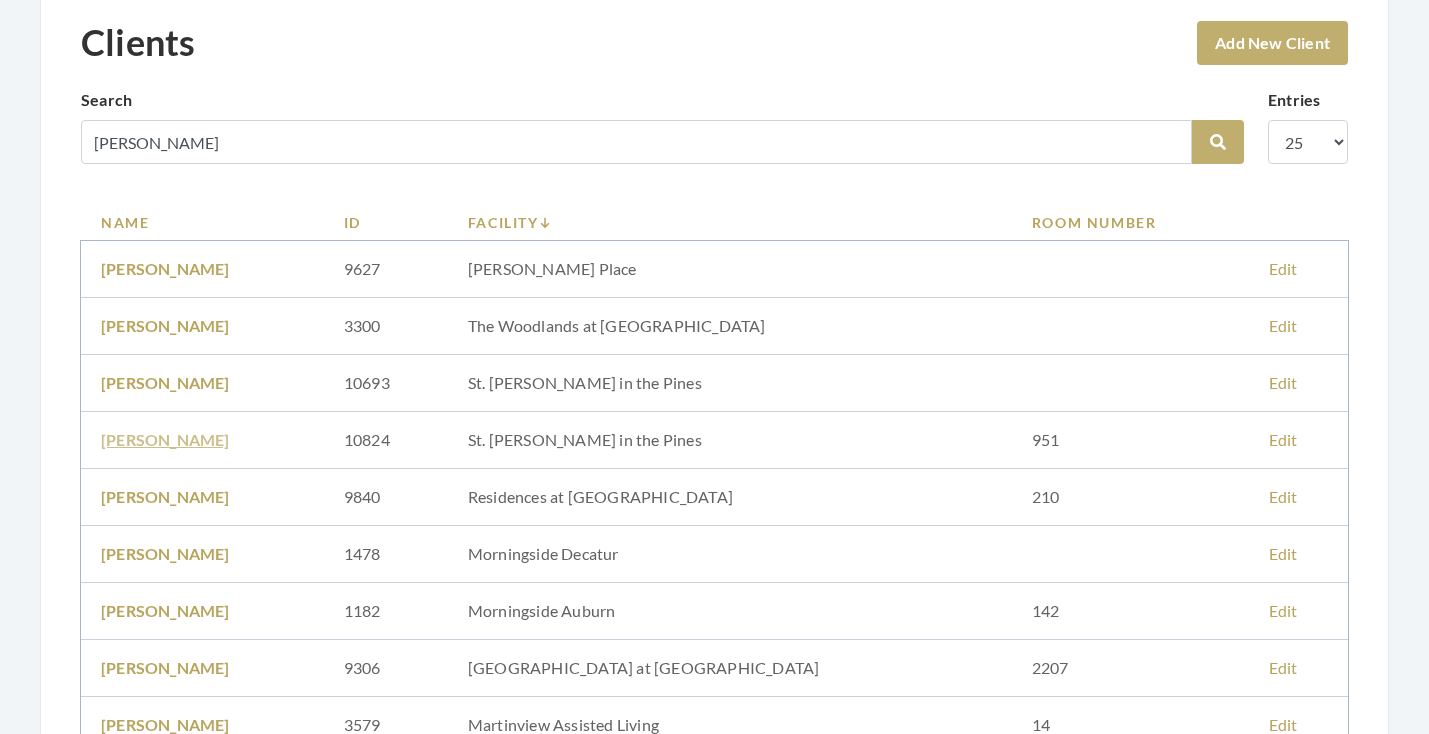 click on "MARGARET
ALLEN" at bounding box center [165, 439] 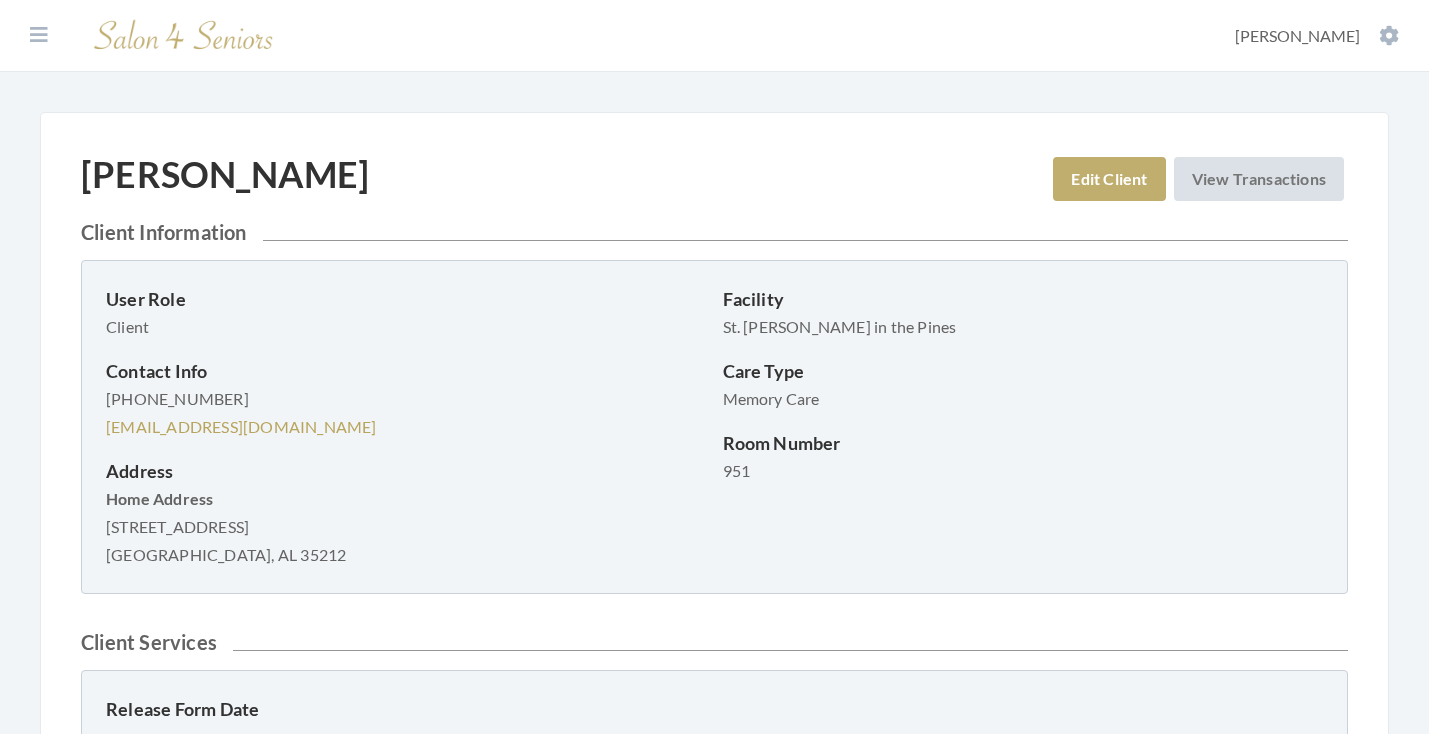 scroll, scrollTop: 0, scrollLeft: 0, axis: both 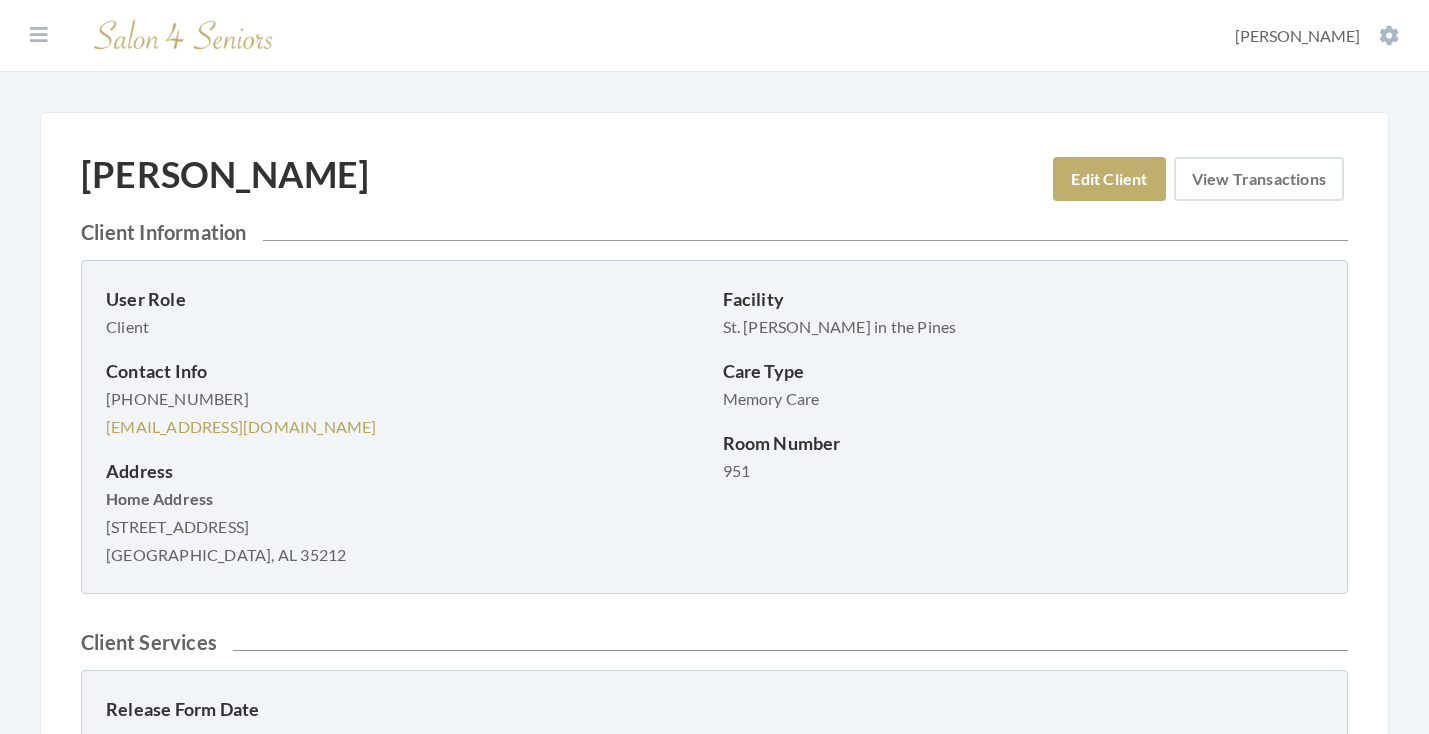 click on "View Transactions" at bounding box center [1259, 179] 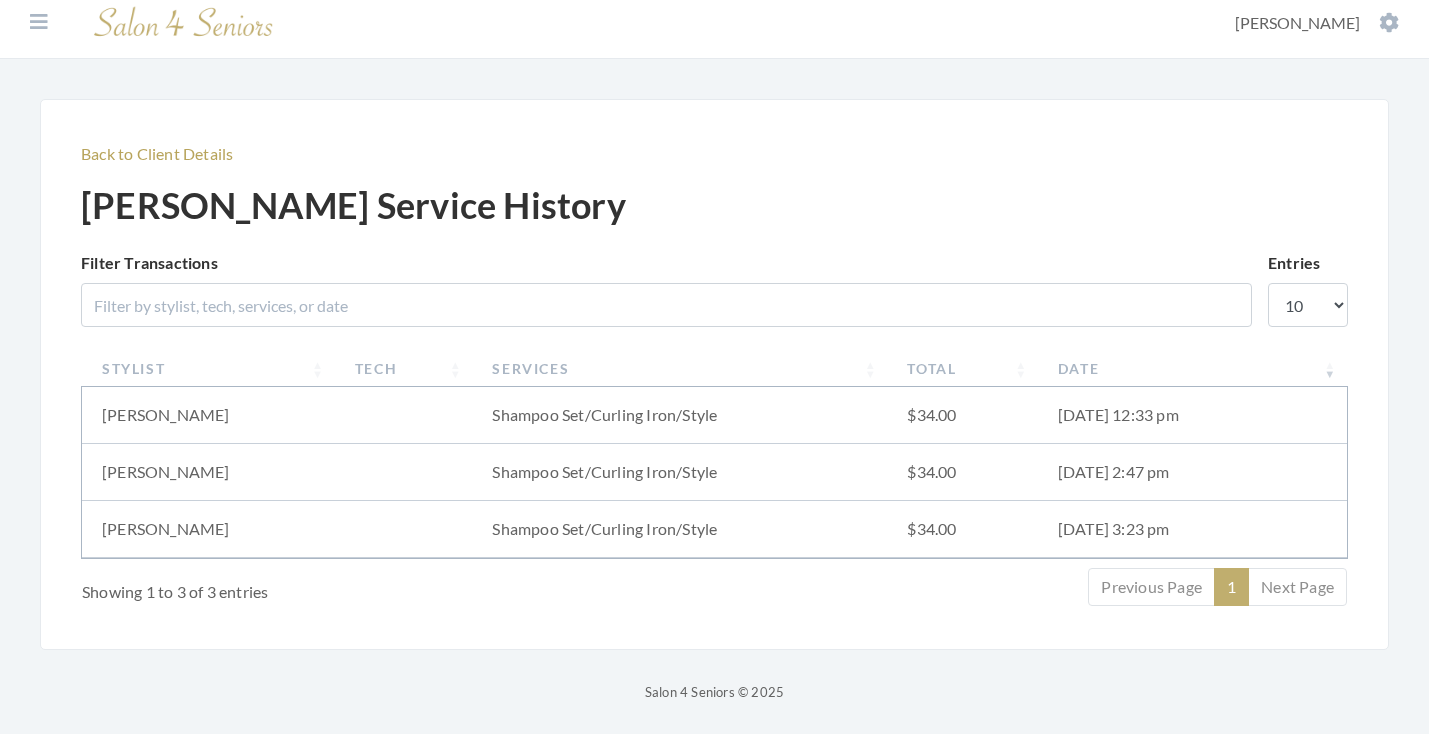 scroll, scrollTop: 13, scrollLeft: 0, axis: vertical 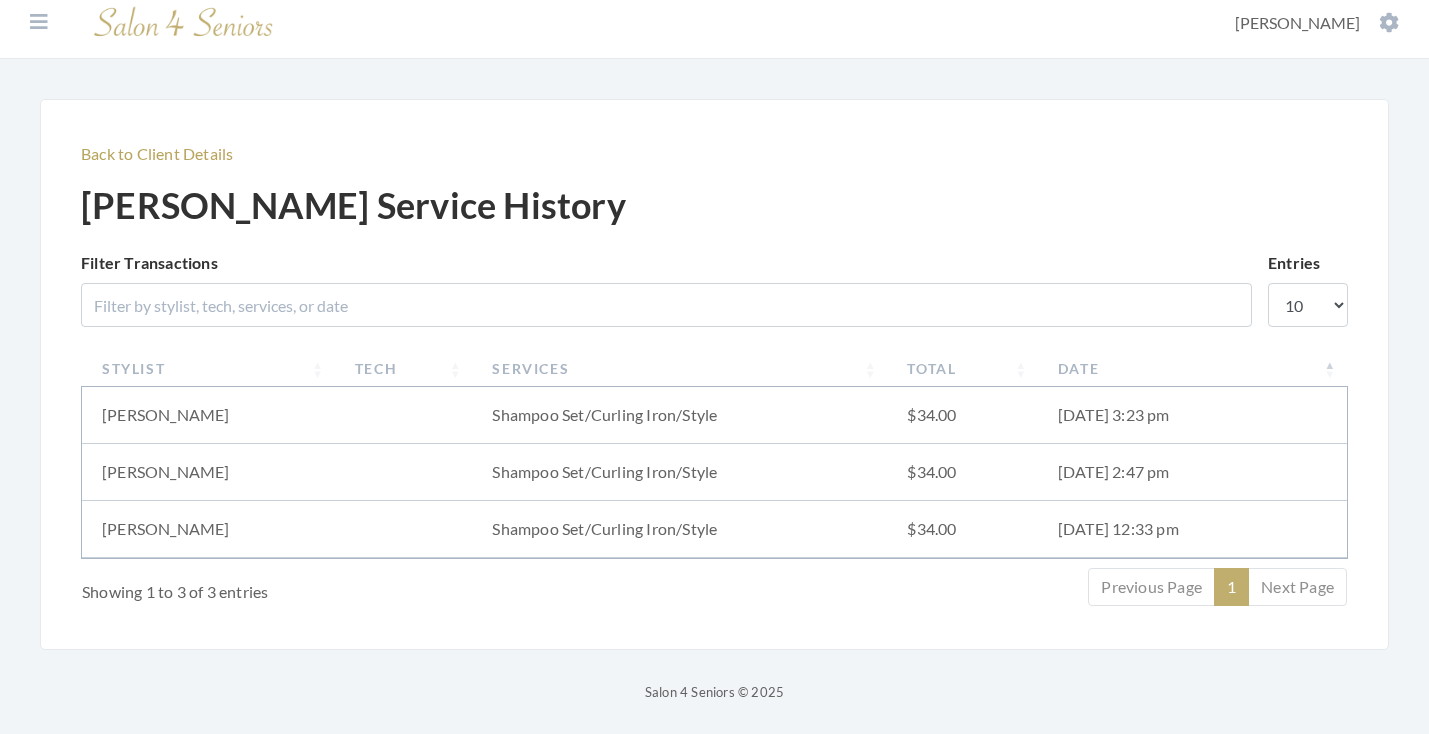click on "Date" at bounding box center [1192, 368] 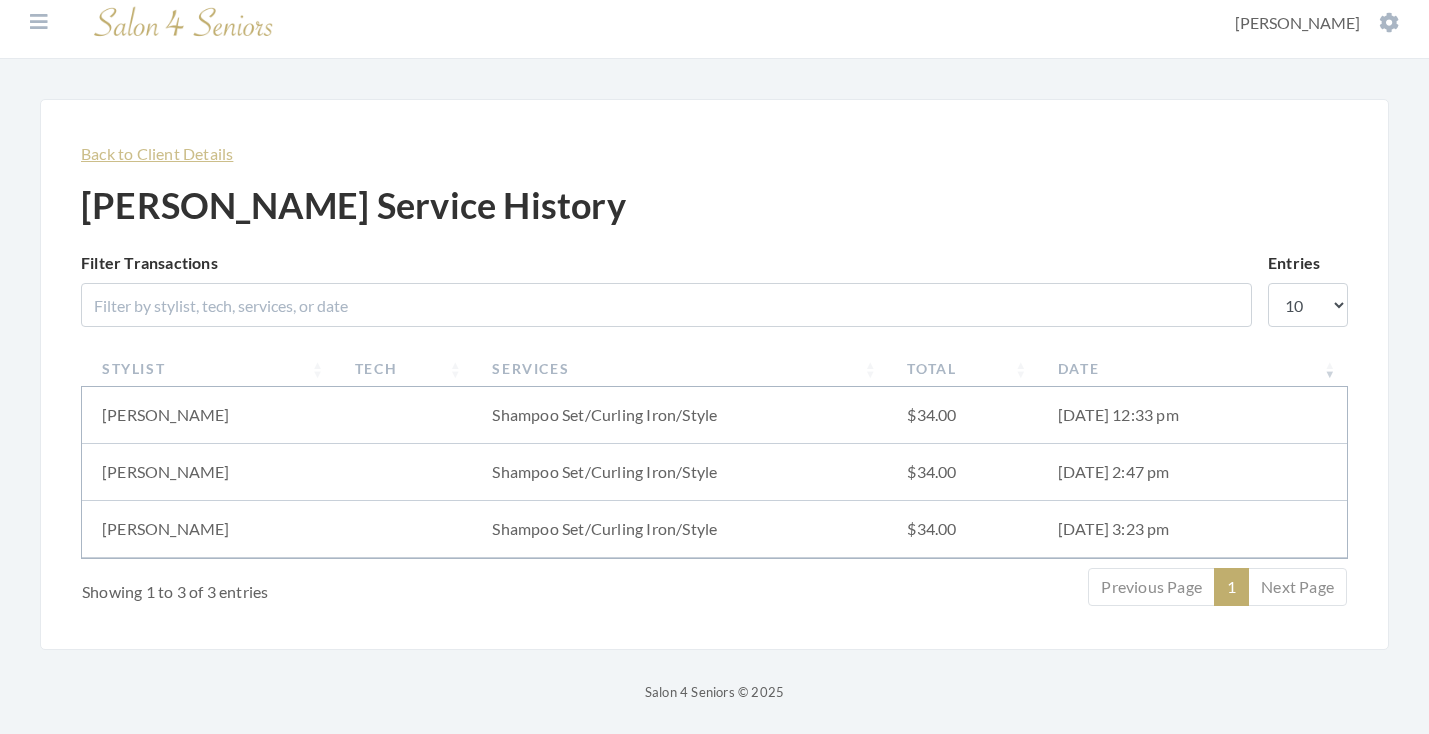 click on "Back to Client Details" at bounding box center (157, 153) 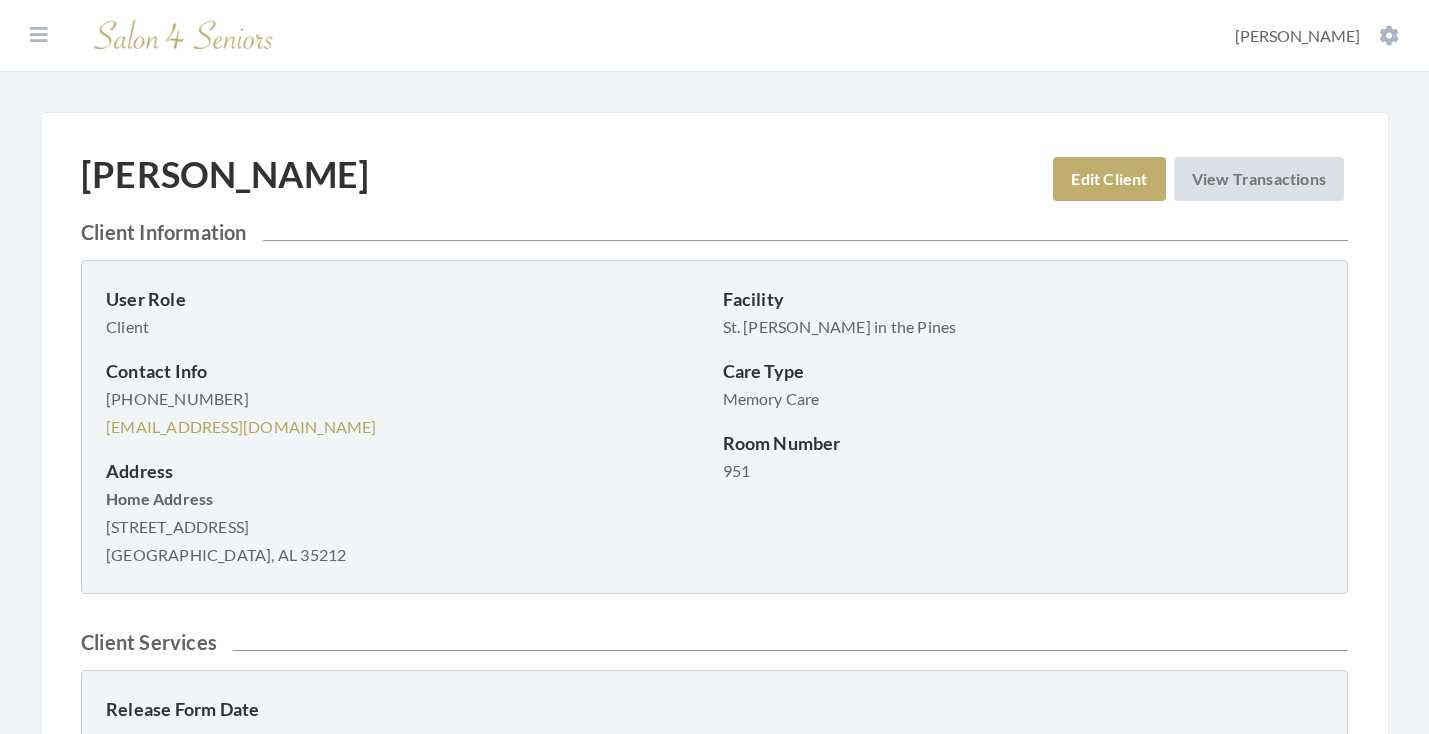 scroll, scrollTop: 0, scrollLeft: 0, axis: both 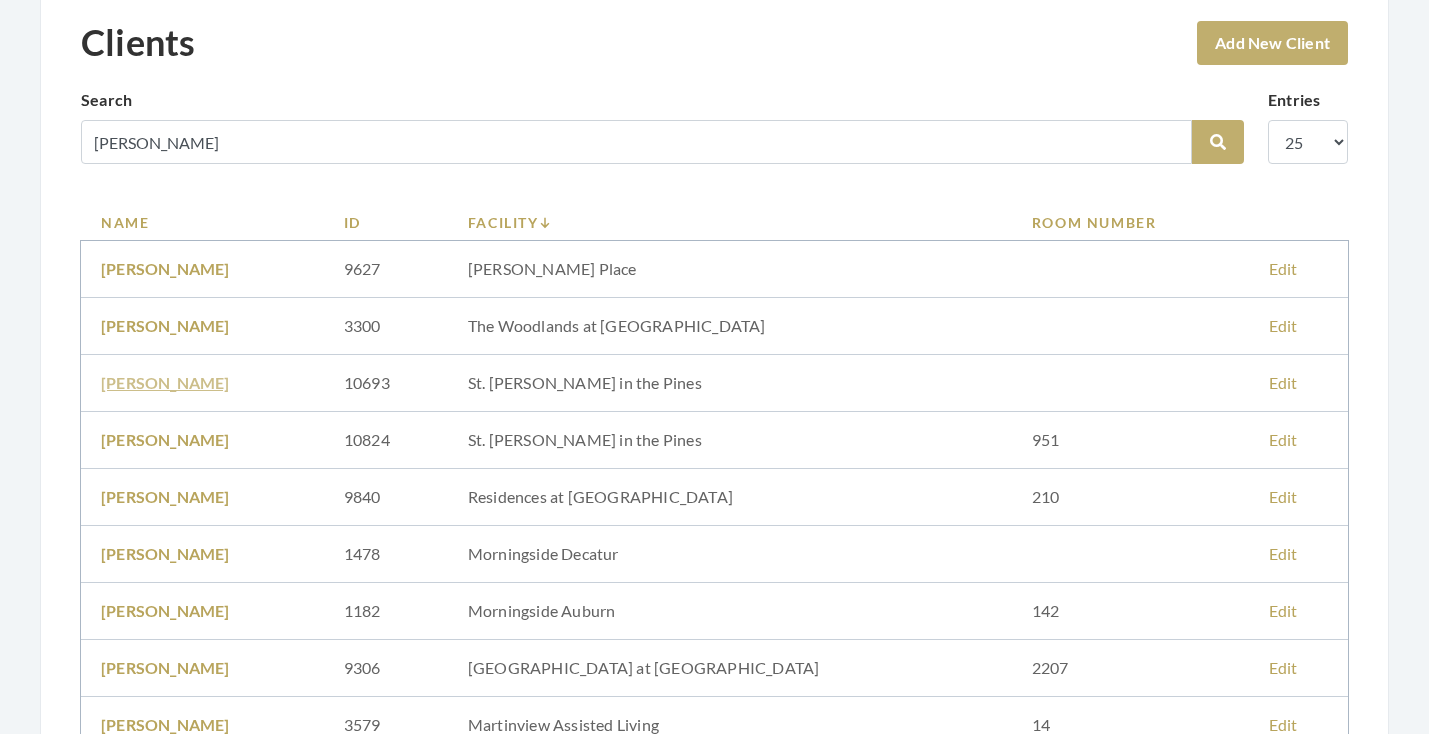 click on "Margaret
Allen" at bounding box center (165, 382) 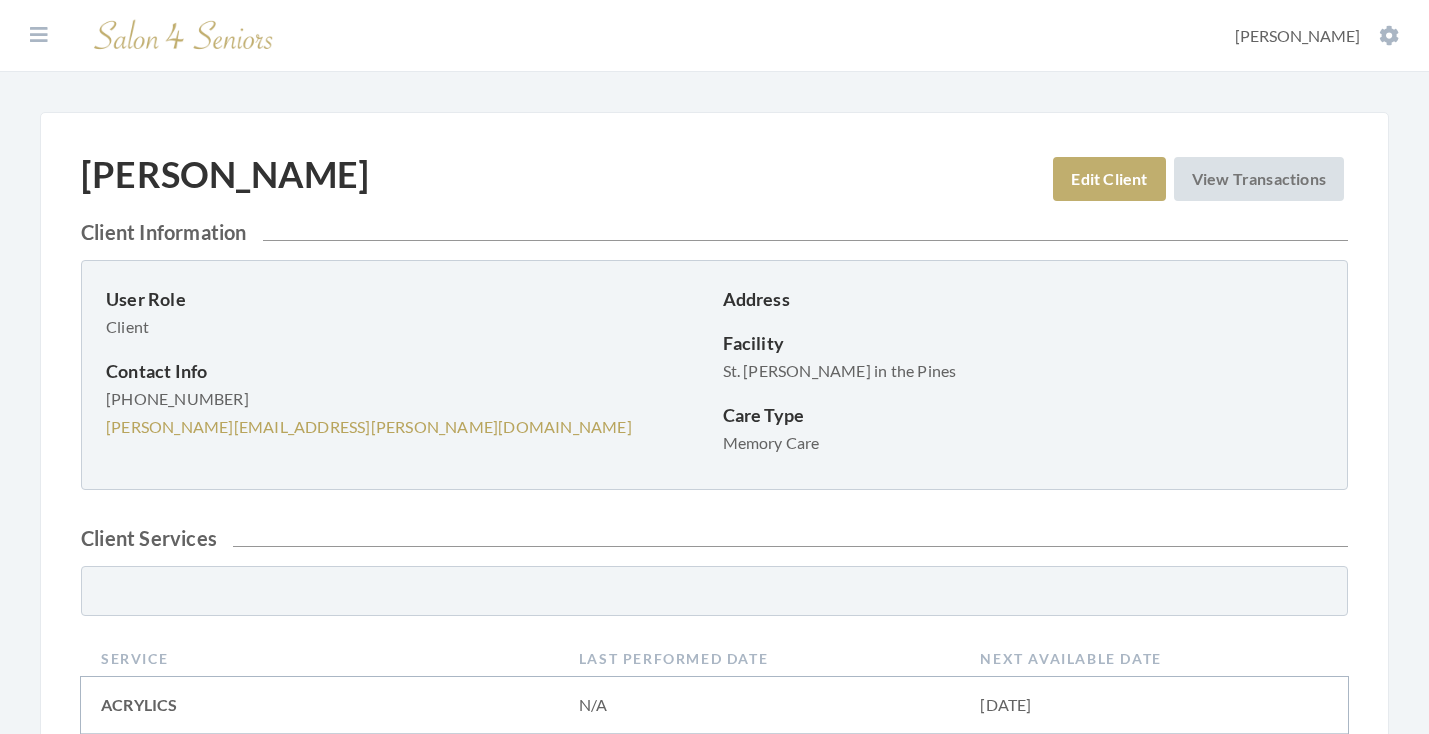 scroll, scrollTop: 0, scrollLeft: 0, axis: both 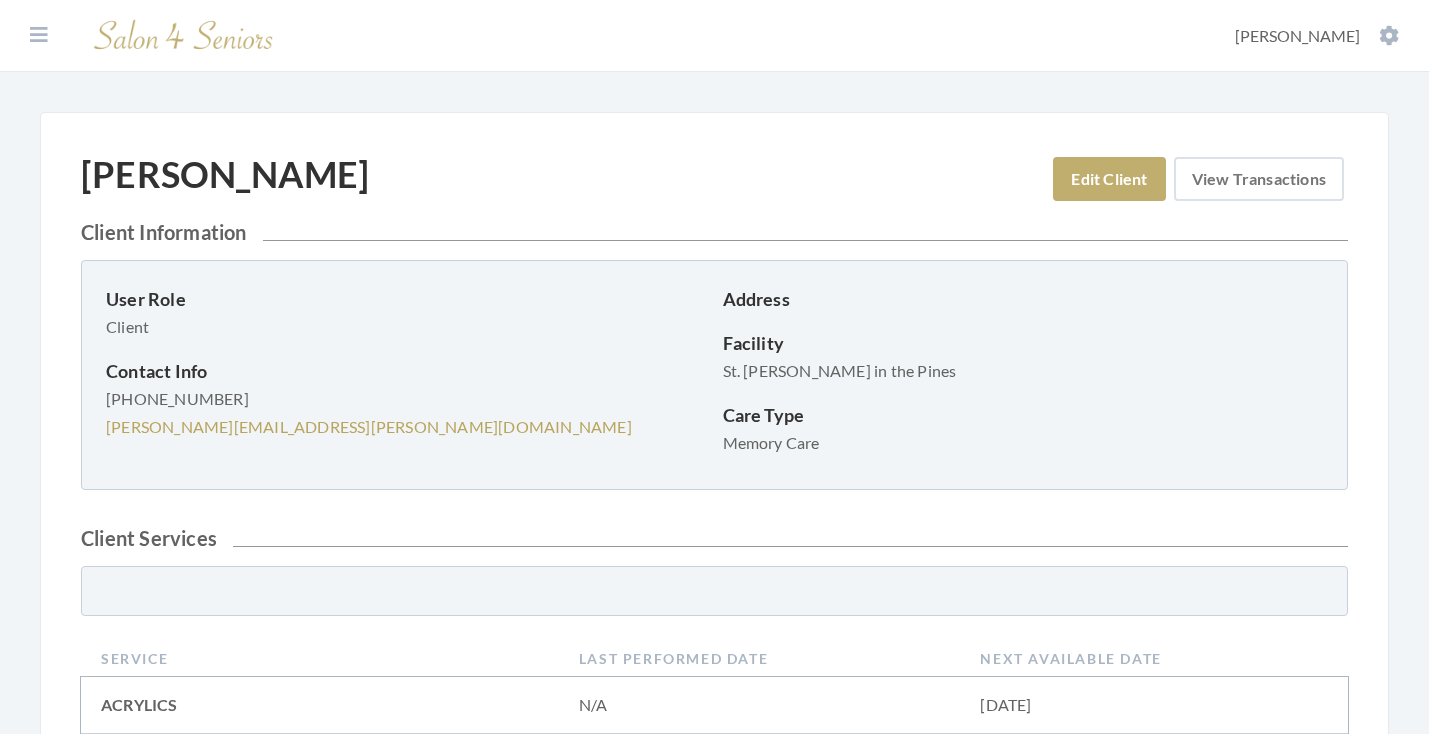 click on "View Transactions" at bounding box center (1259, 179) 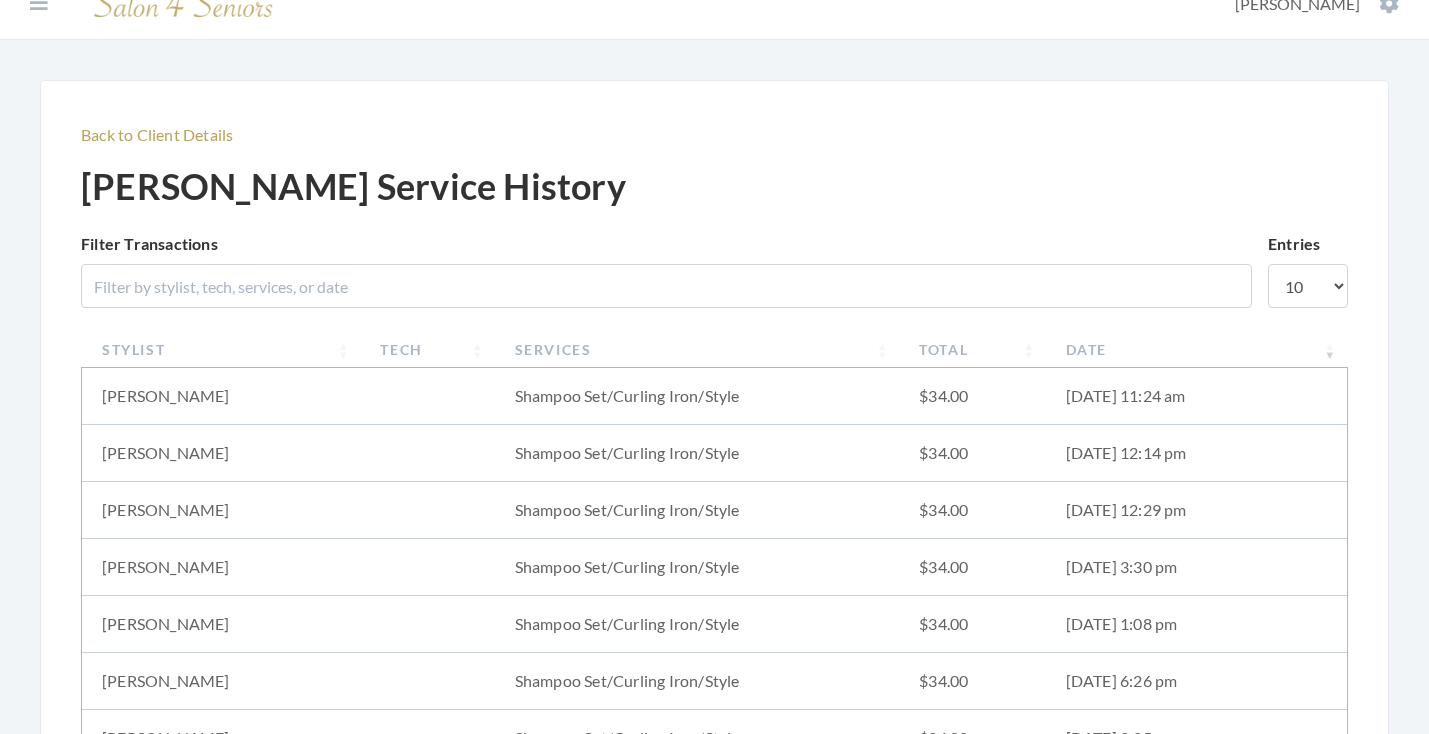 scroll, scrollTop: 13, scrollLeft: 0, axis: vertical 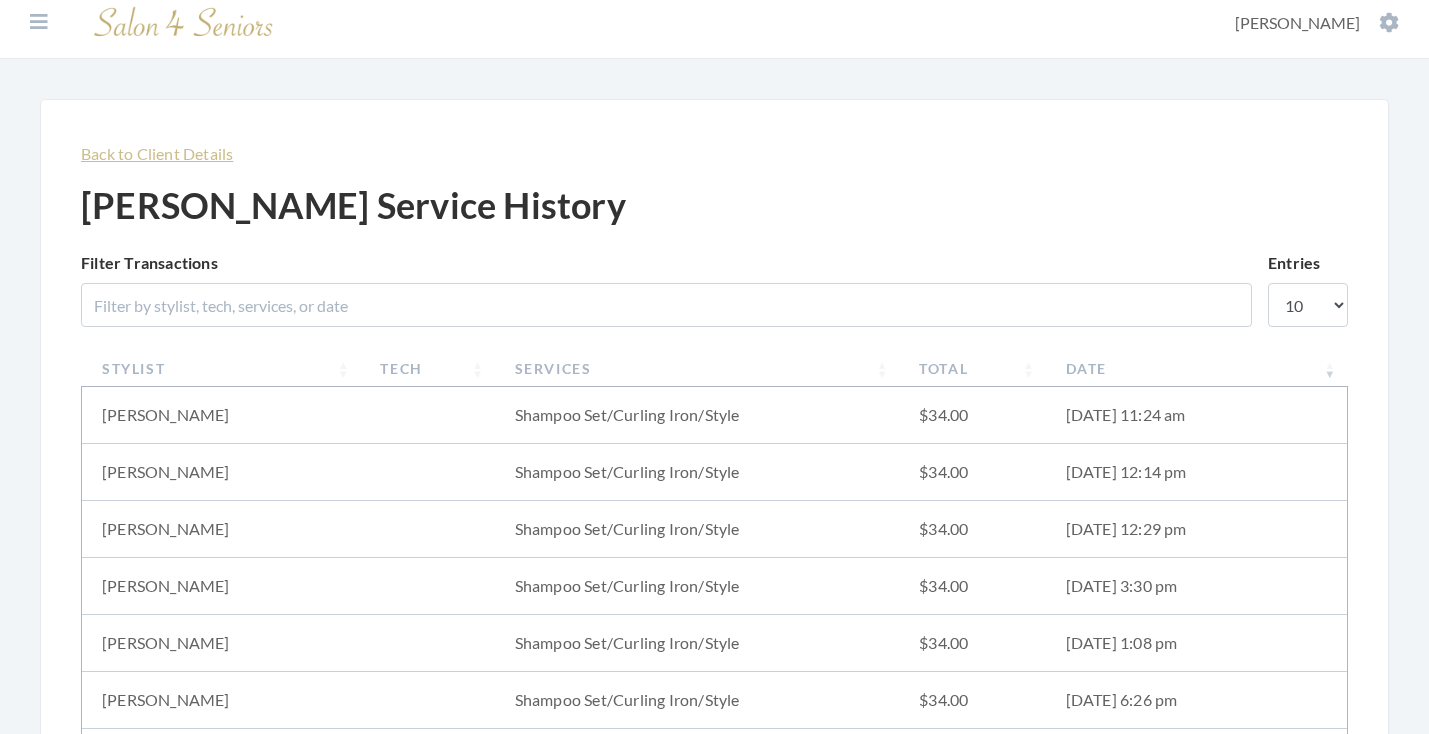 click on "Back to Client Details" at bounding box center [157, 153] 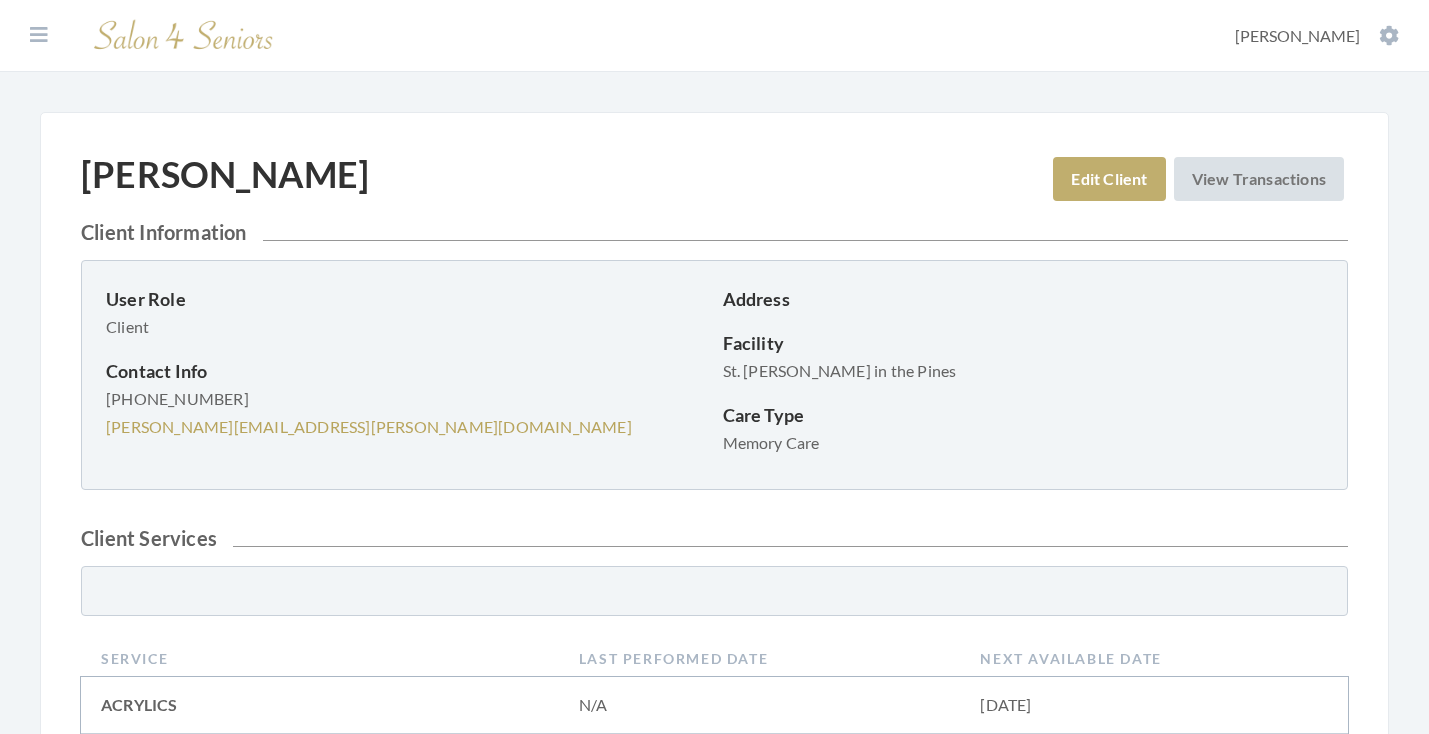 scroll, scrollTop: 0, scrollLeft: 0, axis: both 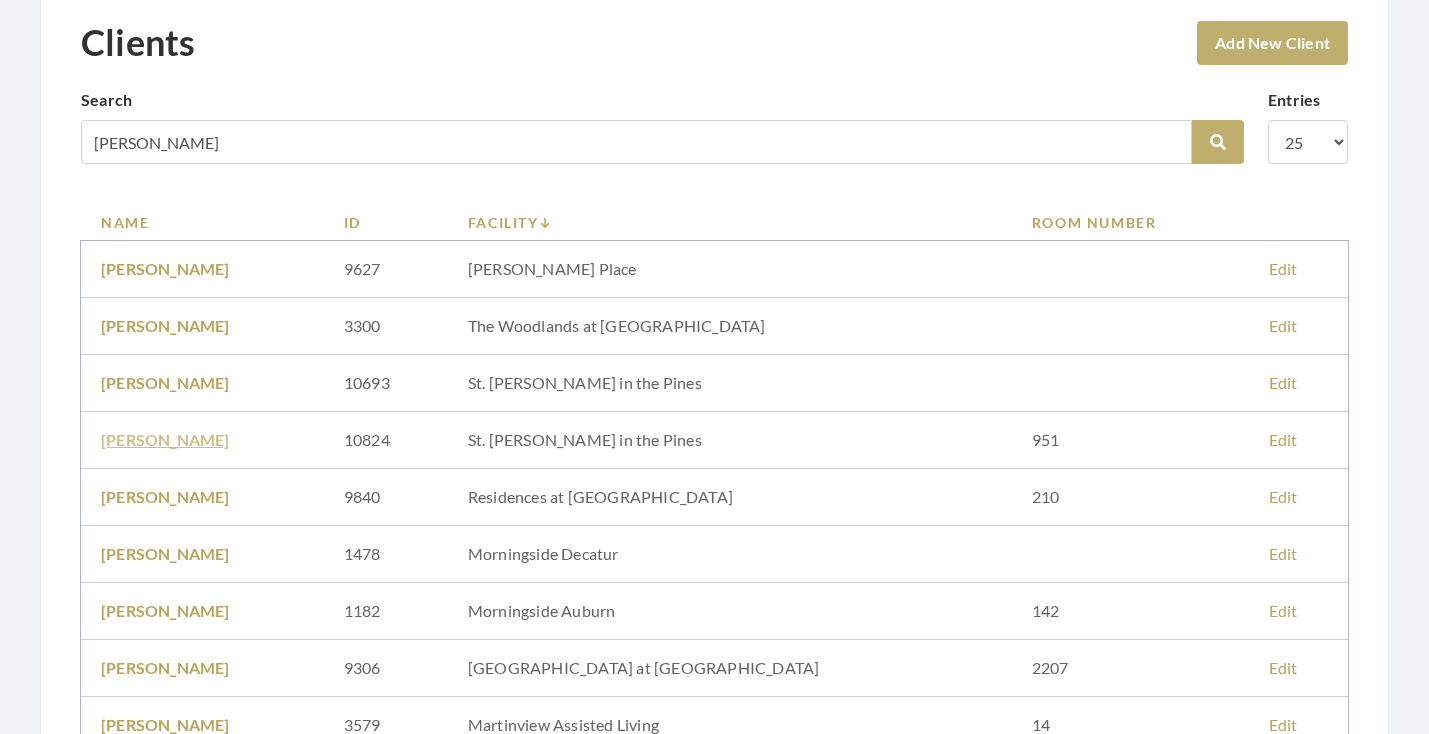 click on "[PERSON_NAME]" at bounding box center [165, 439] 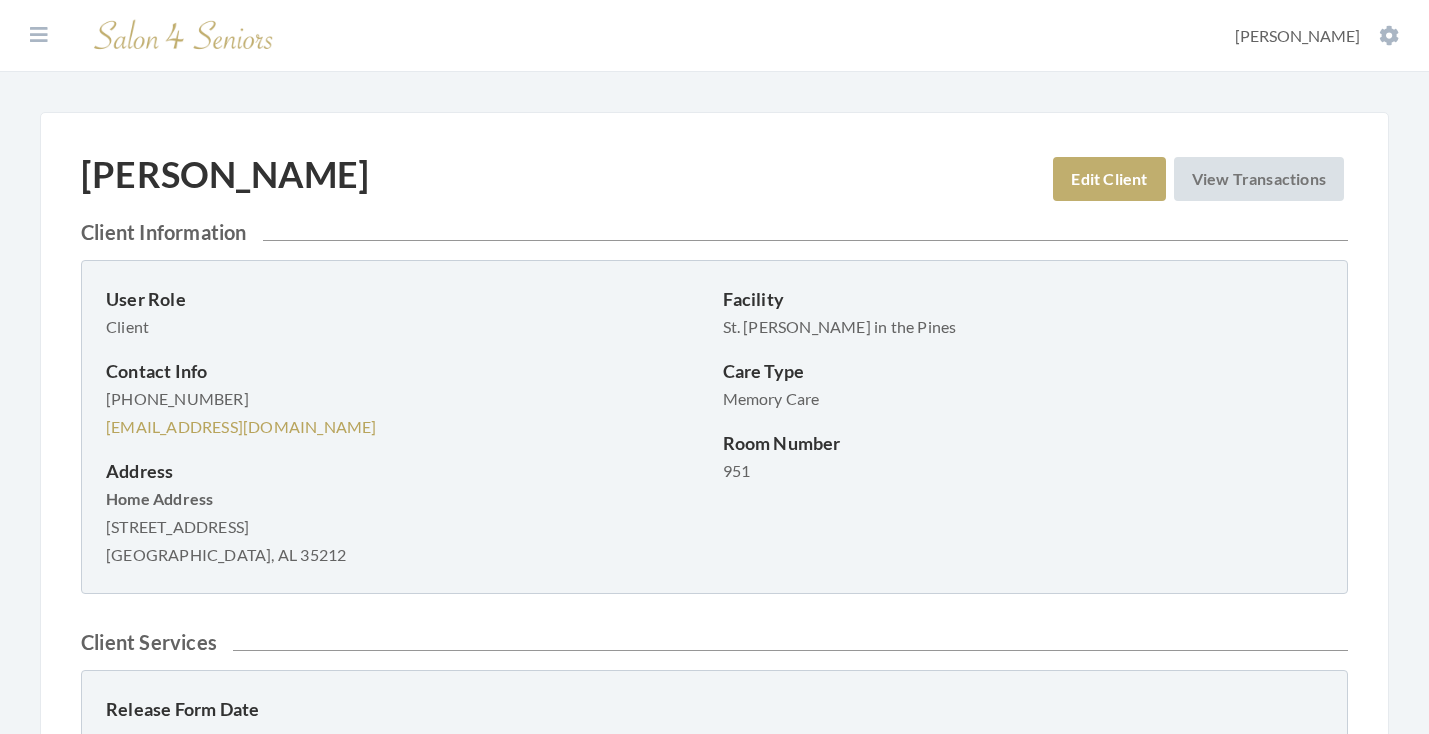 scroll, scrollTop: 0, scrollLeft: 0, axis: both 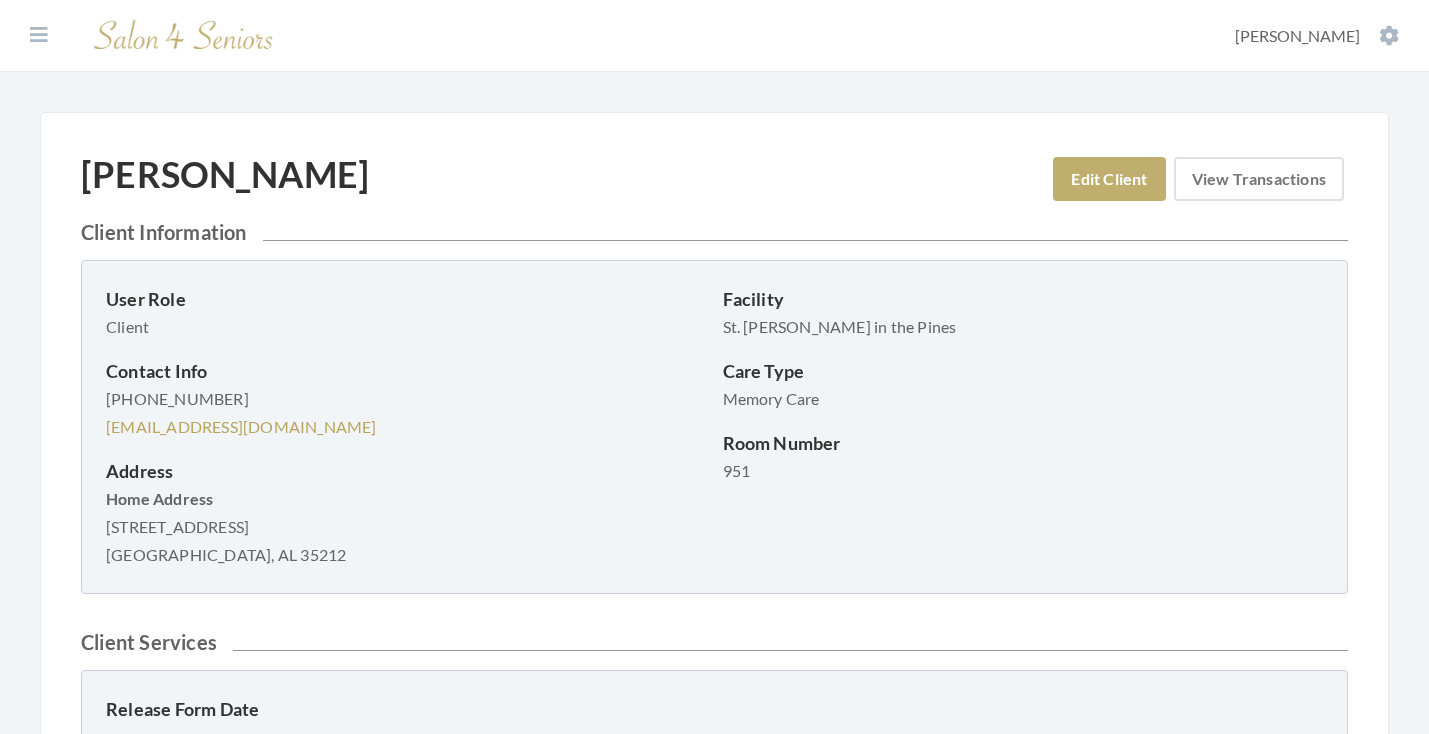 click on "View Transactions" at bounding box center (1259, 179) 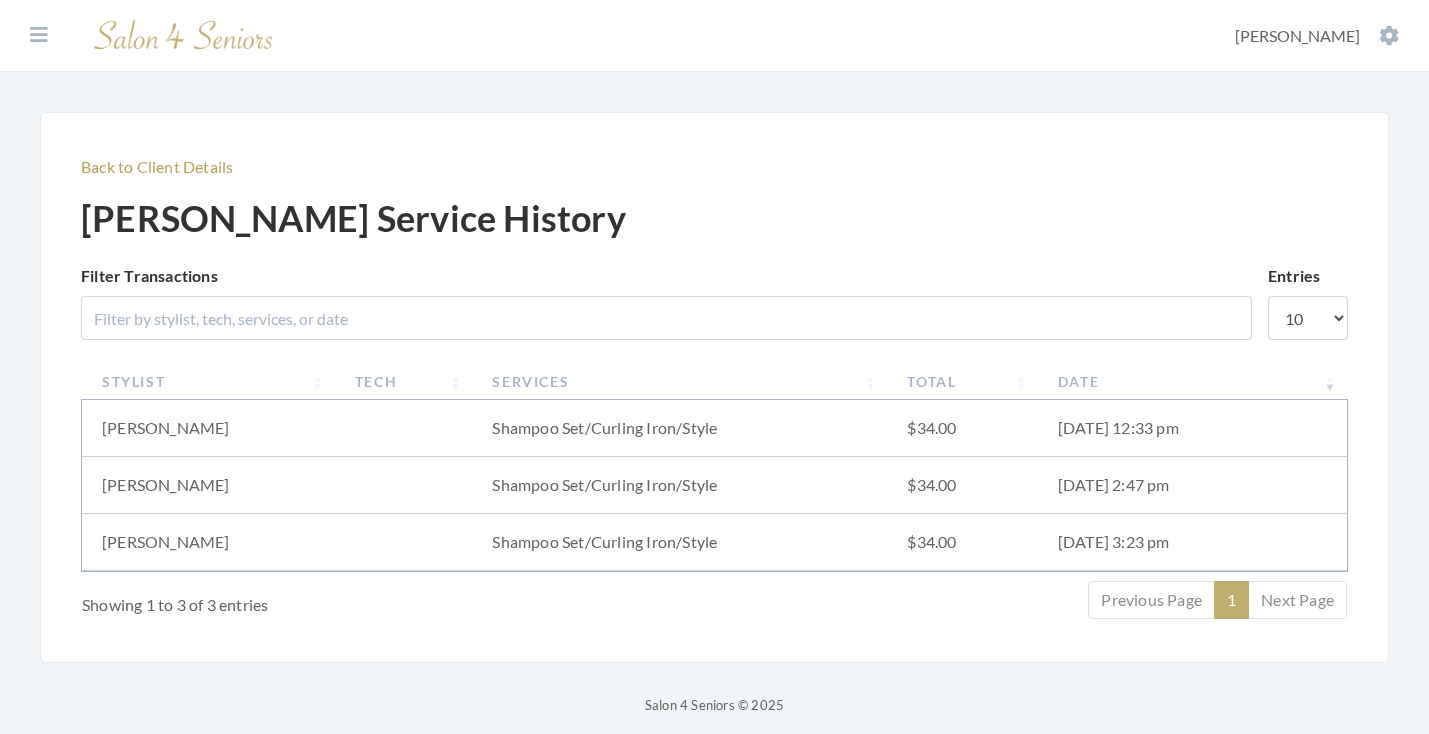 scroll, scrollTop: 13, scrollLeft: 0, axis: vertical 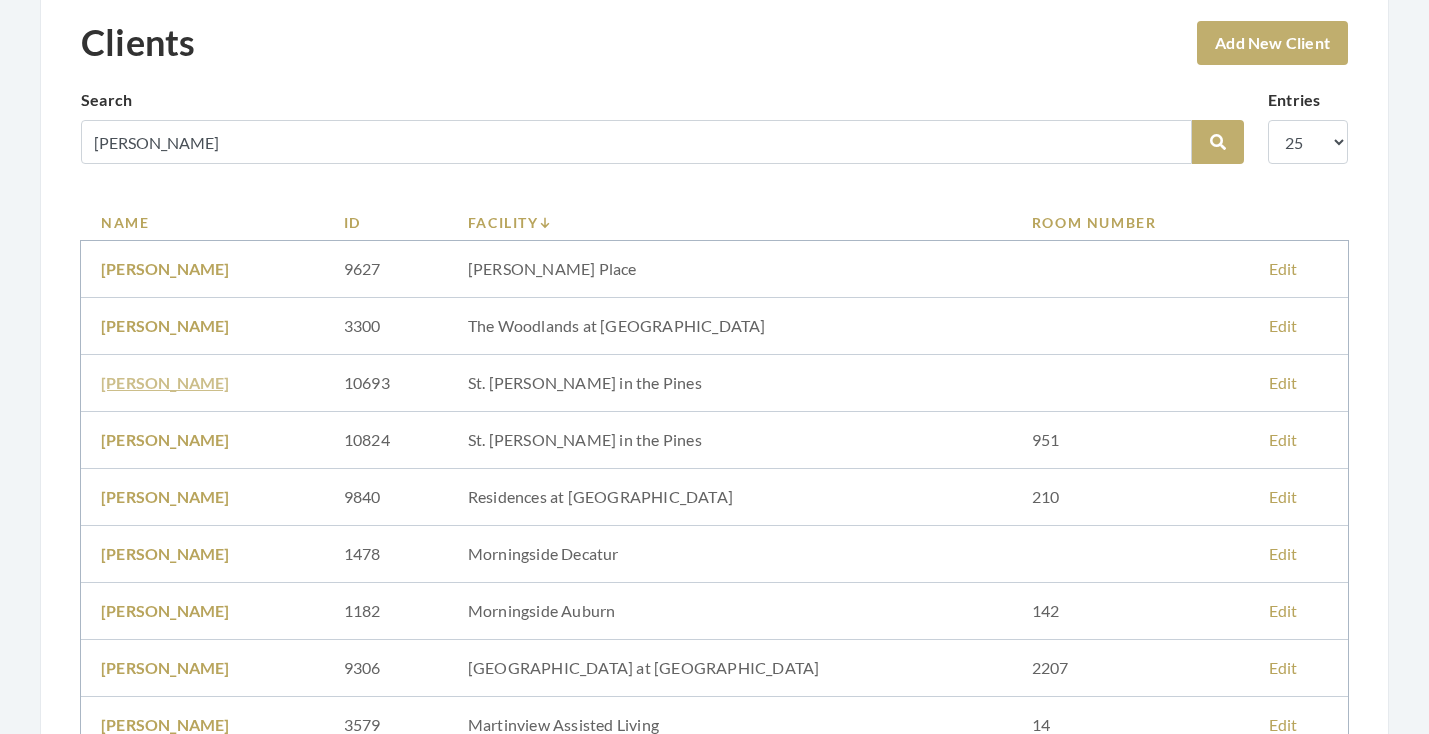 click on "Margaret
Allen" at bounding box center (165, 382) 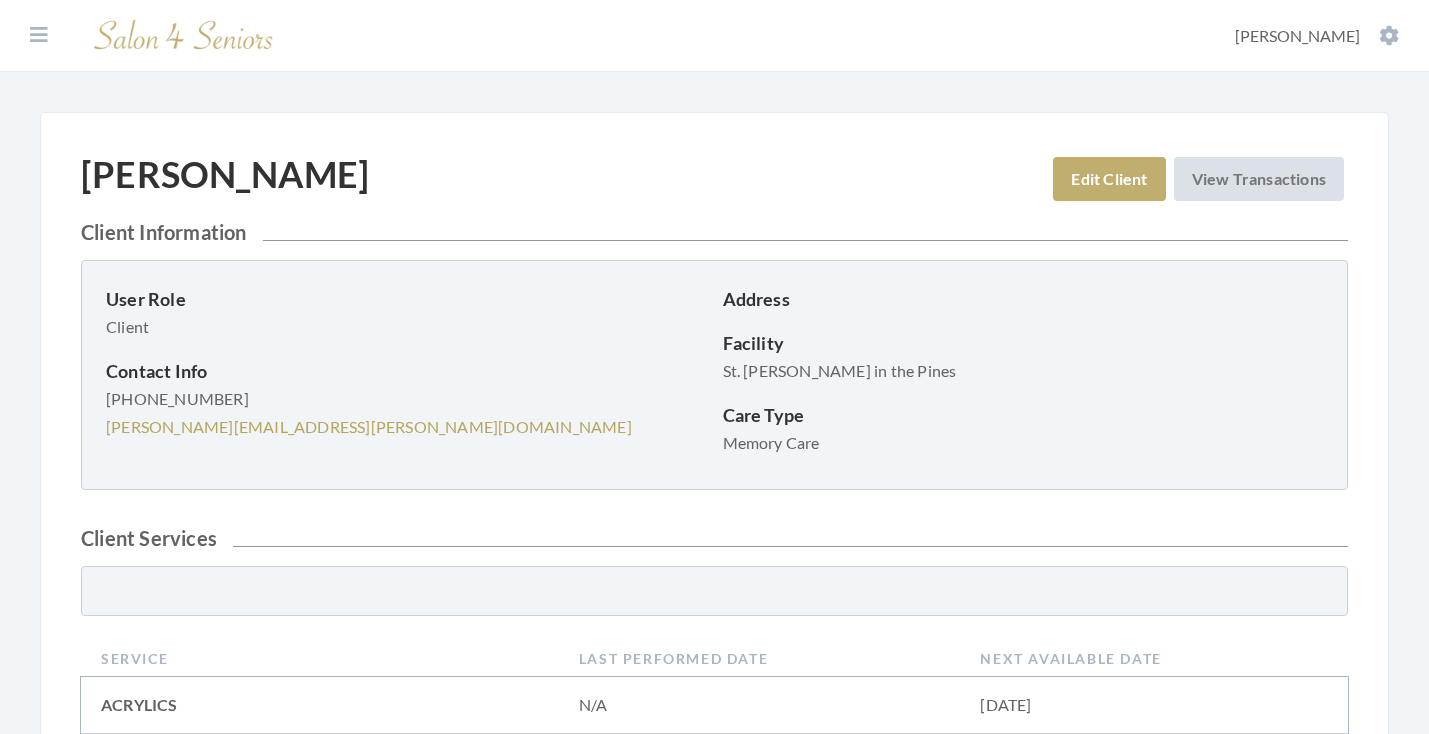 scroll, scrollTop: 0, scrollLeft: 0, axis: both 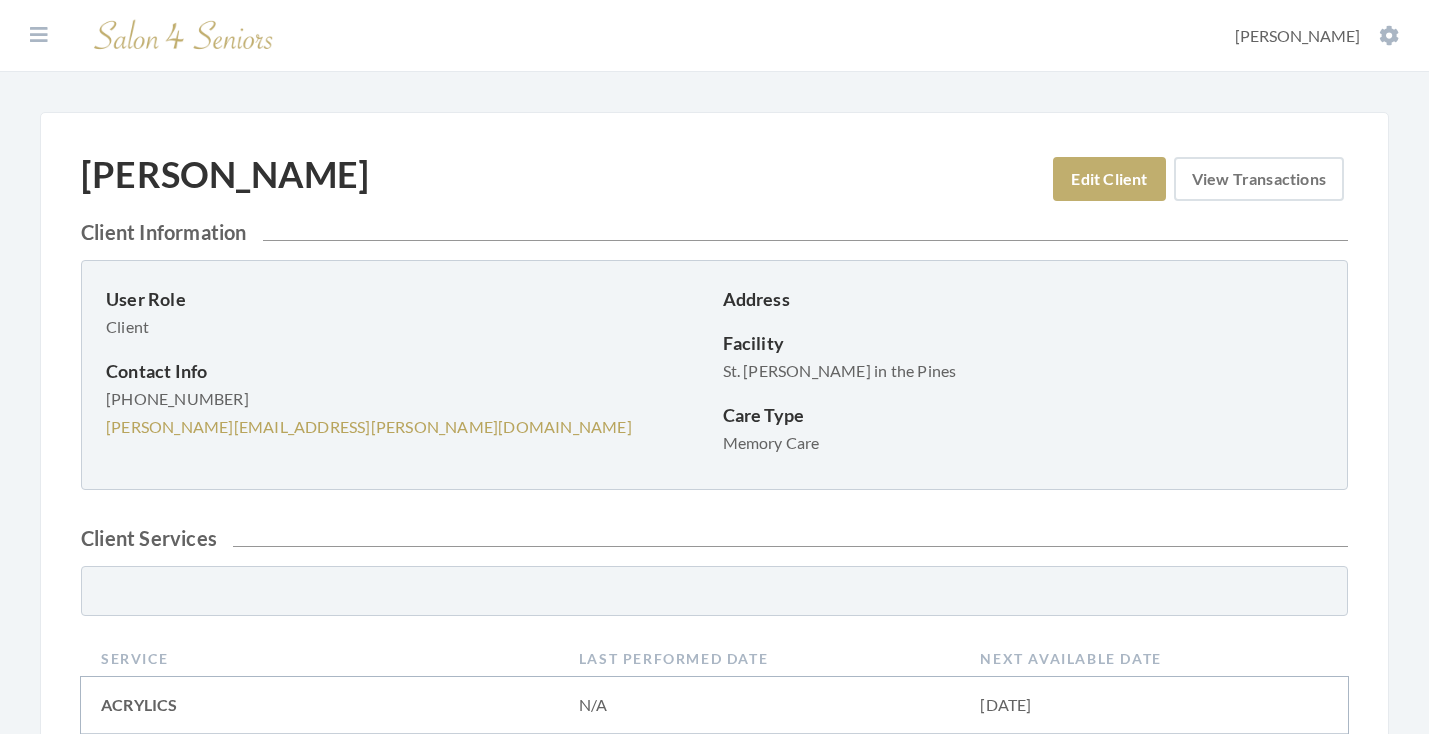 click on "View Transactions" at bounding box center [1259, 179] 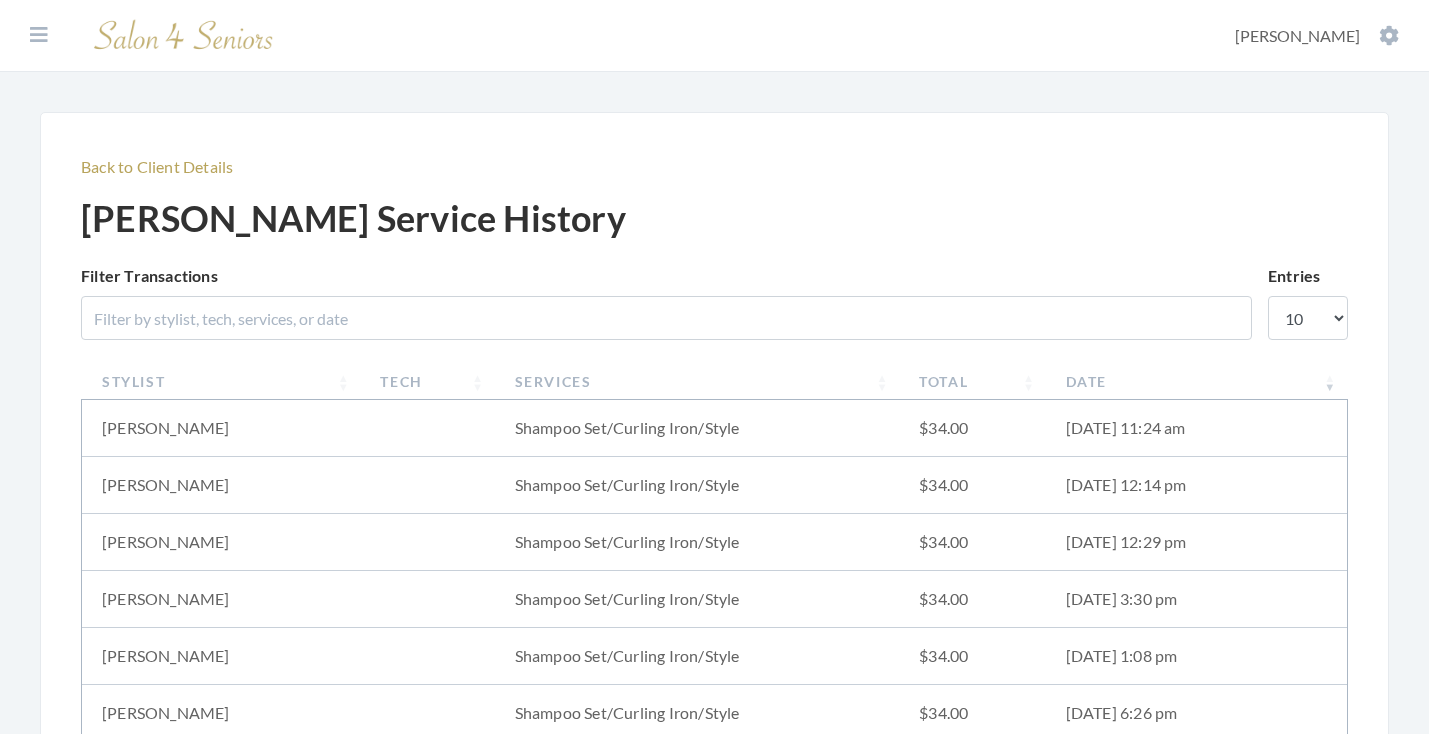scroll, scrollTop: 0, scrollLeft: 0, axis: both 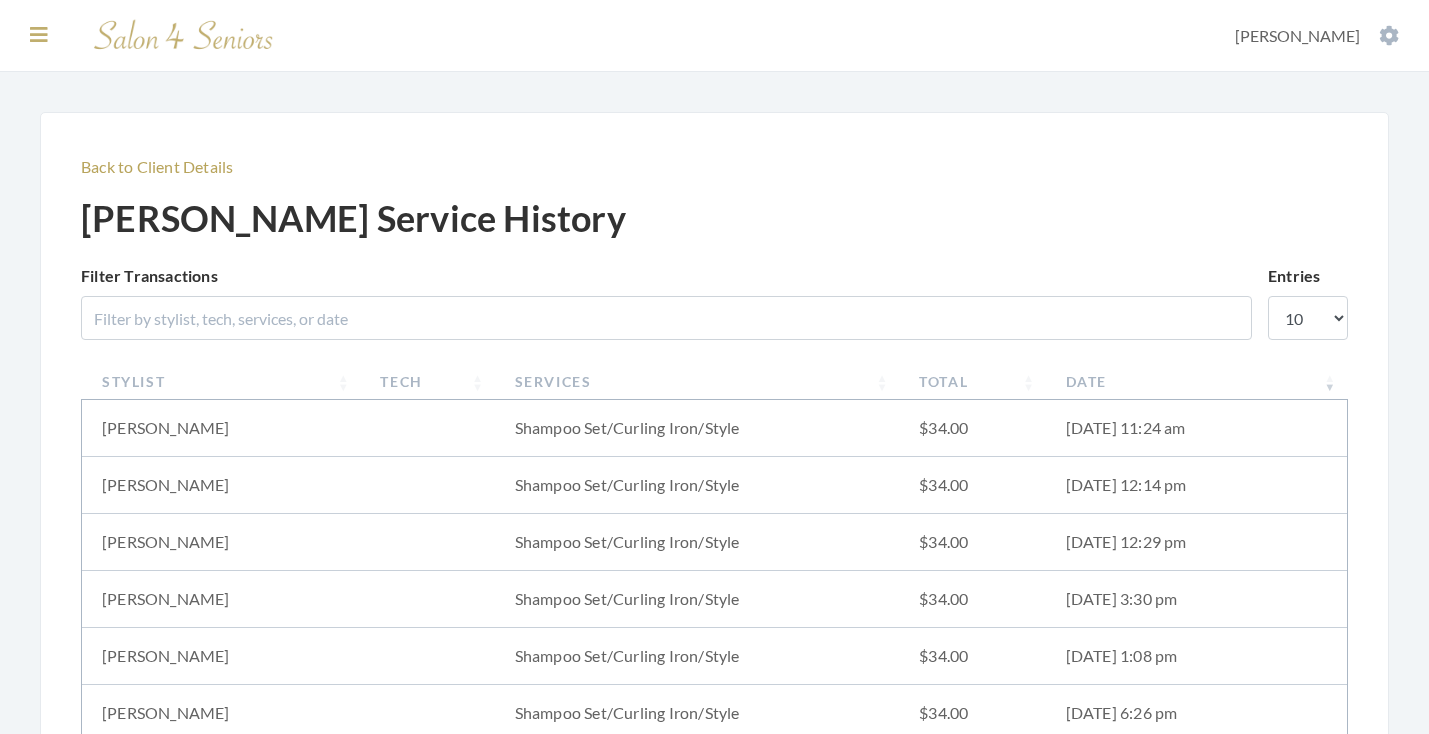click at bounding box center (39, 35) 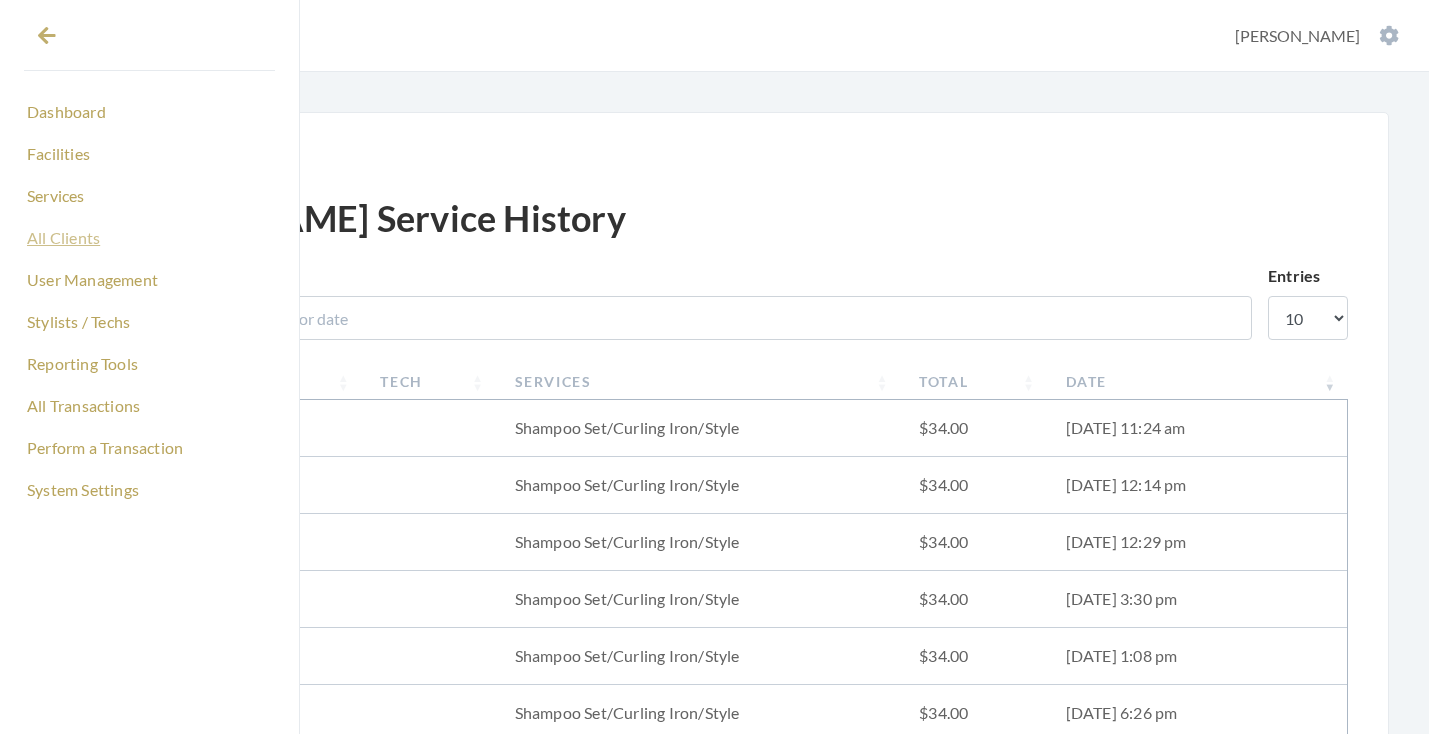 click on "All Clients" at bounding box center [149, 238] 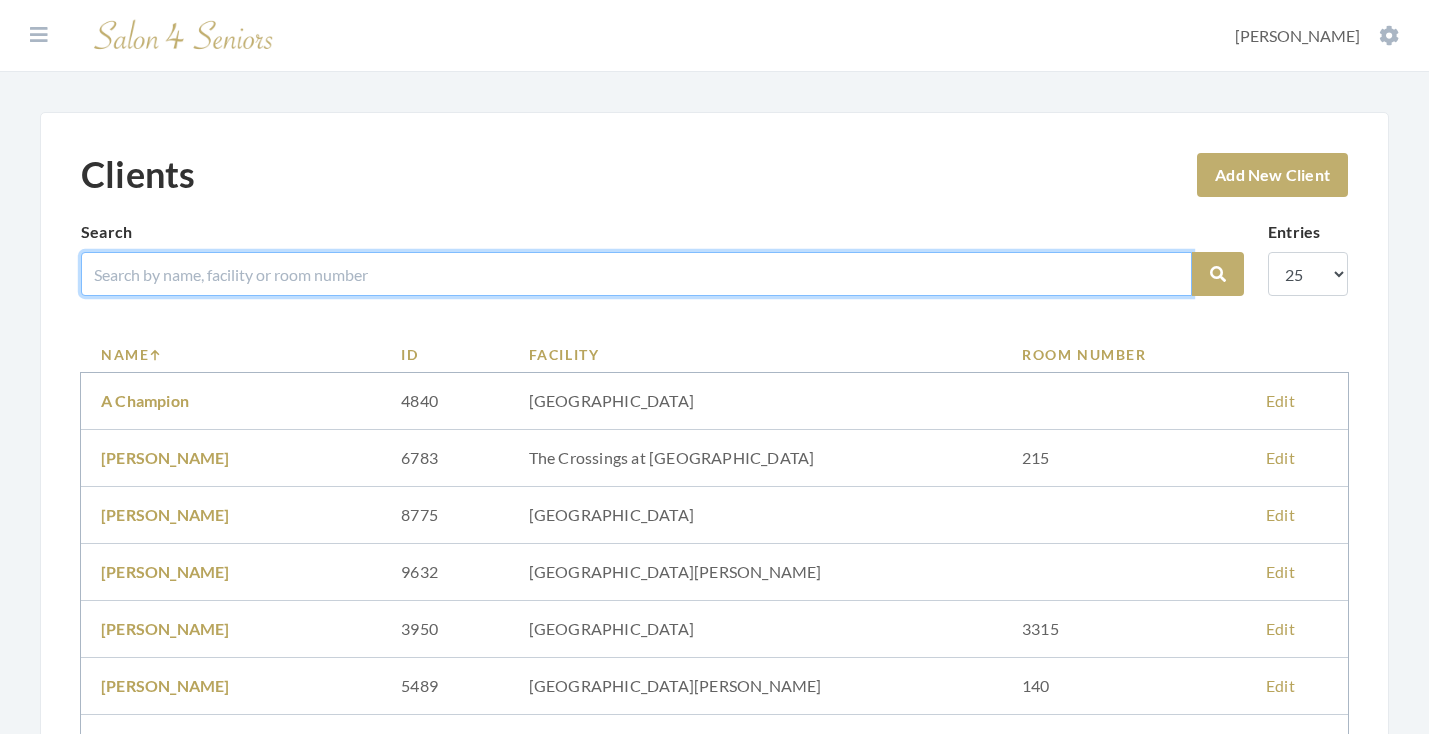 click at bounding box center [636, 274] 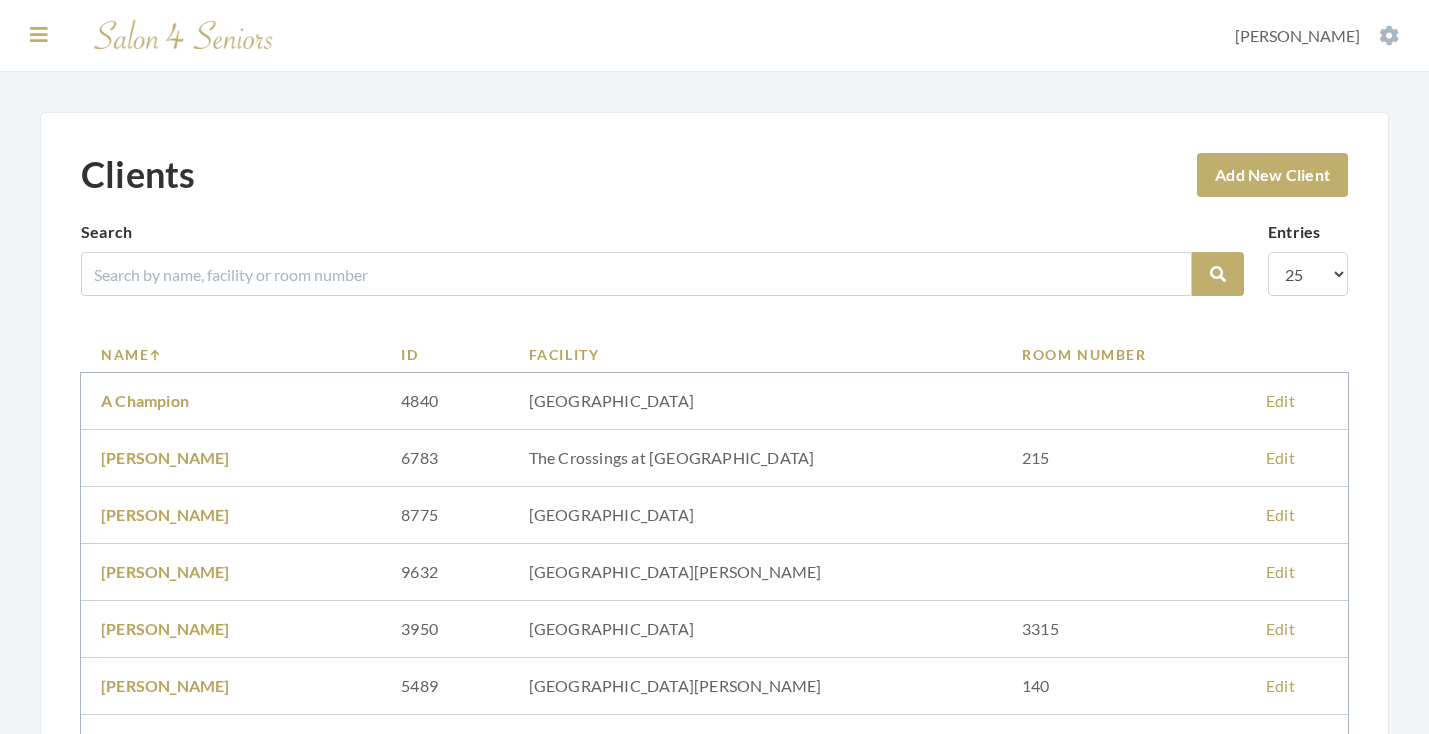 click at bounding box center (39, 35) 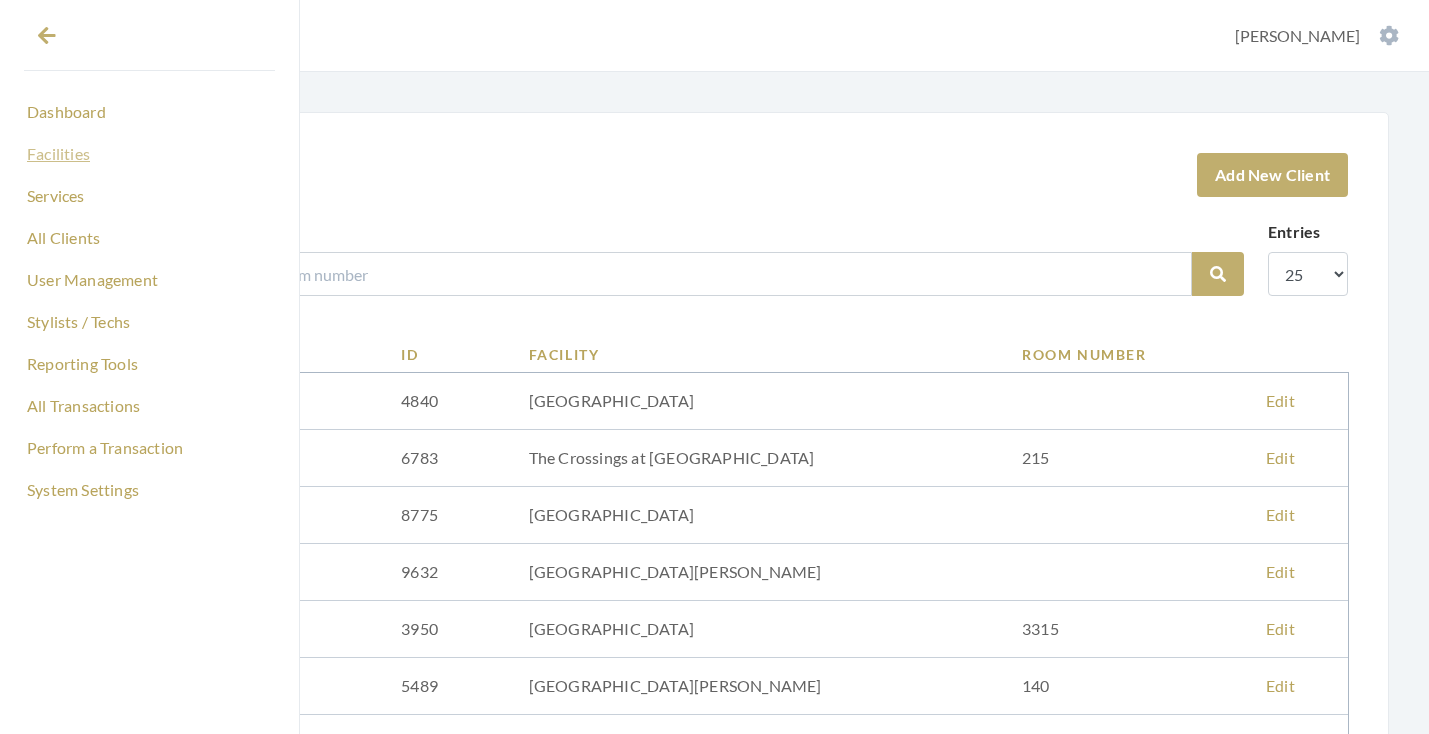 click on "Facilities" at bounding box center (149, 154) 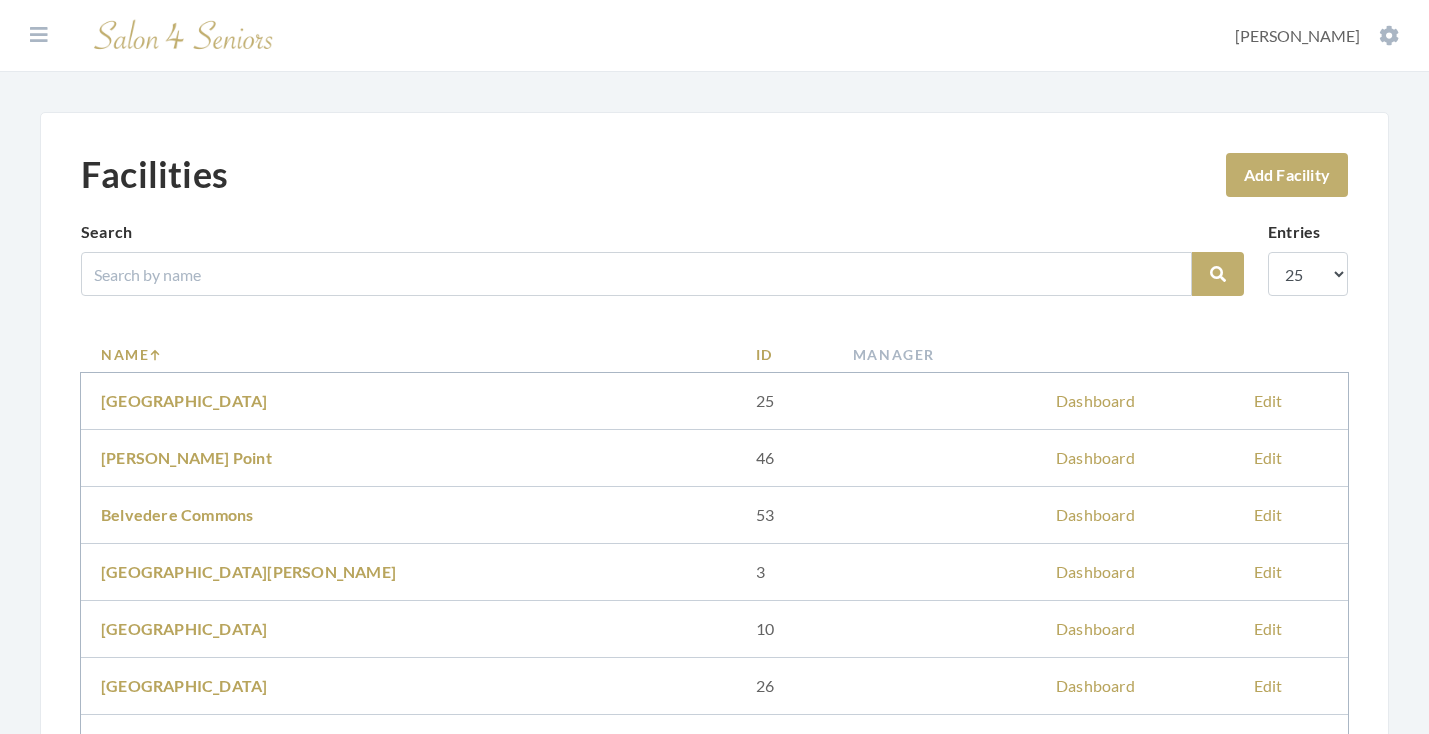 scroll, scrollTop: 0, scrollLeft: 0, axis: both 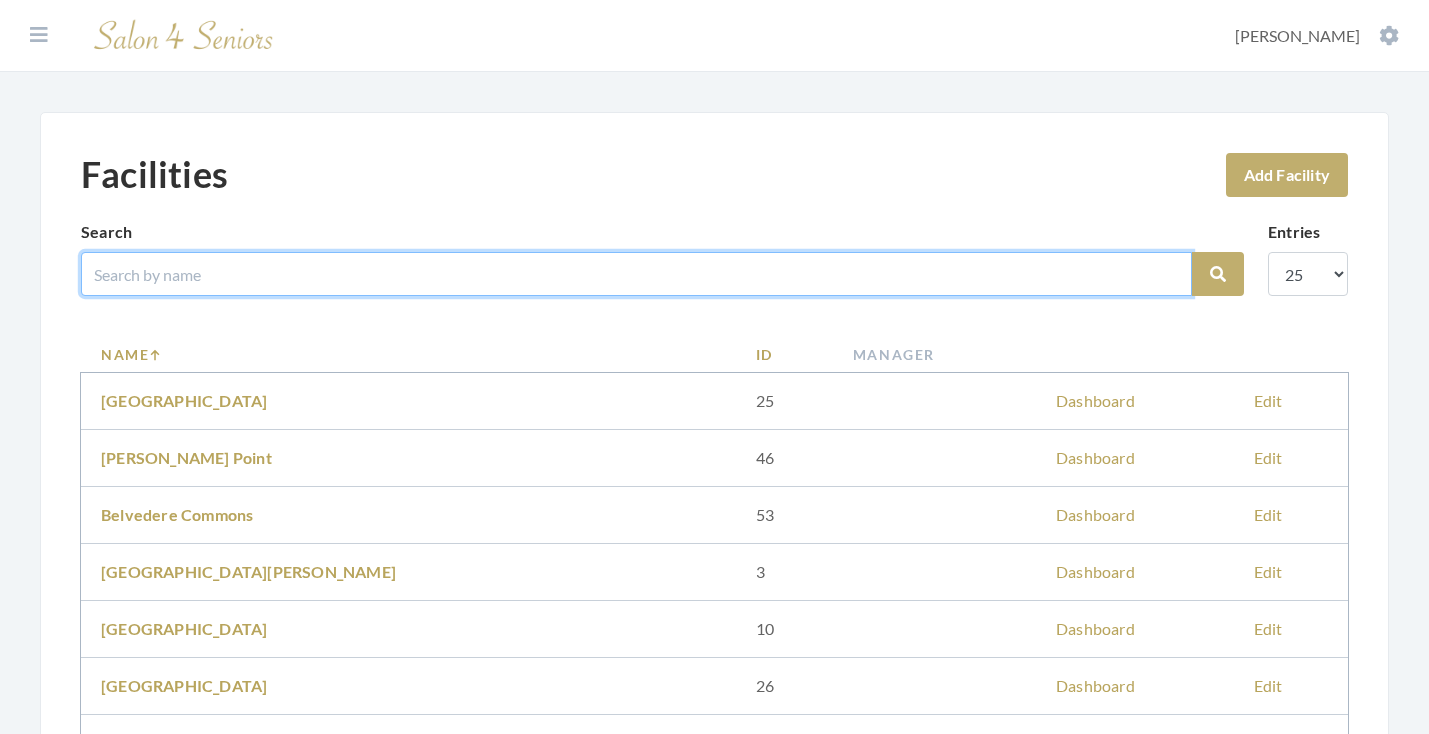 click at bounding box center (636, 274) 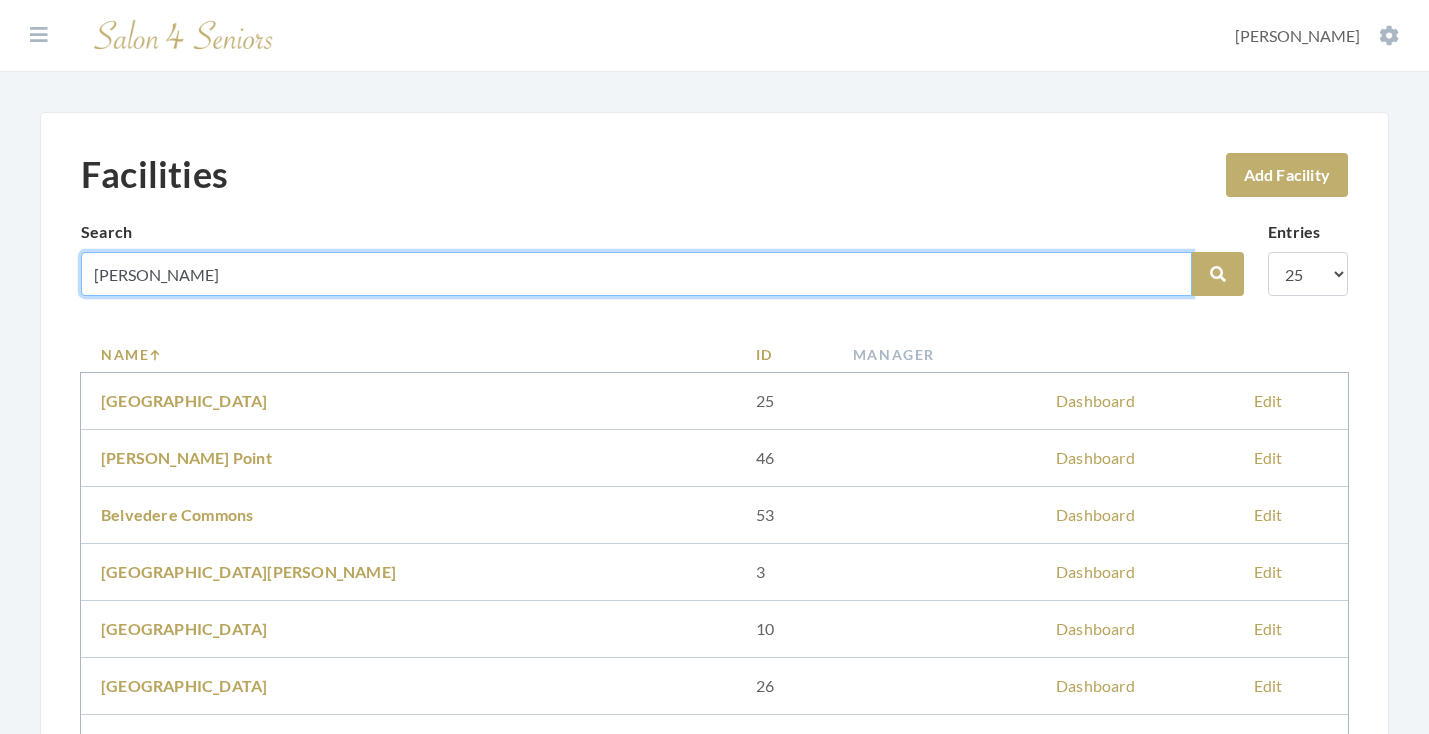 type on "[PERSON_NAME]" 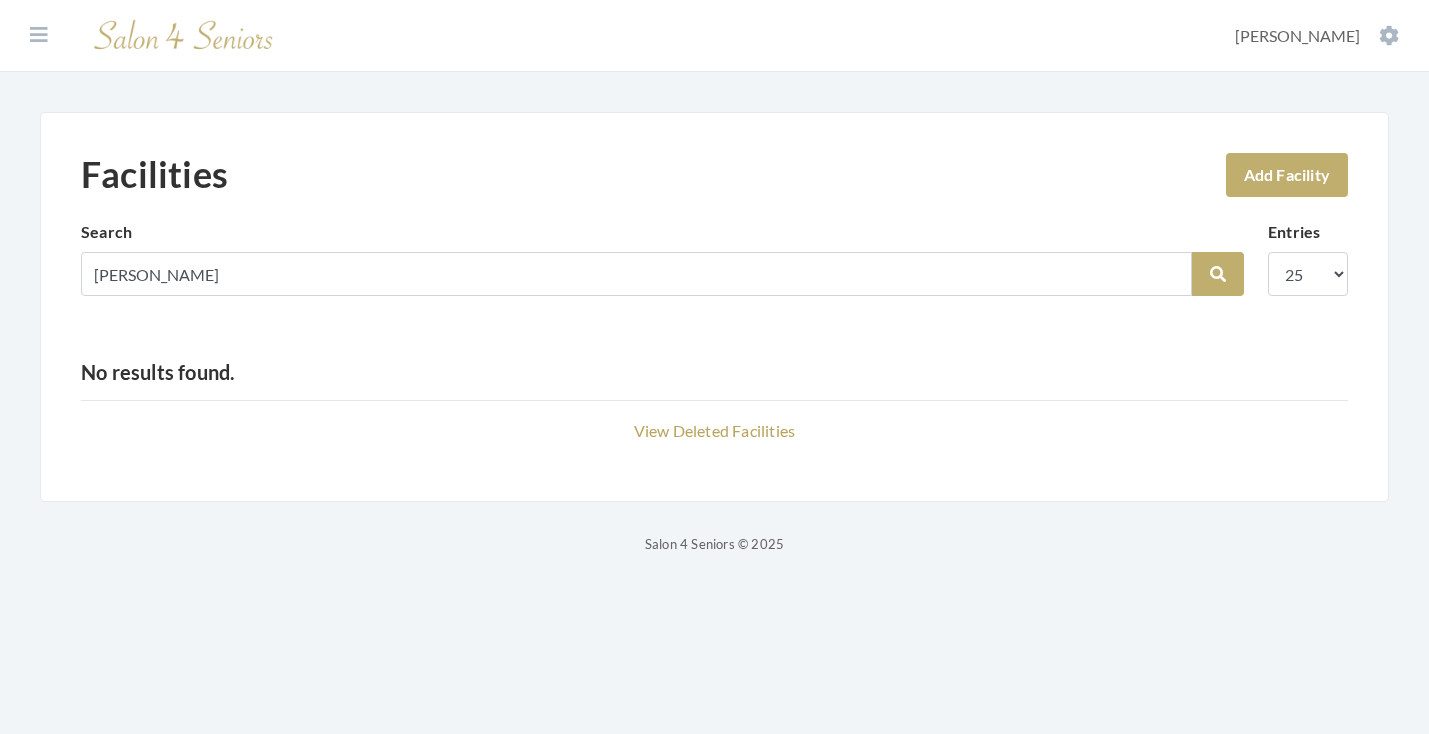 scroll, scrollTop: 0, scrollLeft: 0, axis: both 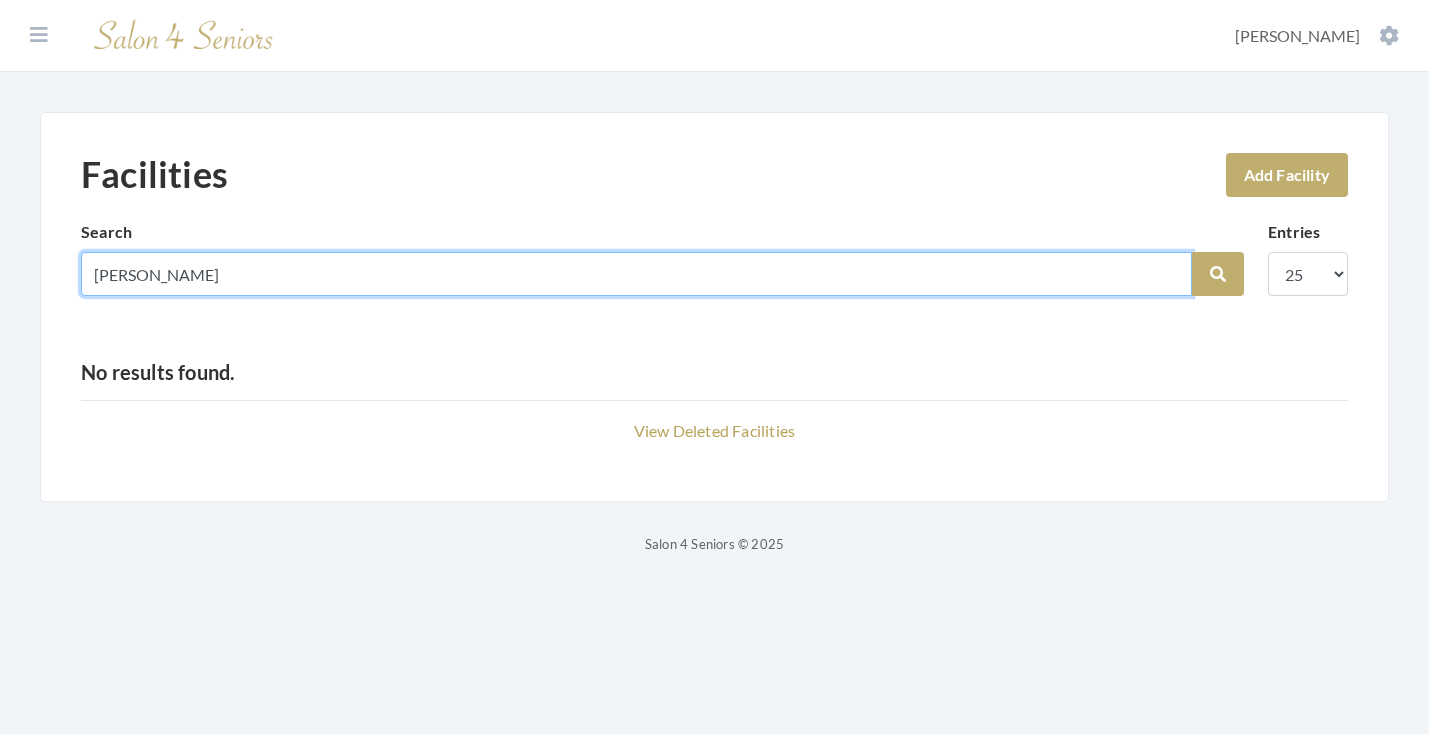 click on "Facilities   Add Facility   Search   GOSNELL   Search             Entries   10   25   50   100   No results found.     View Deleted Facilities" at bounding box center (714, 307) 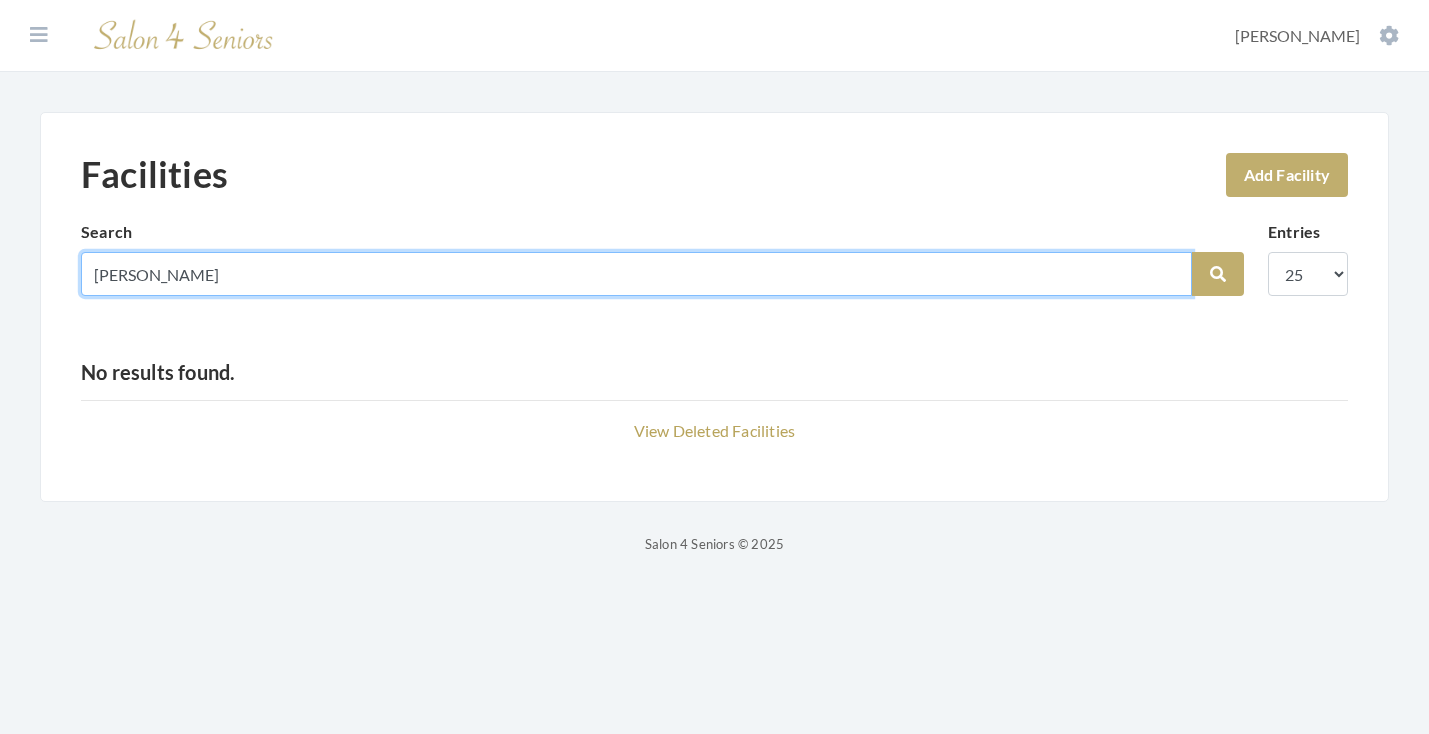 type on "[PERSON_NAME]" 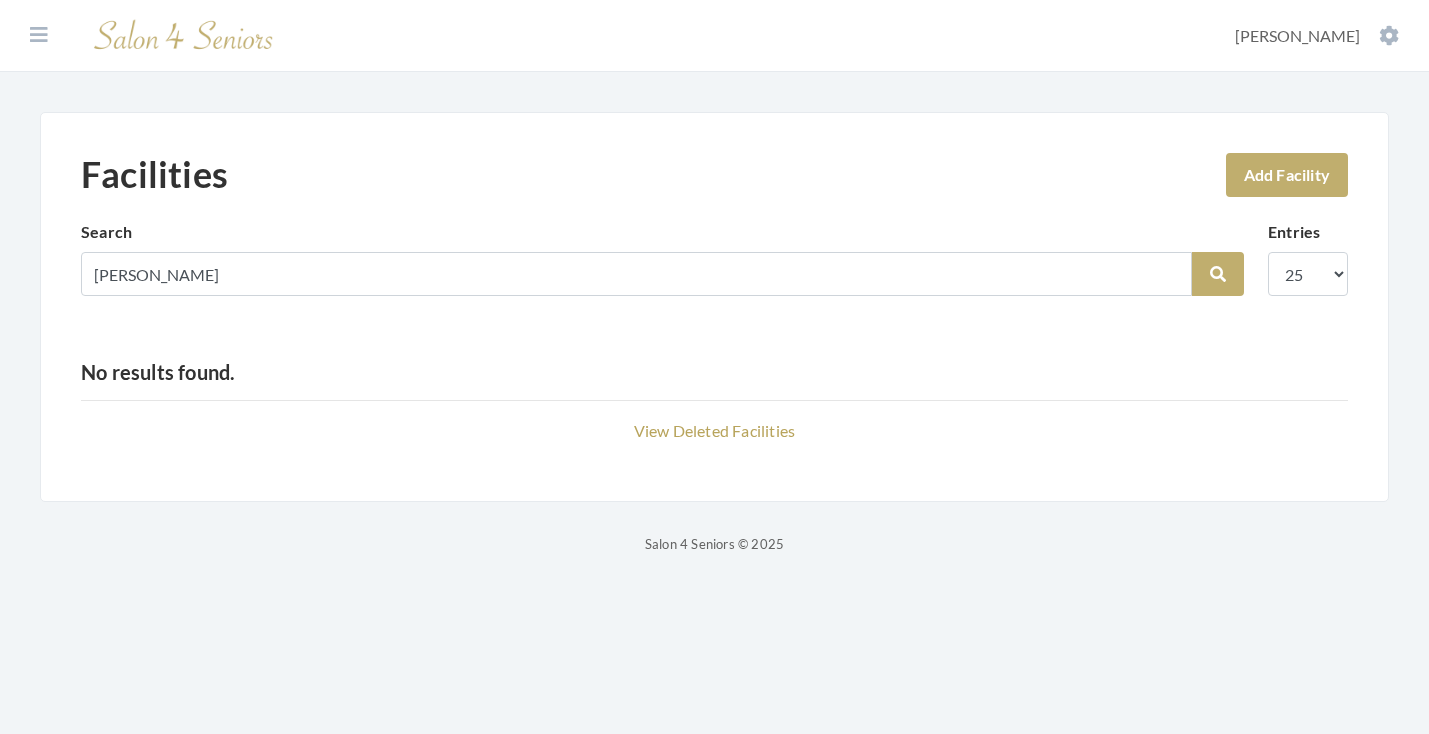 scroll, scrollTop: 0, scrollLeft: 0, axis: both 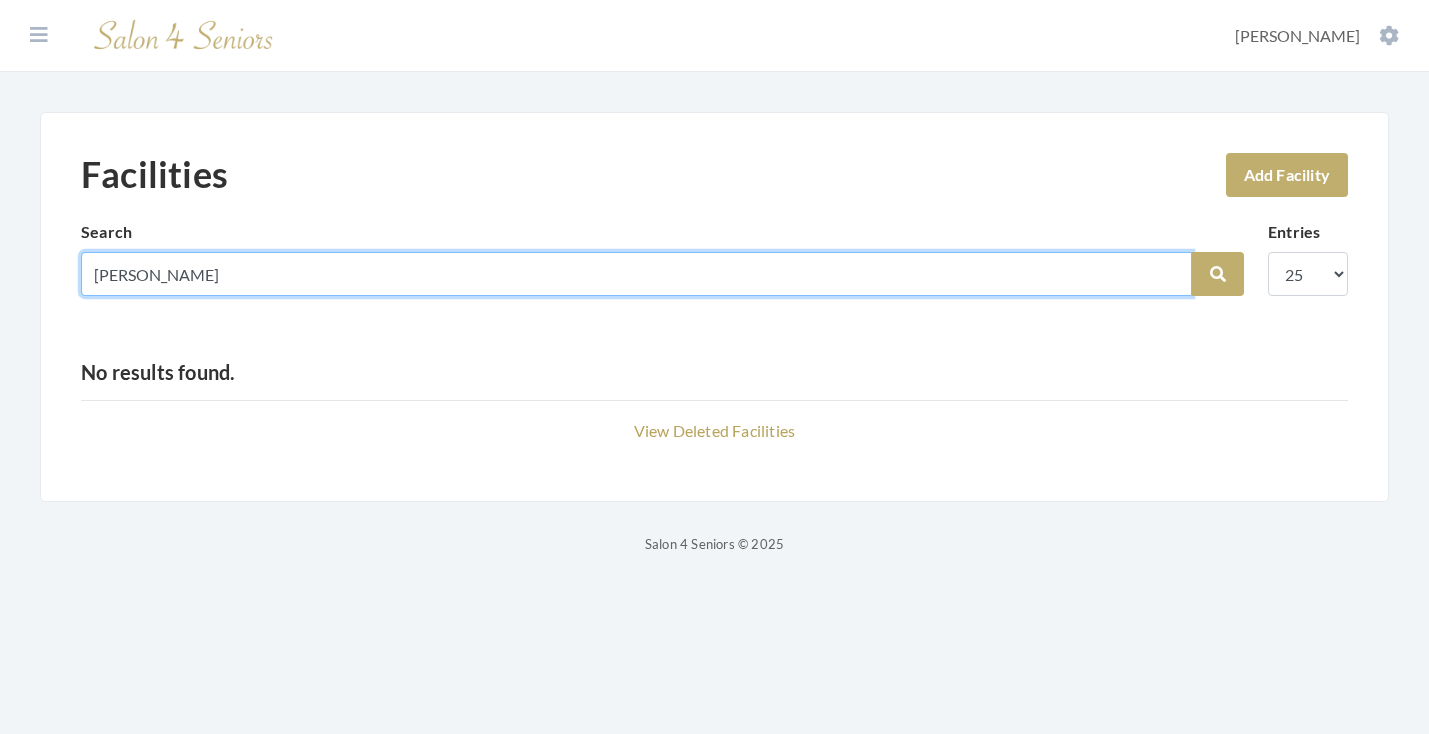 click on "[PERSON_NAME]" at bounding box center [636, 274] 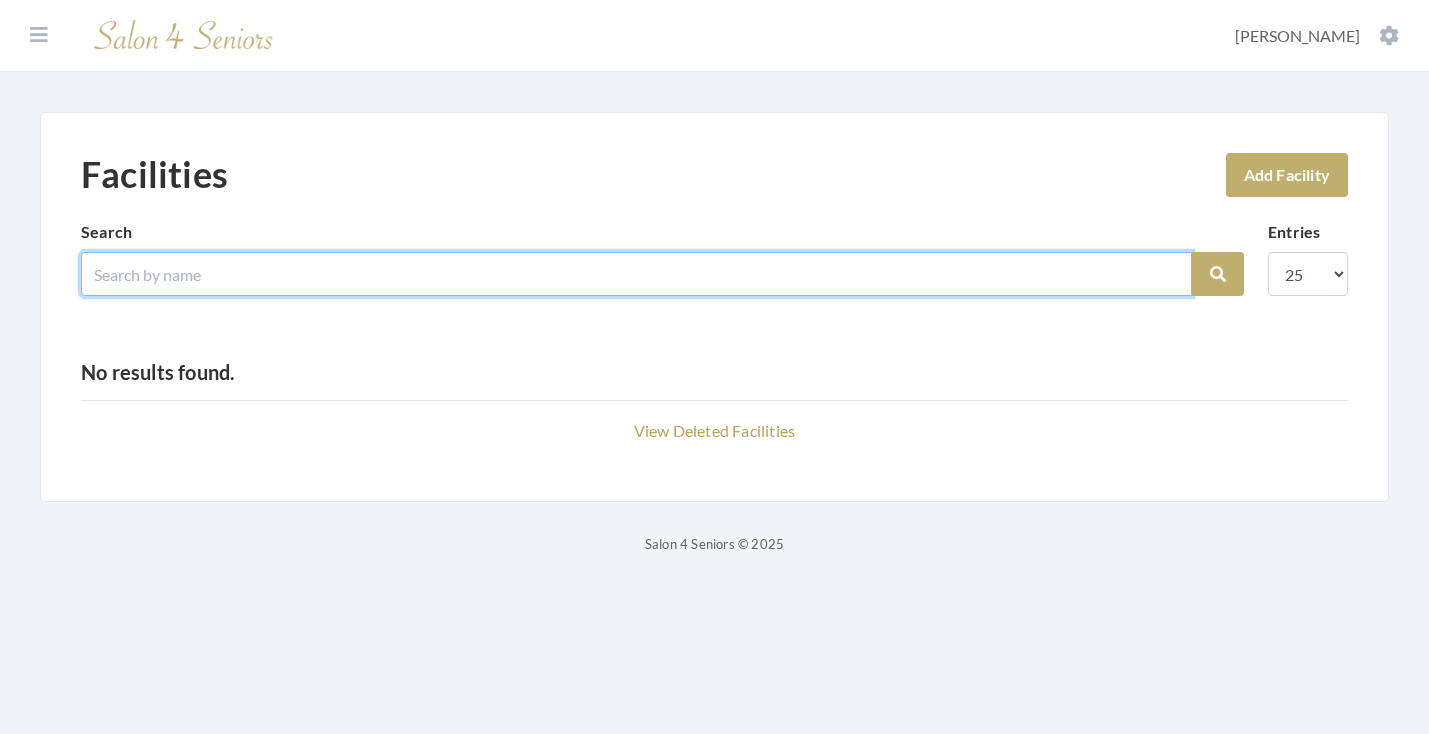 type 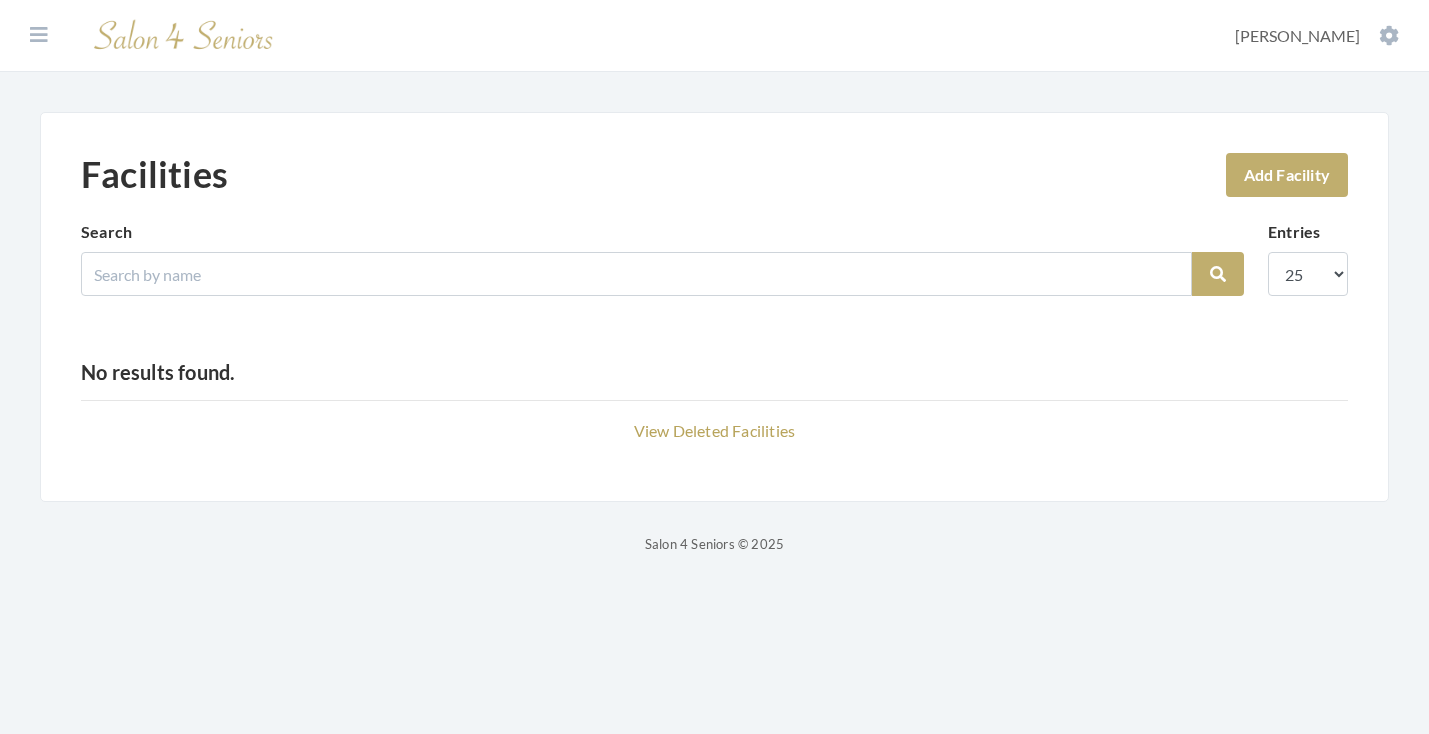 click on "Dashboard   Facilities   Services   All Clients   User Management   Stylists / Techs   Reporting Tools   All Transactions   Perform a Transaction   System Settings     [PERSON_NAME]       Account   Log Out" at bounding box center [714, 36] 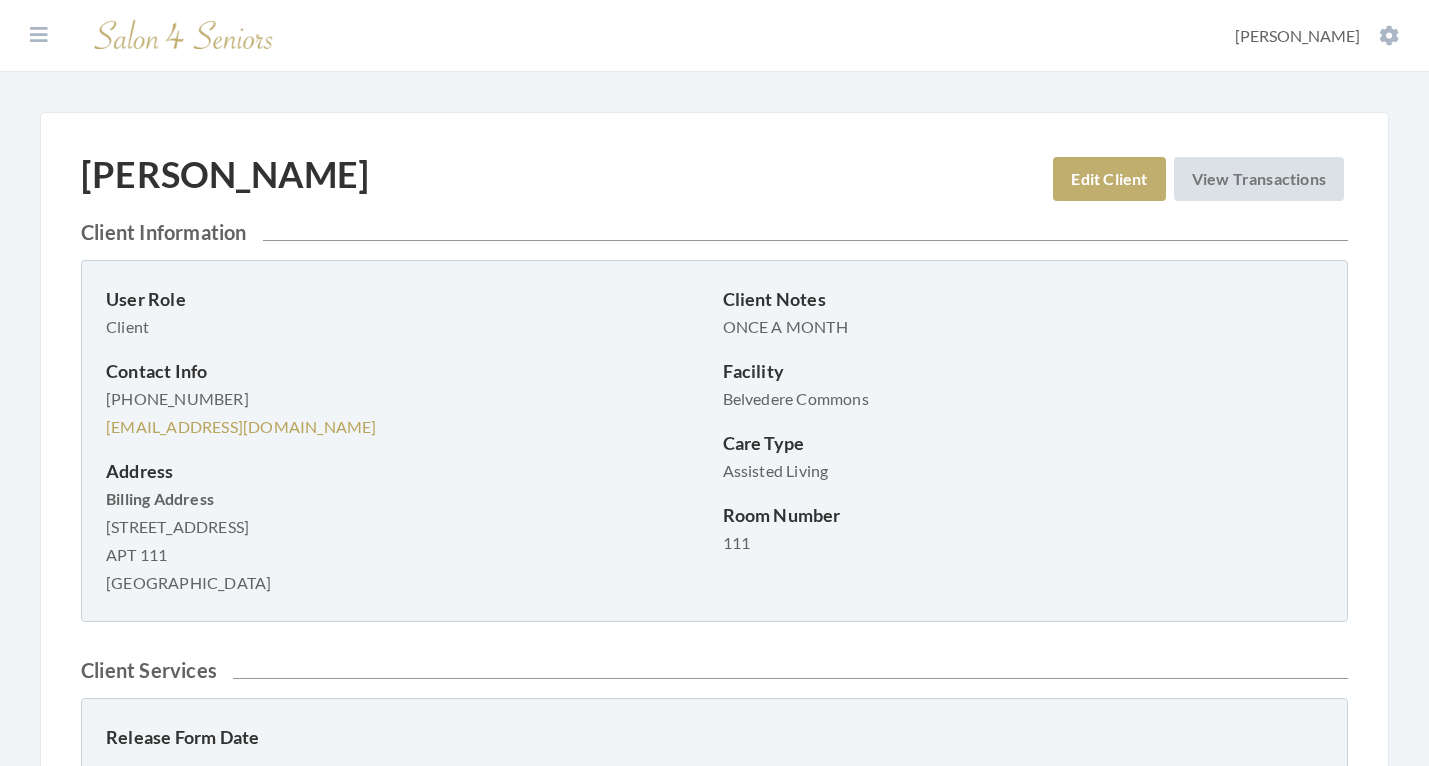 scroll, scrollTop: 0, scrollLeft: 0, axis: both 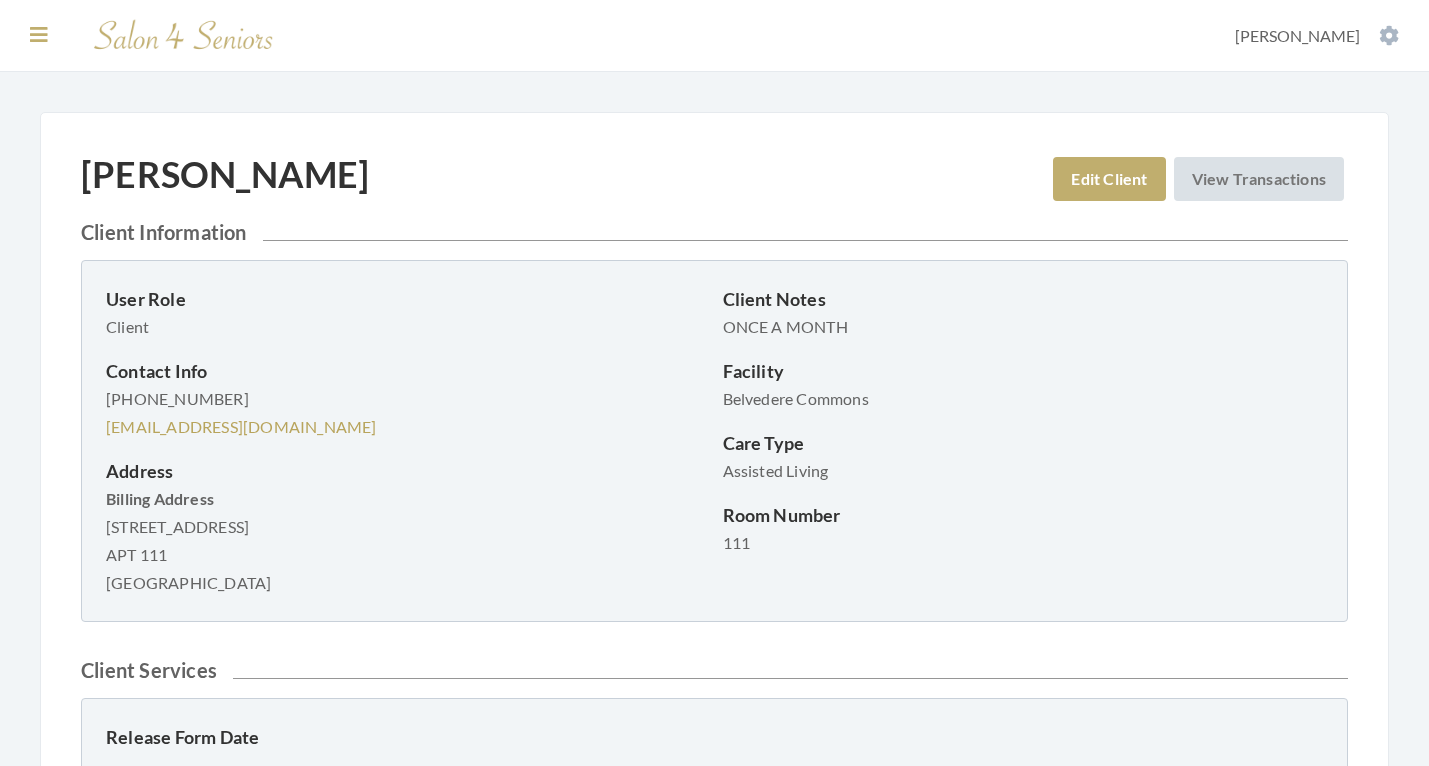 click at bounding box center [39, 35] 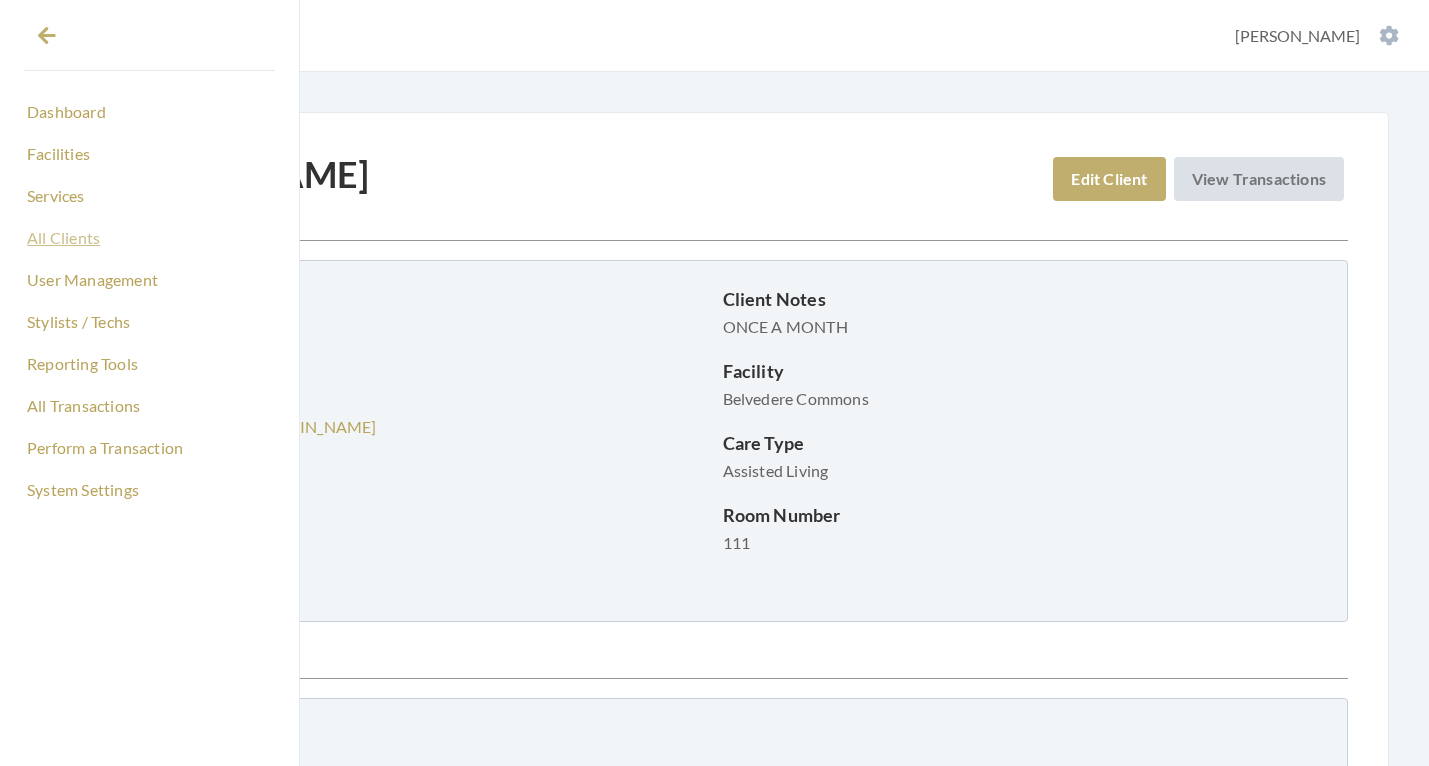 click on "All Clients" at bounding box center [149, 238] 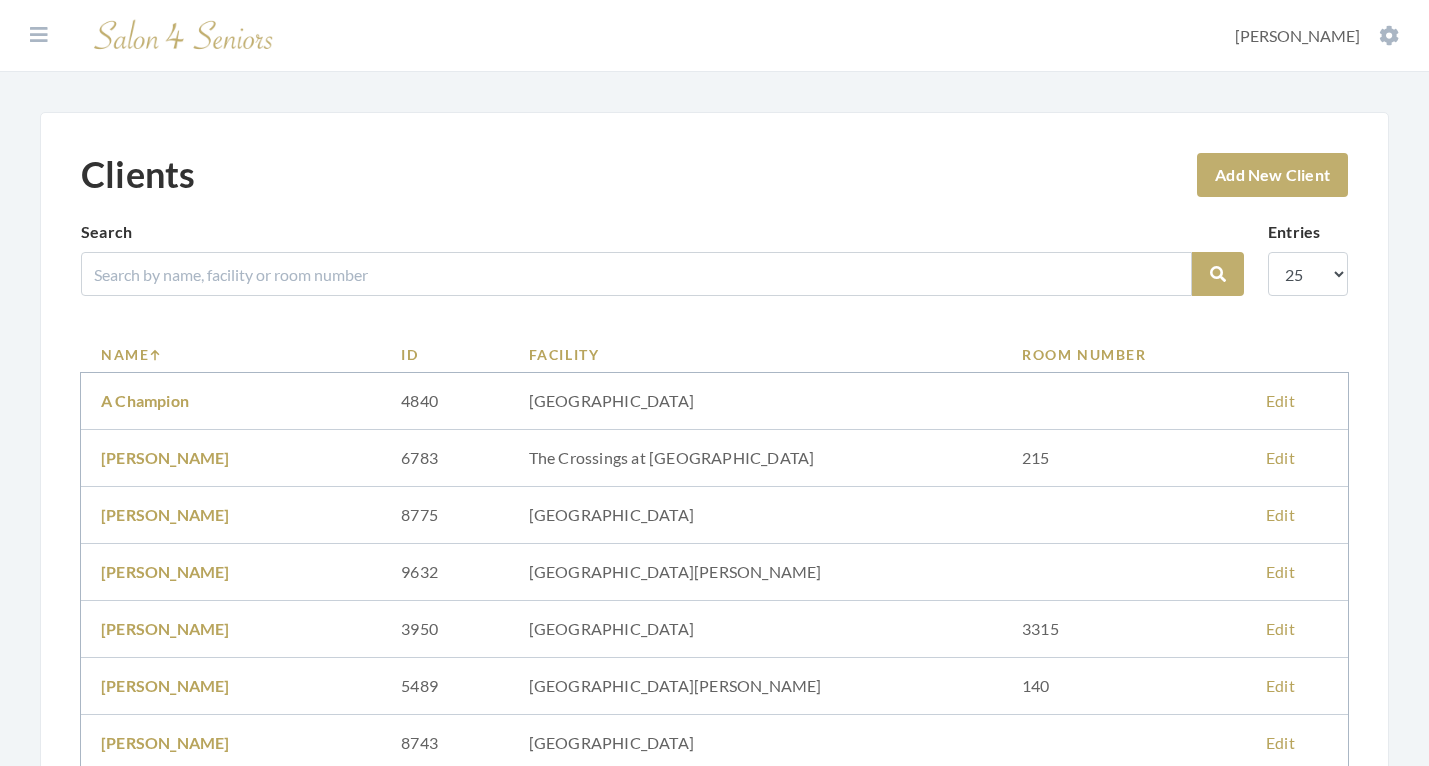 scroll, scrollTop: 0, scrollLeft: 0, axis: both 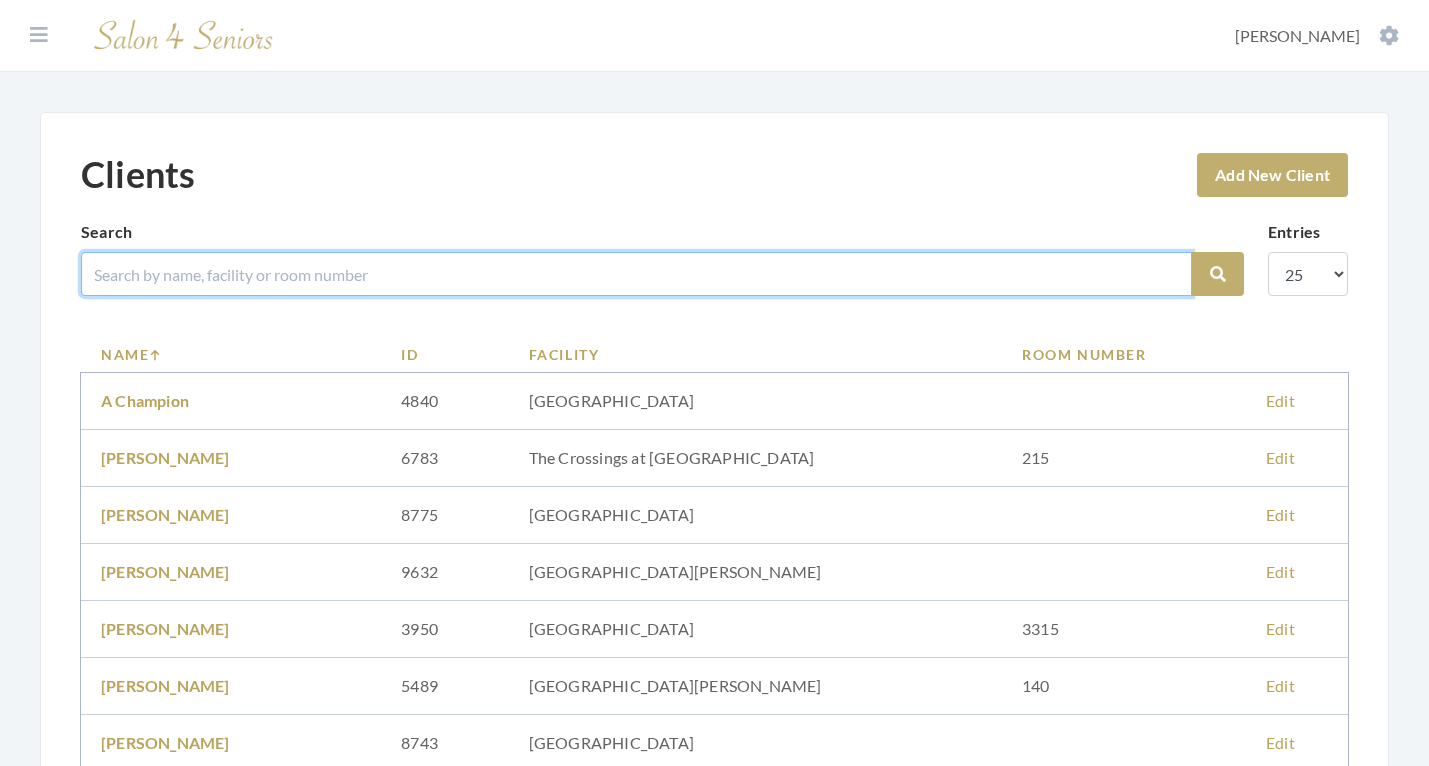 click at bounding box center [636, 274] 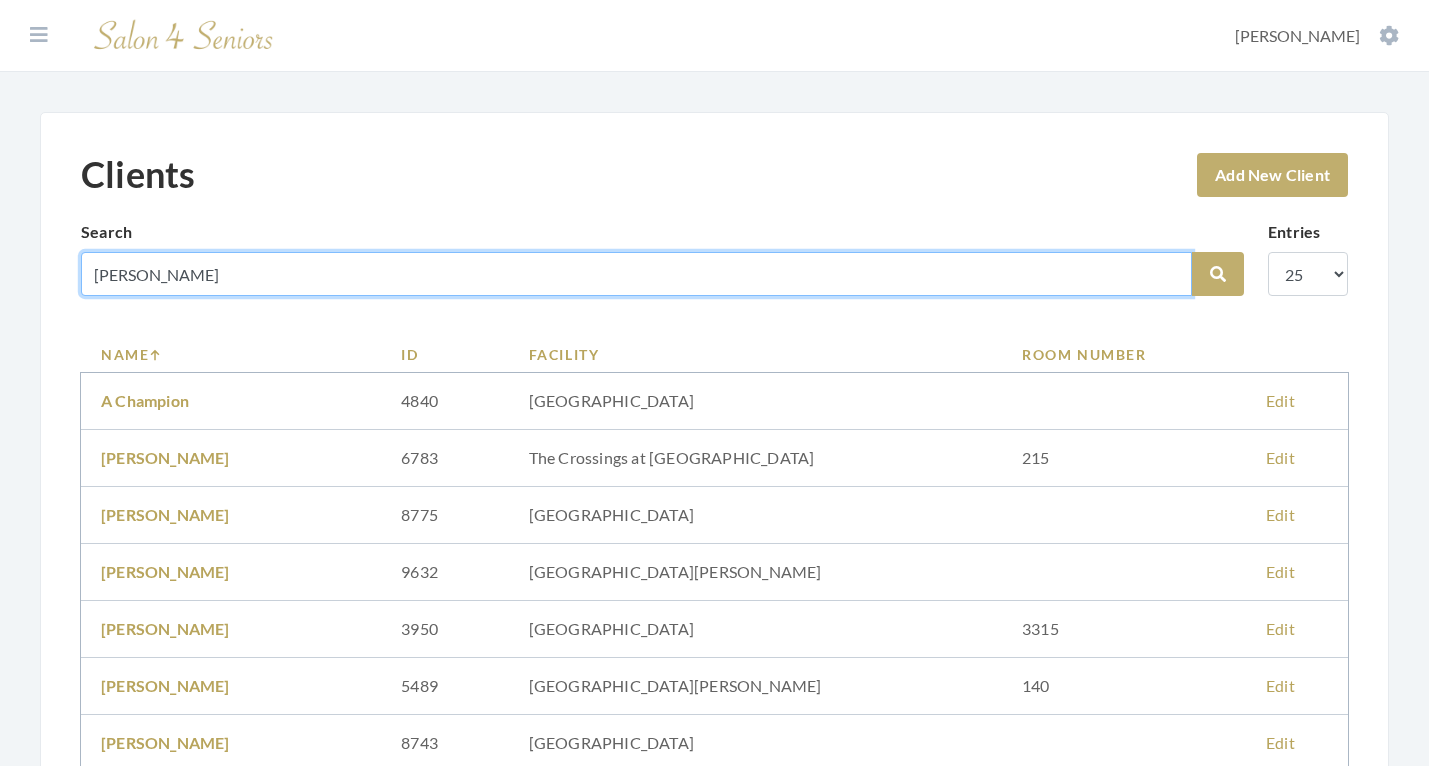 type on "[PERSON_NAME]" 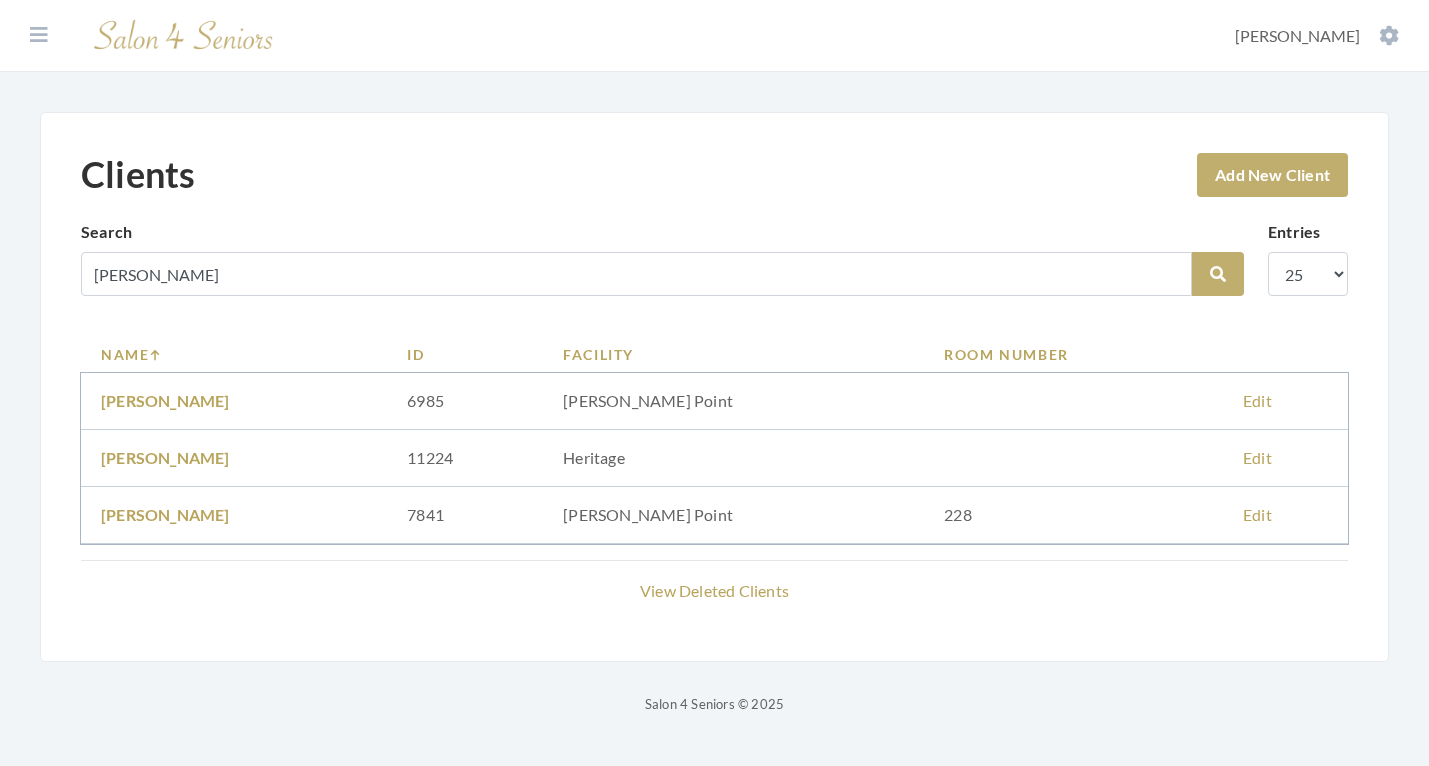 scroll, scrollTop: 0, scrollLeft: 0, axis: both 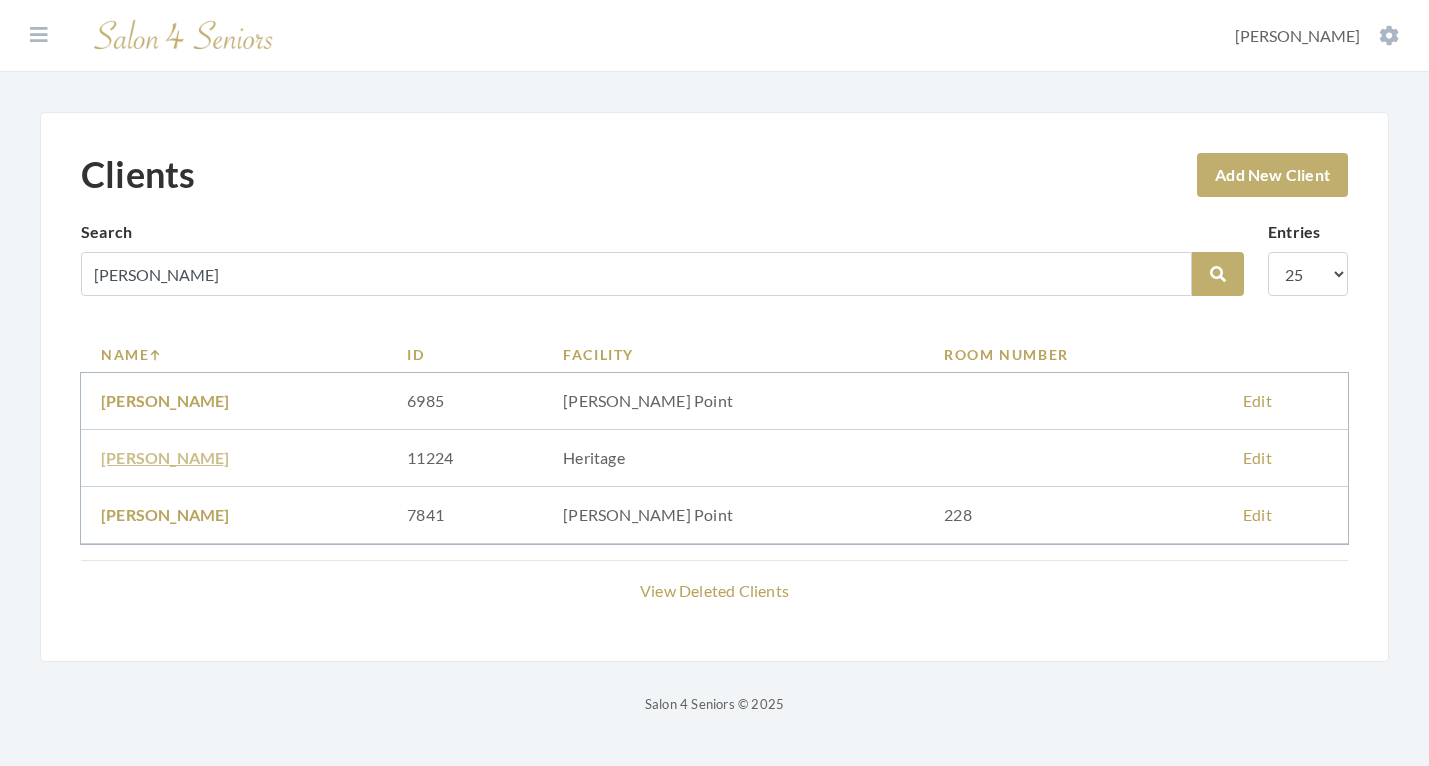 click on "[PERSON_NAME]" at bounding box center [165, 457] 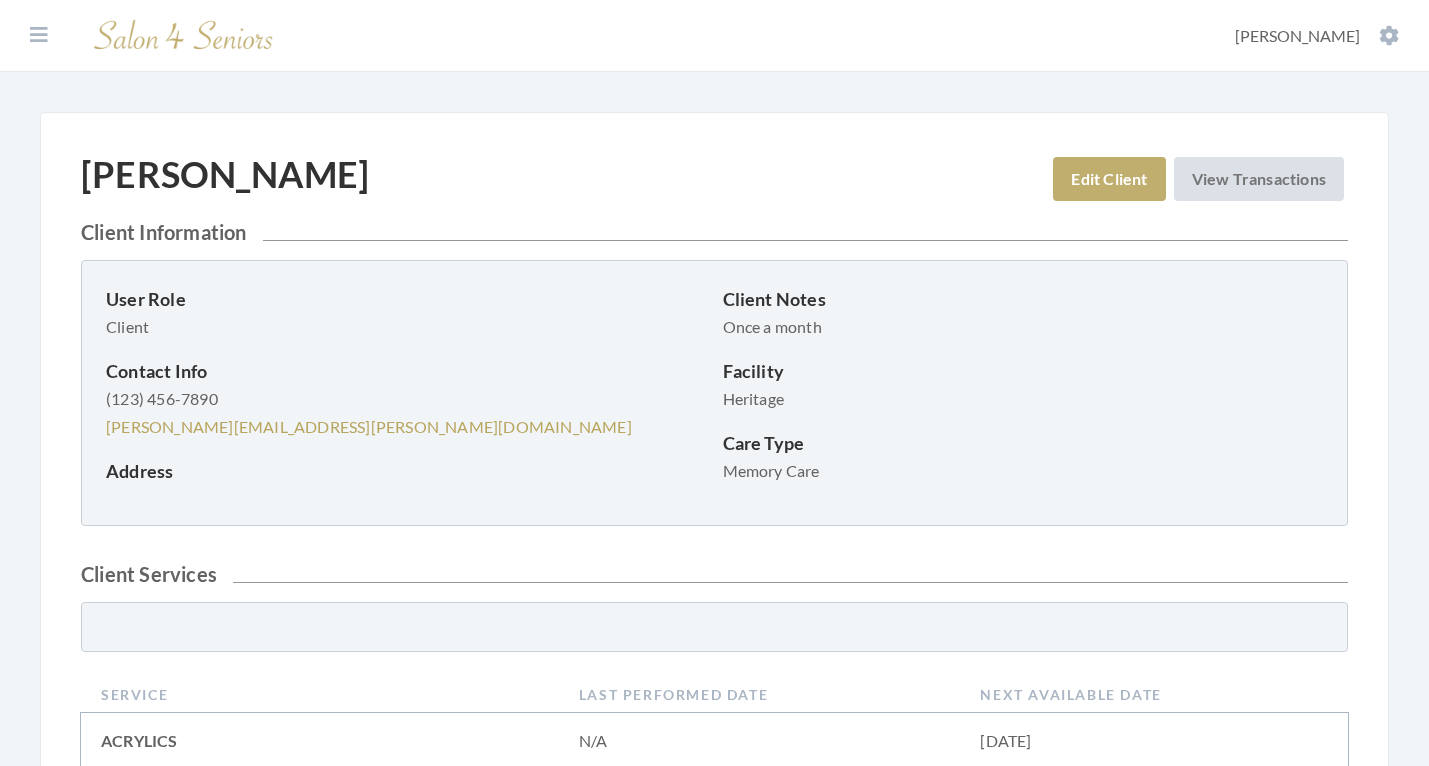 scroll, scrollTop: 0, scrollLeft: 0, axis: both 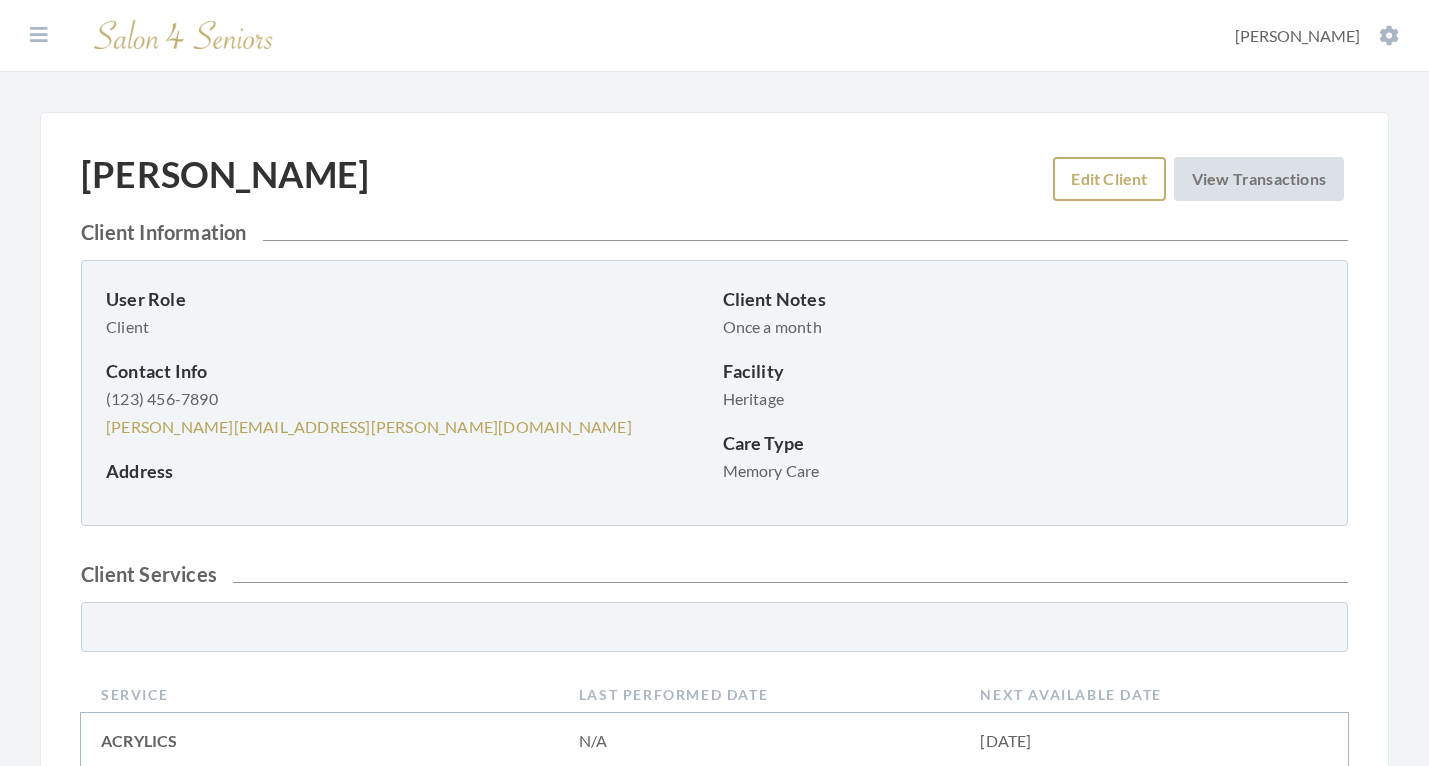 click on "Edit Client" at bounding box center (1109, 179) 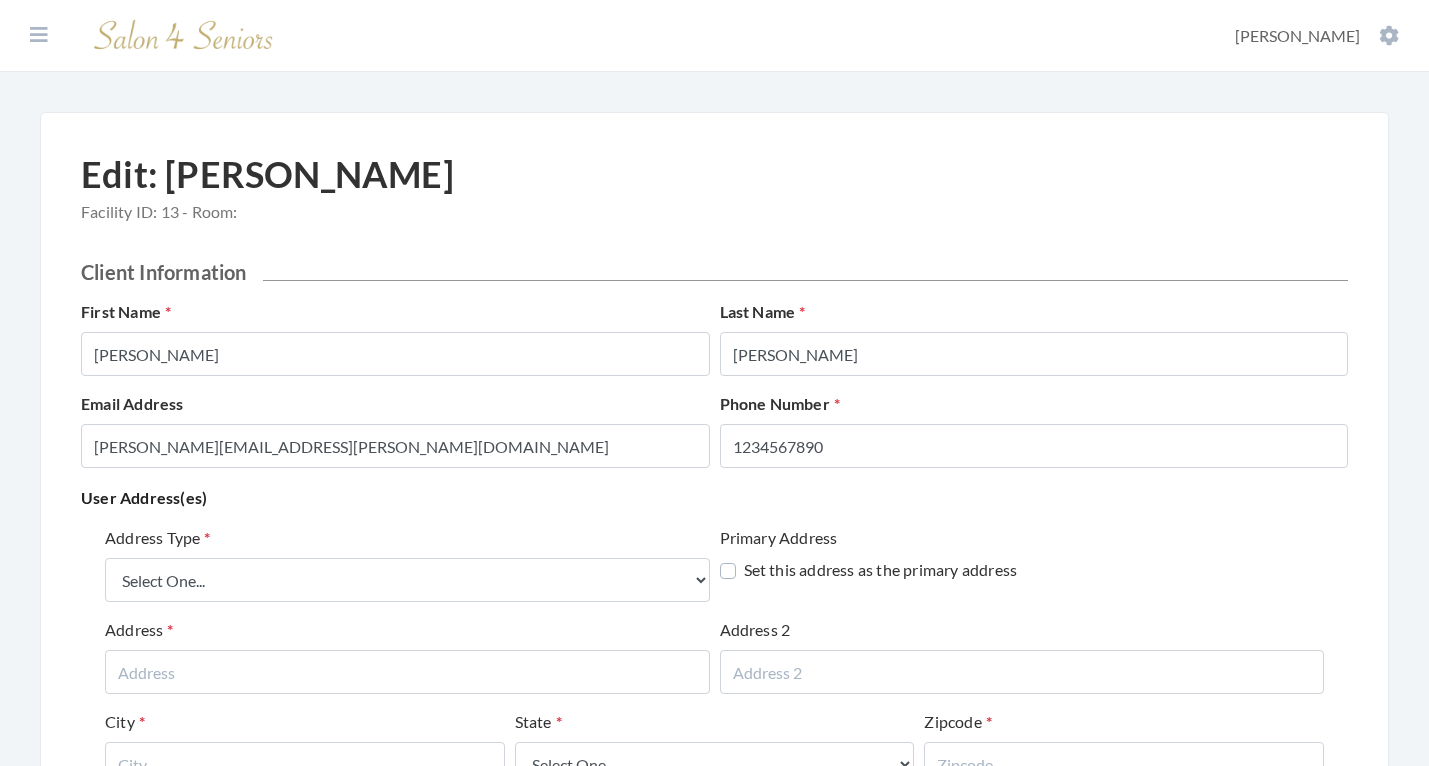 scroll, scrollTop: 0, scrollLeft: 0, axis: both 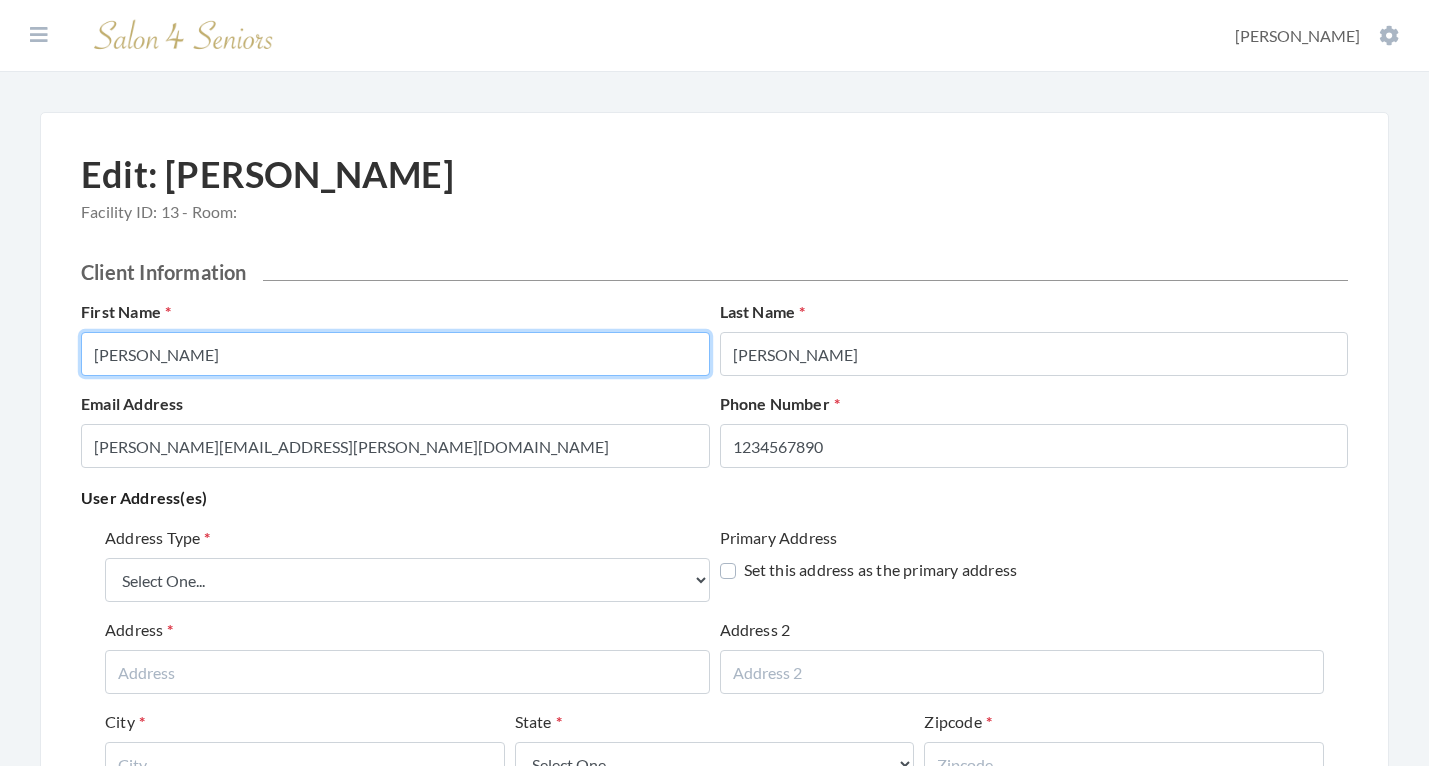 click on "Patricia" at bounding box center [395, 354] 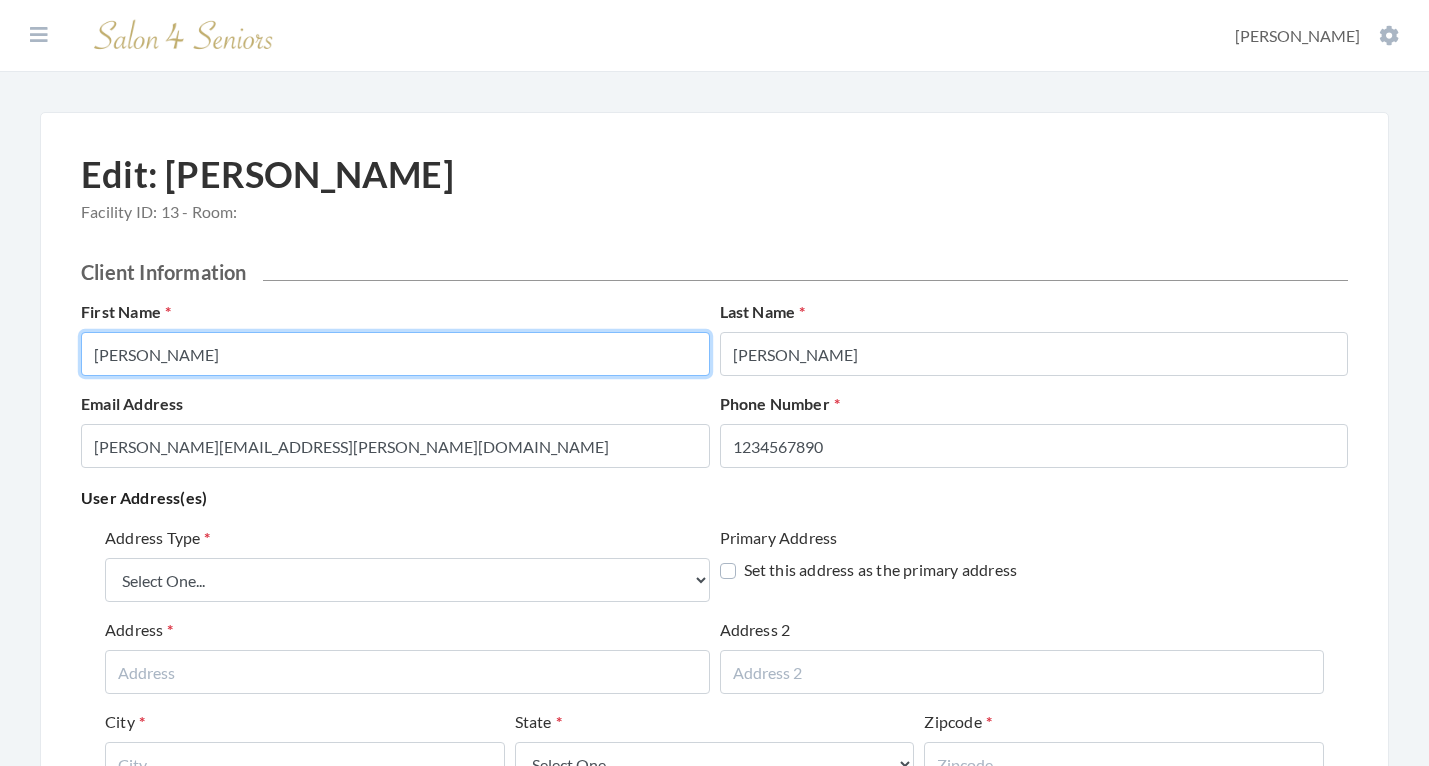 type on "PATRICIA" 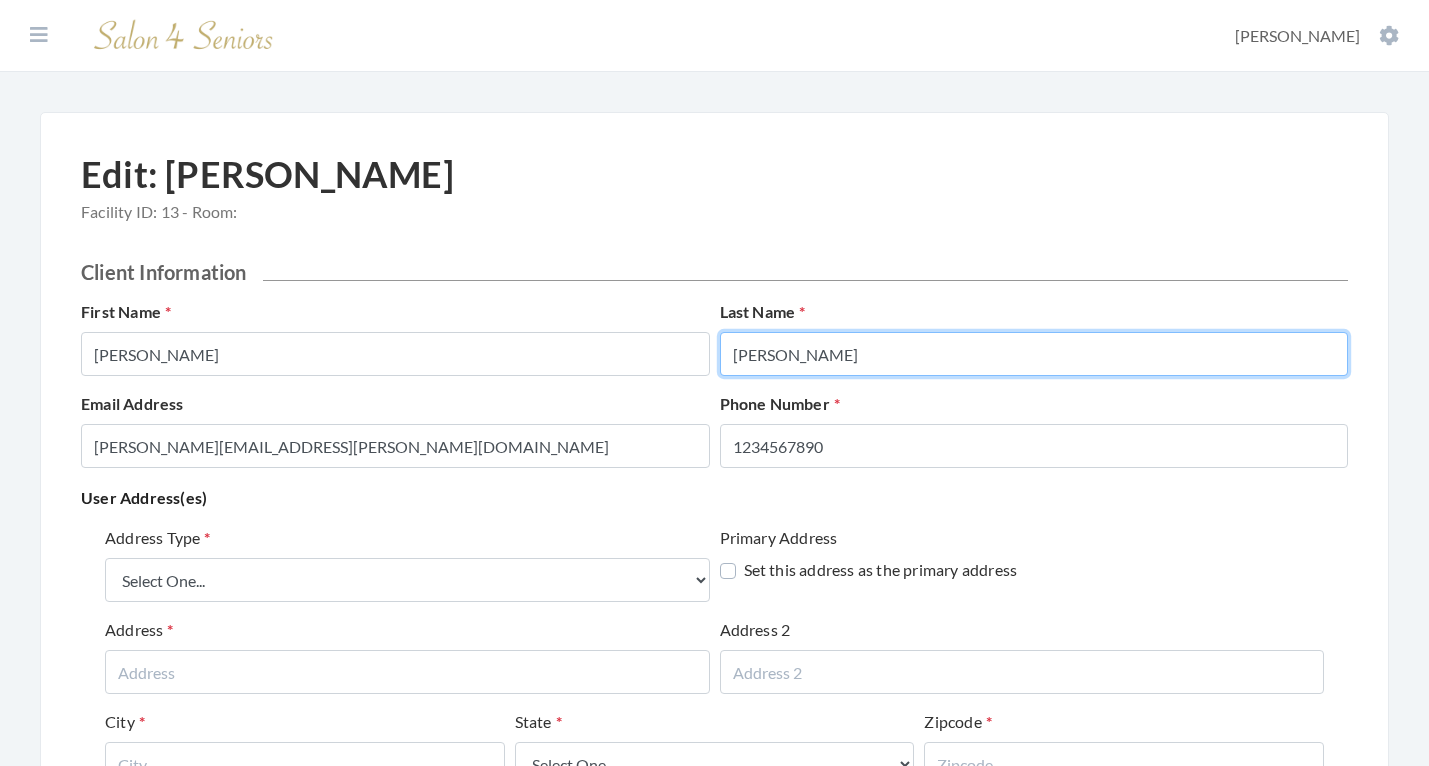 type on "GOSNELL" 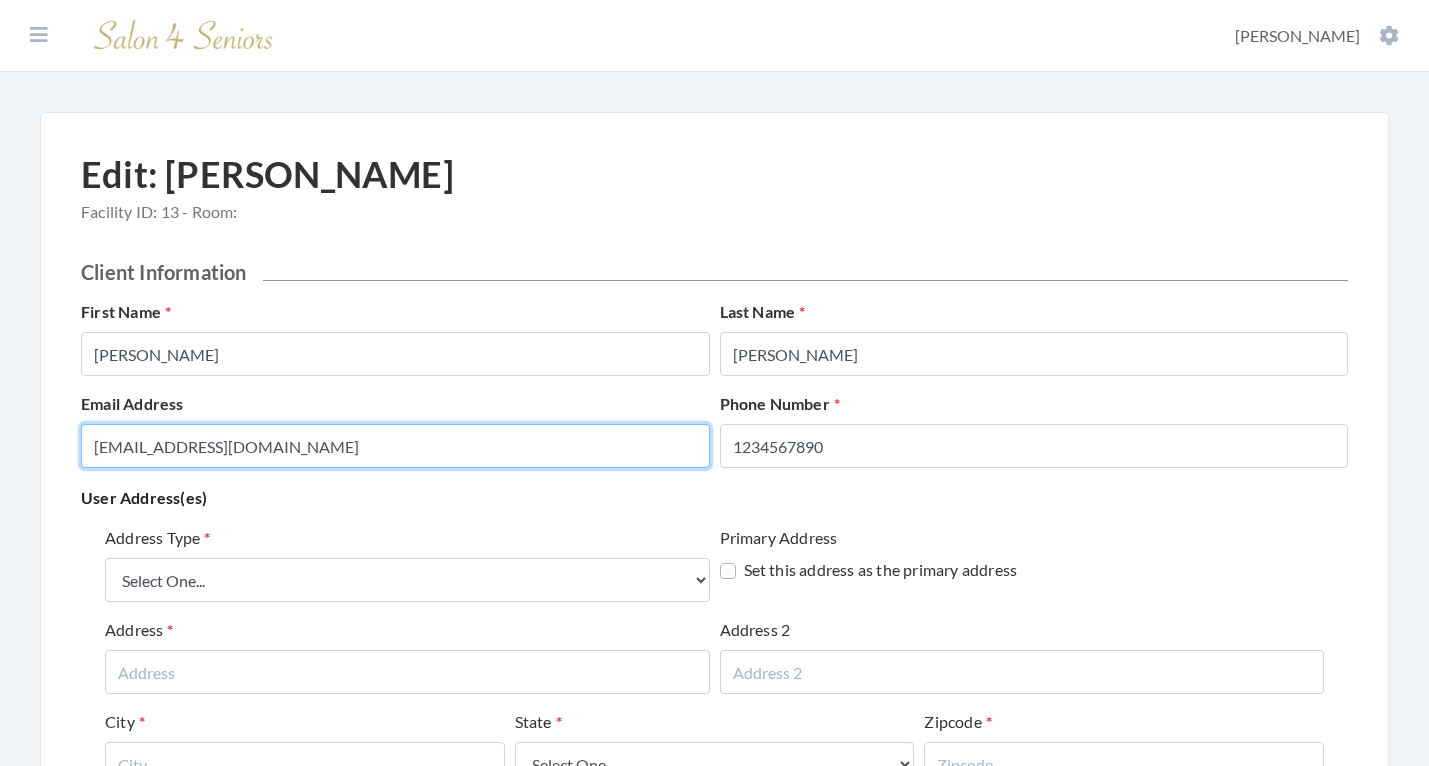 type on "BGOSNELL@COMPUTER.ORG" 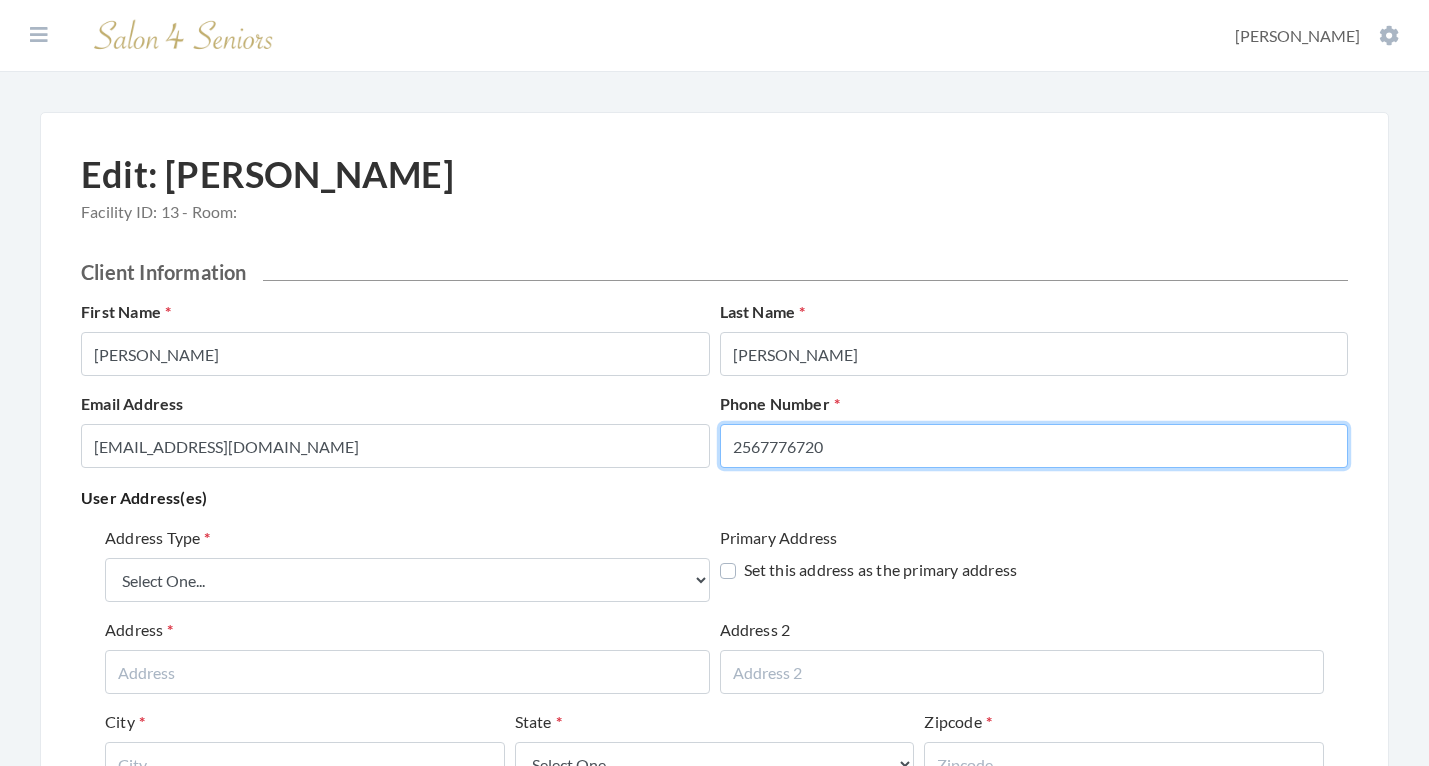 type on "2567776720" 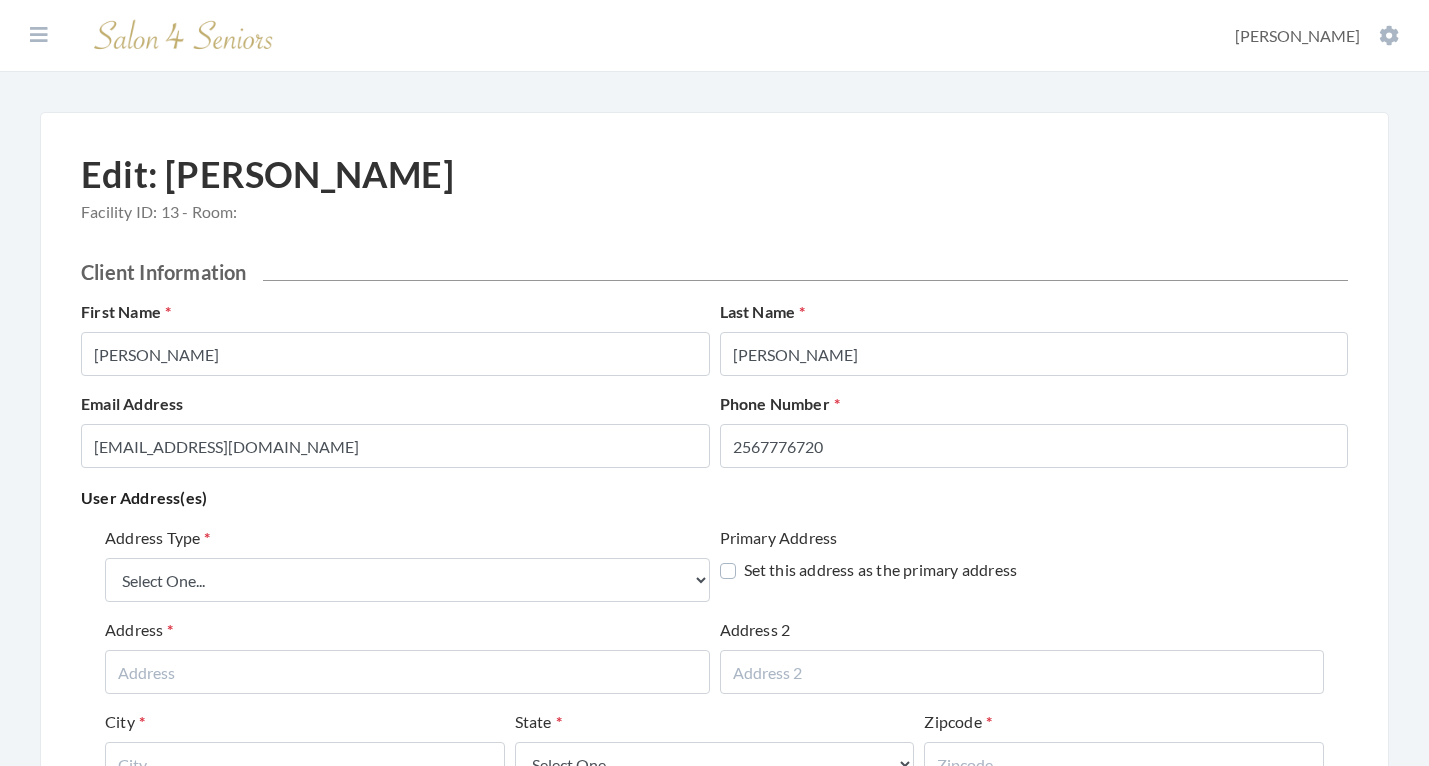click on "User Address(es)     Address Type   Select One...   Office Address   Home Address   Billing Address   Primary Address     Set this address as the primary address   Address     Address 2     City     State   Select One...   Alabama   Alaska   American Samoa   Arizona   Arkansas   California   Colorado   Connecticut   Delaware   District Of Columbia   Federated States Of Micronesia   Florida   Georgia   Guam Gu   Hawaii   Idaho   Illinois   Indiana   Iowa   Kansas   Kentucky   Louisiana   Maine   Marshall Islands   Maryland   Massachusetts   Michigan   Minnesota   Mississippi   Missouri   Montana   Nebraska   Nevada   New Hampshire   New Jersey   New Mexico   New York   North Carolina   North Dakota   Northern Mariana Islands   Ohio   Oklahoma   Oregon   Palau   Pennsylvania   Puerto Rico   Rhode Island   South Carolina   South Dakota   Tennessee   Texas   Utah   Vermont   Virgin Islands   Virginia   Washington   West Virginia   Wisconsin   Wyoming   Zipcode     Delete Address   Add Address" at bounding box center [714, 701] 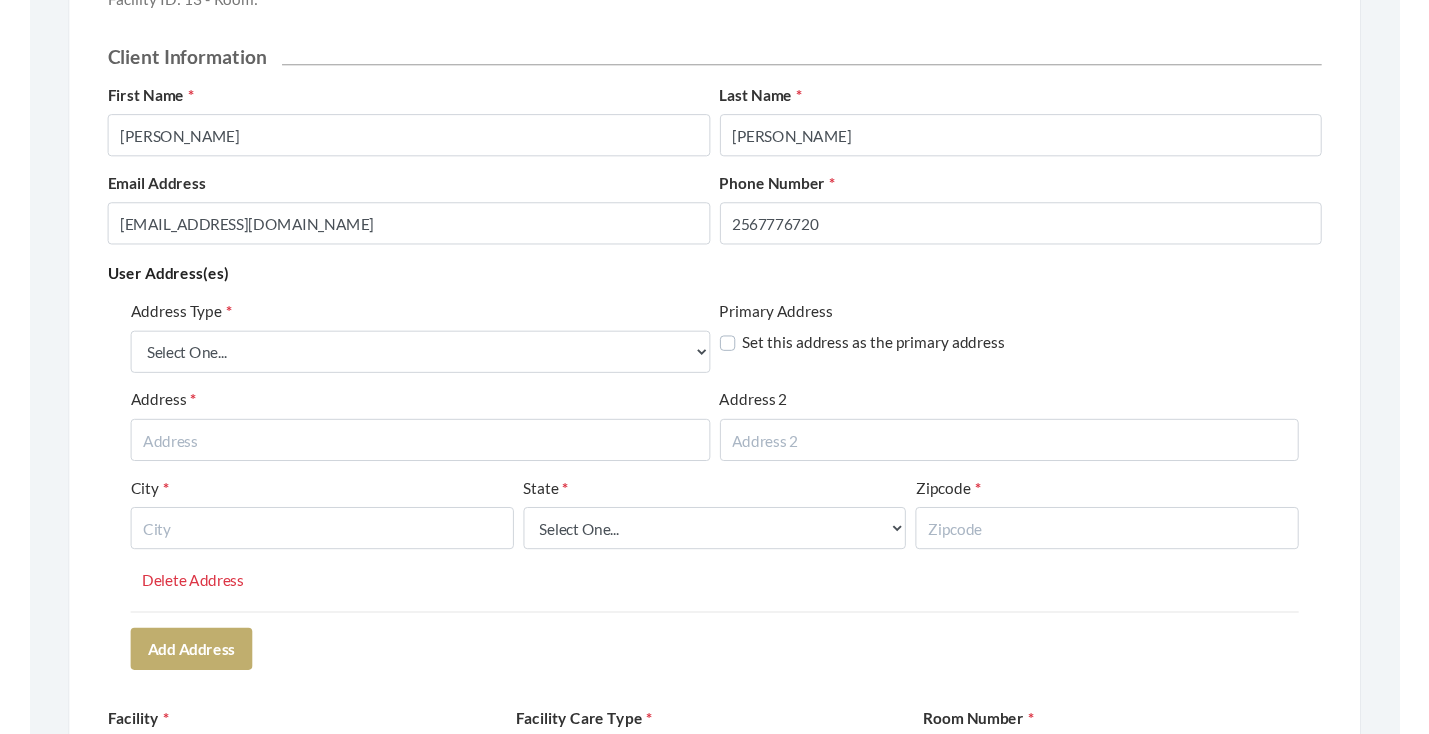 scroll, scrollTop: 248, scrollLeft: 0, axis: vertical 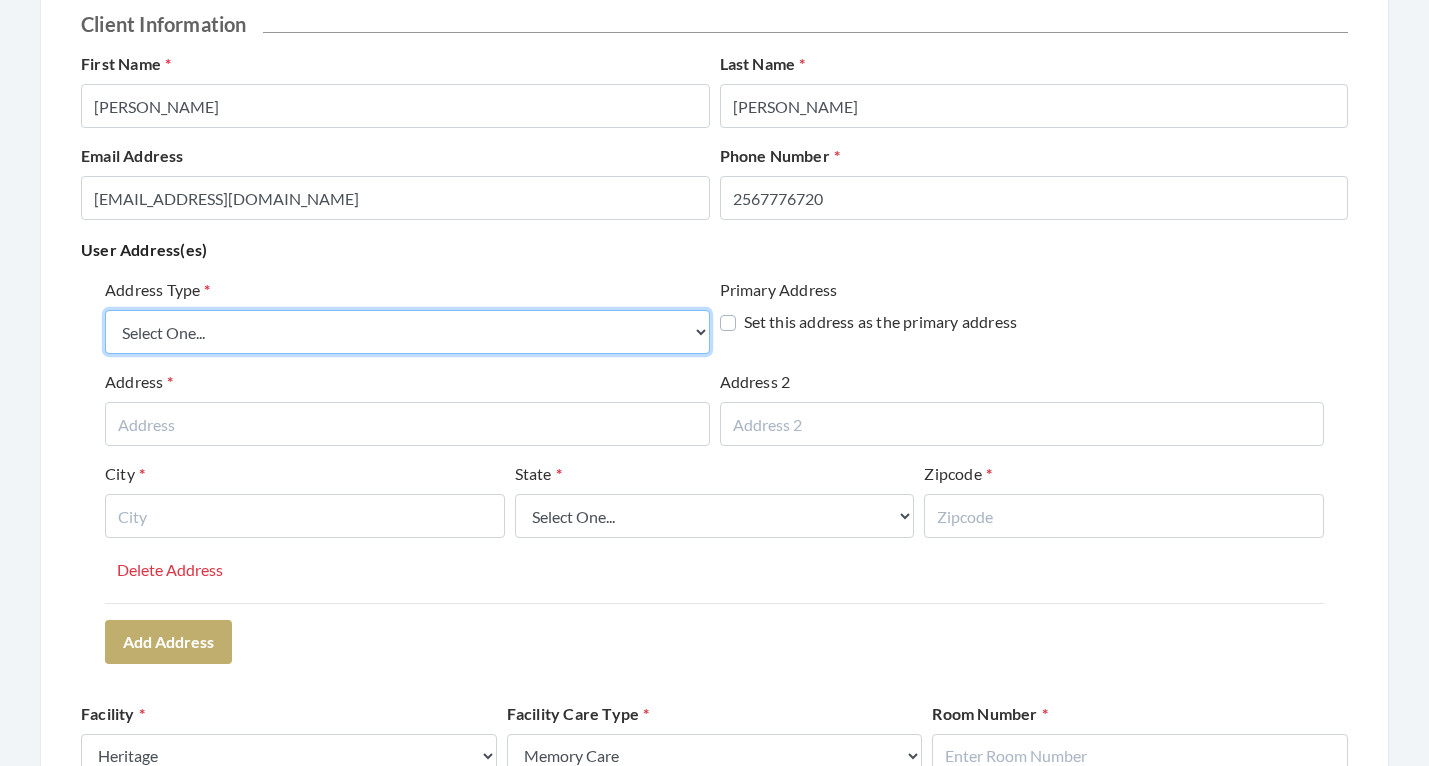 select on "billing" 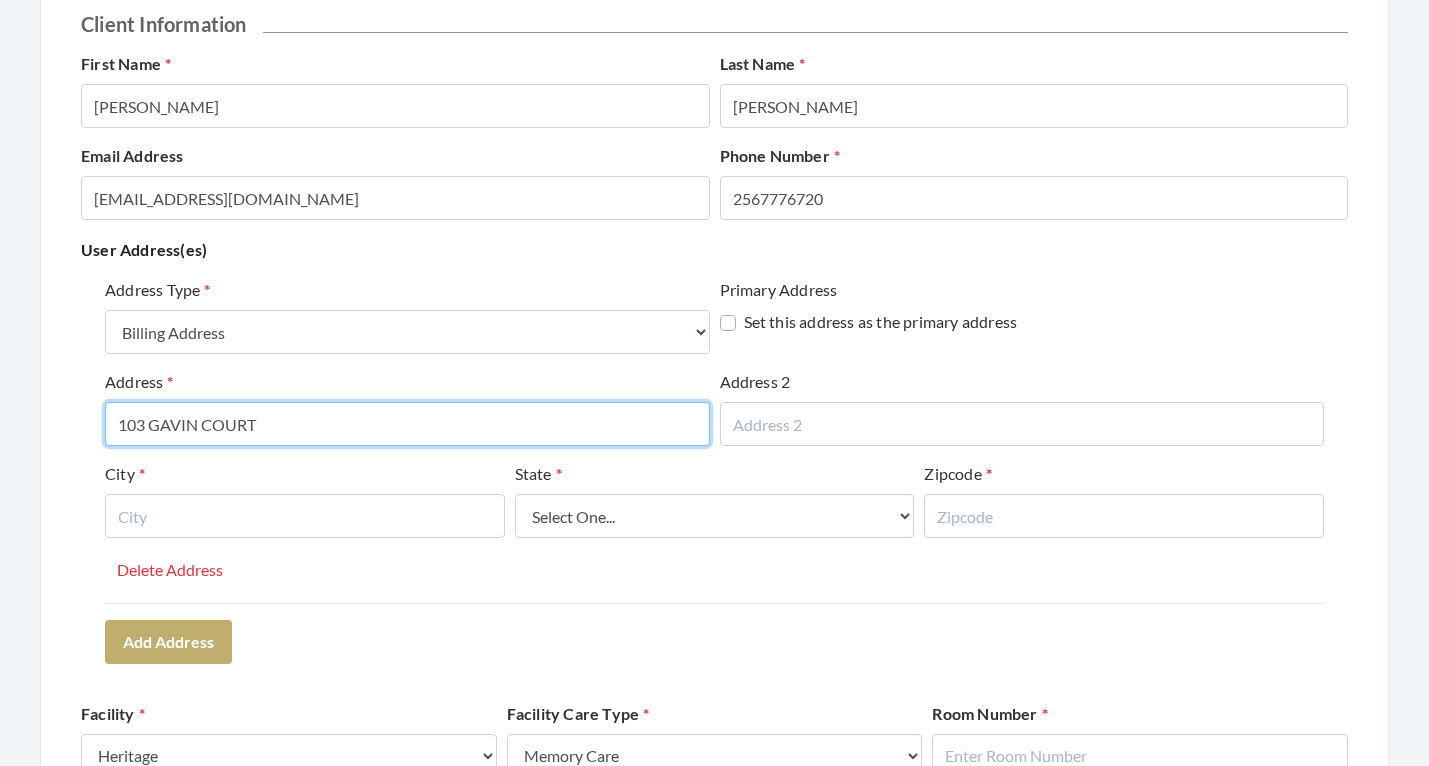 drag, startPoint x: 293, startPoint y: 431, endPoint x: 119, endPoint y: 422, distance: 174.2326 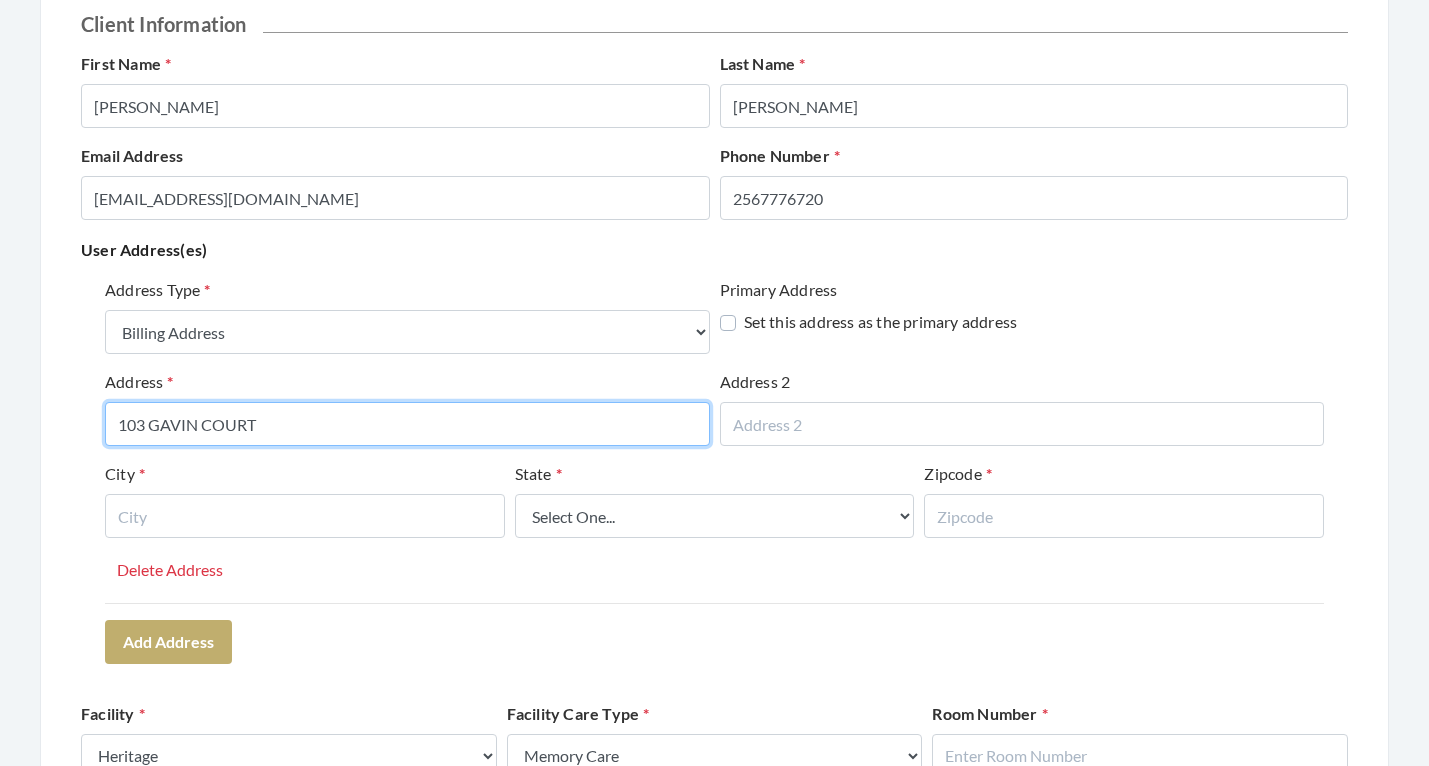 click on "103 GAVIN COURT" at bounding box center [407, 424] 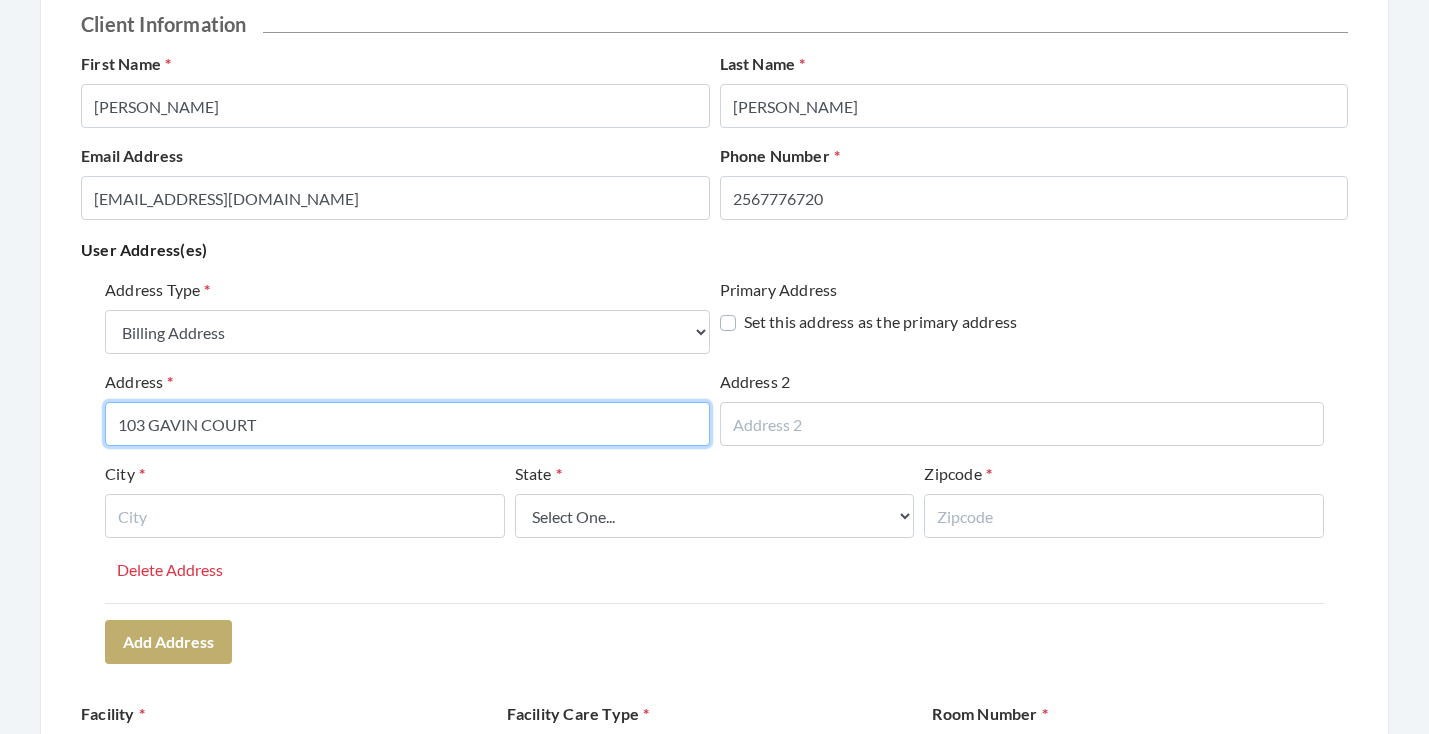 type on "103 GAVIN COURT" 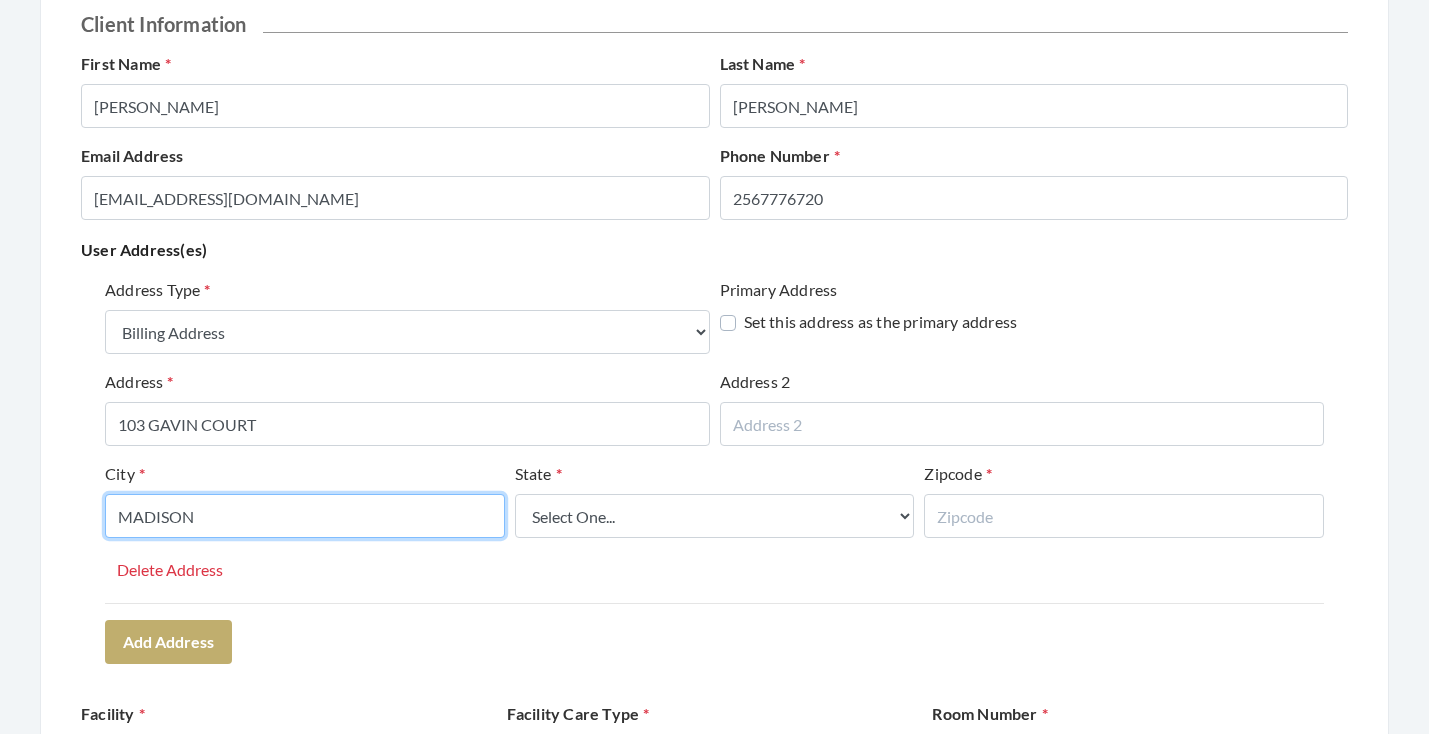 type on "MADISON" 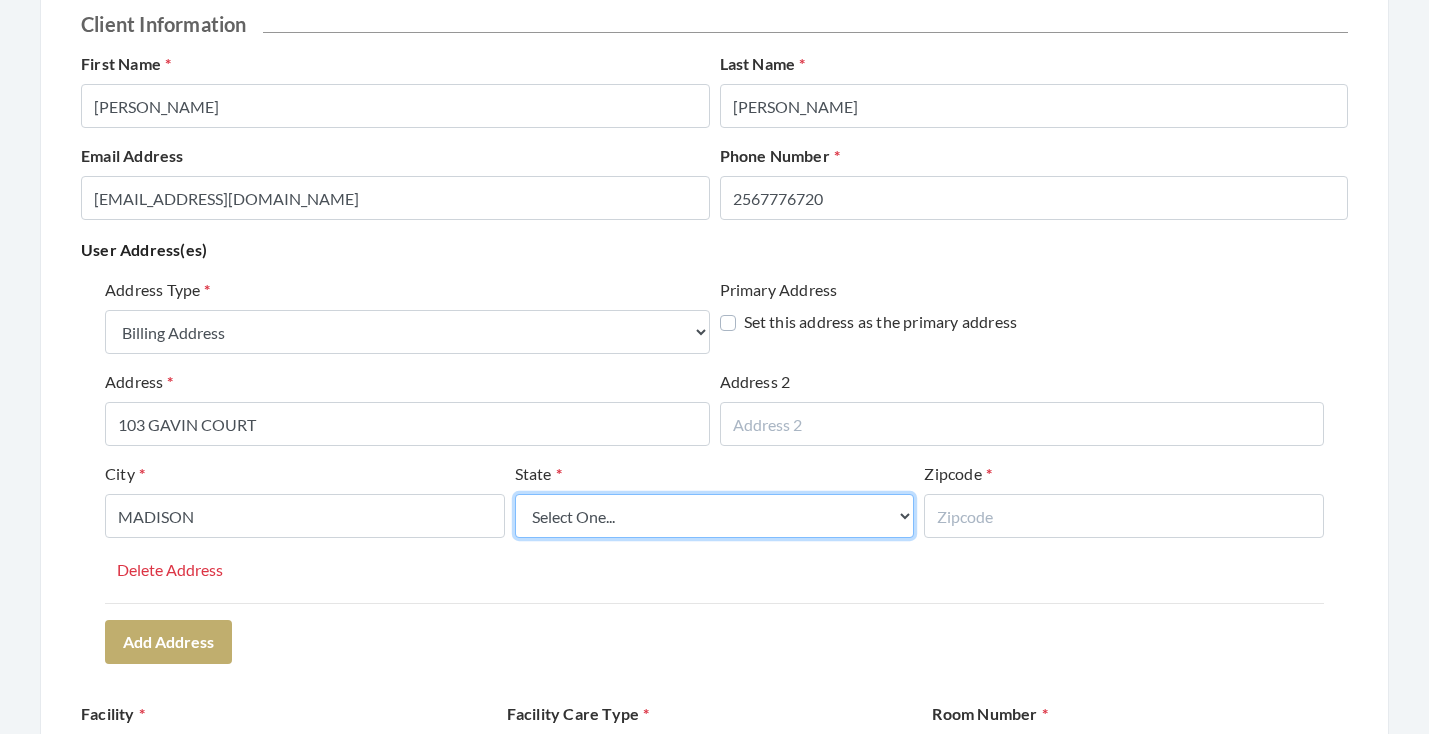 select on "al" 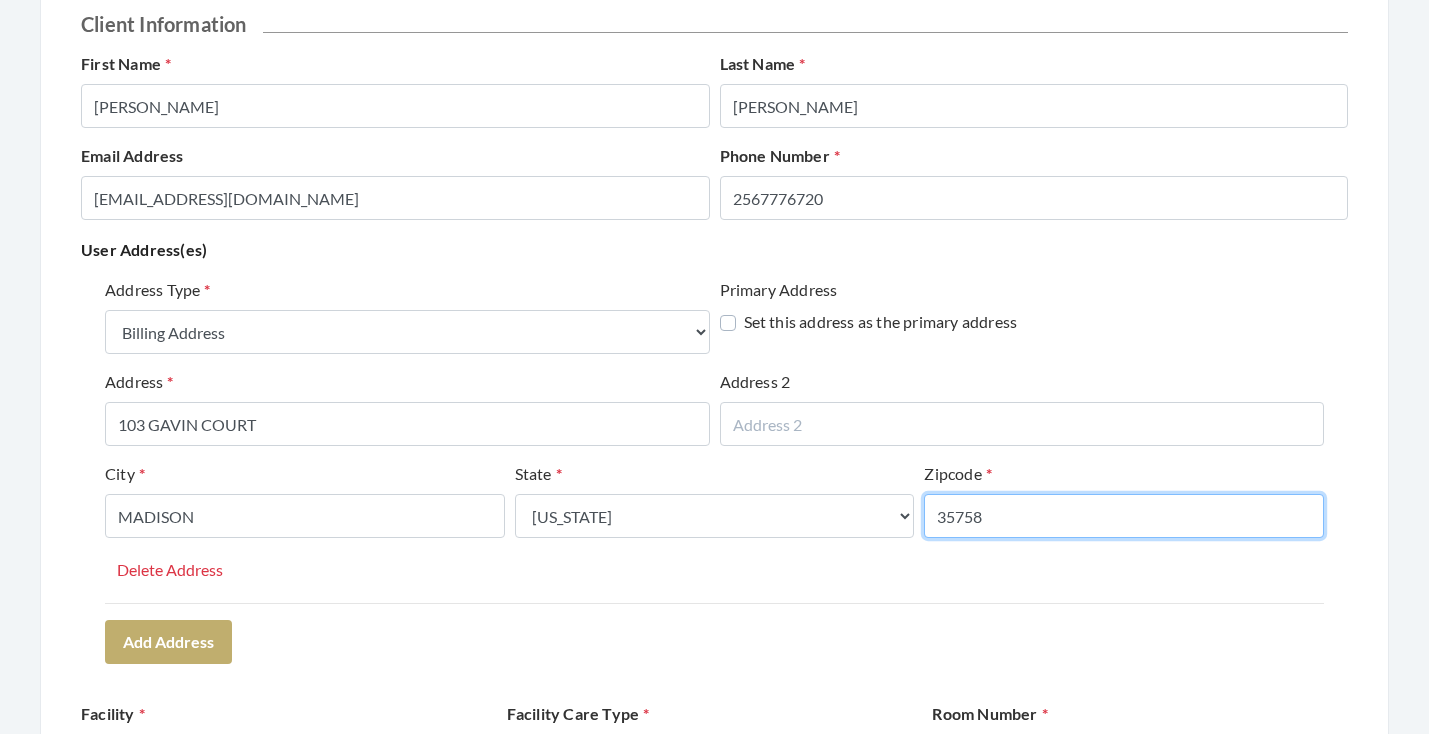 type on "35758" 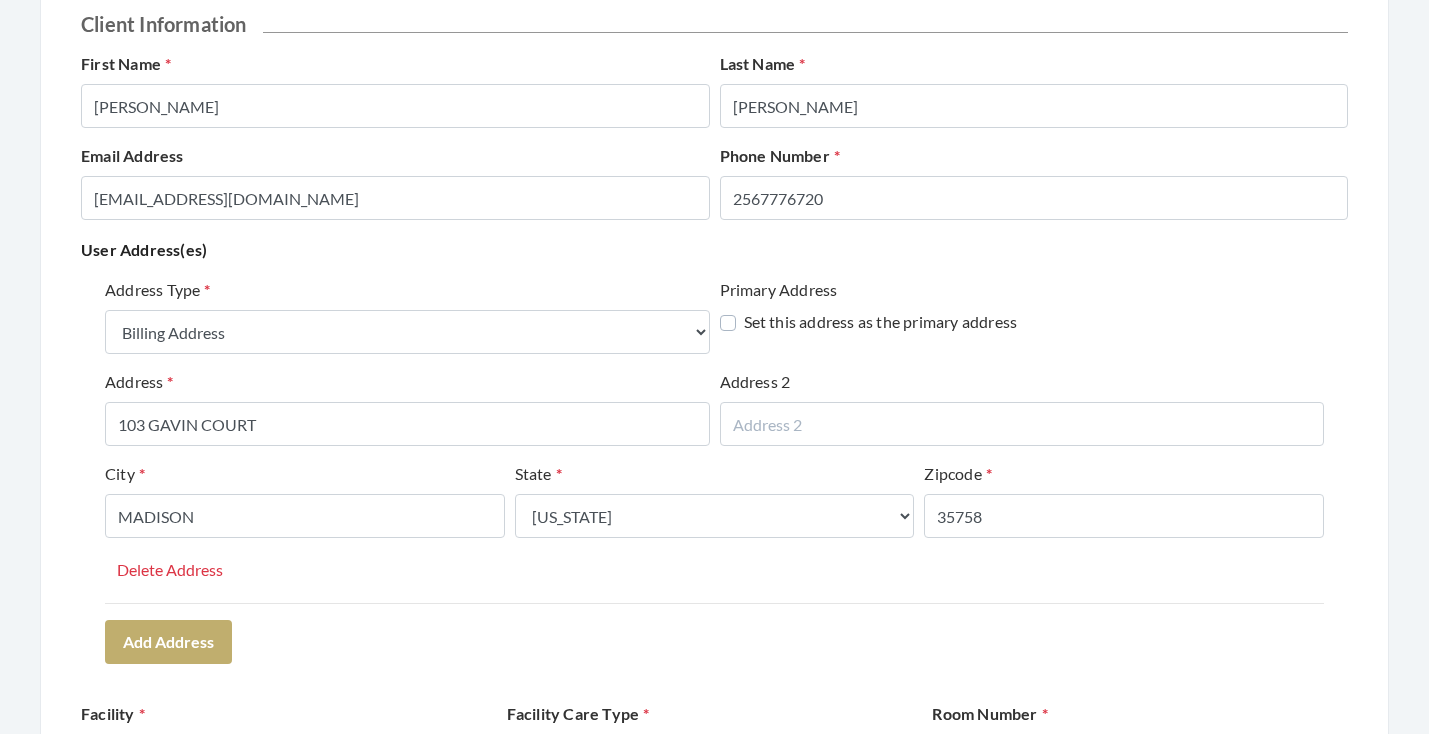 click on "Address Type   Select One...   Office Address   Home Address   Billing Address   Primary Address     Set this address as the primary address   Address   103 GAVIN COURT   Address 2     City   MADISON   State   Select One...   Alabama   Alaska   American Samoa   Arizona   Arkansas   California   Colorado   Connecticut   Delaware   District Of Columbia   Federated States Of Micronesia   Florida   Georgia   Guam Gu   Hawaii   Idaho   Illinois   Indiana   Iowa   Kansas   Kentucky   Louisiana   Maine   Marshall Islands   Maryland   Massachusetts   Michigan   Minnesota   Mississippi   Missouri   Montana   Nebraska   Nevada   New Hampshire   New Jersey   New Mexico   New York   North Carolina   North Dakota   Northern Mariana Islands   Ohio   Oklahoma   Oregon   Palau   Pennsylvania   Puerto Rico   Rhode Island   South Carolina   South Dakota   Tennessee   Texas   Utah   Vermont   Virgin Islands   Virginia   Washington   West Virginia   Wisconsin   Wyoming   Zipcode   35758   Delete Address   Add Address" at bounding box center (714, 470) 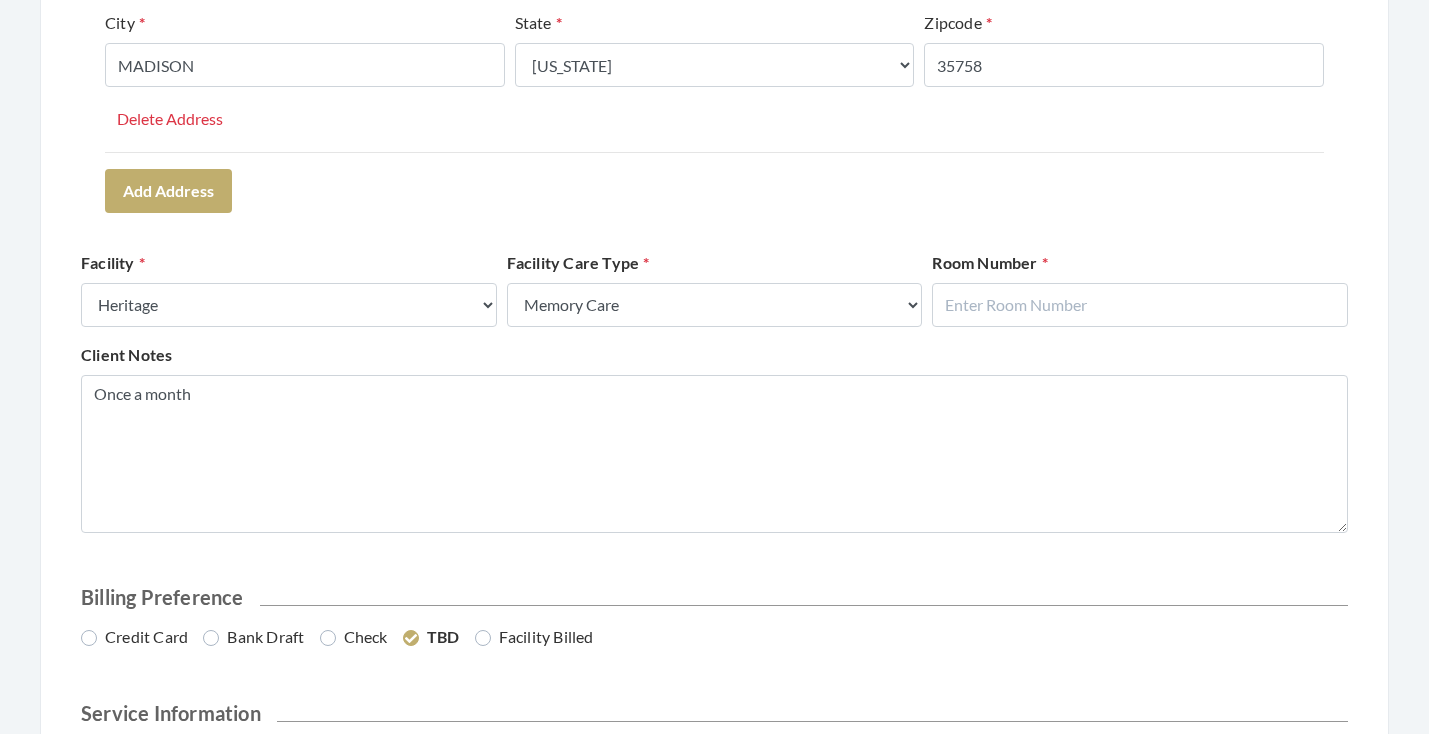 scroll, scrollTop: 720, scrollLeft: 0, axis: vertical 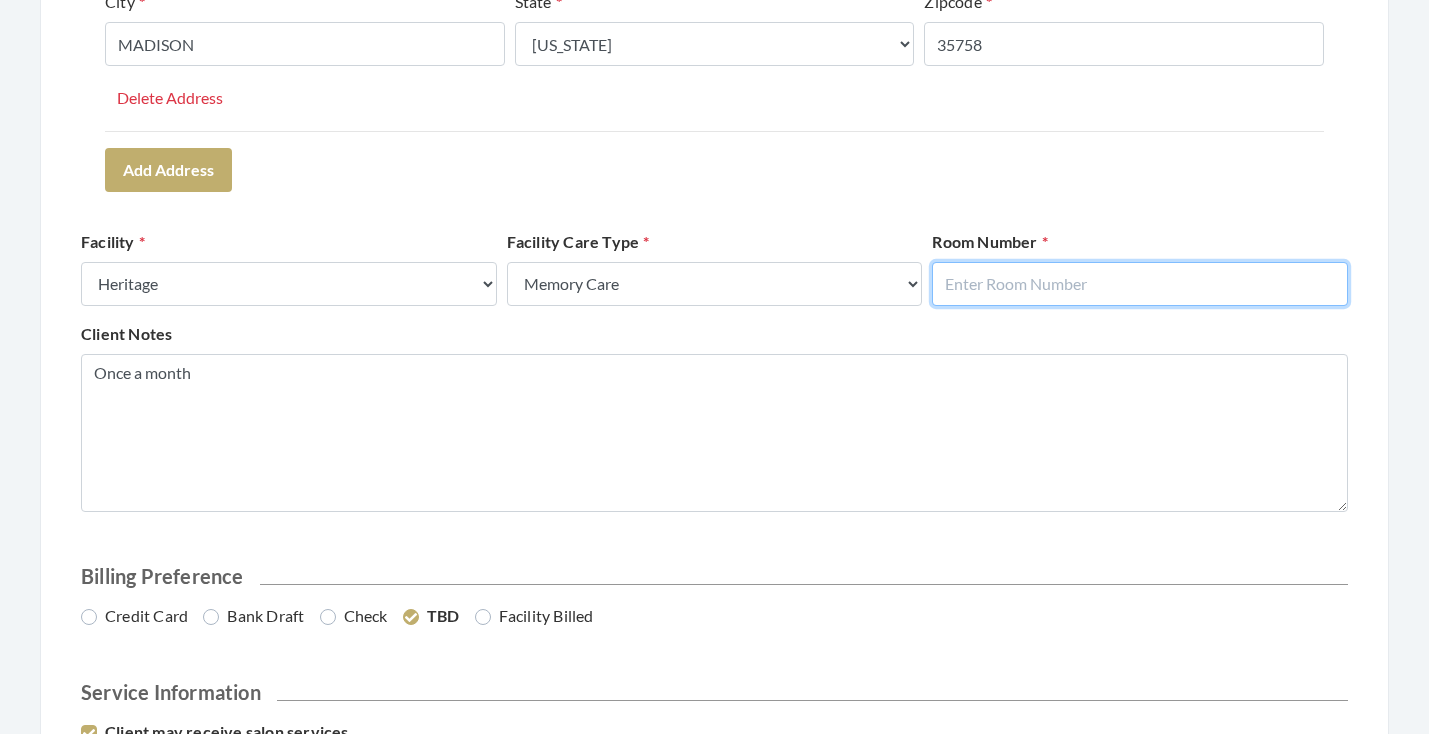 click at bounding box center (1140, 284) 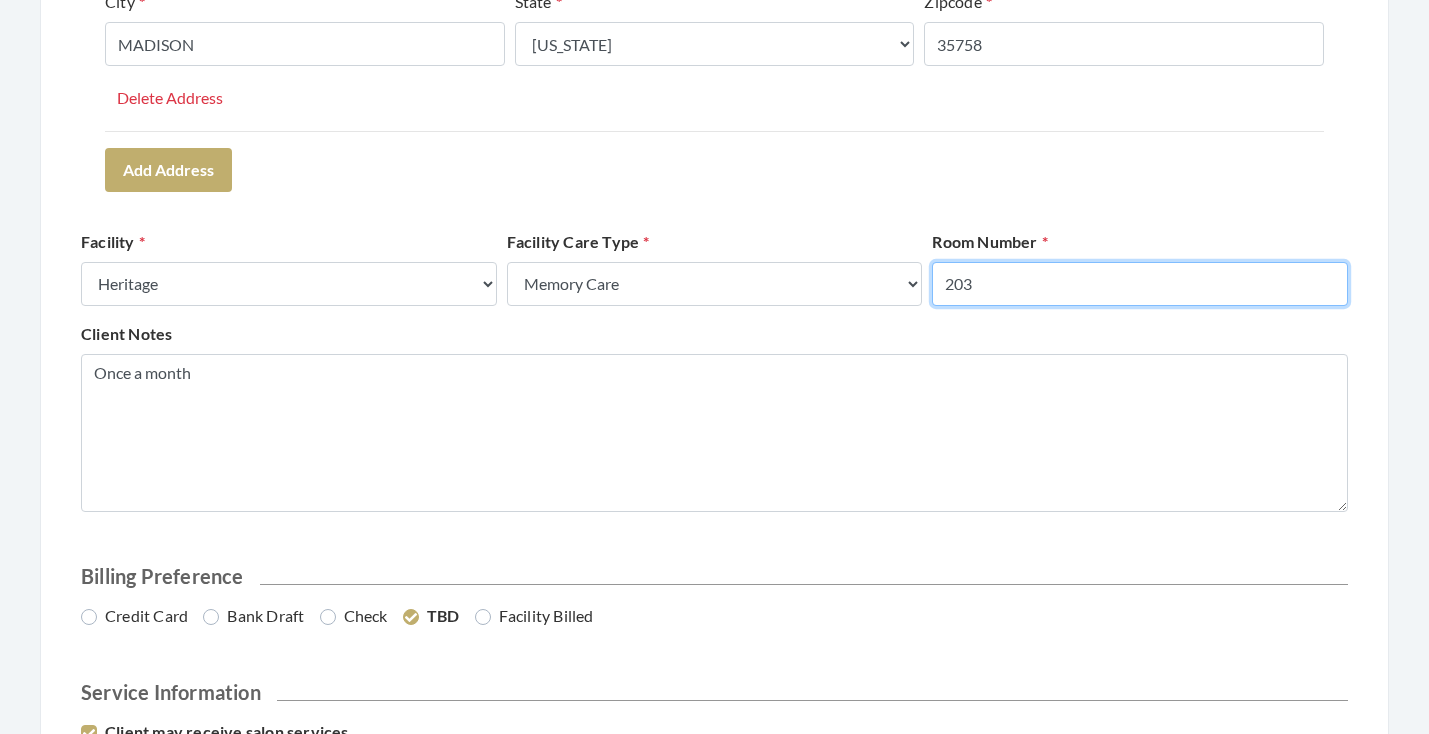 type on "203" 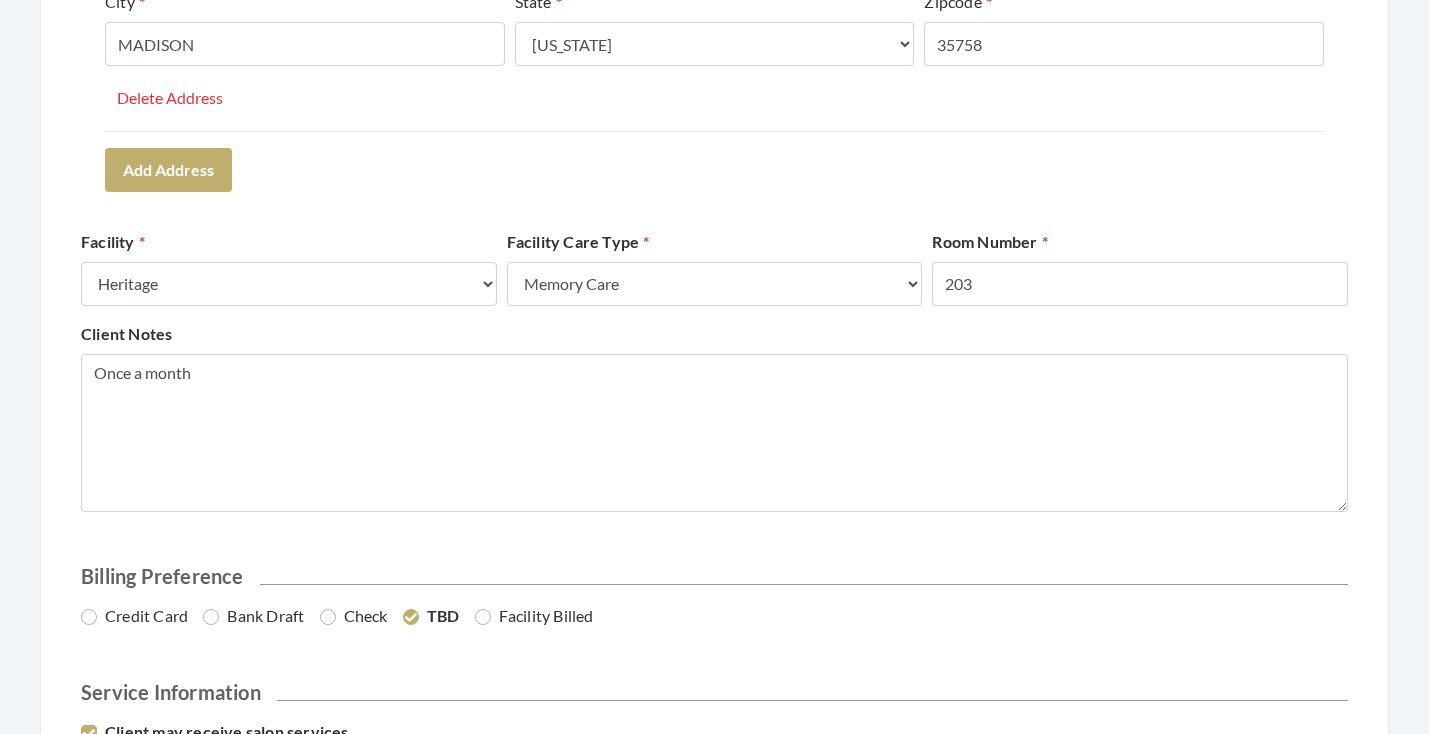 click on "Address Type   Select One...   Office Address   Home Address   Billing Address   Primary Address     Set this address as the primary address   Address   103 GAVIN COURT   Address 2     City   MADISON   State   Select One...   Alabama   Alaska   American Samoa   Arizona   Arkansas   California   Colorado   Connecticut   Delaware   District Of Columbia   Federated States Of Micronesia   Florida   Georgia   Guam Gu   Hawaii   Idaho   Illinois   Indiana   Iowa   Kansas   Kentucky   Louisiana   Maine   Marshall Islands   Maryland   Massachusetts   Michigan   Minnesota   Mississippi   Missouri   Montana   Nebraska   Nevada   New Hampshire   New Jersey   New Mexico   New York   North Carolina   North Dakota   Northern Mariana Islands   Ohio   Oklahoma   Oregon   Palau   Pennsylvania   Puerto Rico   Rhode Island   South Carolina   South Dakota   Tennessee   Texas   Utah   Vermont   Virgin Islands   Virginia   Washington   West Virginia   Wisconsin   Wyoming   Zipcode   35758   Delete Address   Add Address" at bounding box center (714, -2) 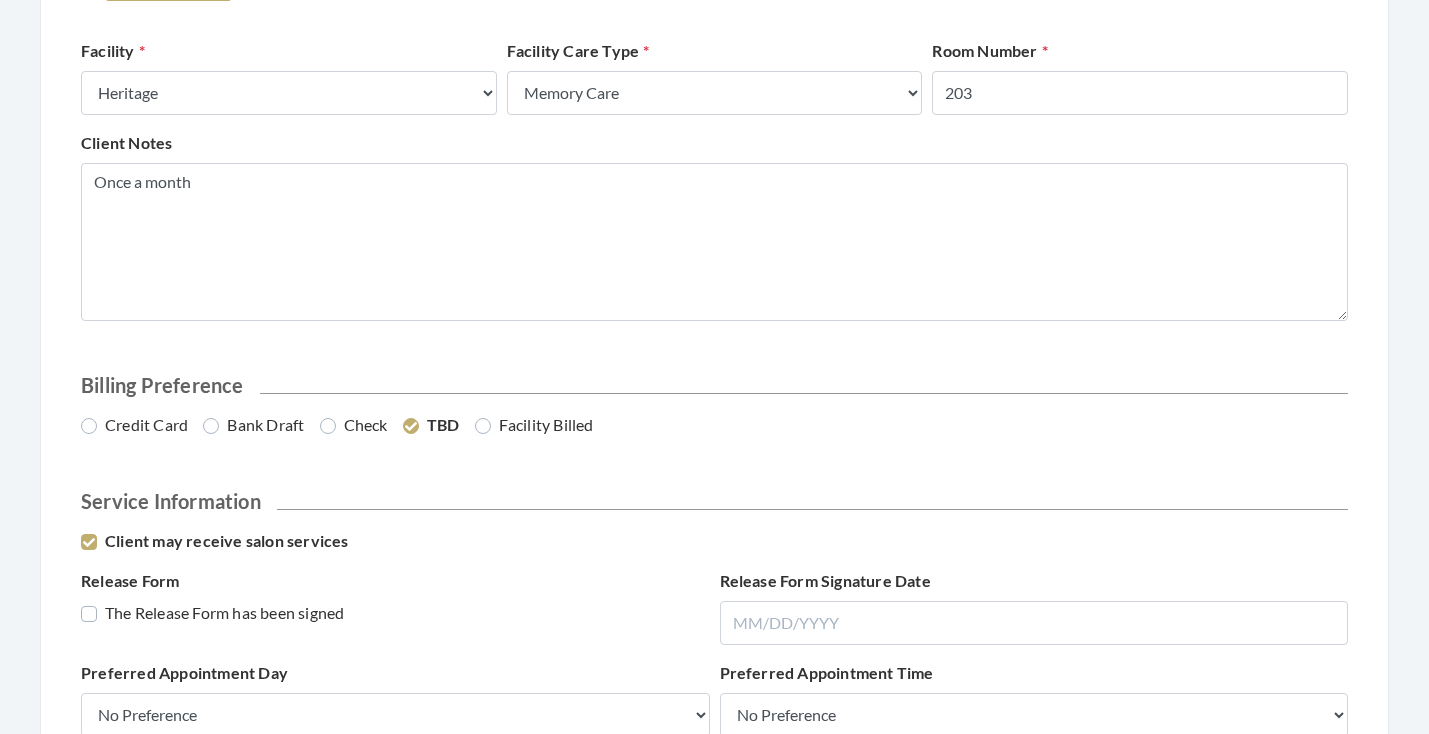 scroll, scrollTop: 924, scrollLeft: 0, axis: vertical 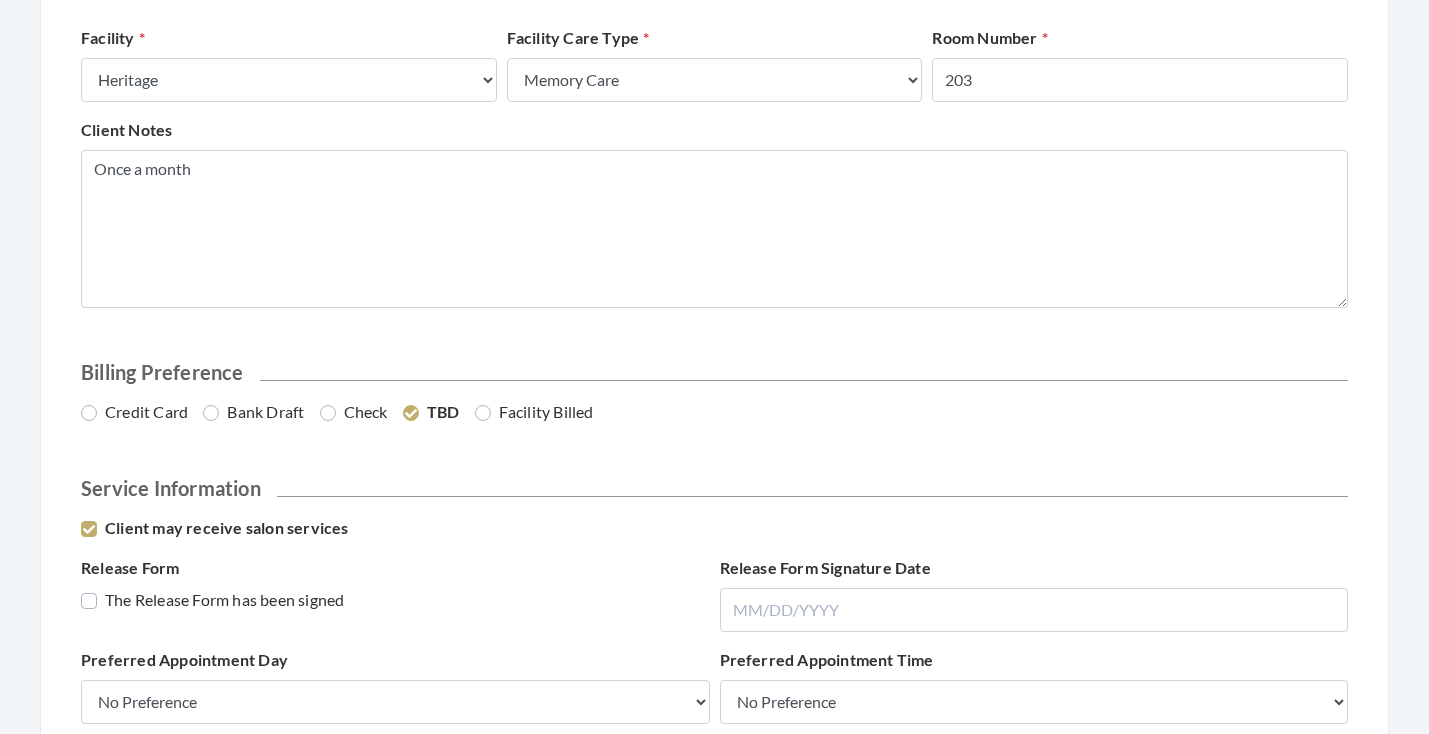 click on "Credit Card" at bounding box center [134, 412] 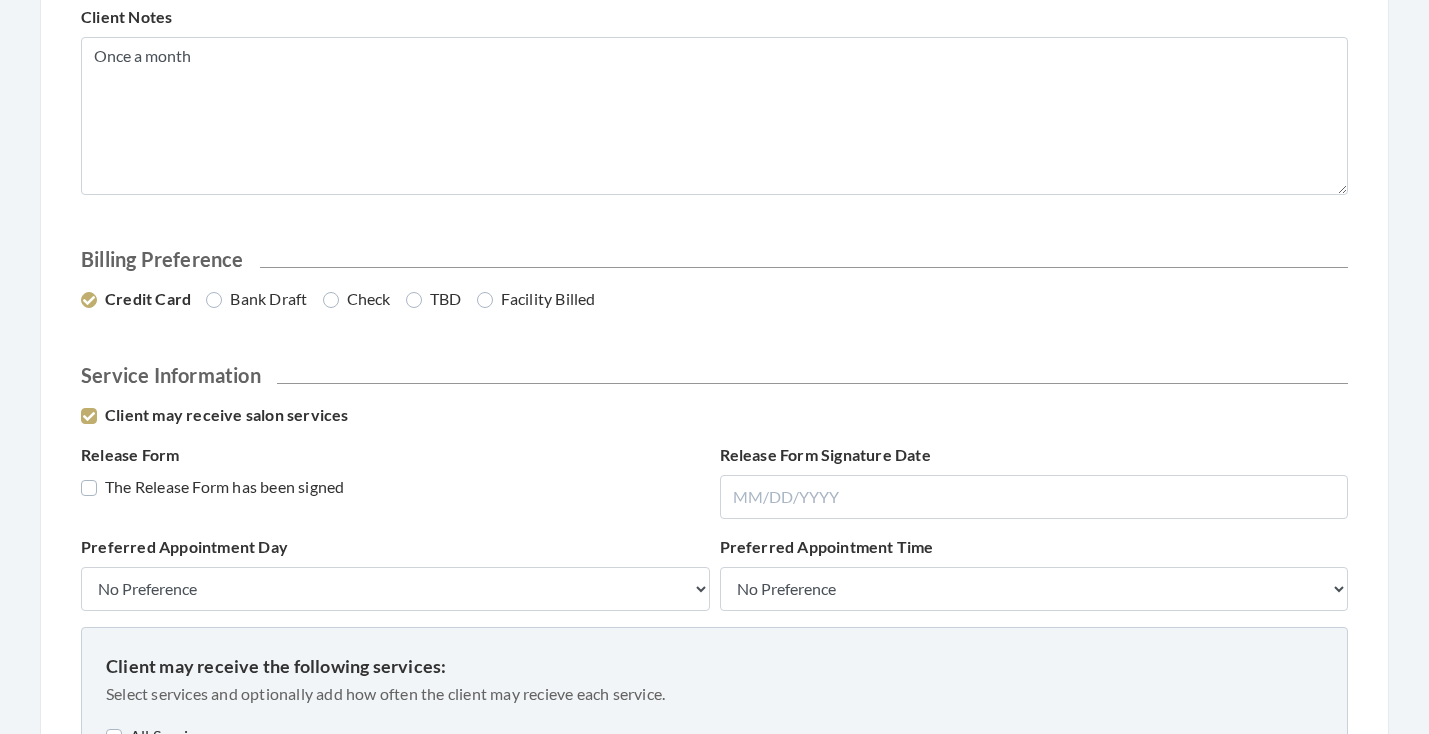 scroll, scrollTop: 1042, scrollLeft: 0, axis: vertical 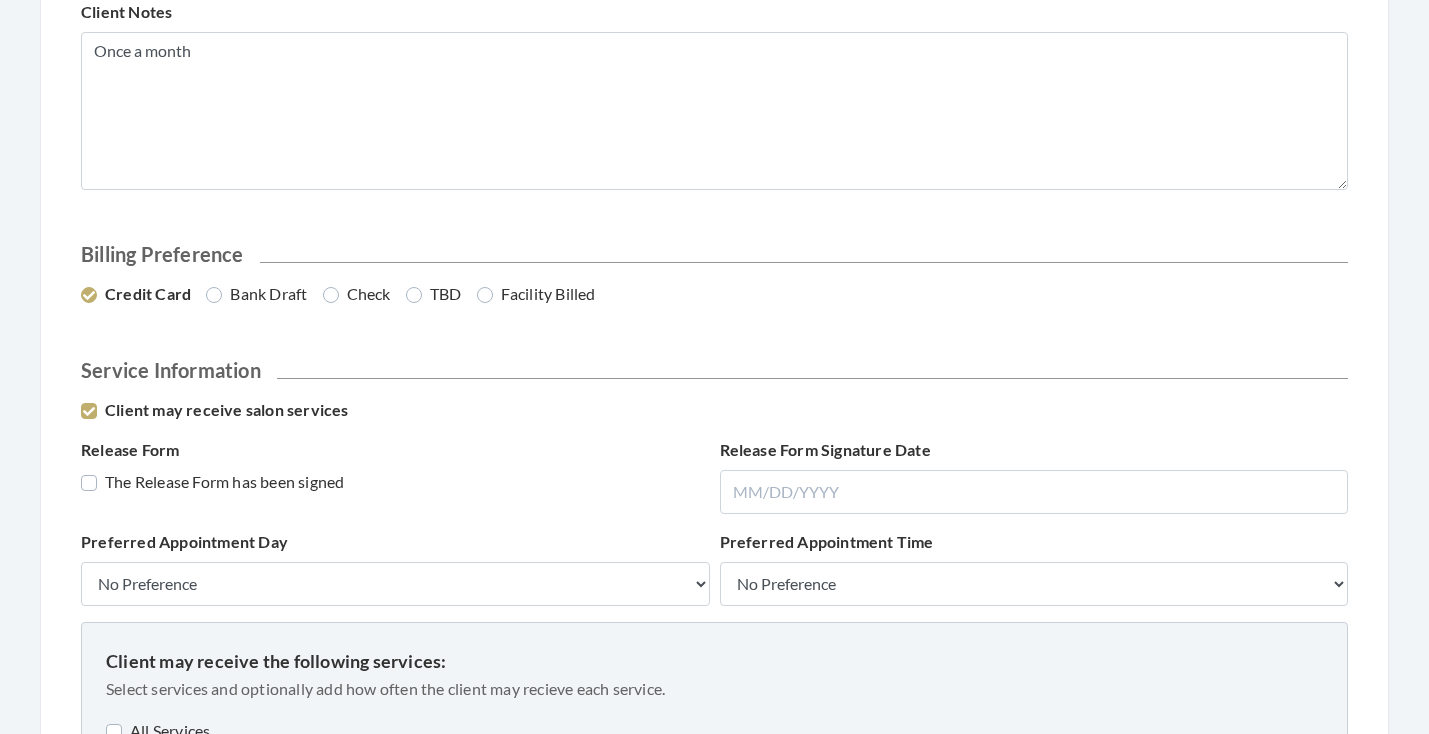 click on "The Release Form has been signed" at bounding box center [212, 482] 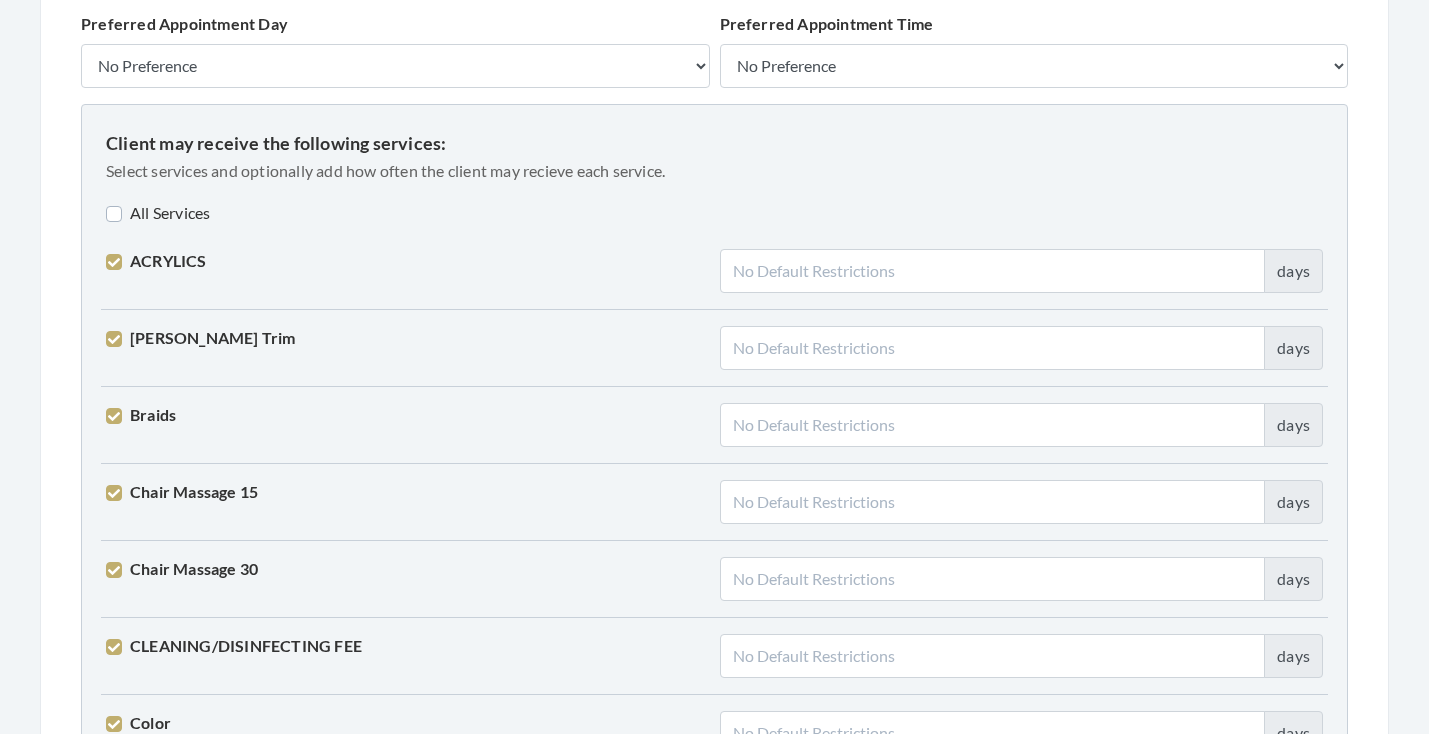 scroll, scrollTop: 1582, scrollLeft: 0, axis: vertical 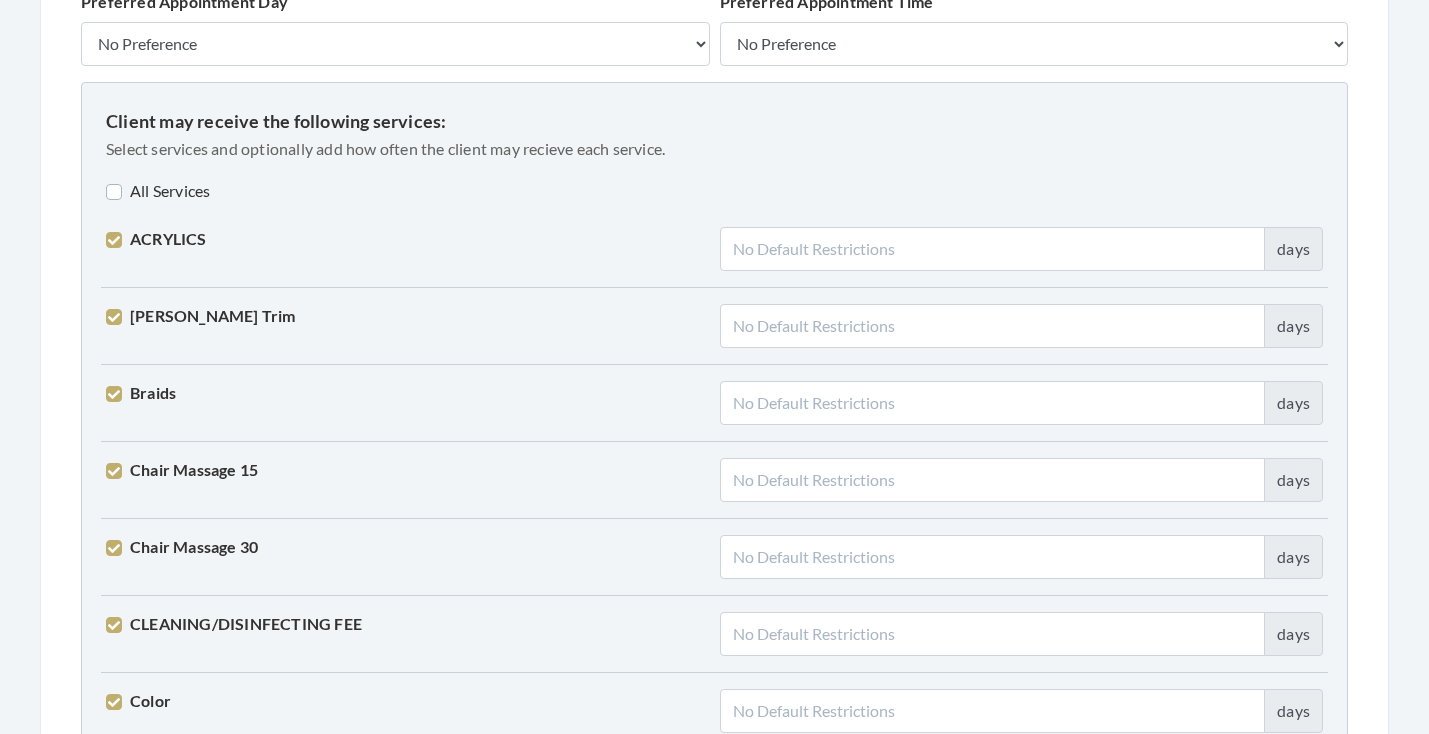 click on "All Services" at bounding box center (158, 191) 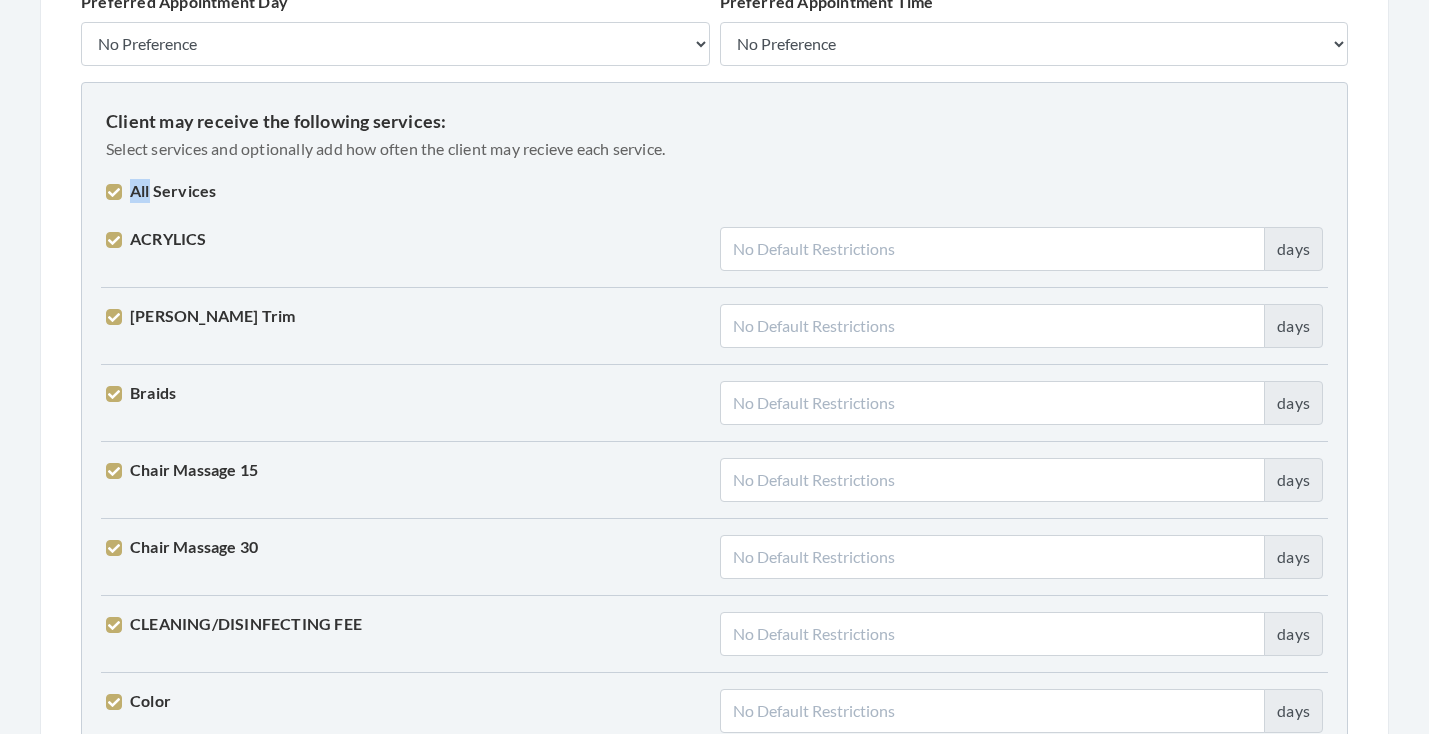 click on "All Services" at bounding box center [161, 191] 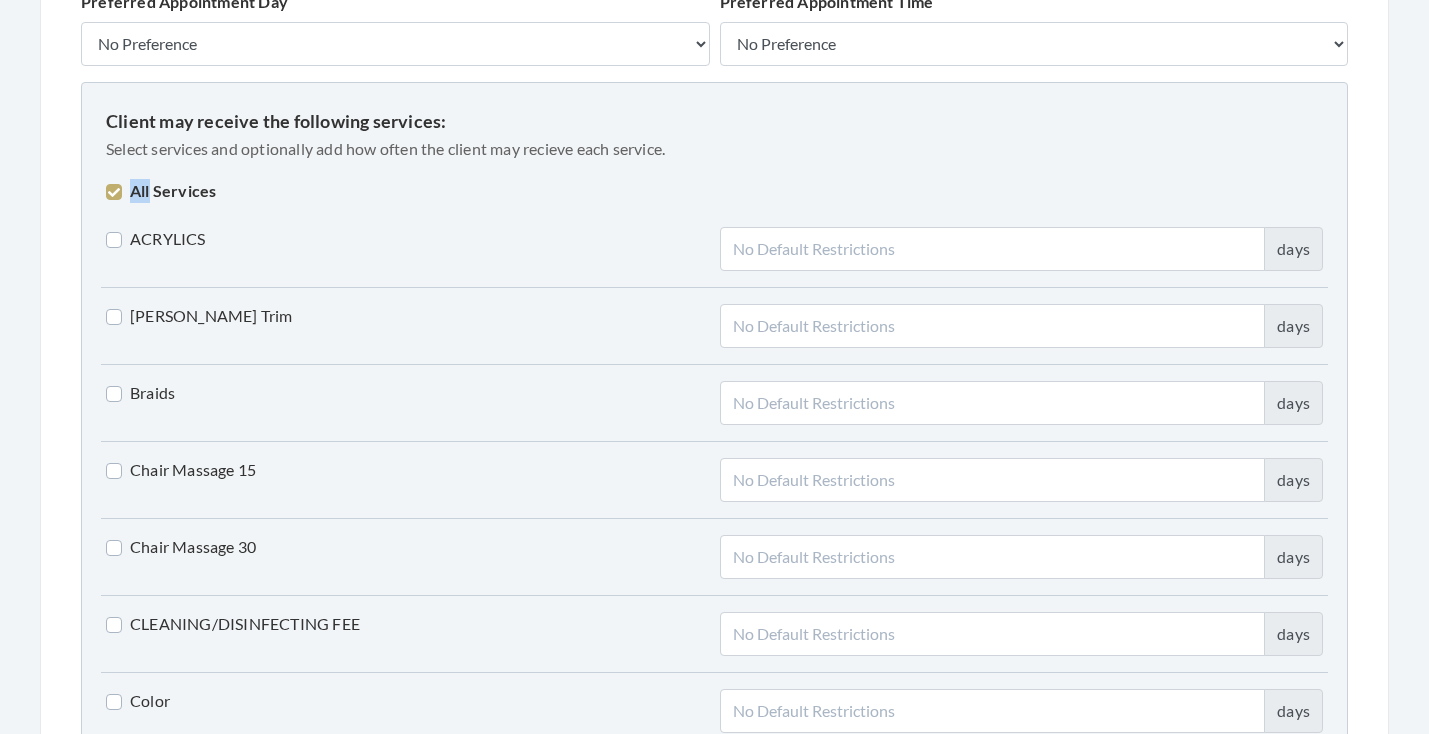 checkbox on "false" 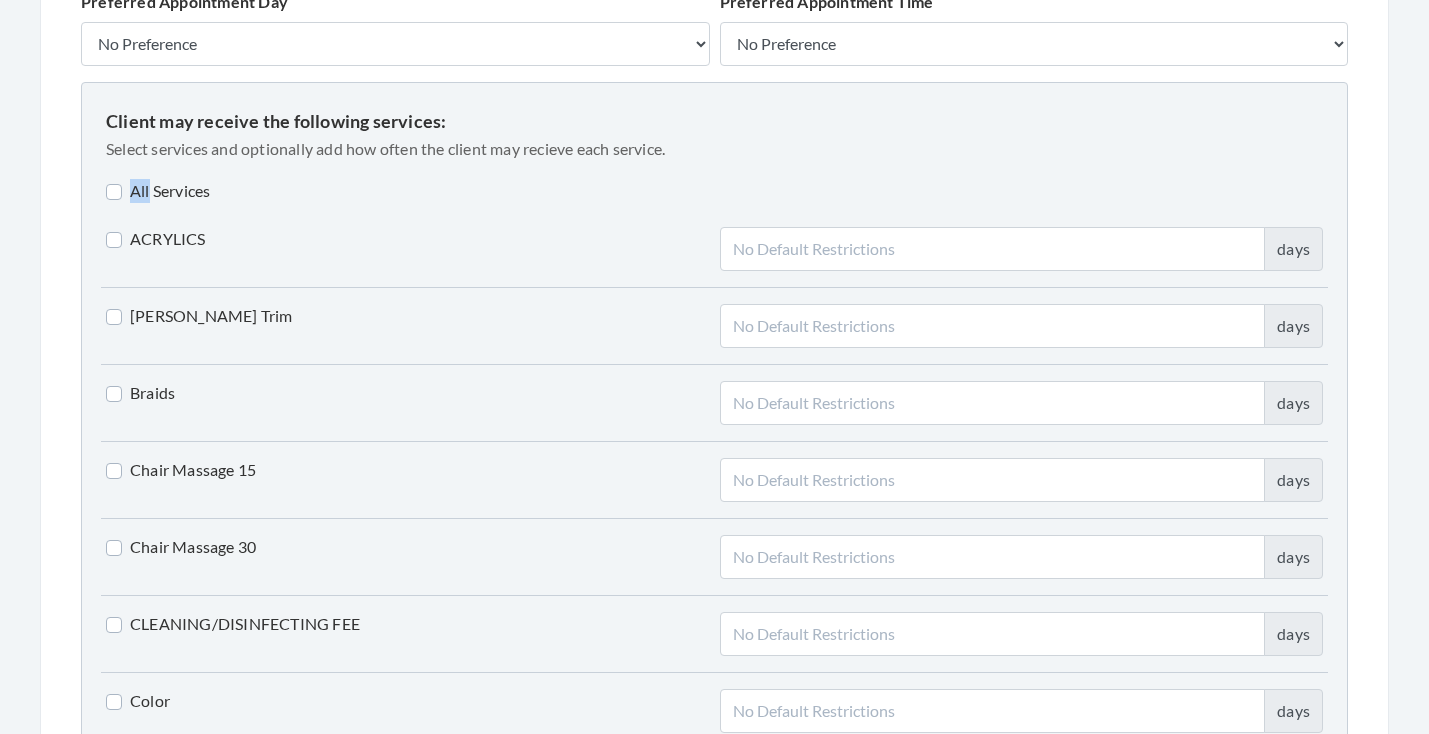 checkbox on "false" 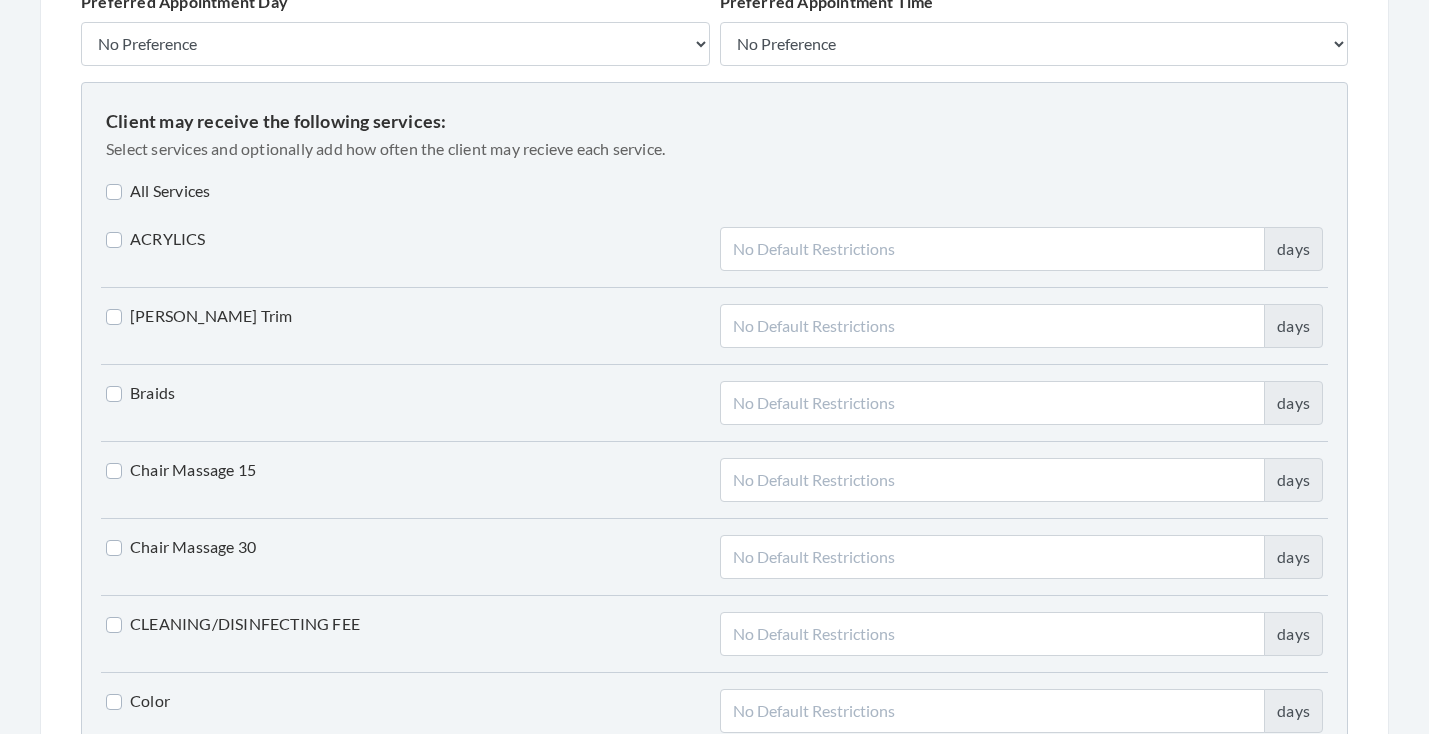 click on "Beard Trim" at bounding box center (199, 316) 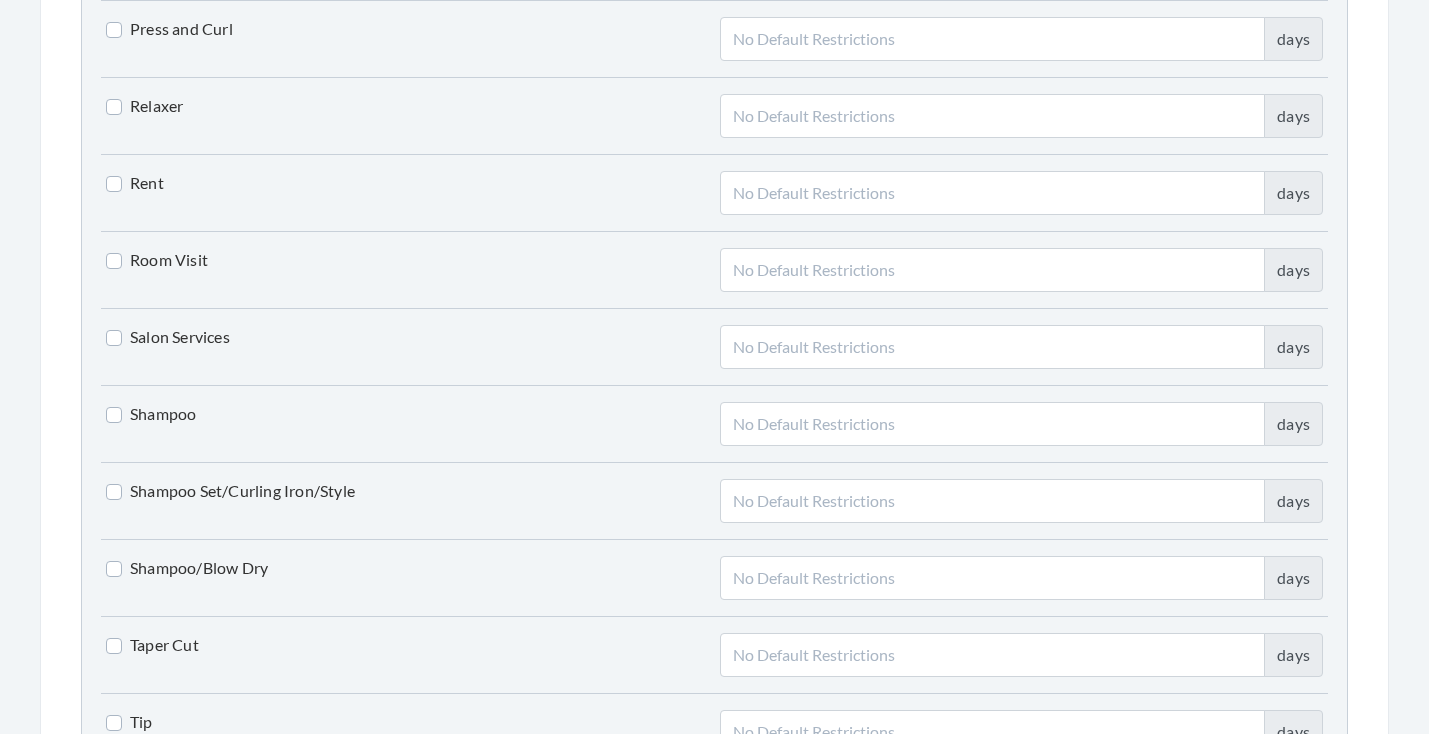 scroll, scrollTop: 4270, scrollLeft: 0, axis: vertical 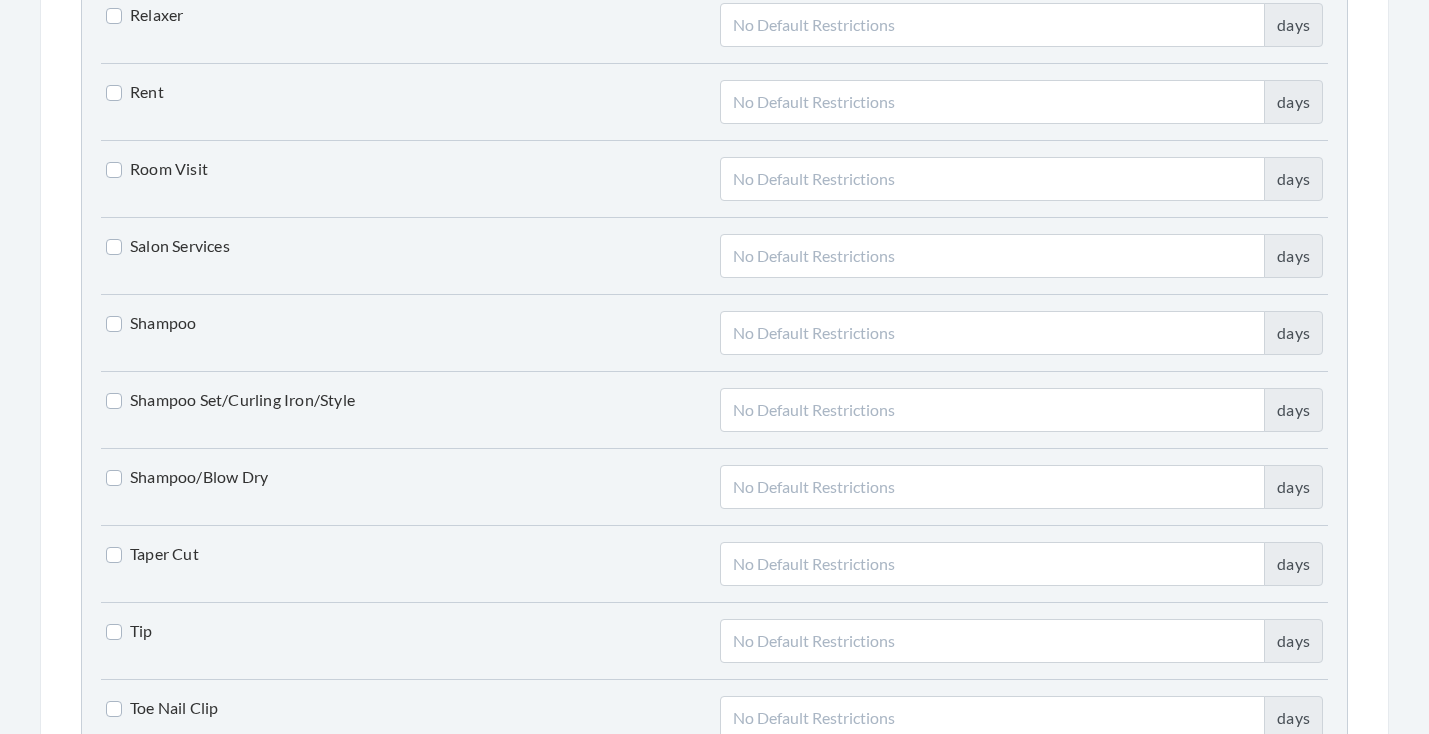 click on "Shampoo/Blow Dry" at bounding box center (187, 477) 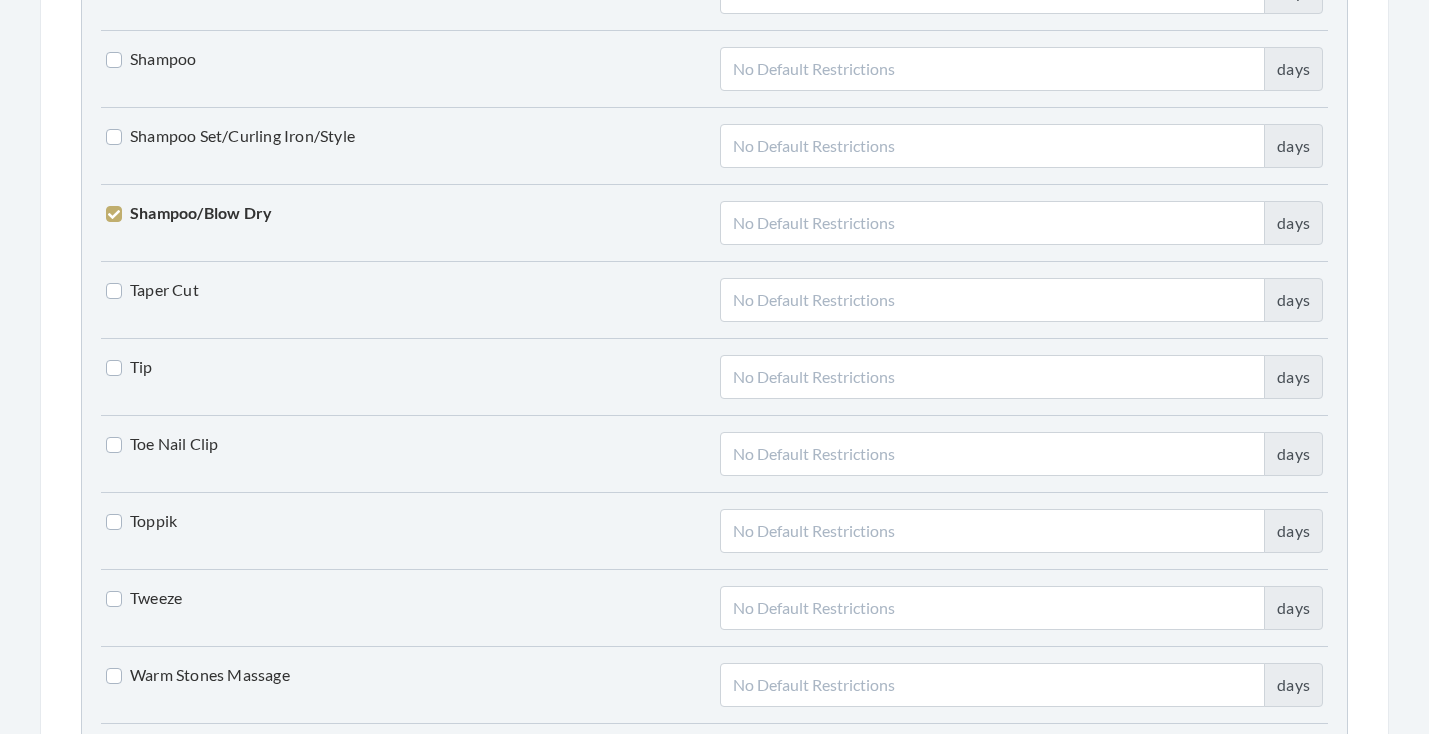 scroll, scrollTop: 4553, scrollLeft: 0, axis: vertical 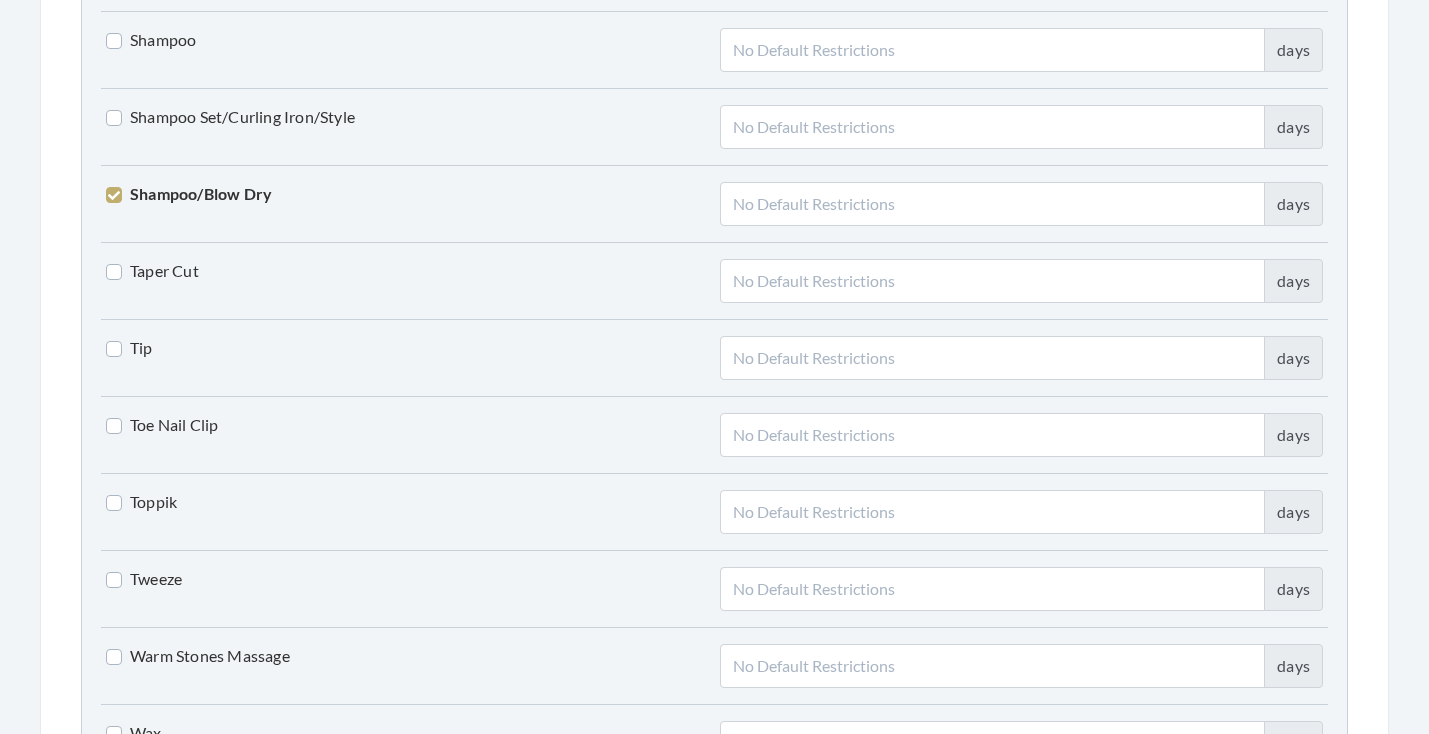 click on "Toe Nail Clip" at bounding box center (162, 425) 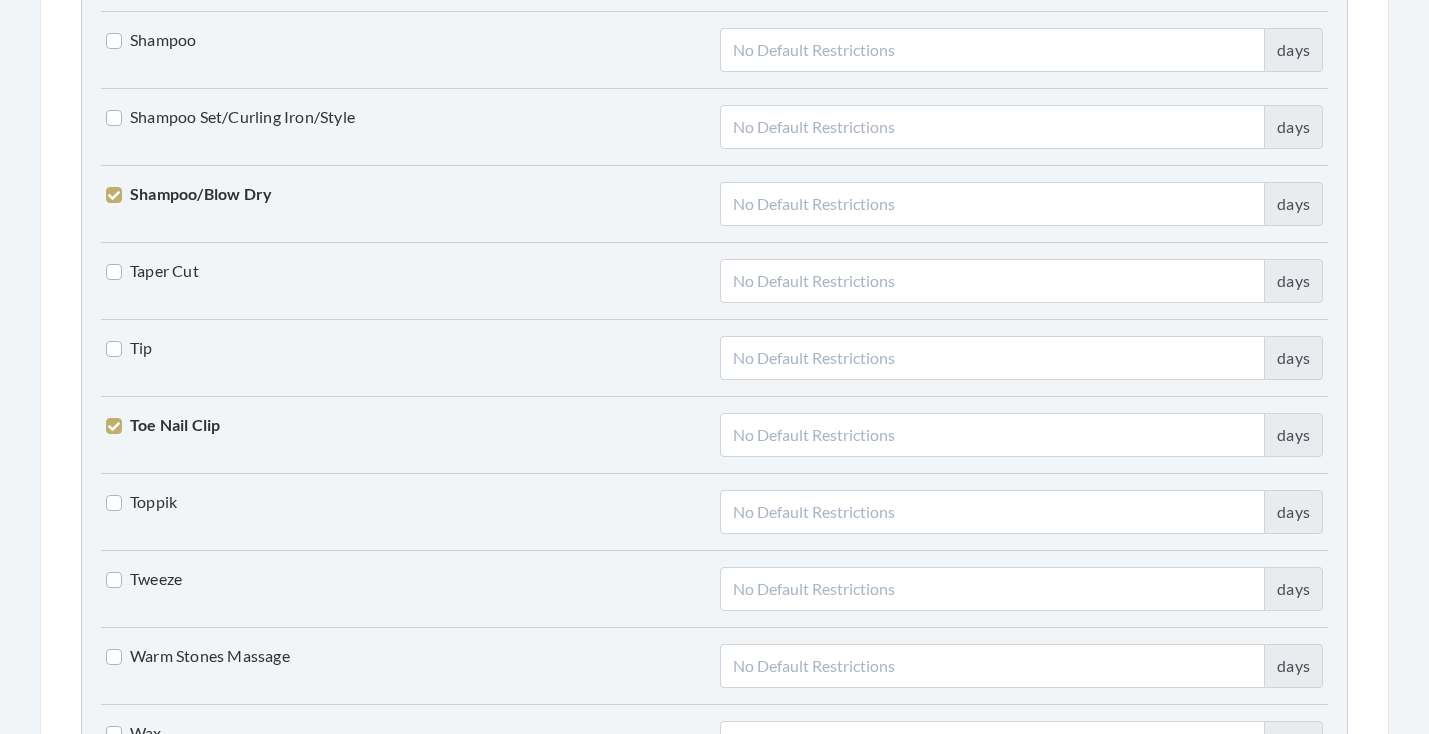 click on "Tweeze" at bounding box center [144, 579] 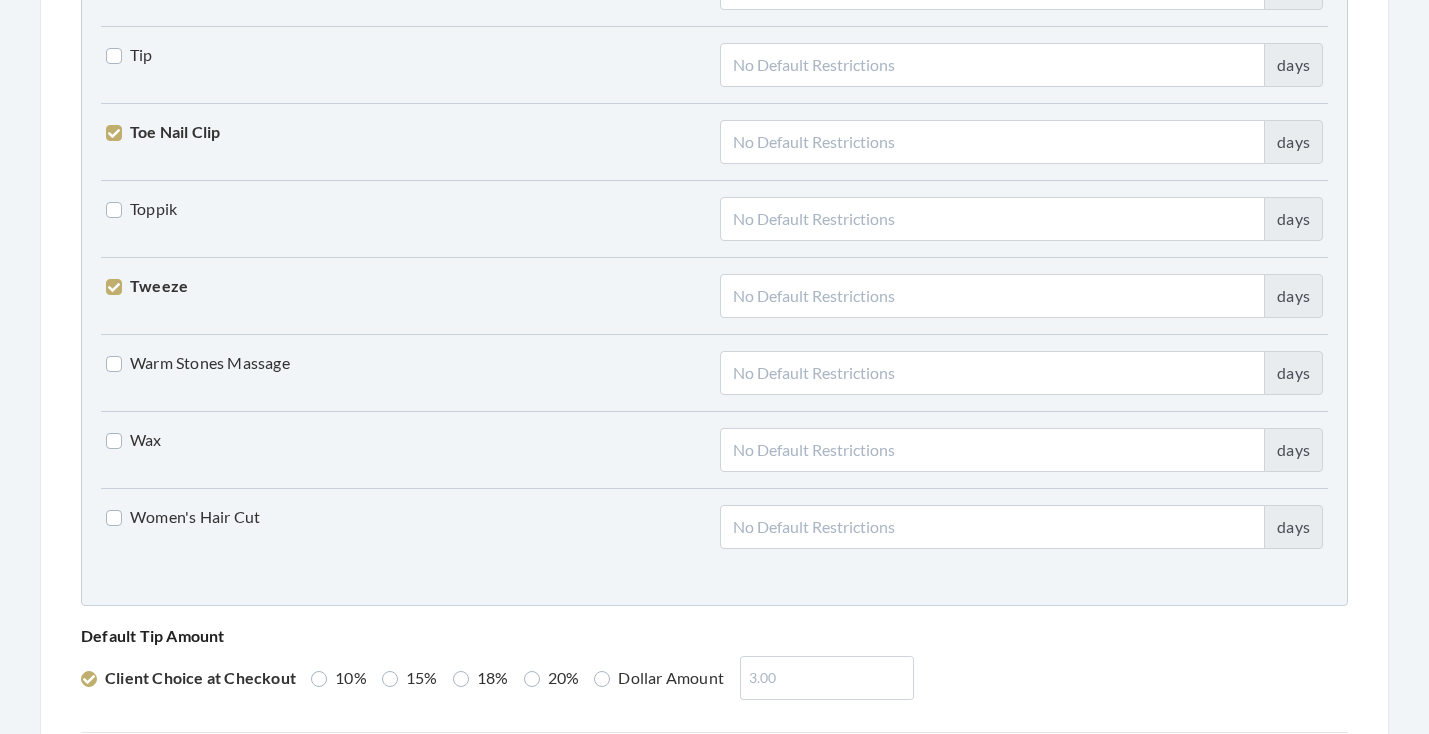 click on "Women's Hair Cut" at bounding box center (183, 517) 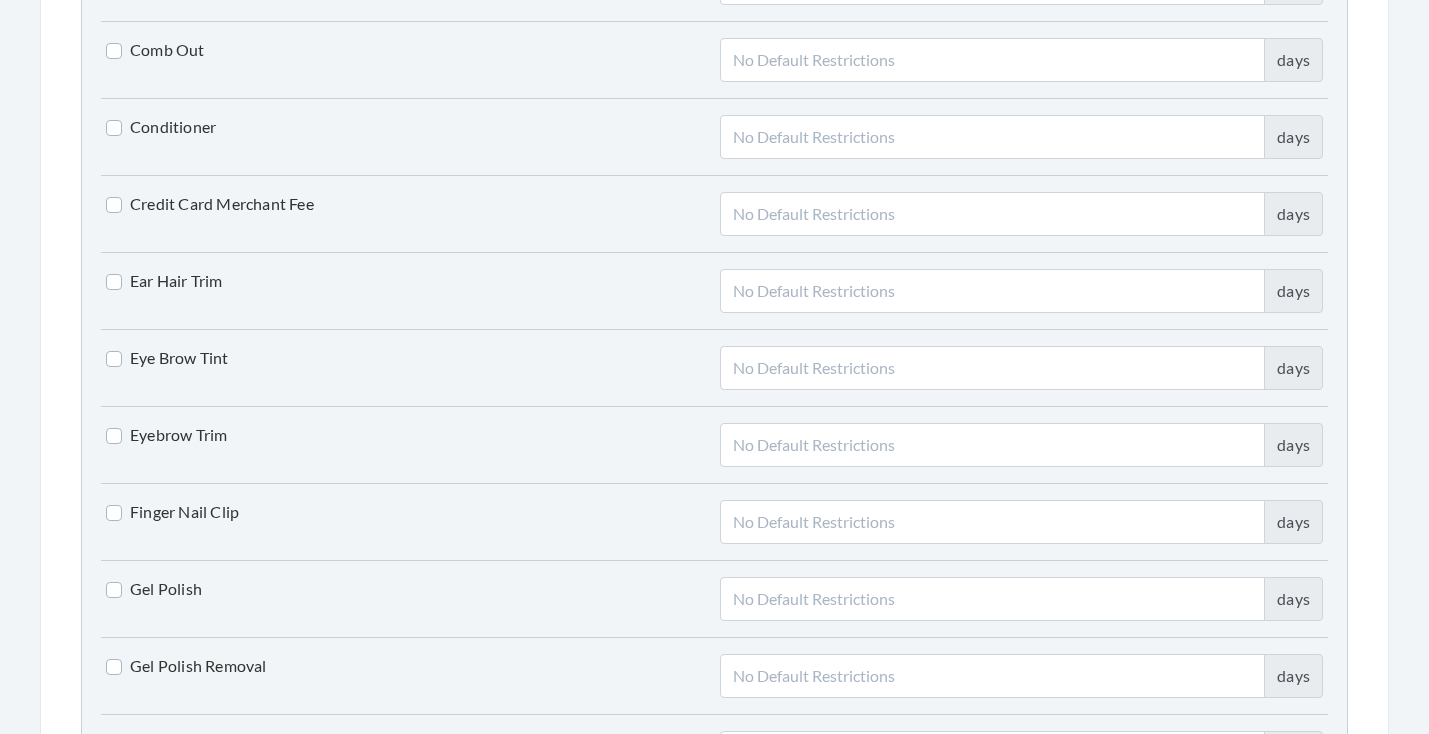 scroll, scrollTop: 2478, scrollLeft: 0, axis: vertical 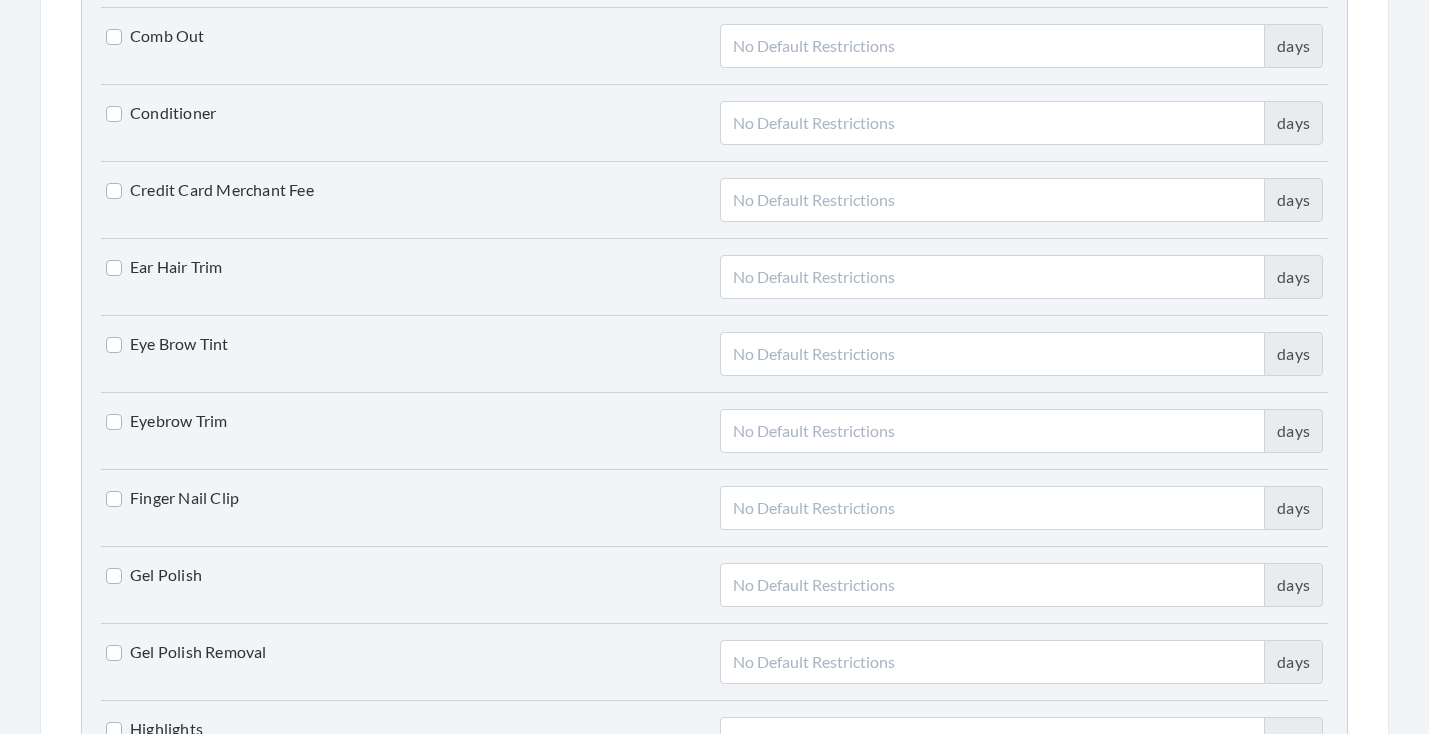click on "Finger Nail Clip" at bounding box center (172, 498) 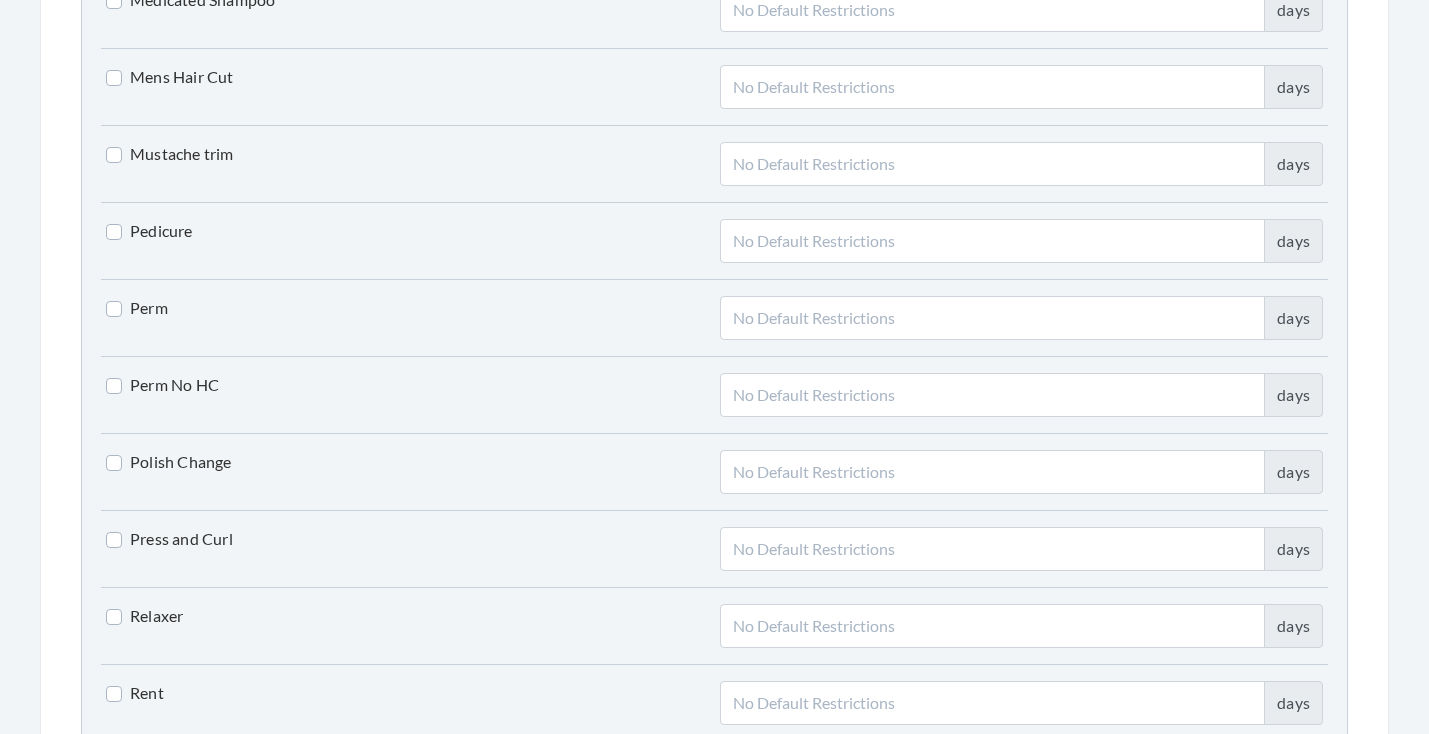 scroll, scrollTop: 3654, scrollLeft: 0, axis: vertical 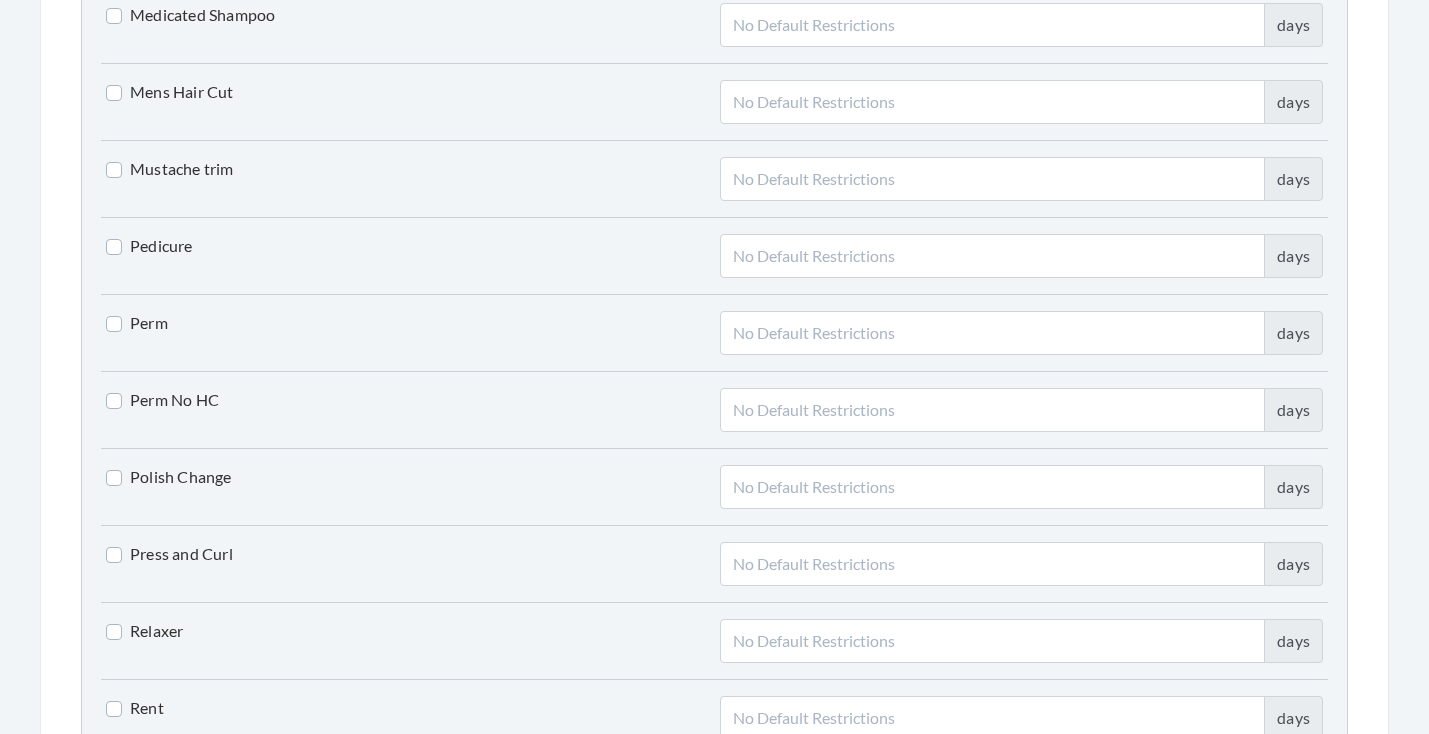 click on "Pedicure" at bounding box center (149, 246) 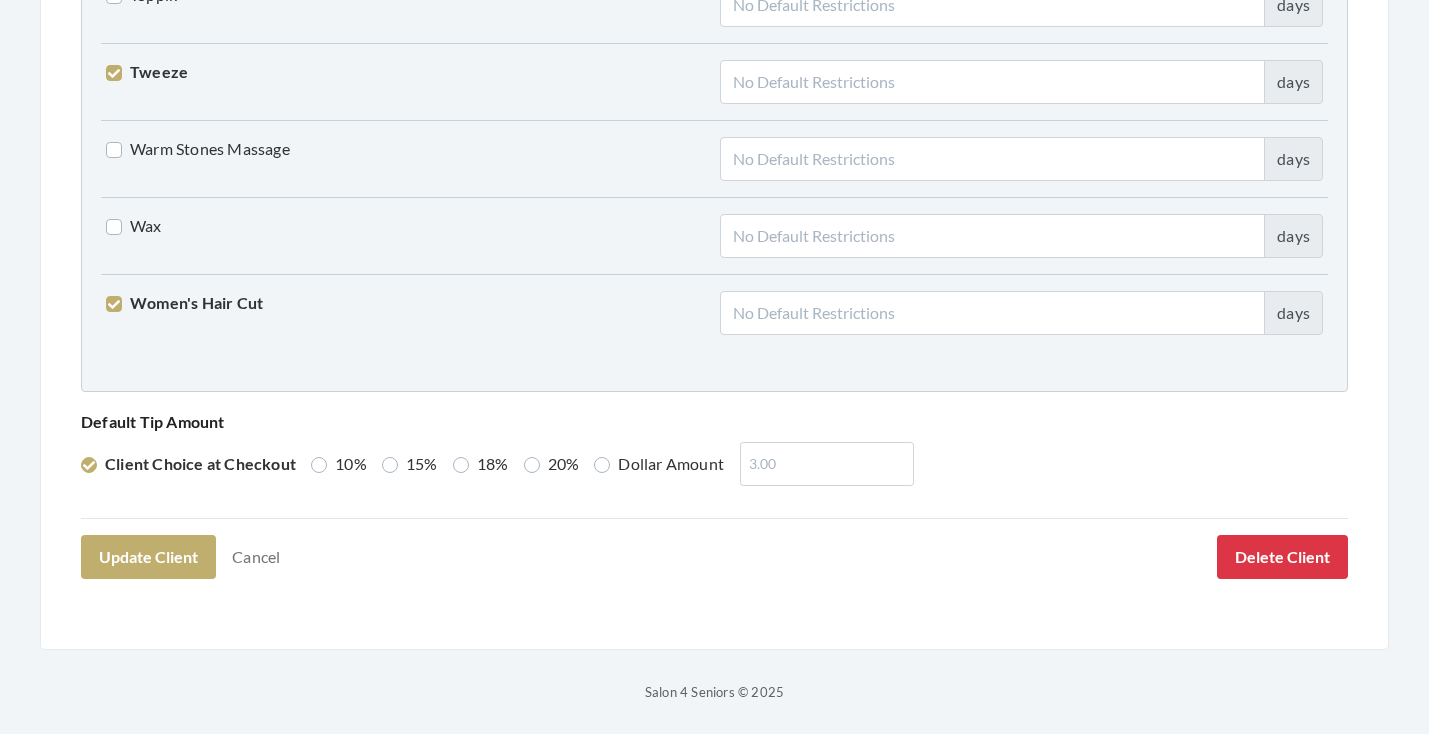 scroll, scrollTop: 5059, scrollLeft: 0, axis: vertical 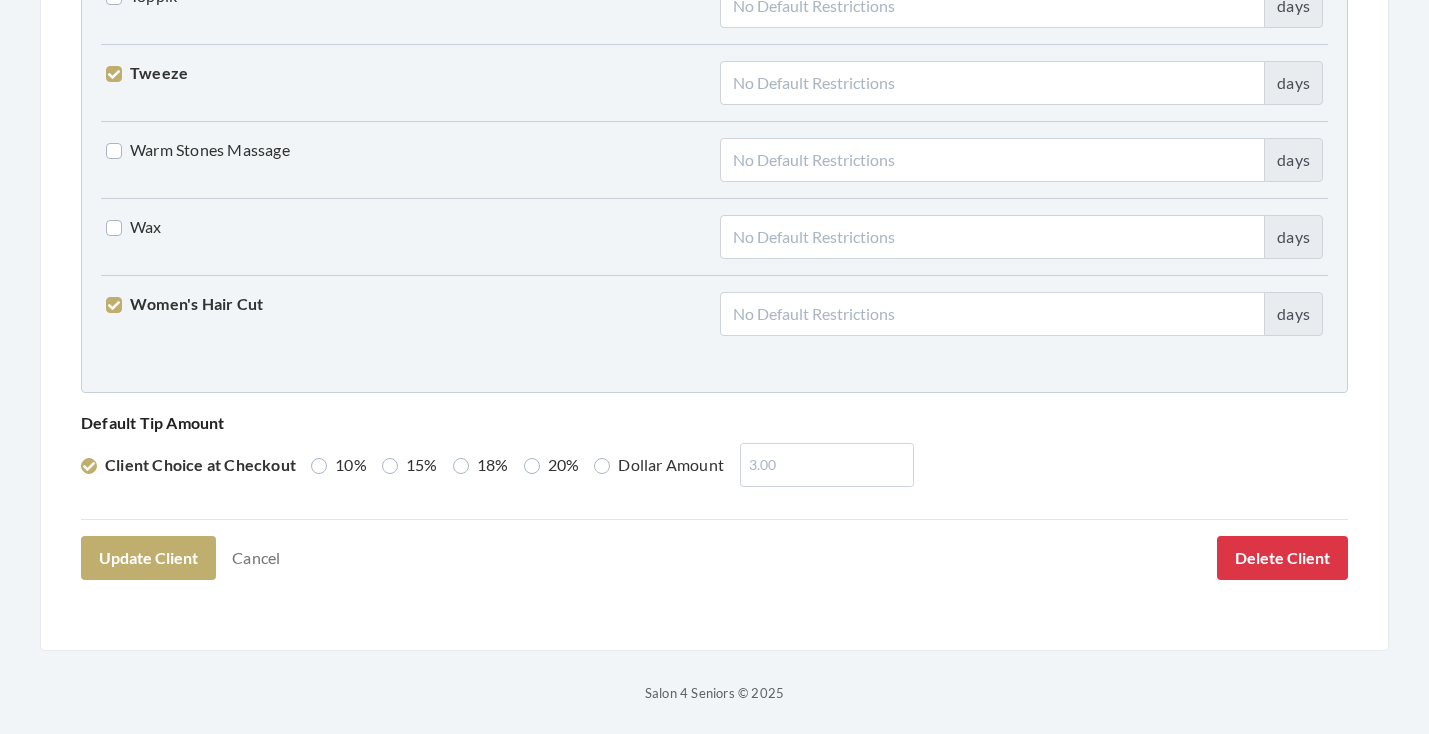 click on "18%" at bounding box center (481, 465) 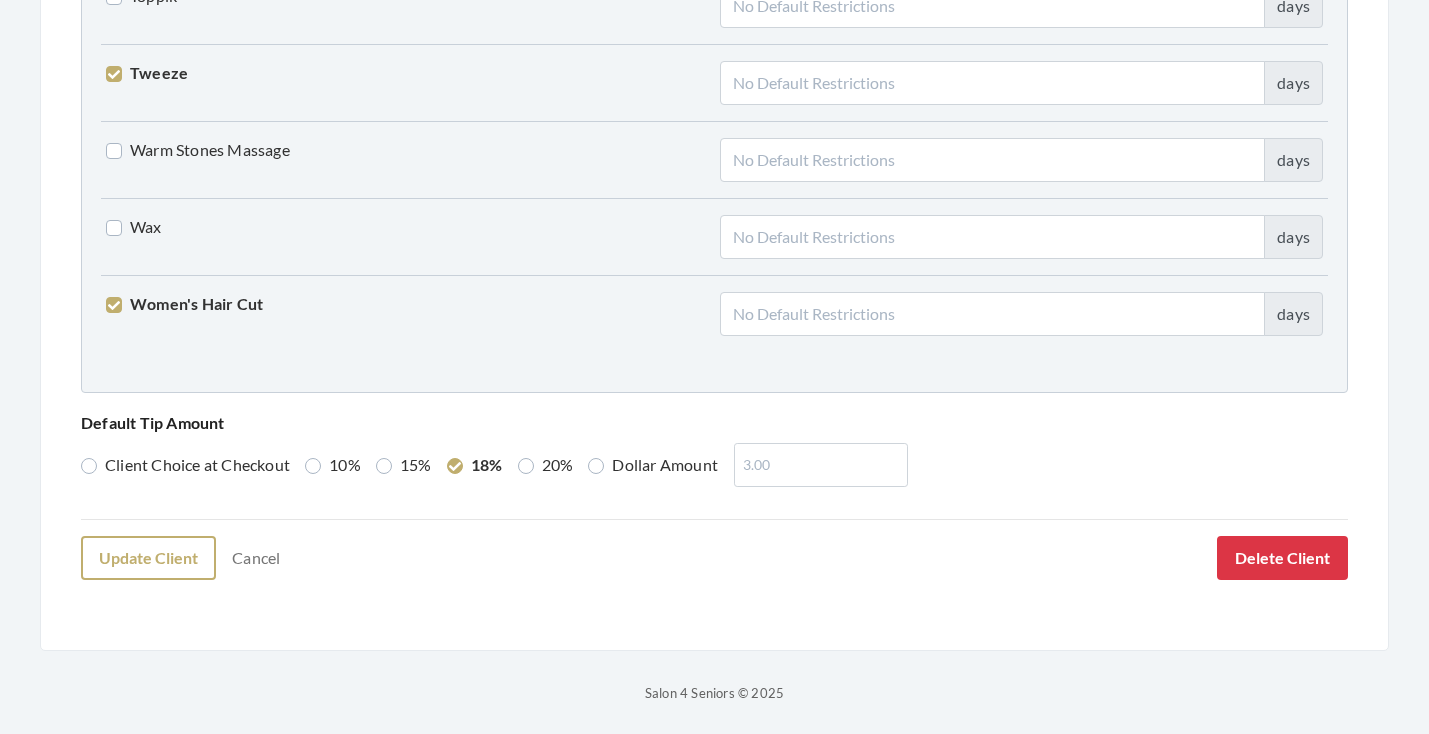 click on "Update Client" at bounding box center [148, 558] 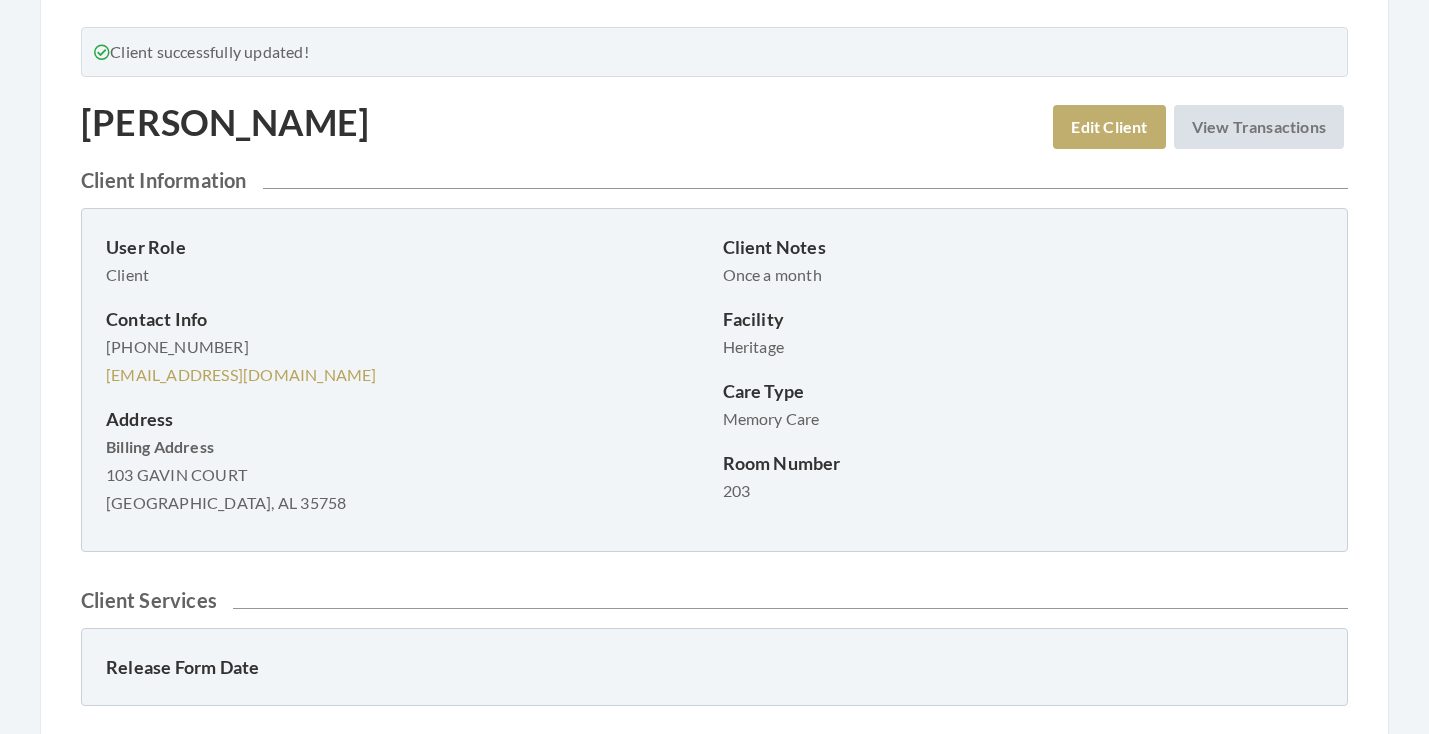 scroll, scrollTop: 122, scrollLeft: 0, axis: vertical 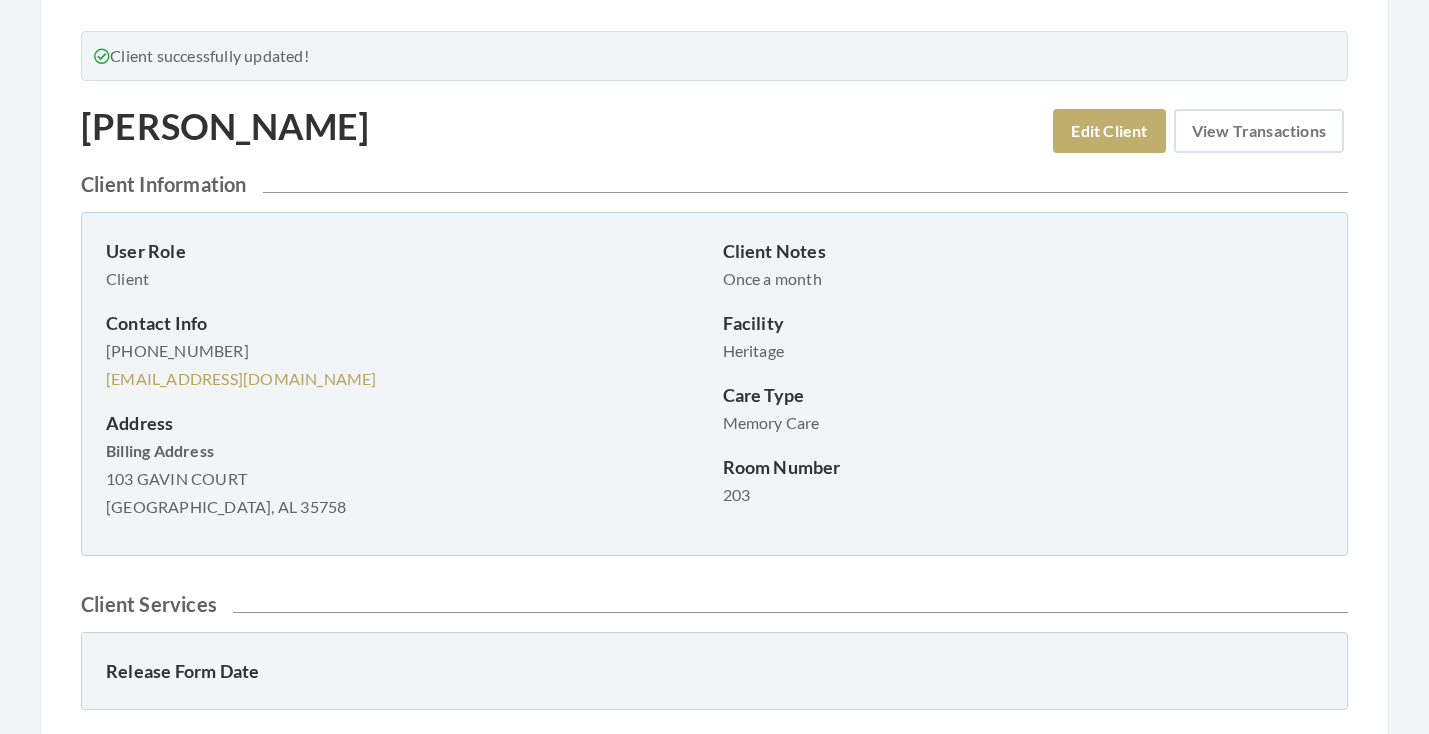 click on "View Transactions" at bounding box center (1259, 131) 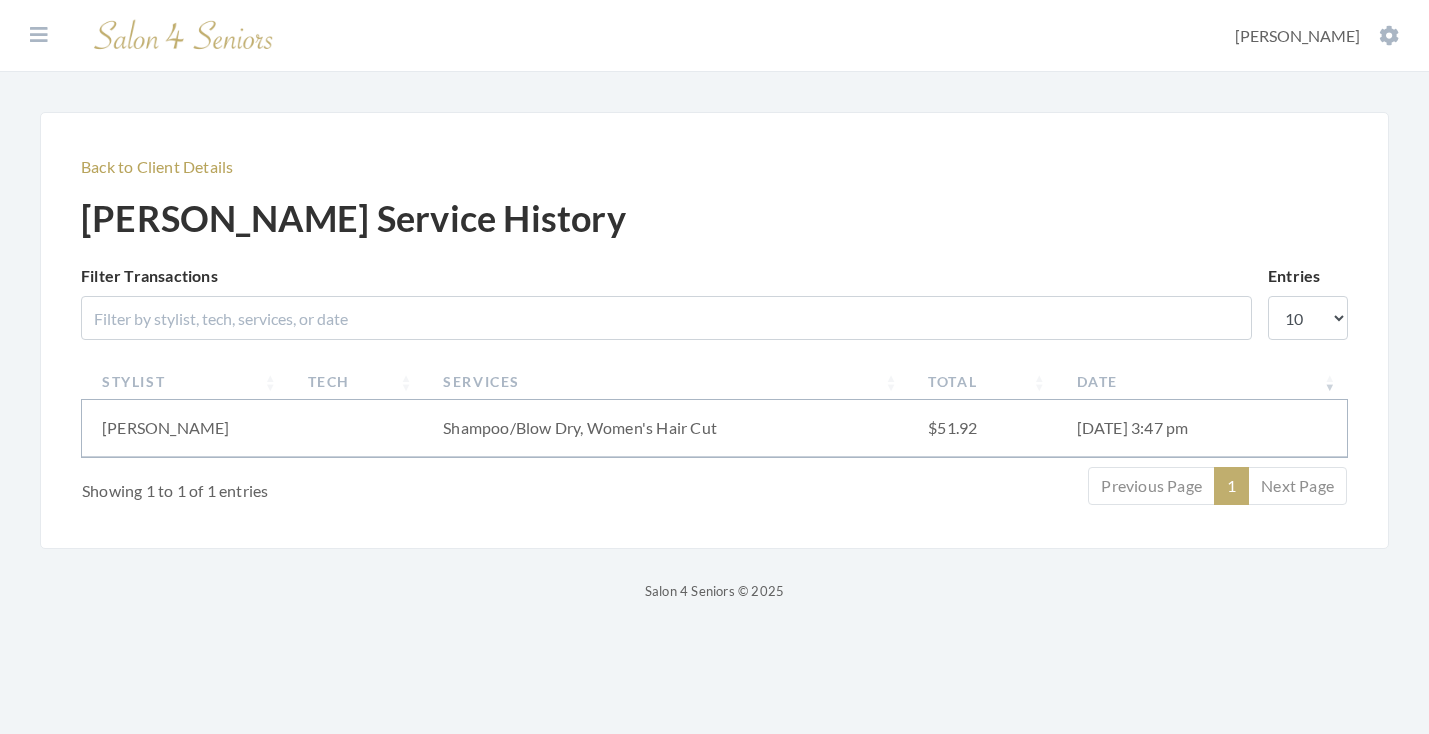 scroll, scrollTop: 0, scrollLeft: 0, axis: both 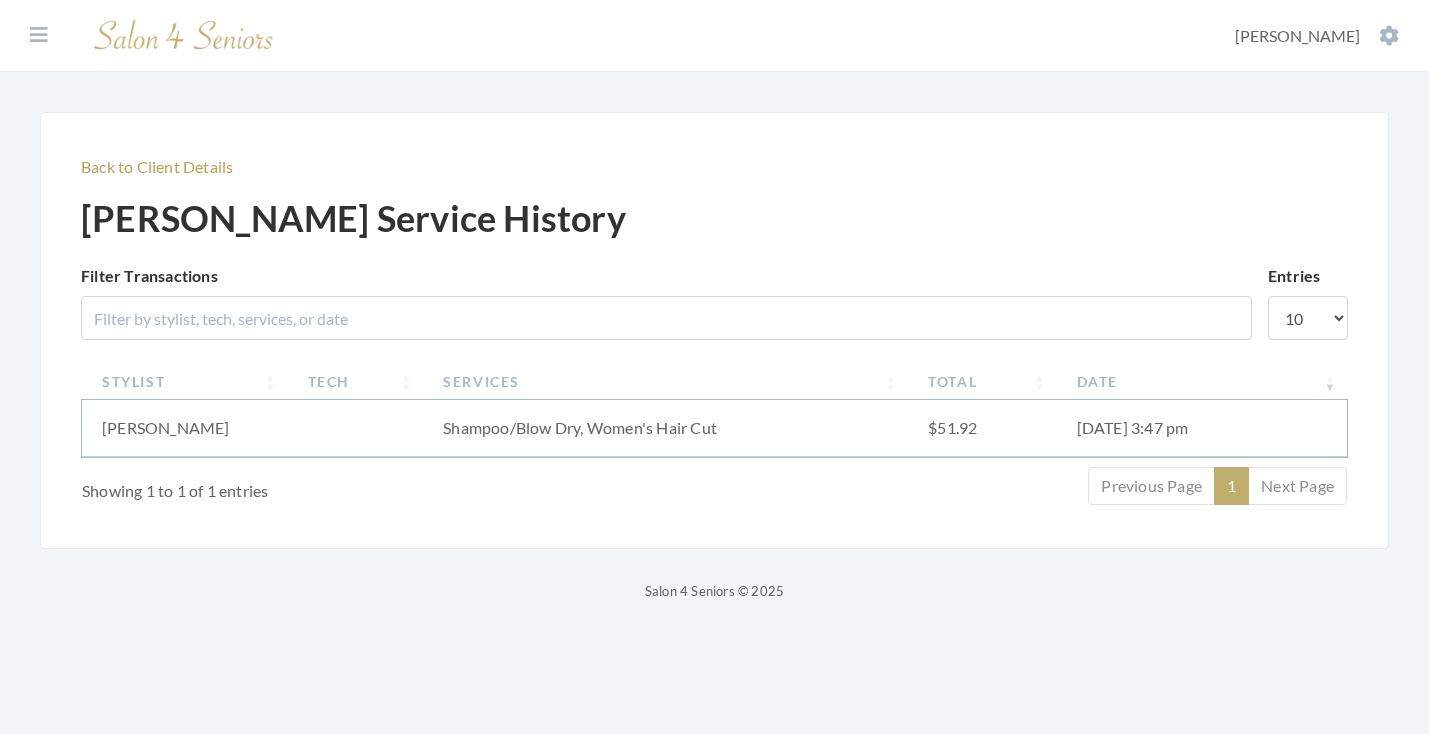 click on "Back to Client Details" at bounding box center [714, 167] 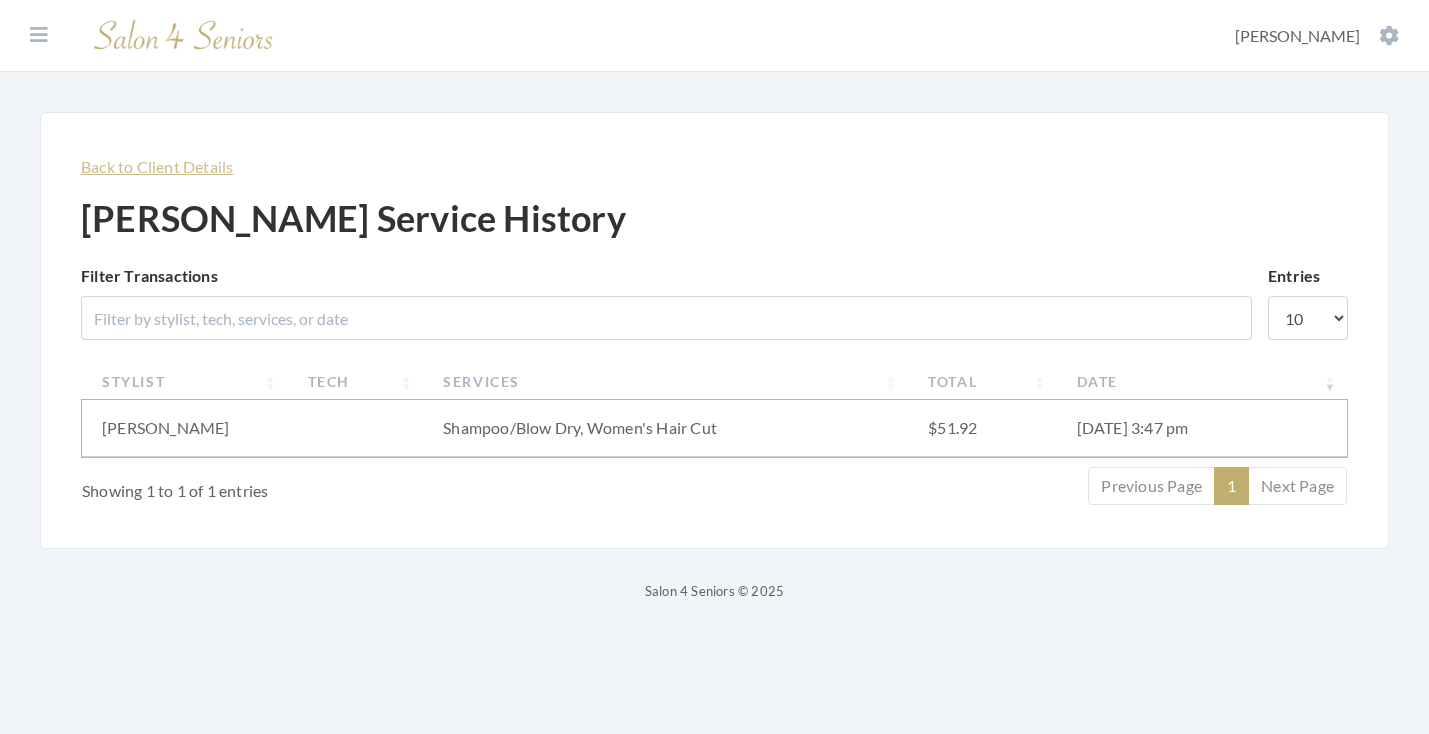 click on "Back to Client Details" at bounding box center (157, 166) 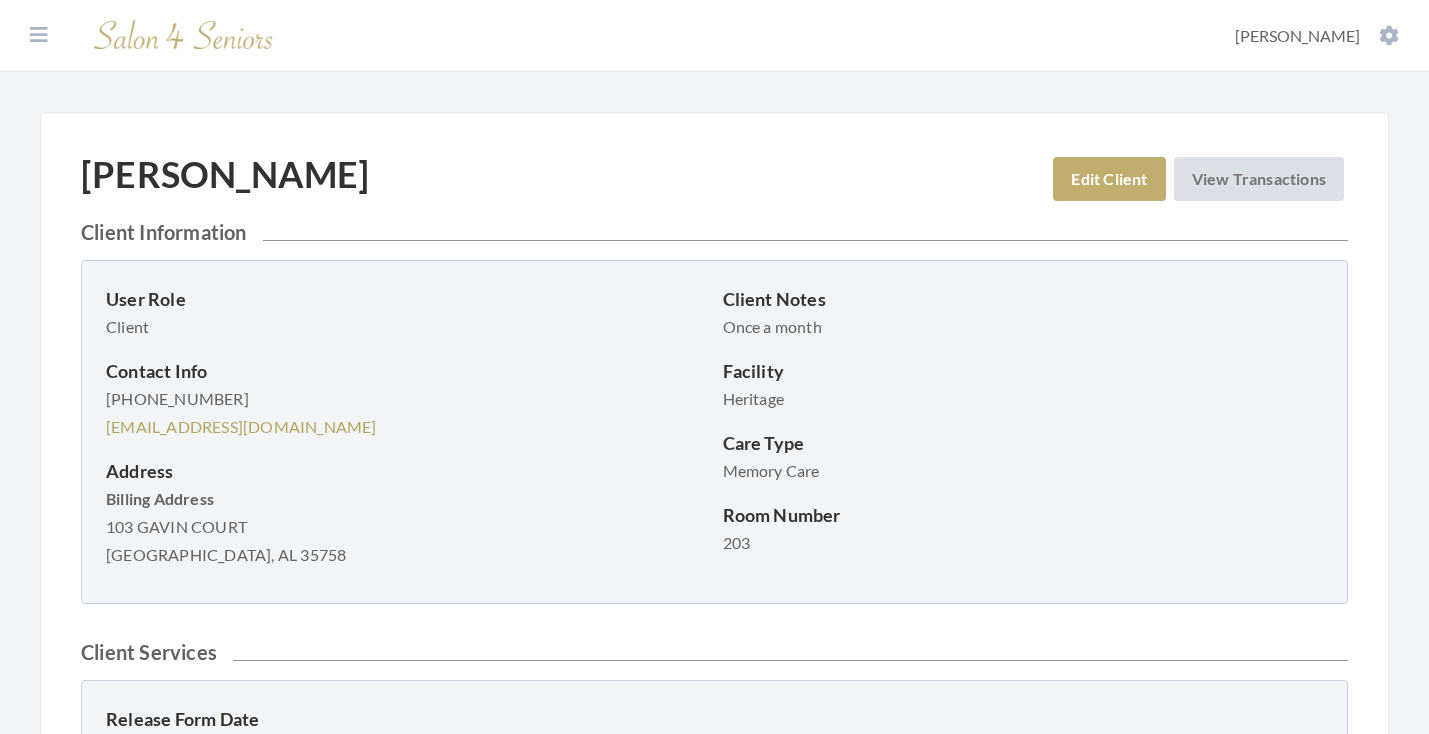 scroll, scrollTop: 0, scrollLeft: 0, axis: both 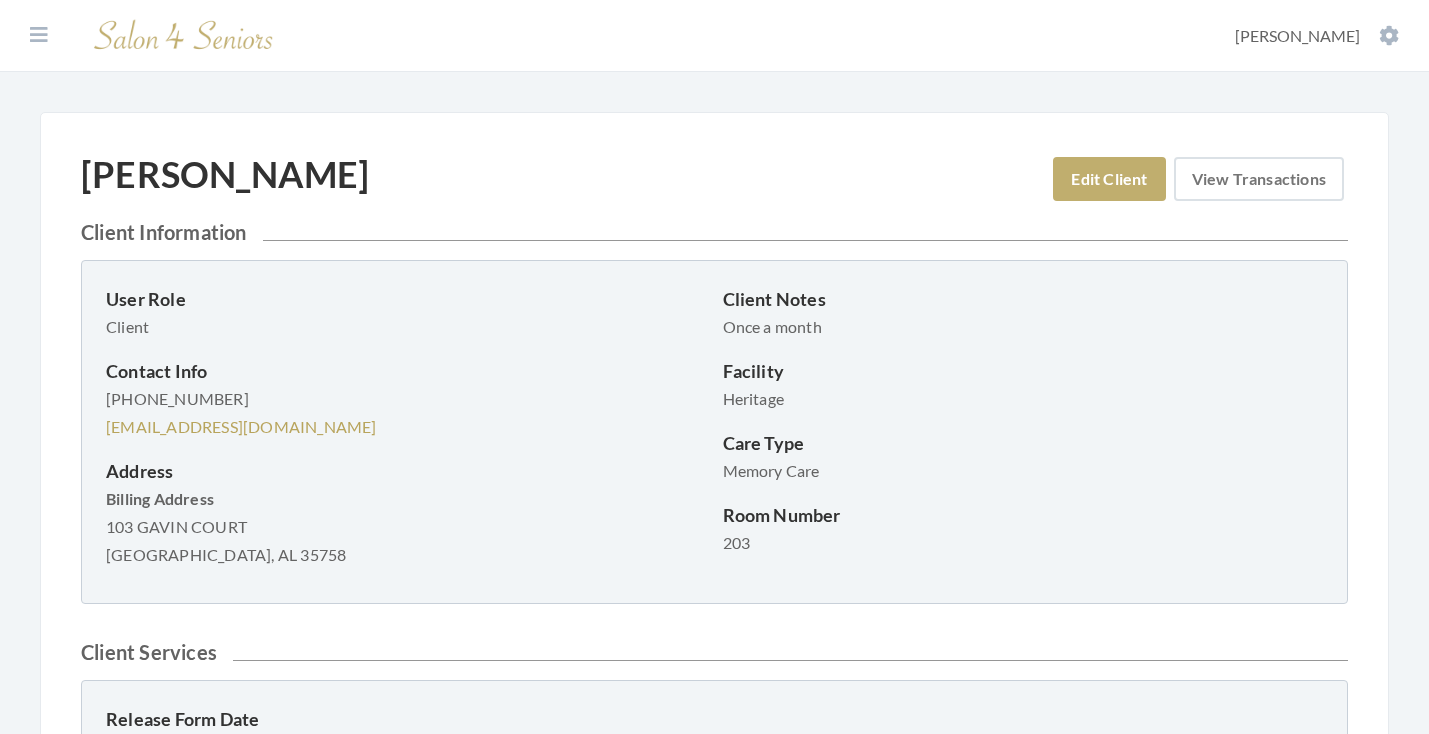 click on "View Transactions" at bounding box center [1259, 179] 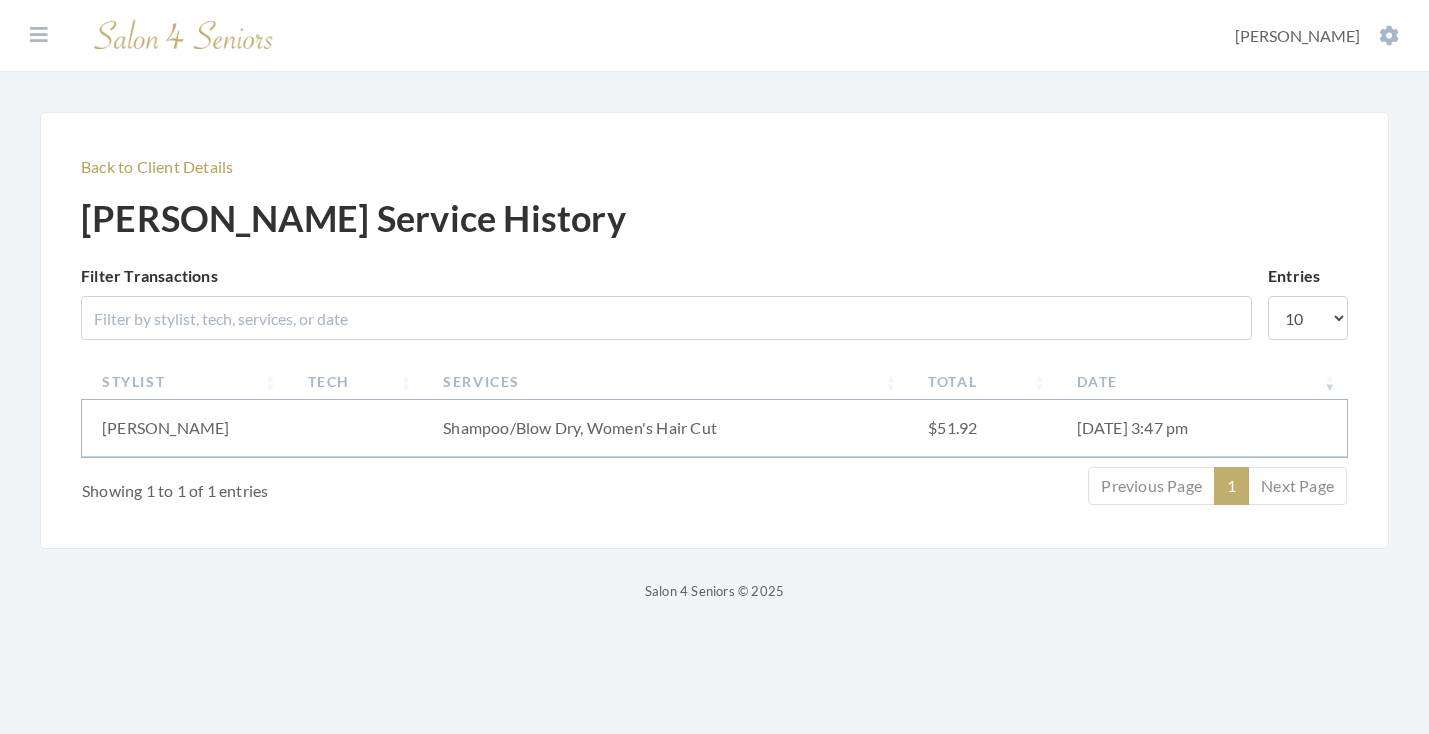 scroll, scrollTop: 0, scrollLeft: 0, axis: both 